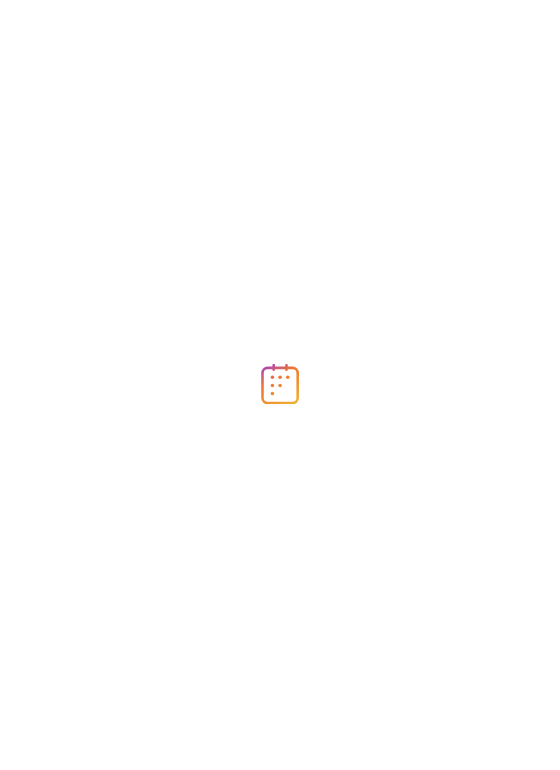 scroll, scrollTop: 0, scrollLeft: 0, axis: both 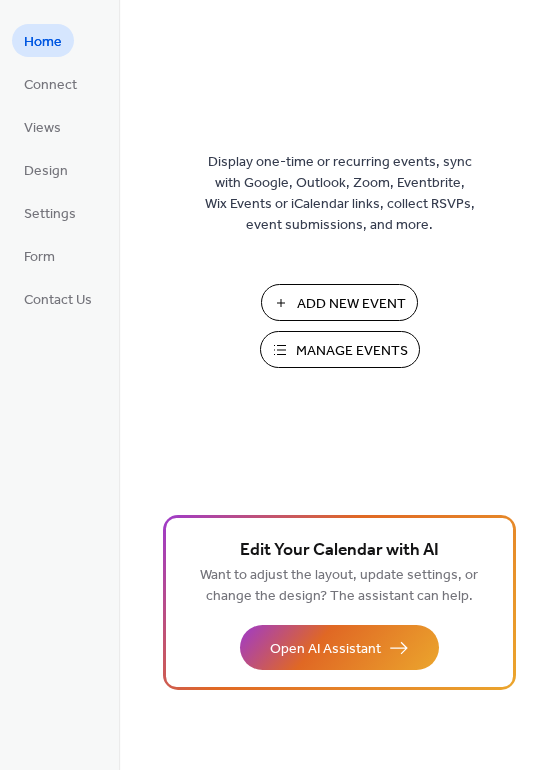 click on "Add New Event" at bounding box center (351, 304) 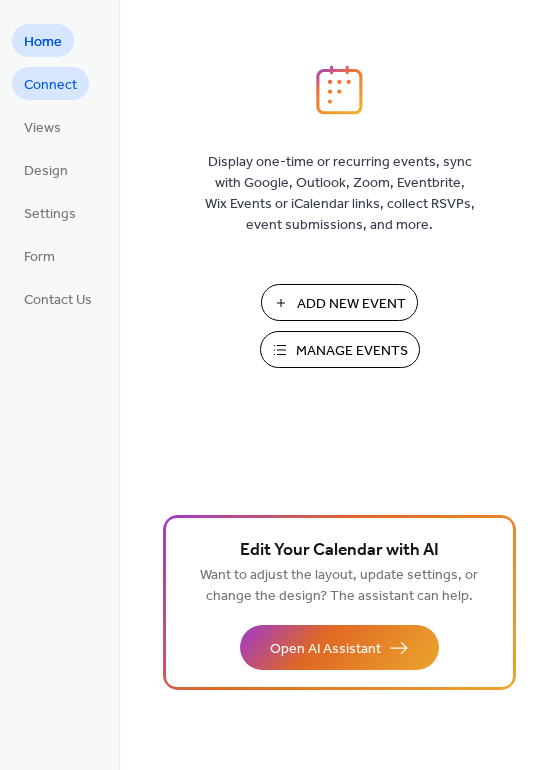 click on "Connect" at bounding box center [50, 85] 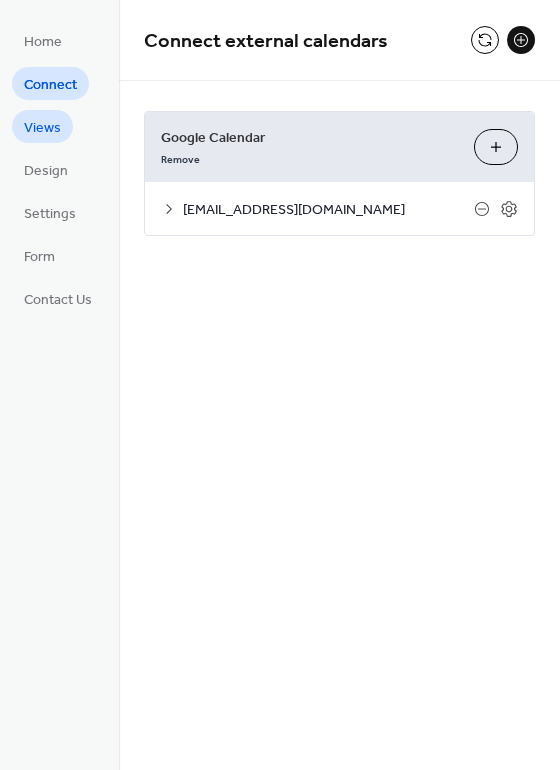 click on "Views" at bounding box center [42, 128] 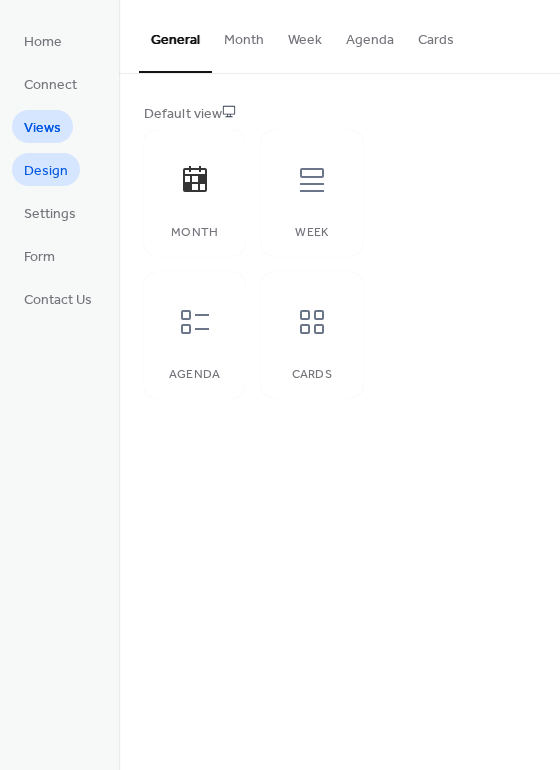 click on "Design" at bounding box center (46, 171) 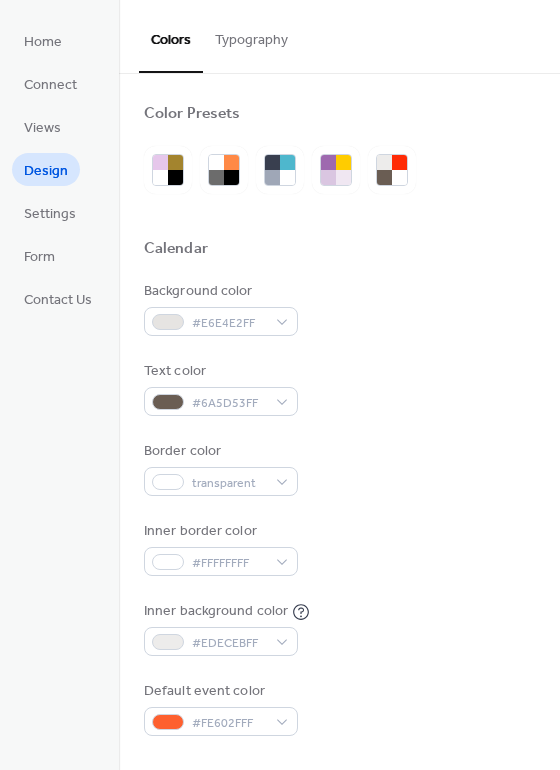 click on "Home Connect Views Design Settings Form Contact Us" at bounding box center (58, 169) 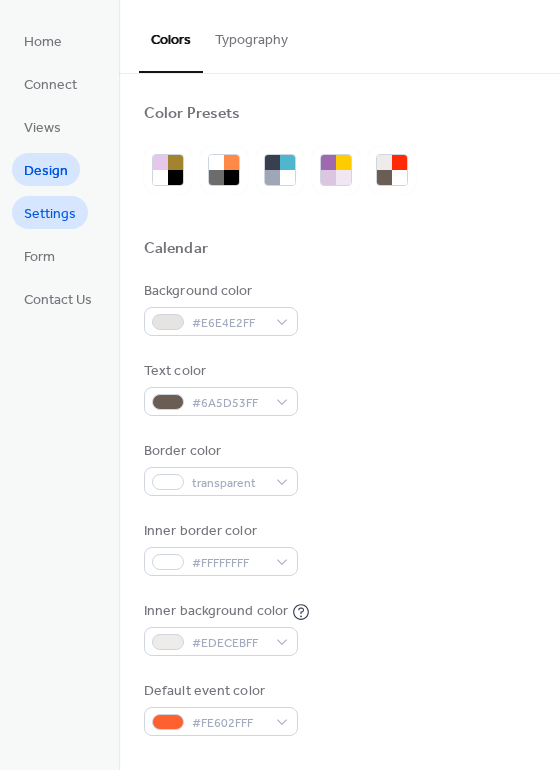 click on "Settings" at bounding box center (50, 214) 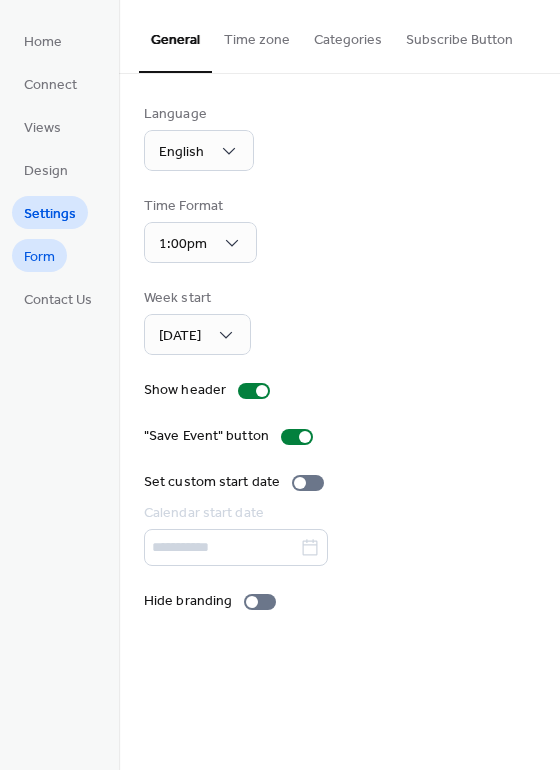 click on "Form" at bounding box center [39, 257] 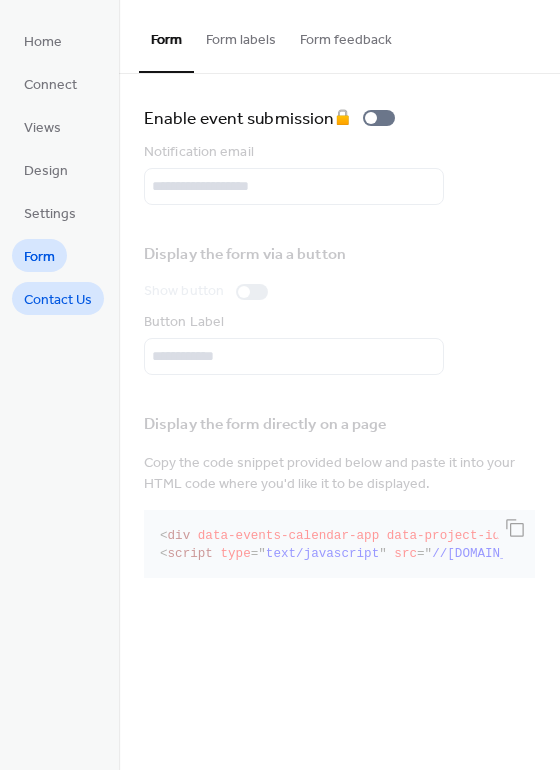 click on "Contact Us" at bounding box center (58, 300) 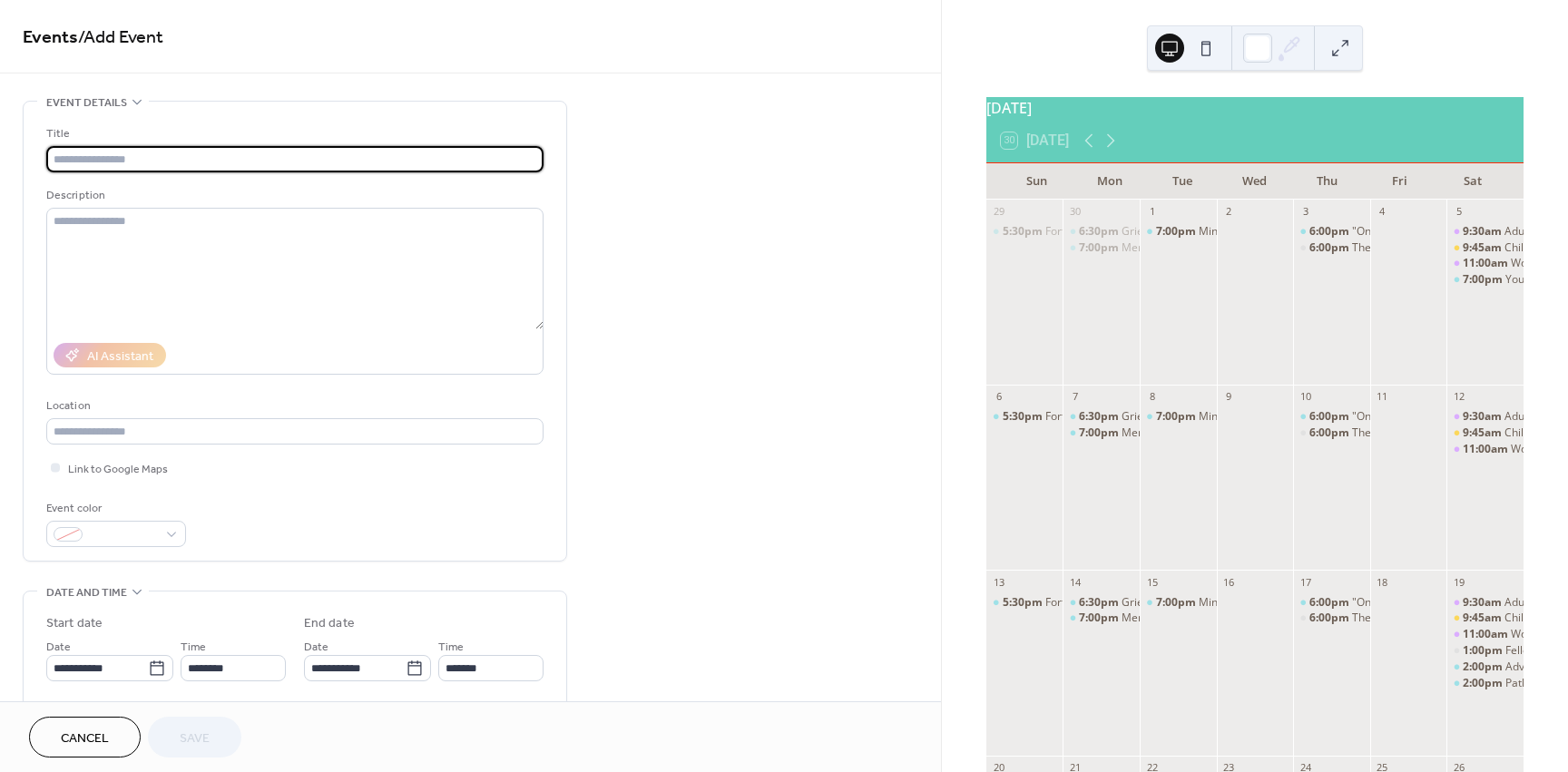scroll, scrollTop: 0, scrollLeft: 0, axis: both 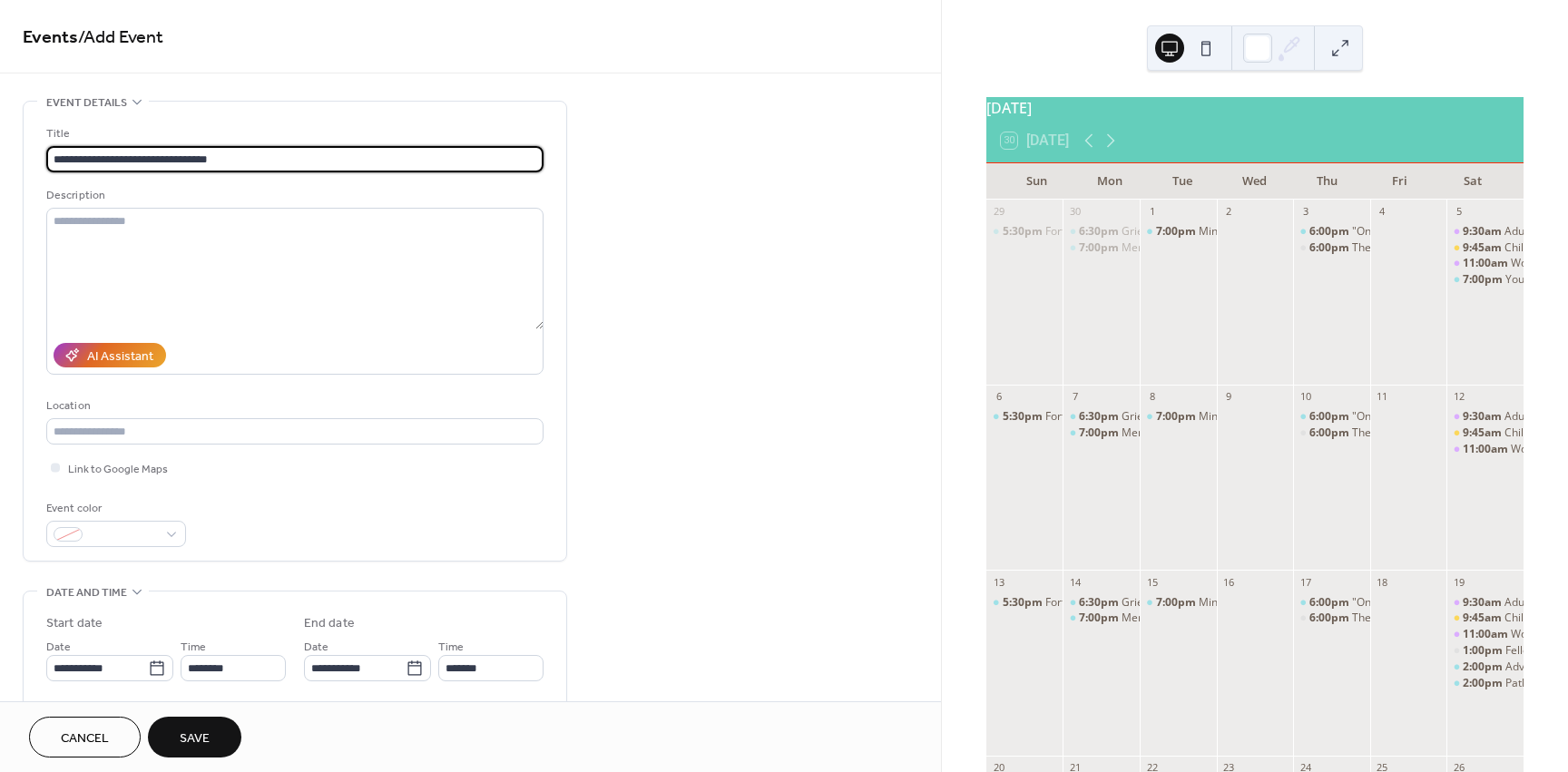 type on "**********" 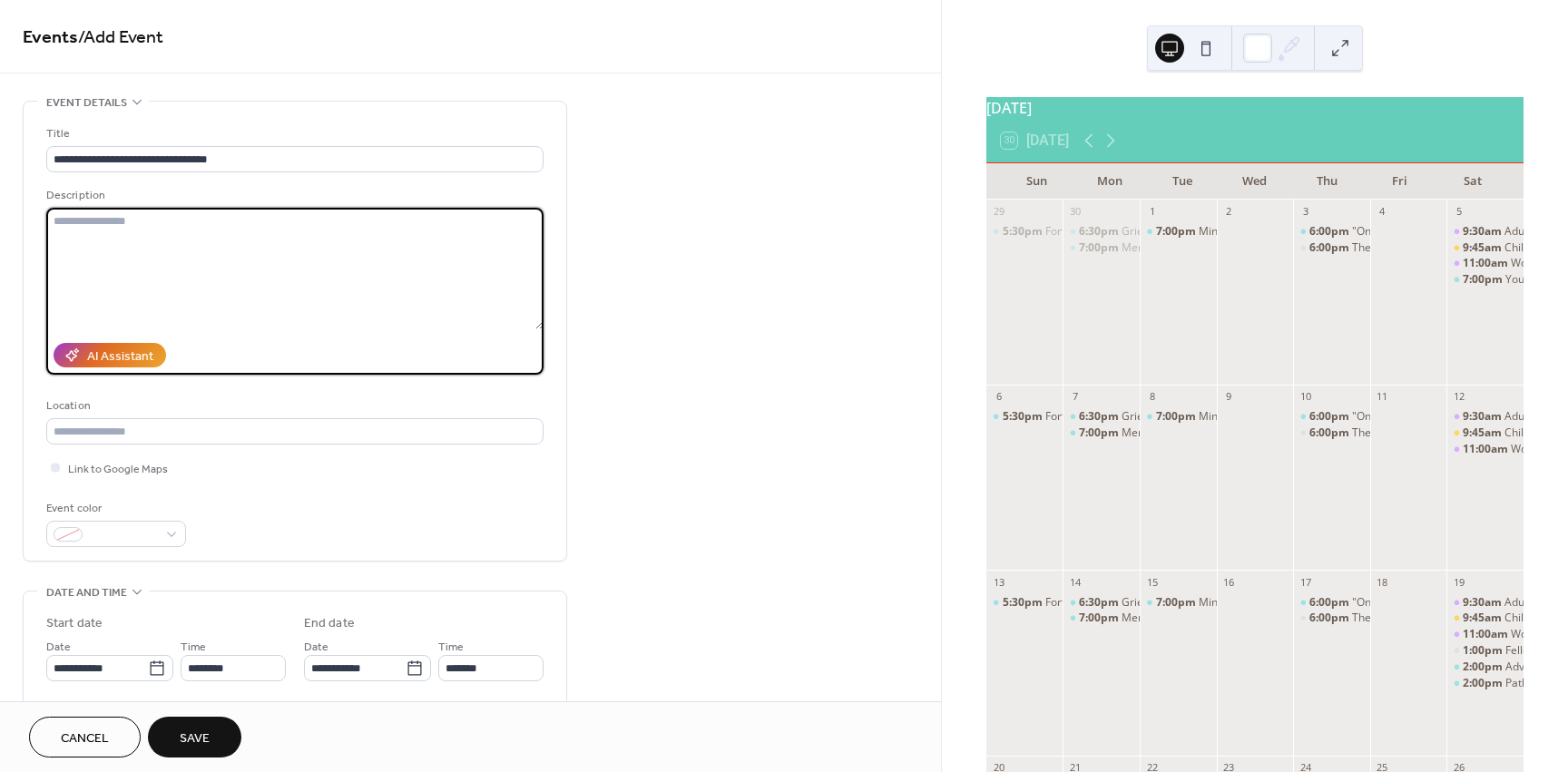 click at bounding box center [295, 269] 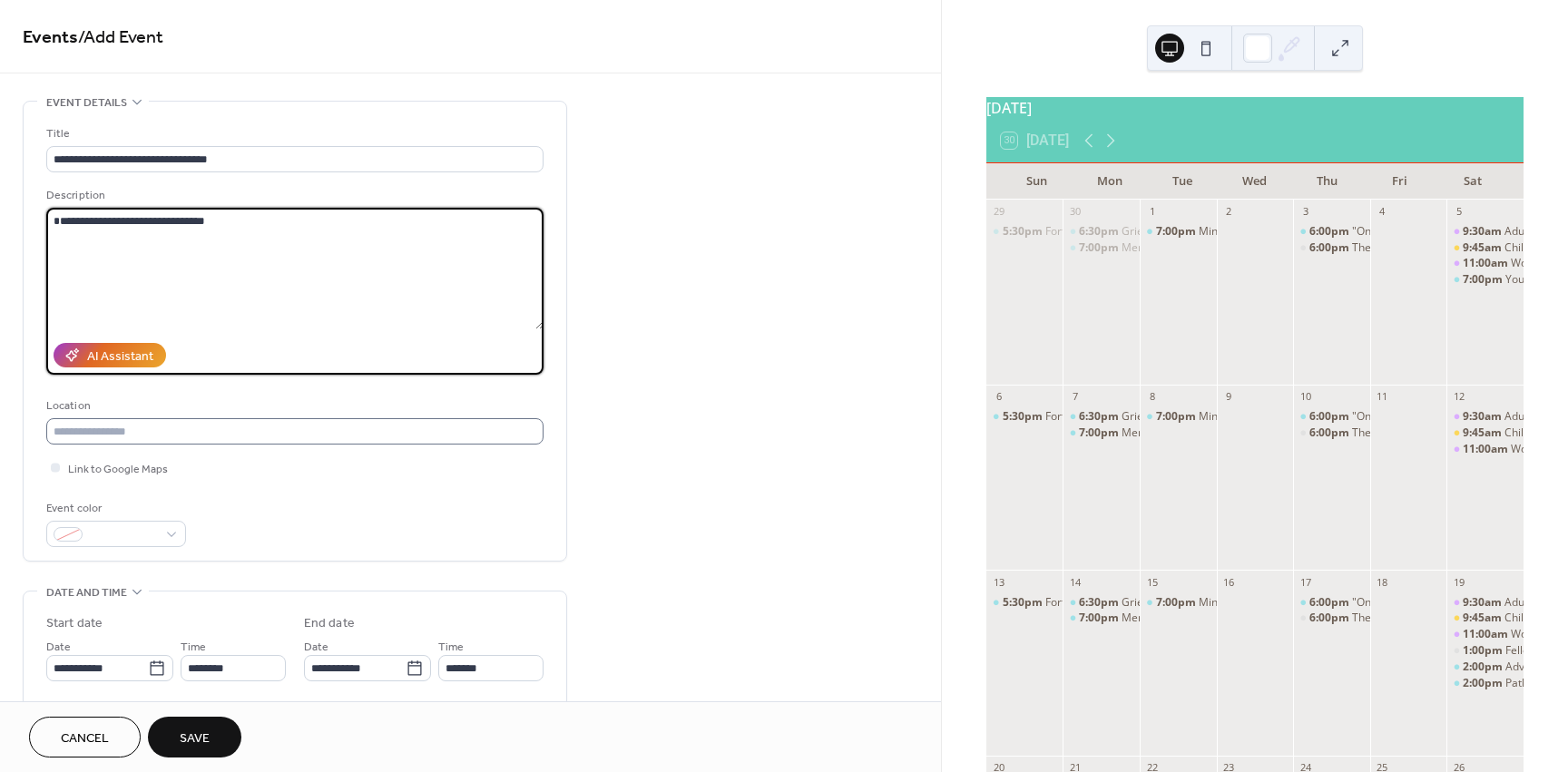 type on "**********" 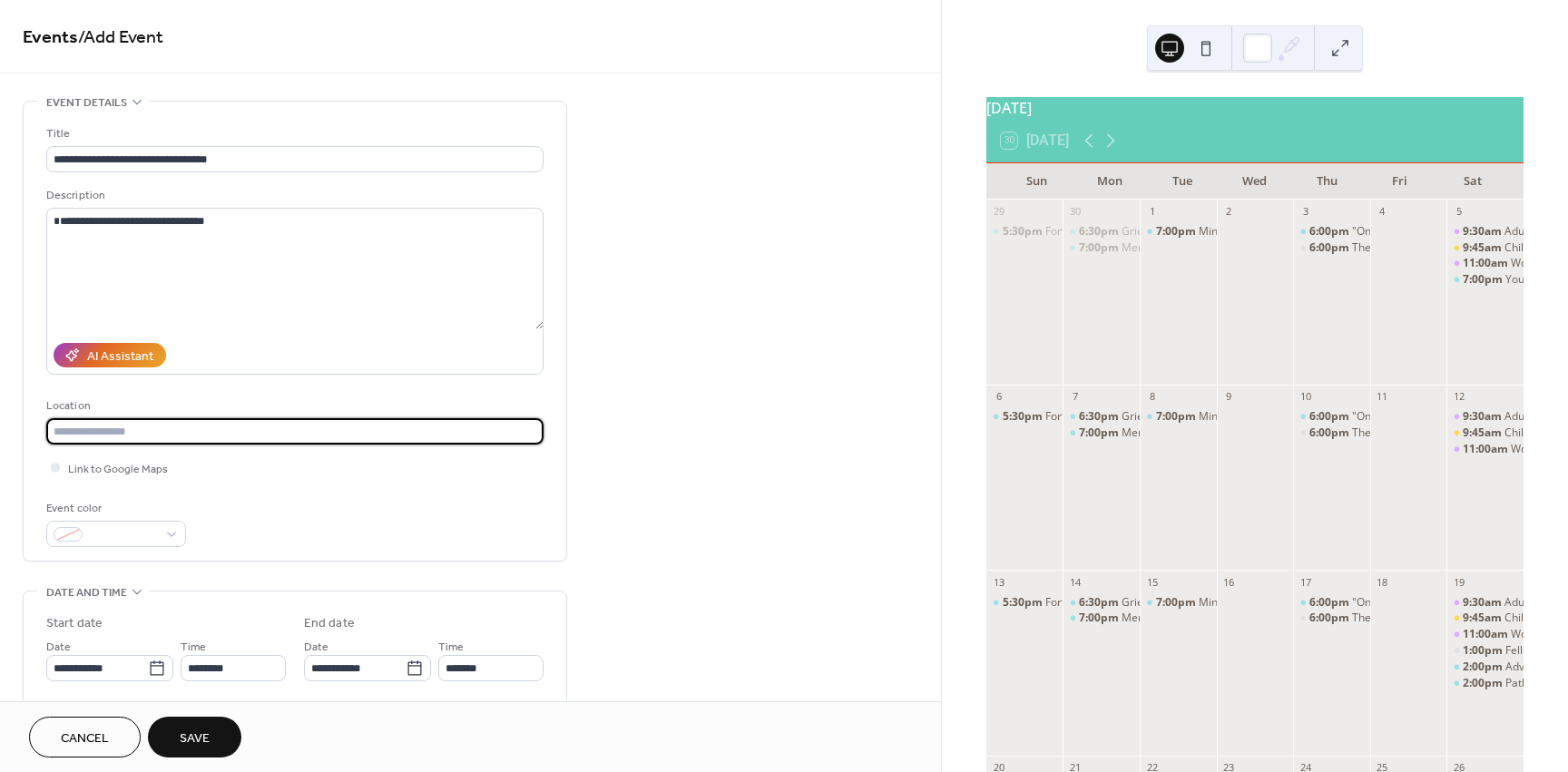 click at bounding box center (295, 431) 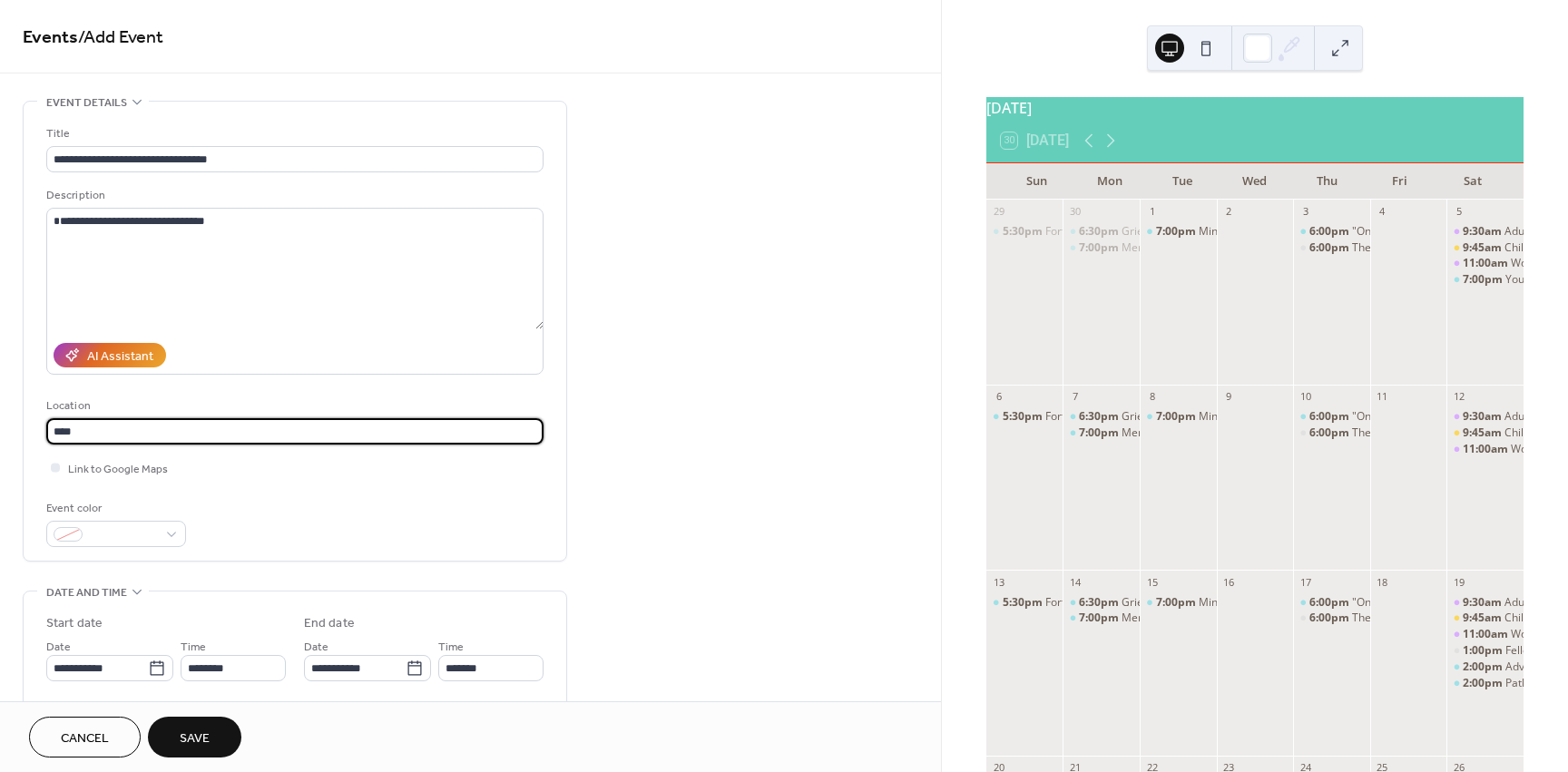 type on "****" 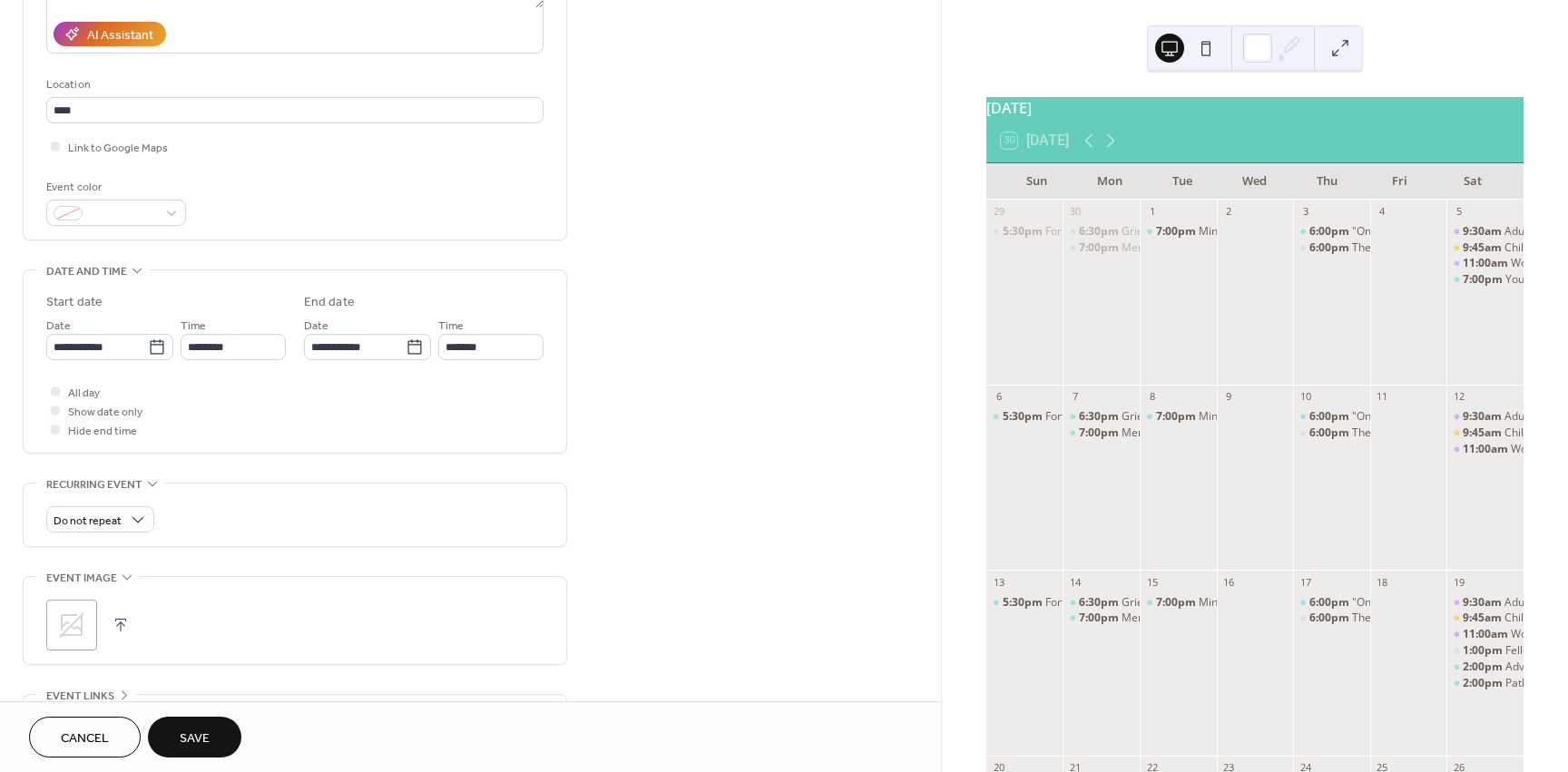 scroll, scrollTop: 322, scrollLeft: 0, axis: vertical 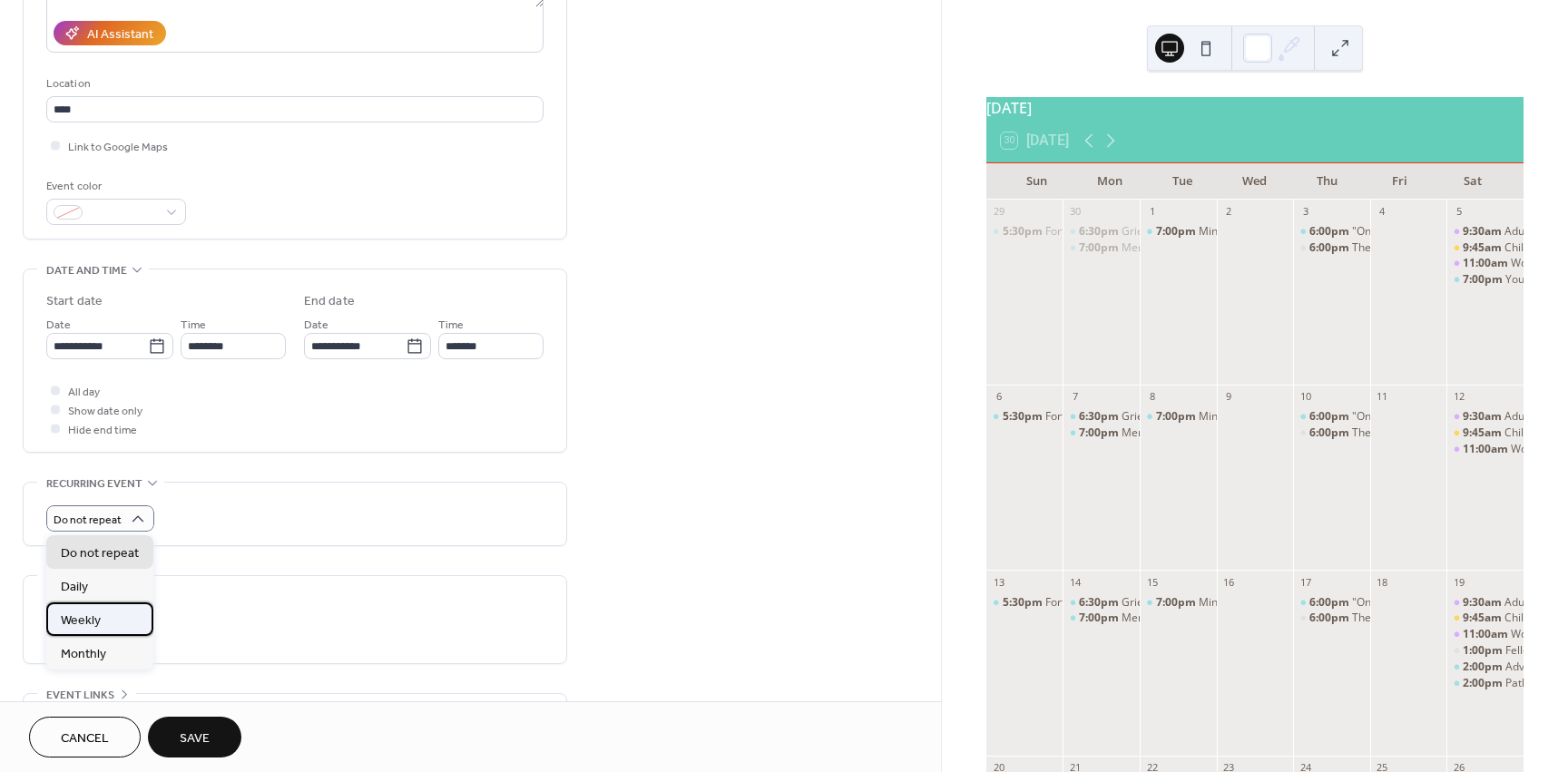 click on "Weekly" at bounding box center [81, 621] 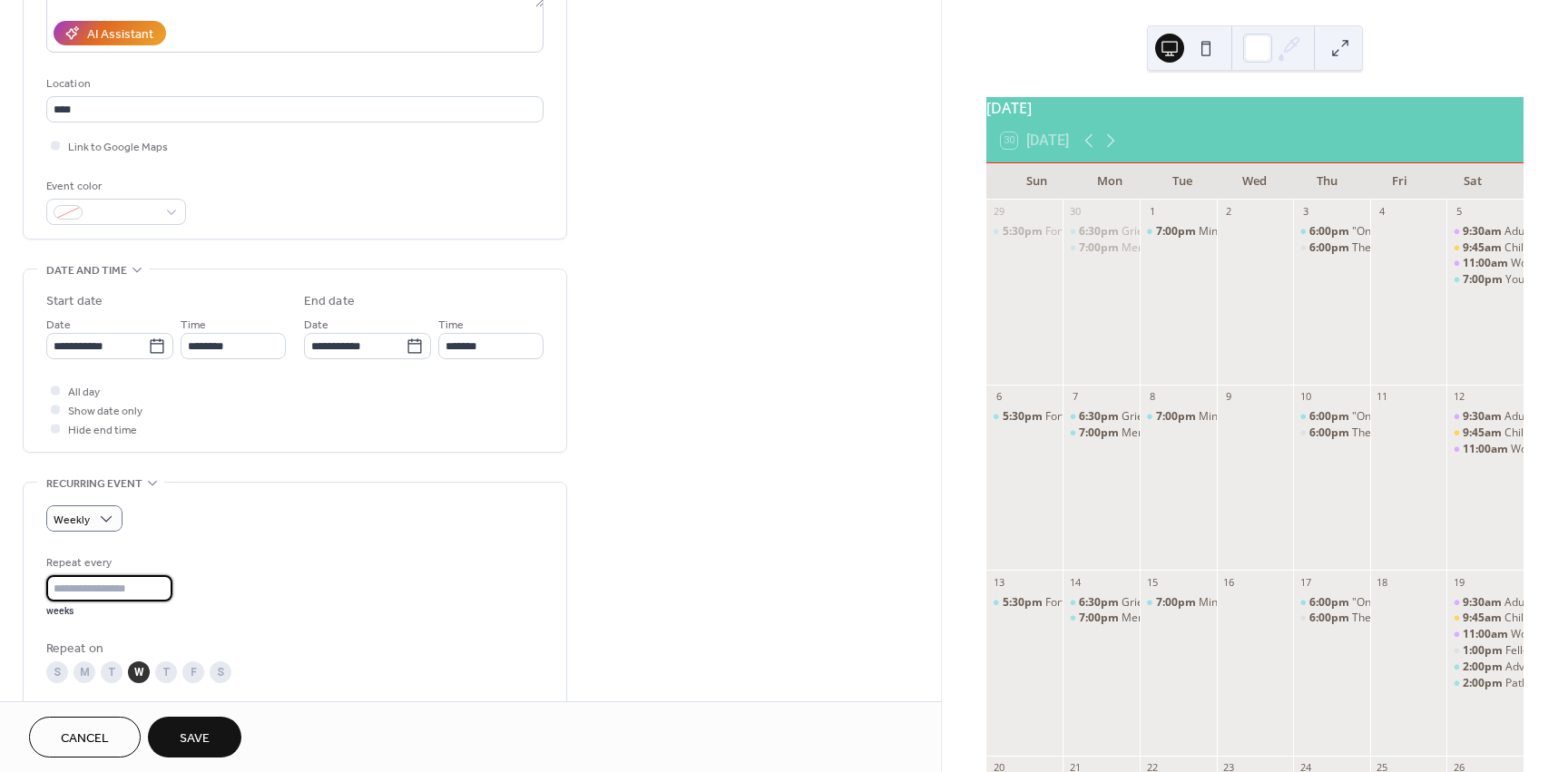 click on "*" at bounding box center (109, 588) 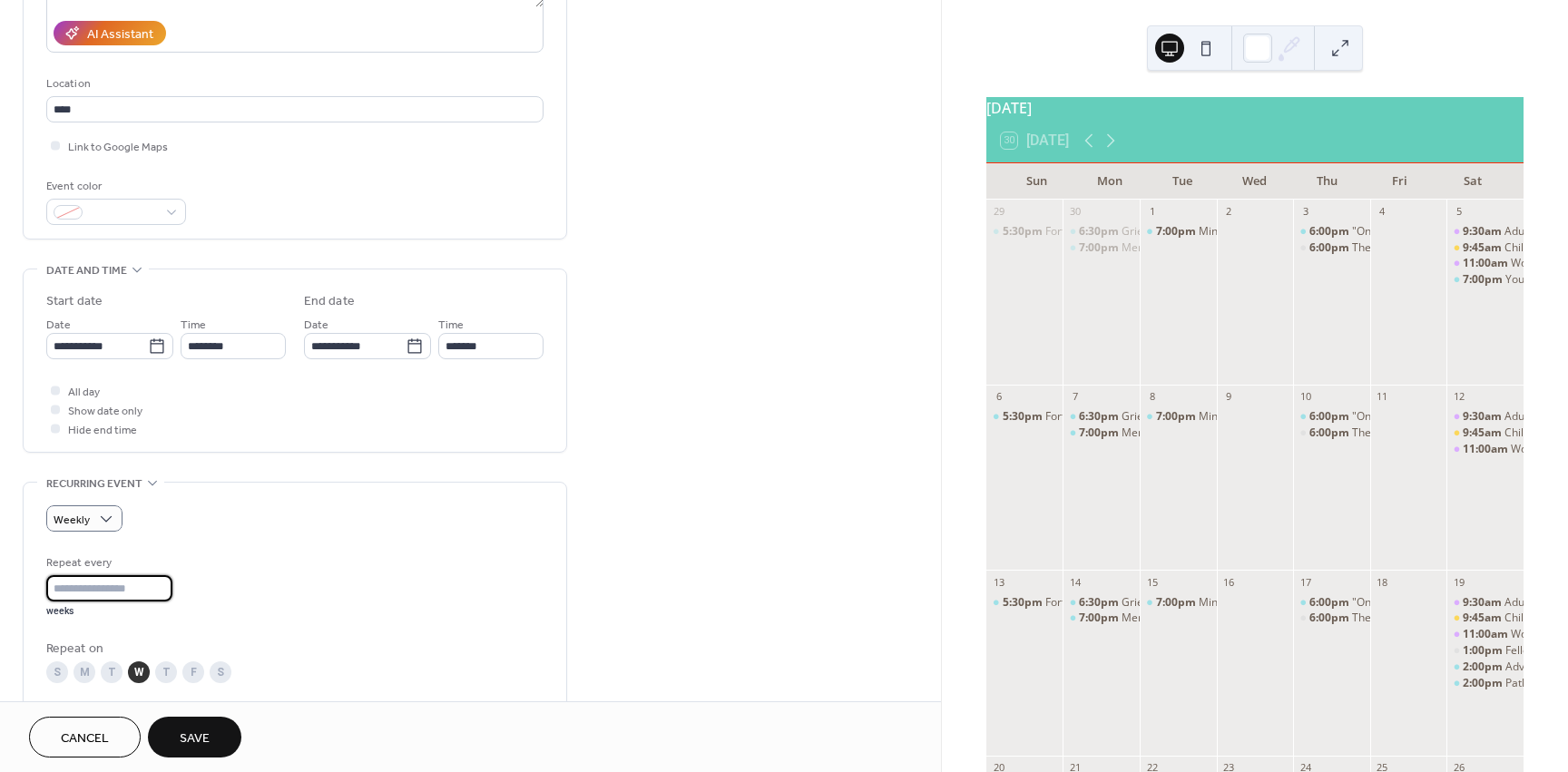 click on "*" at bounding box center [109, 588] 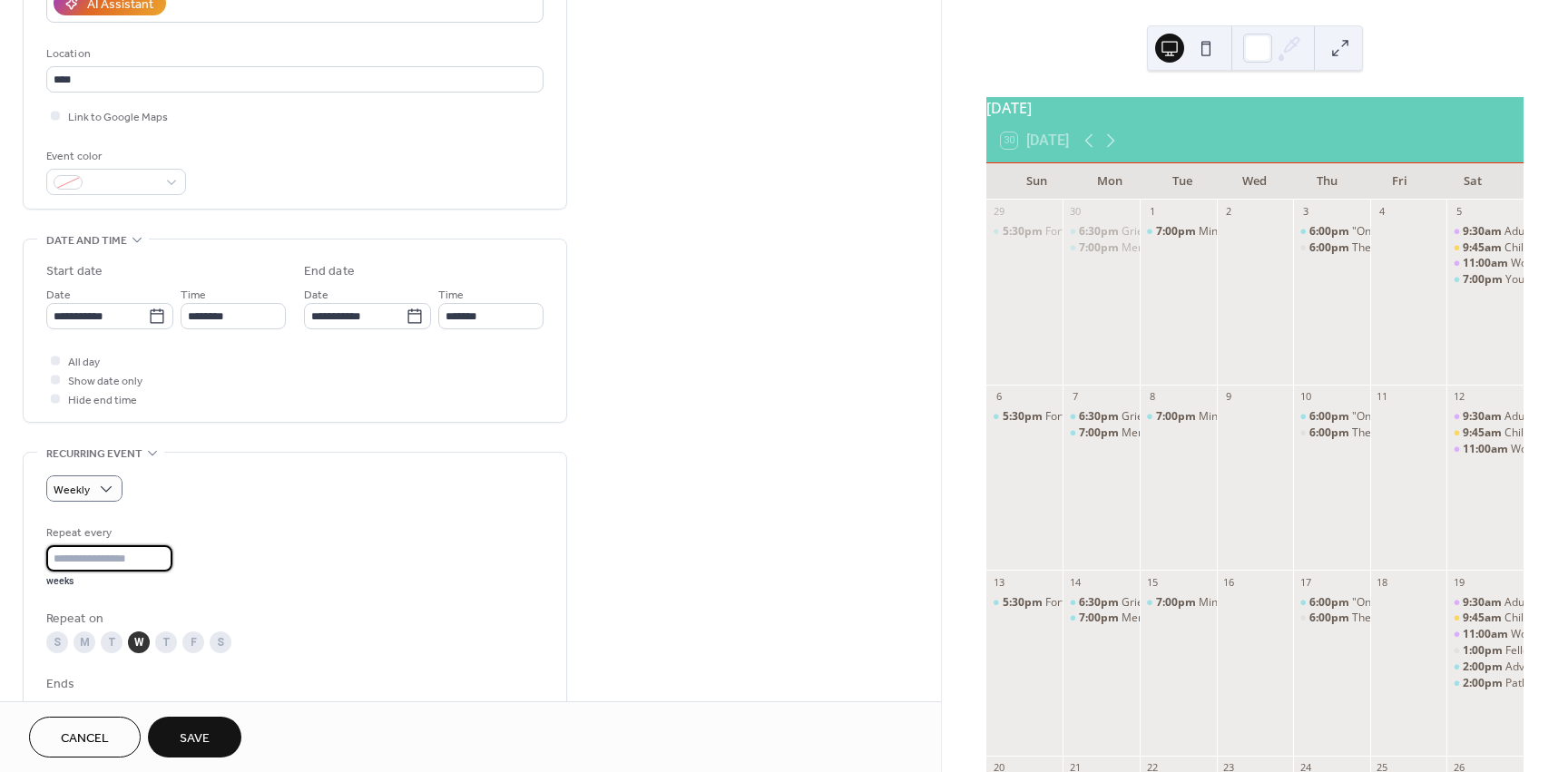 scroll, scrollTop: 354, scrollLeft: 0, axis: vertical 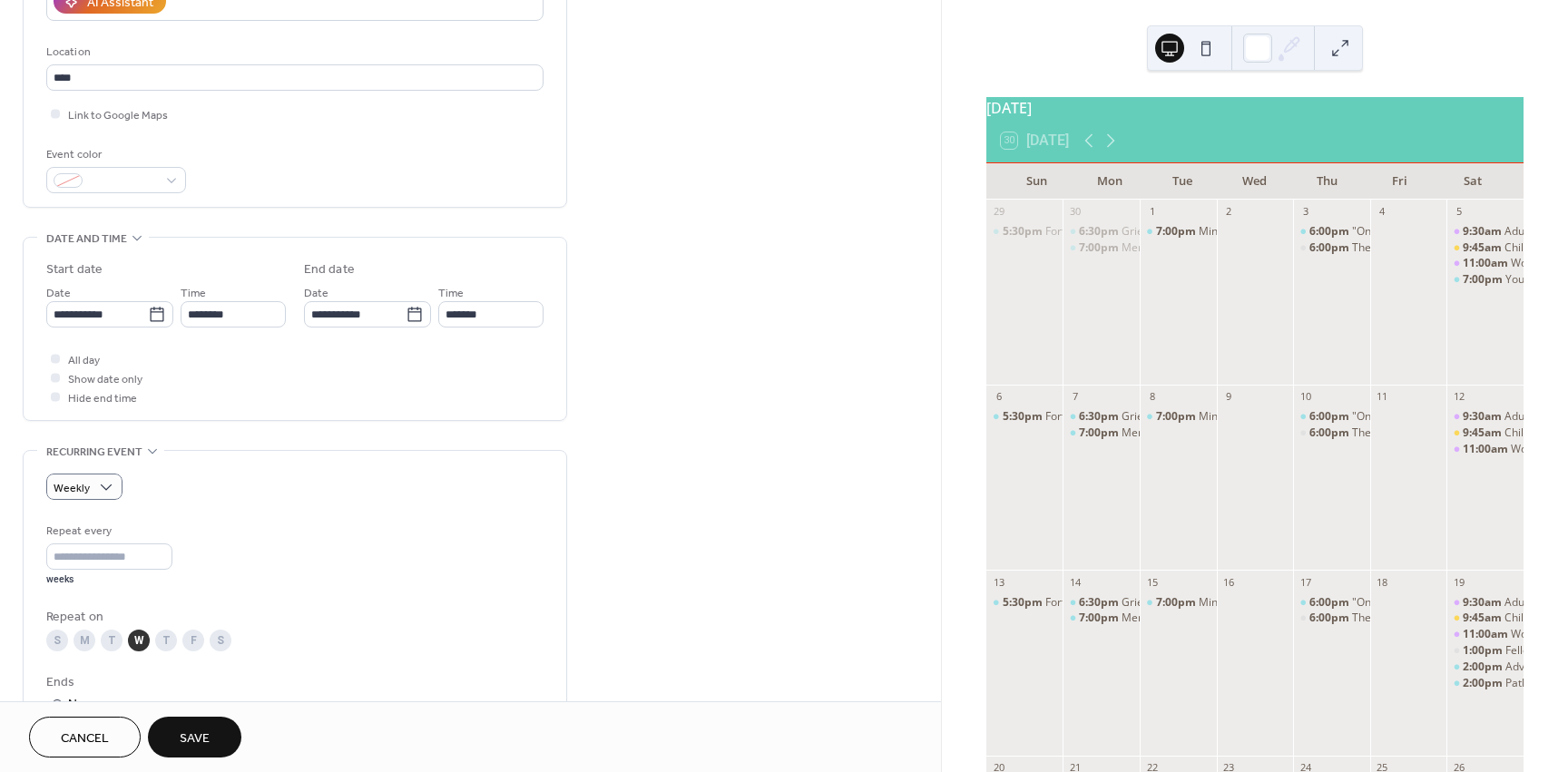 click on "S" at bounding box center [57, 640] 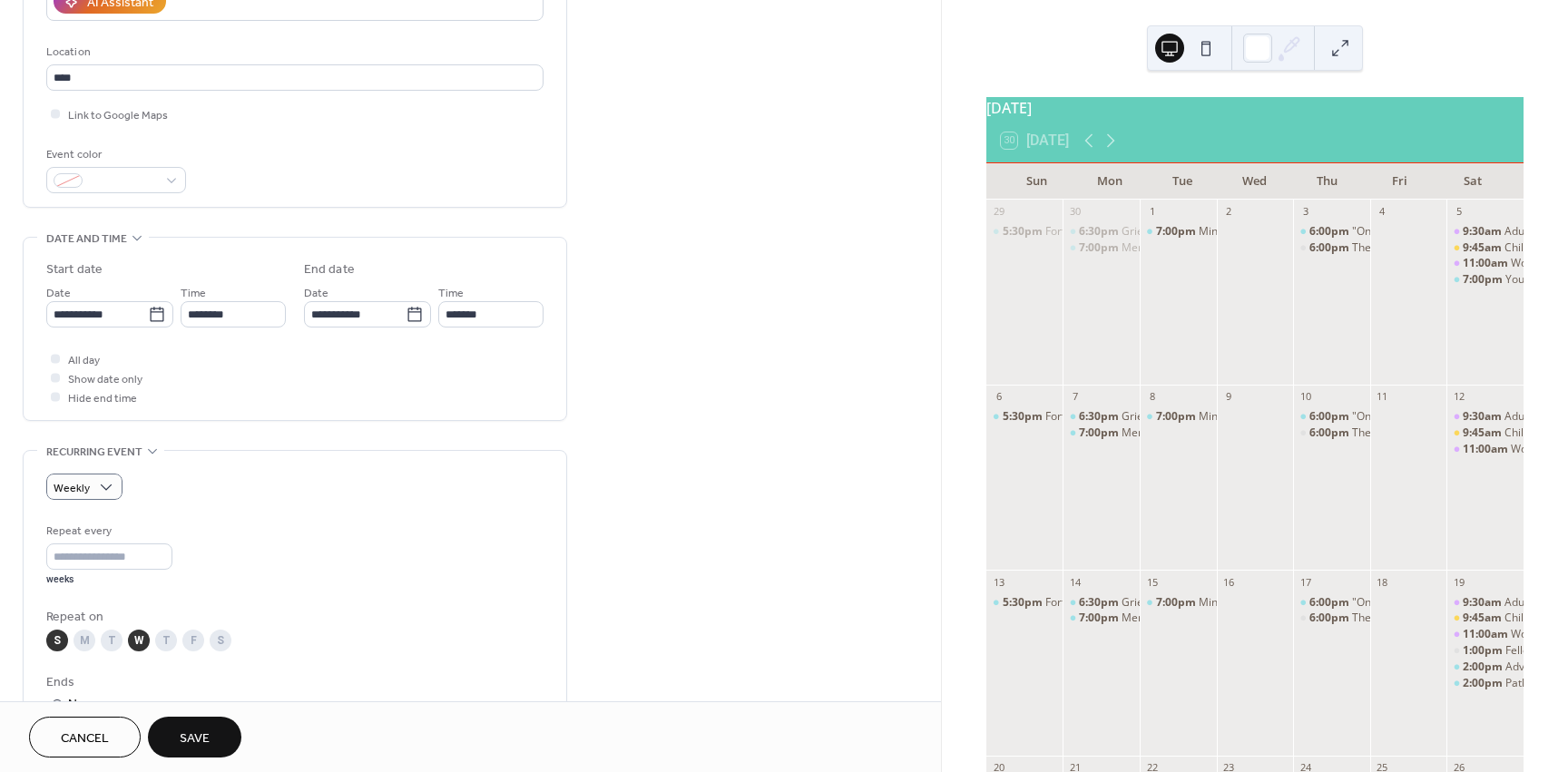 click on "W" at bounding box center [139, 640] 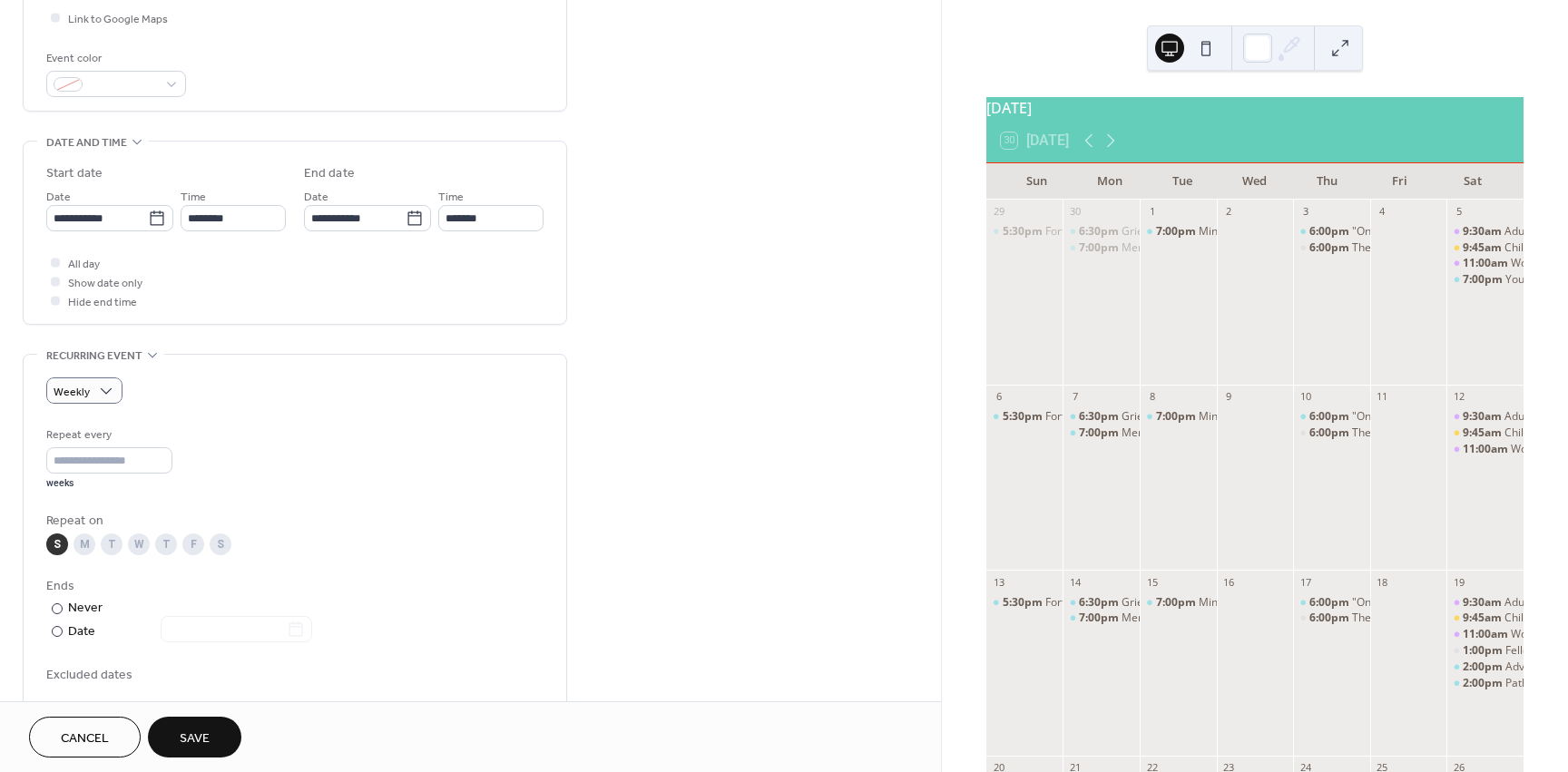 scroll, scrollTop: 445, scrollLeft: 0, axis: vertical 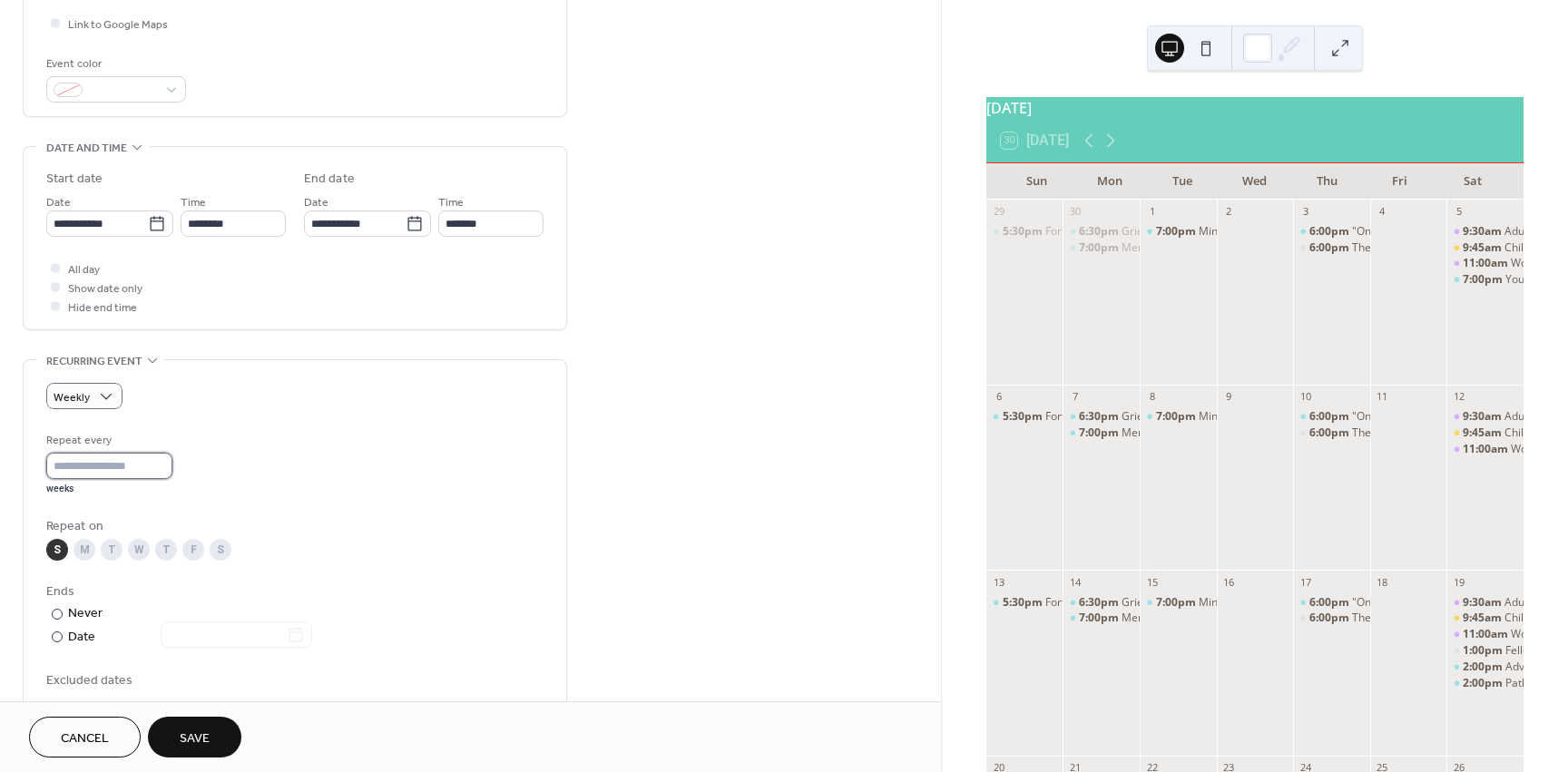 click on "*" at bounding box center (109, 465) 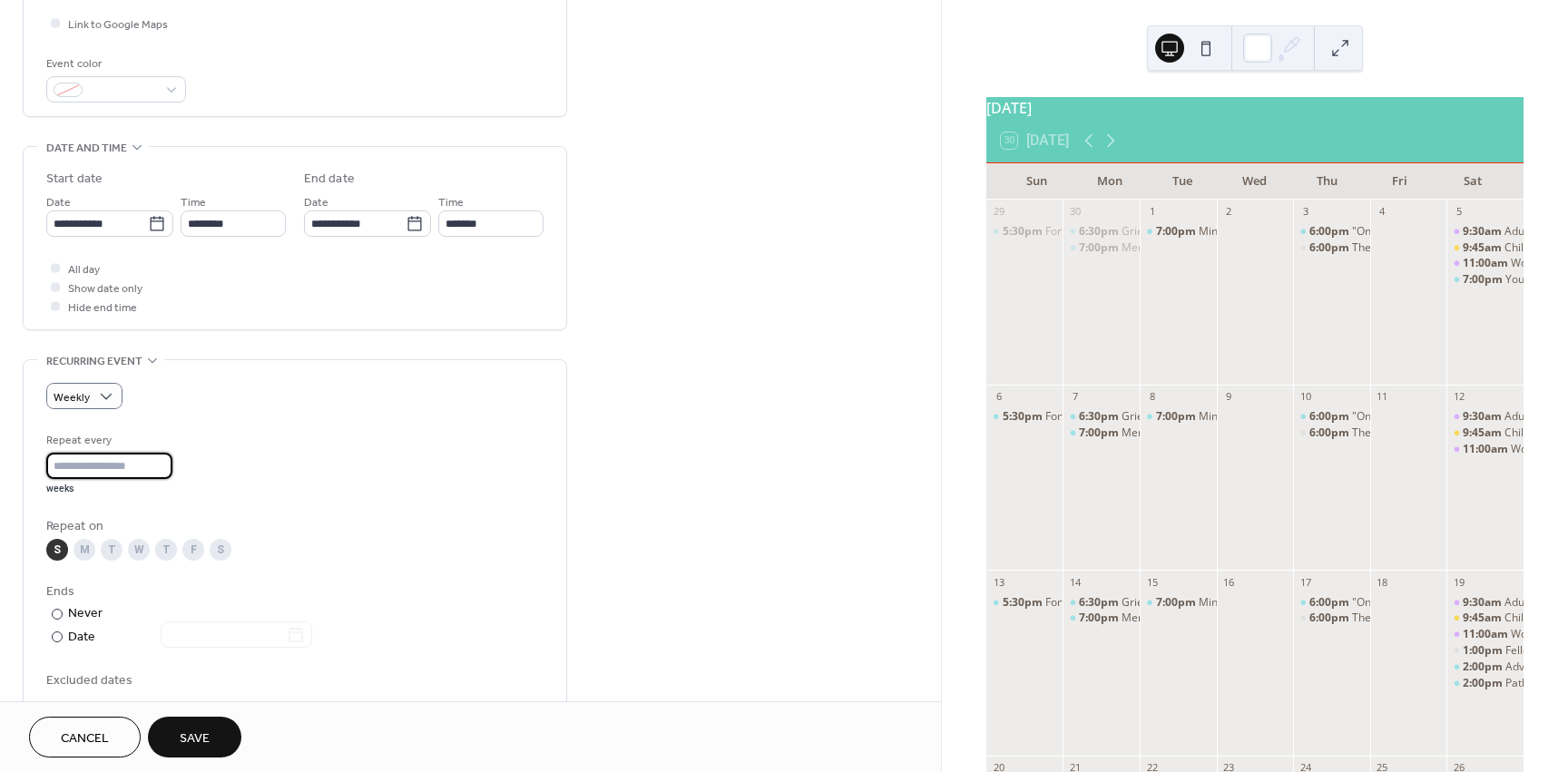 click on "*" at bounding box center (109, 465) 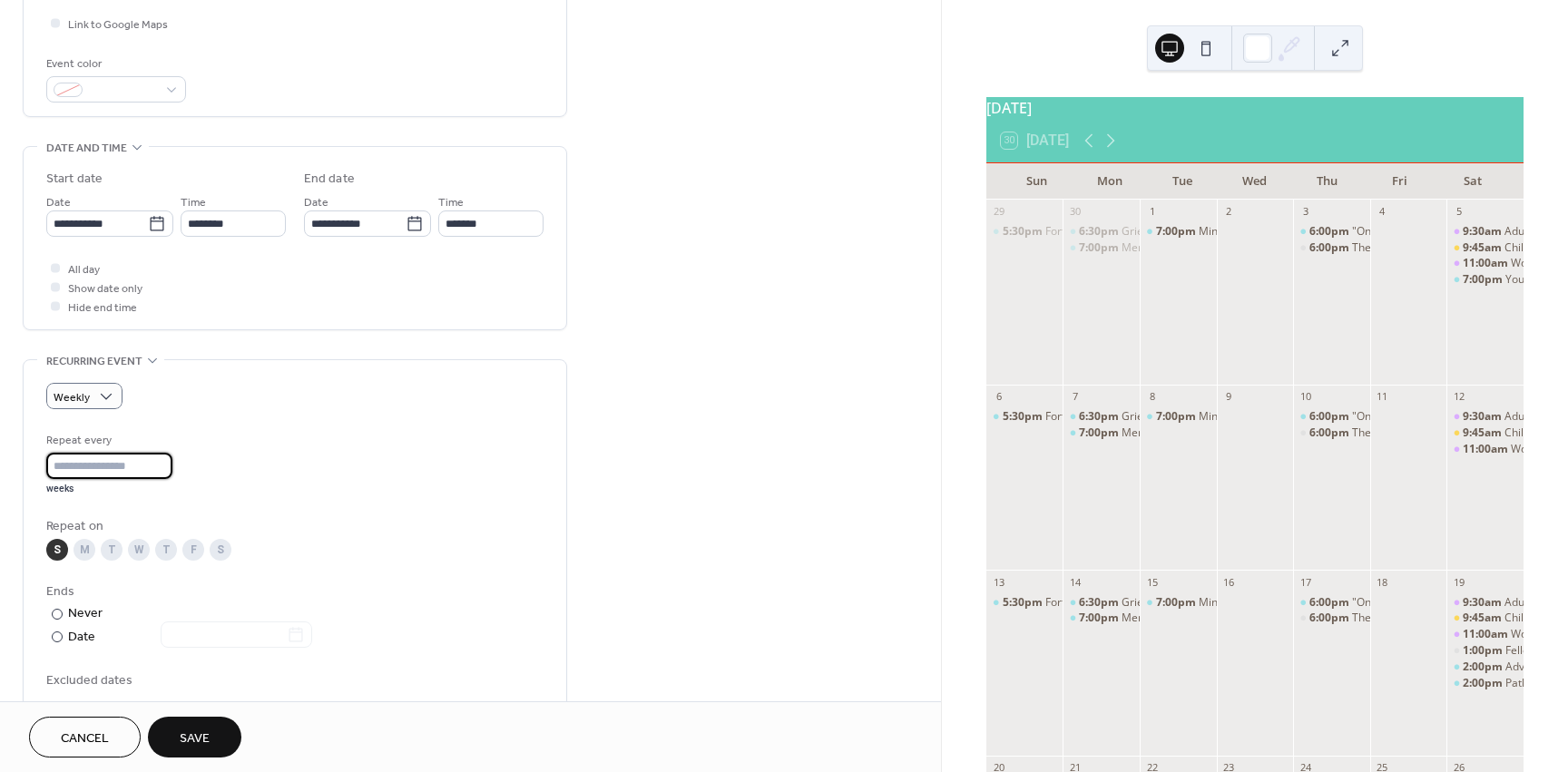 click on "*" at bounding box center (109, 465) 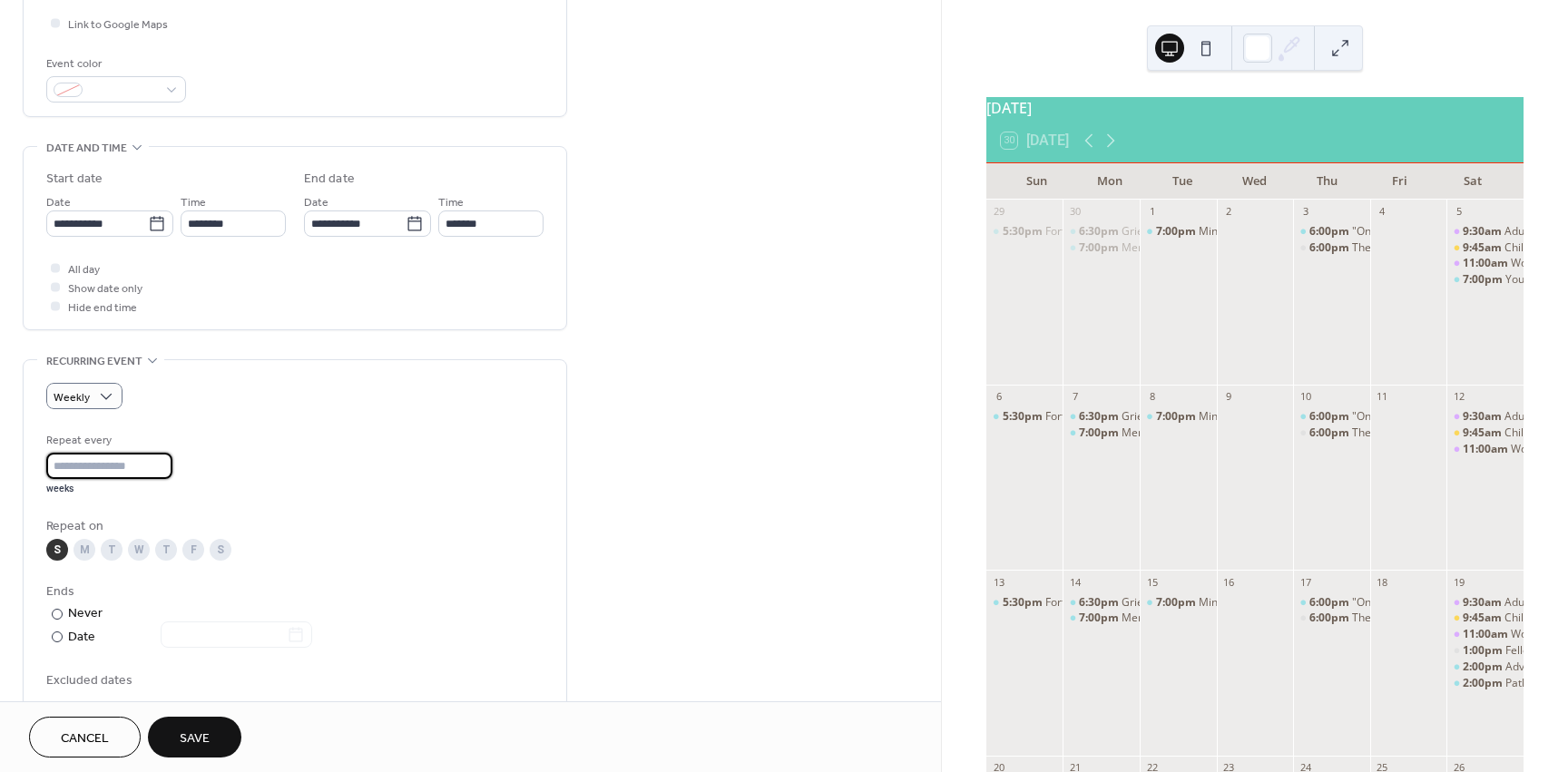 click on "*" at bounding box center [109, 465] 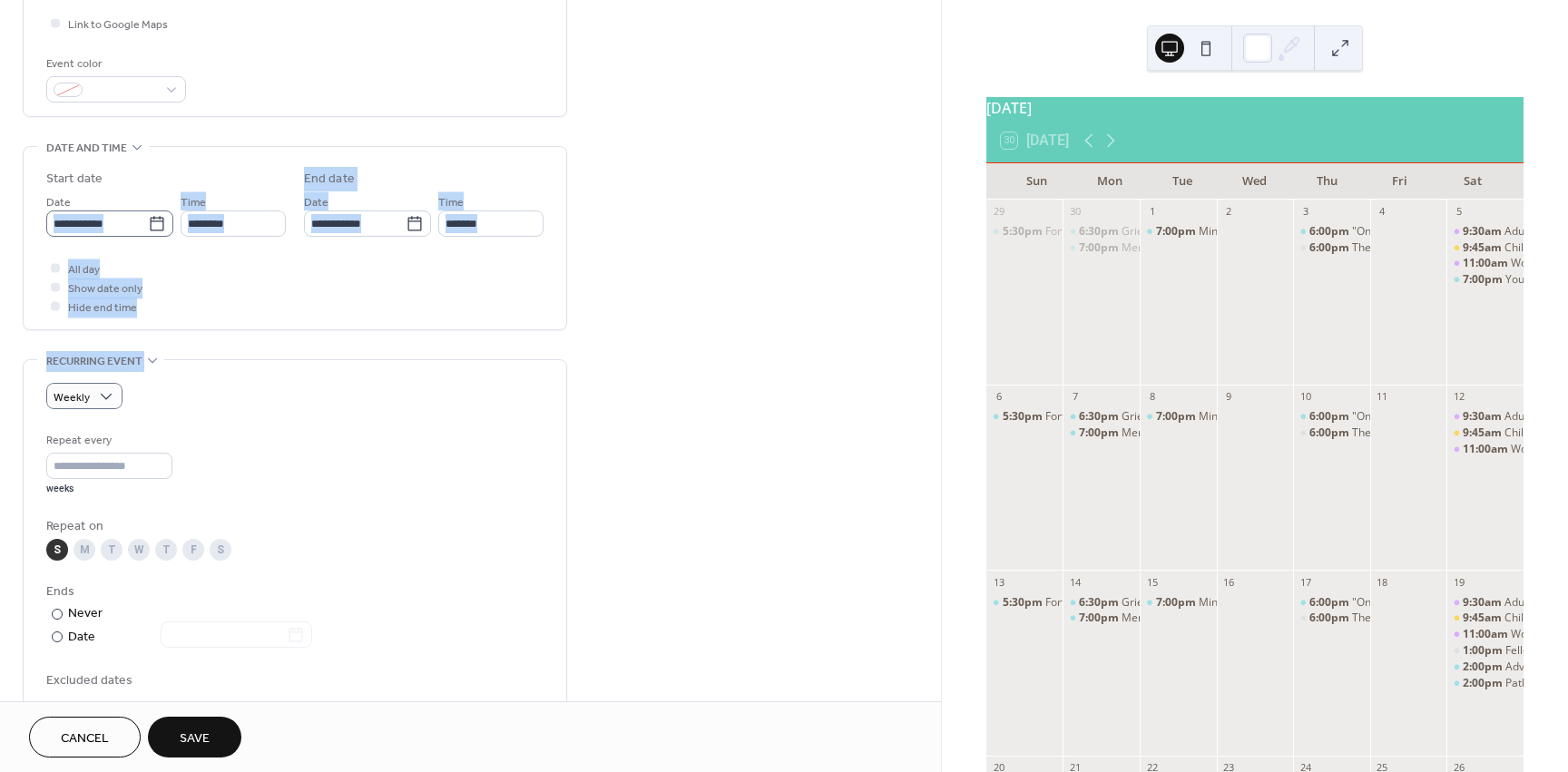 drag, startPoint x: 161, startPoint y: 402, endPoint x: 156, endPoint y: 225, distance: 177.07061 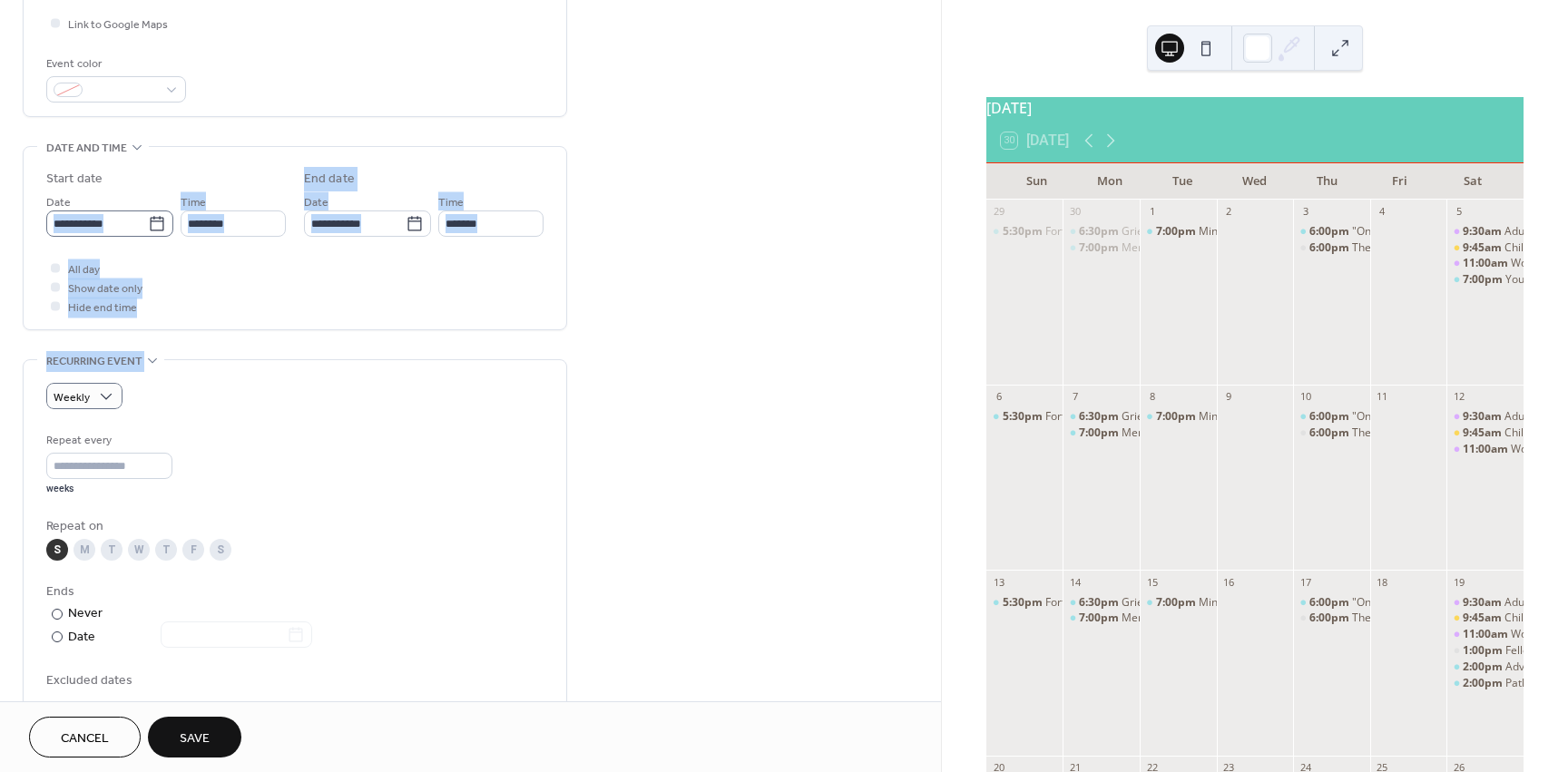click on "**********" at bounding box center [295, 357] 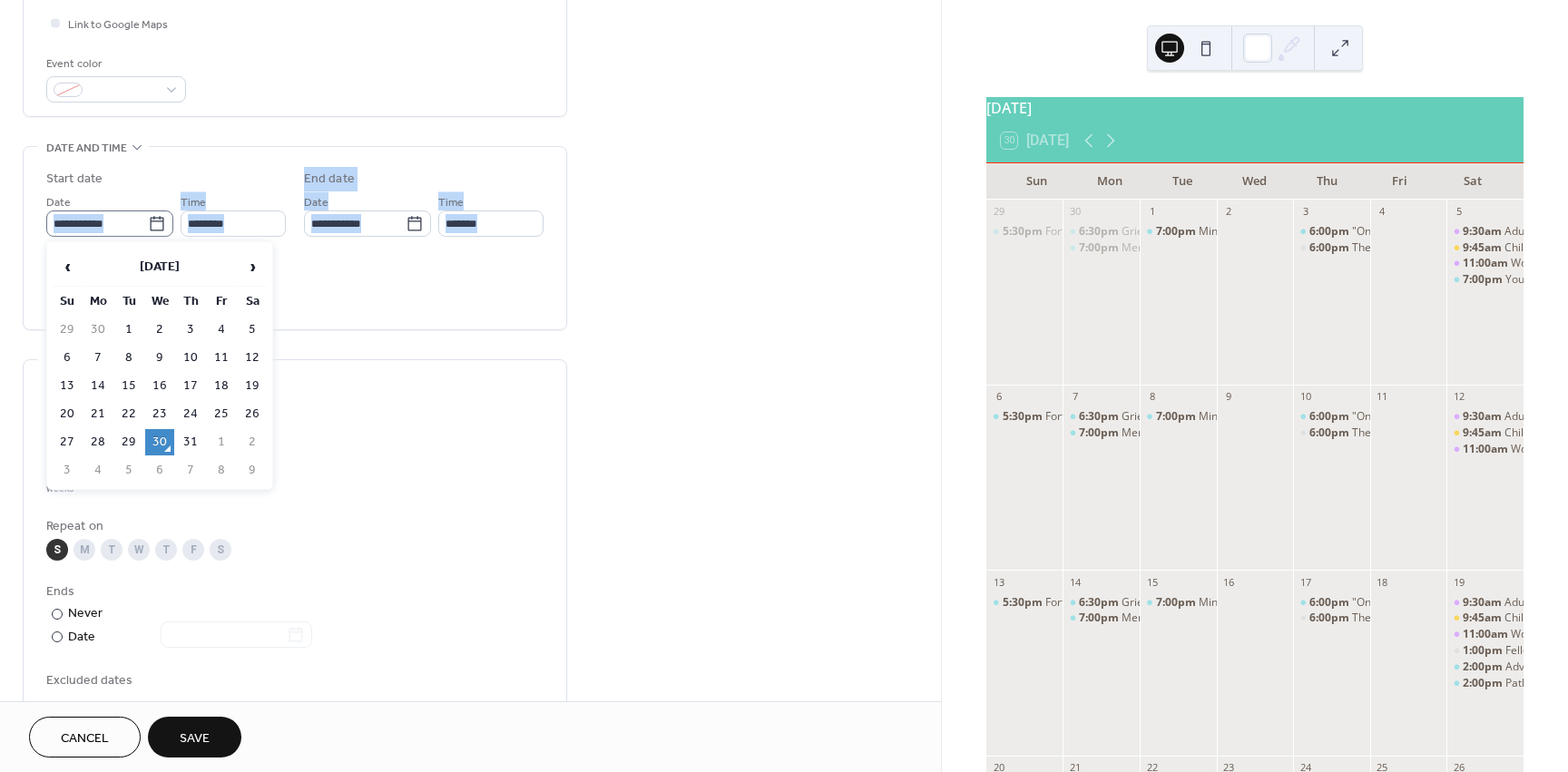 click 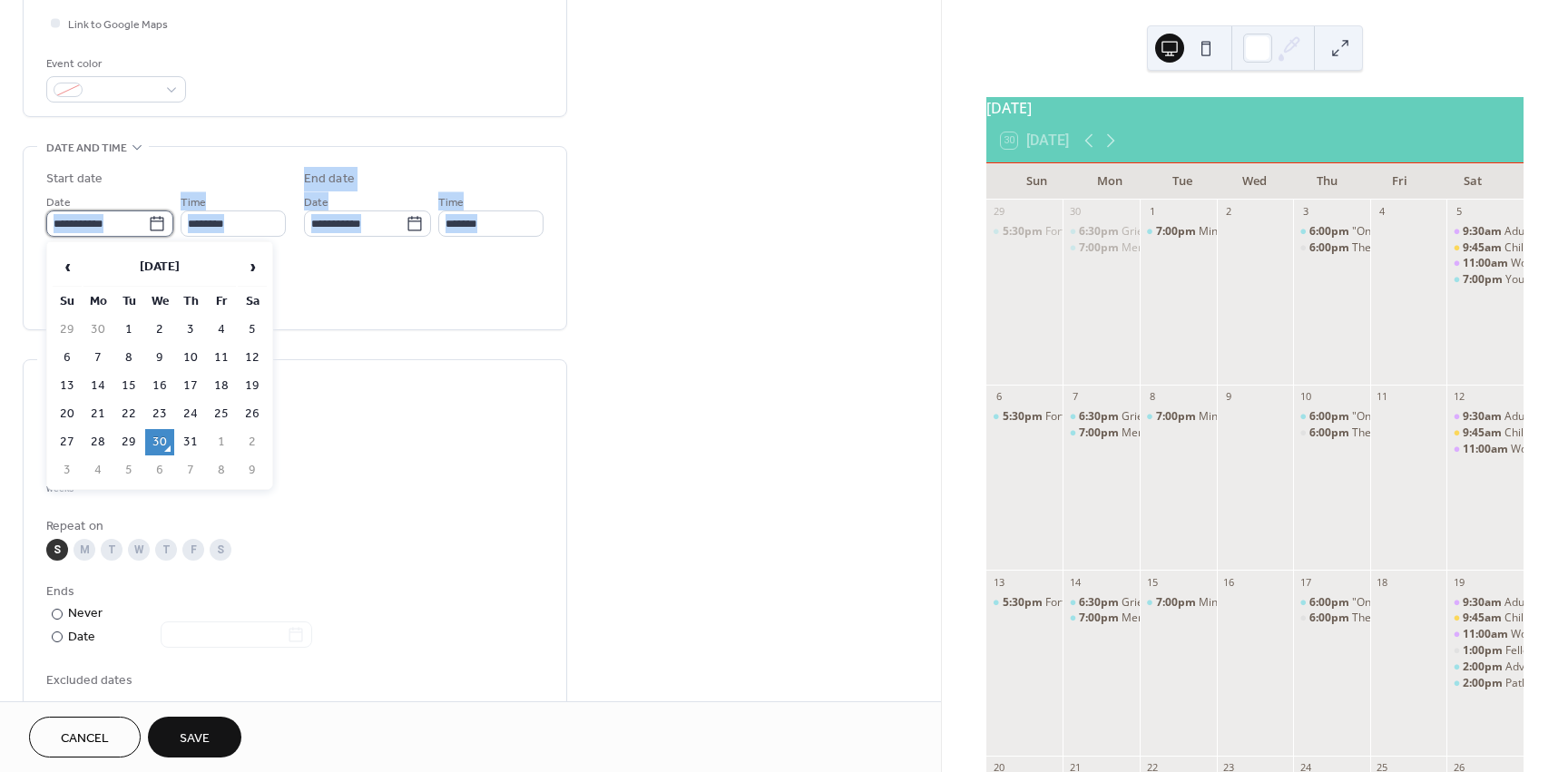 click on "**********" at bounding box center [97, 223] 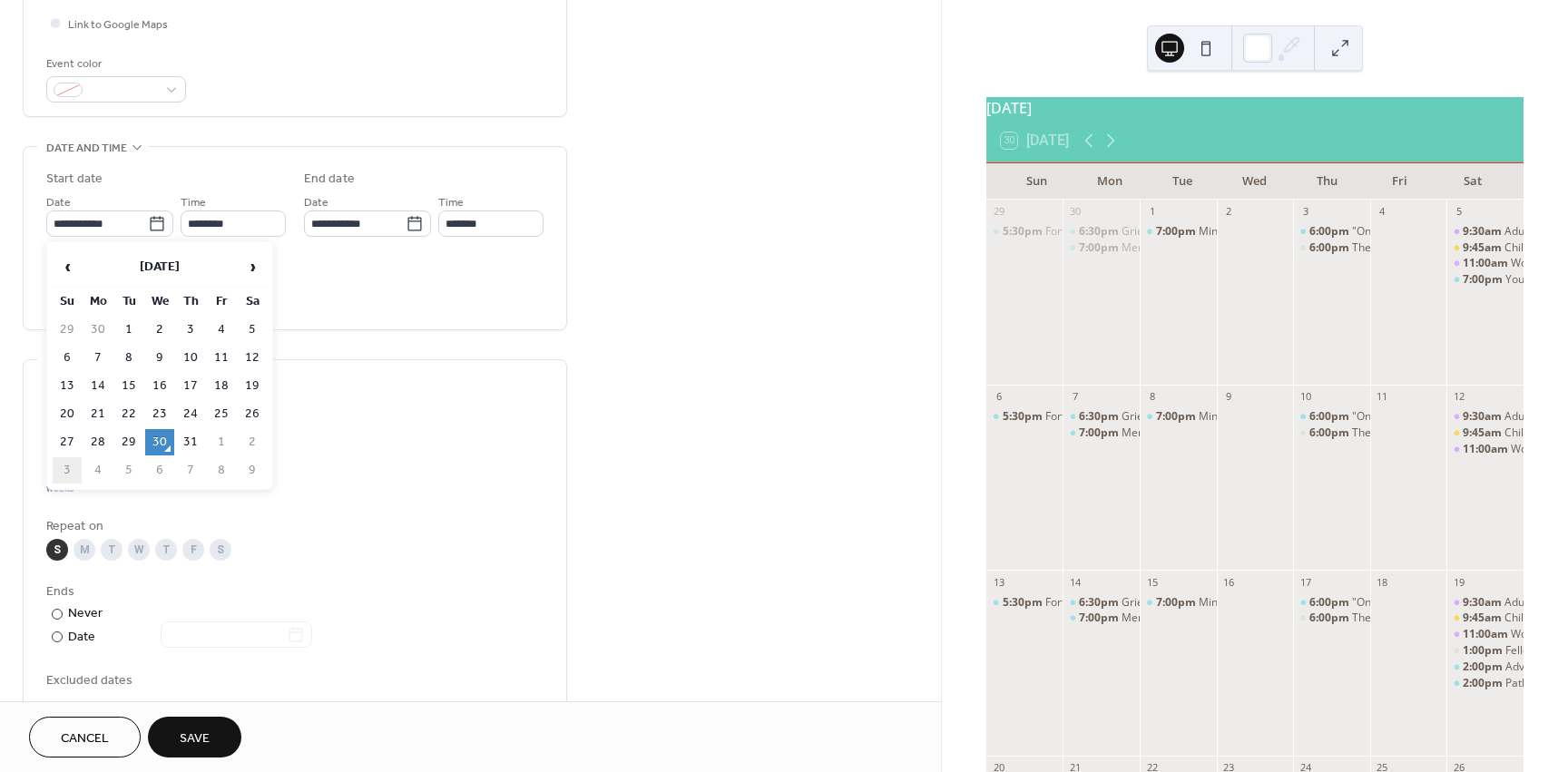 click on "3" at bounding box center [67, 470] 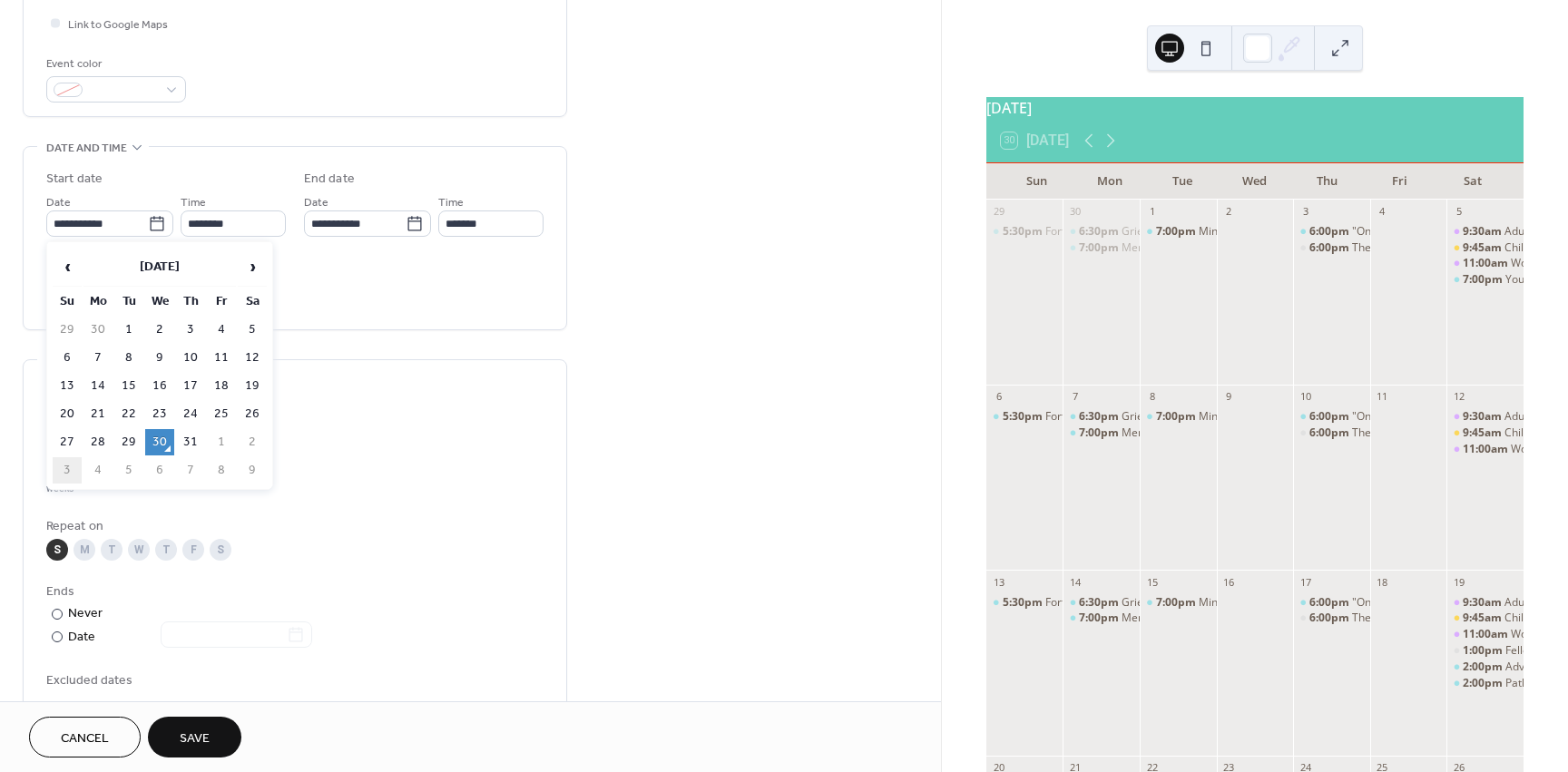 type on "**********" 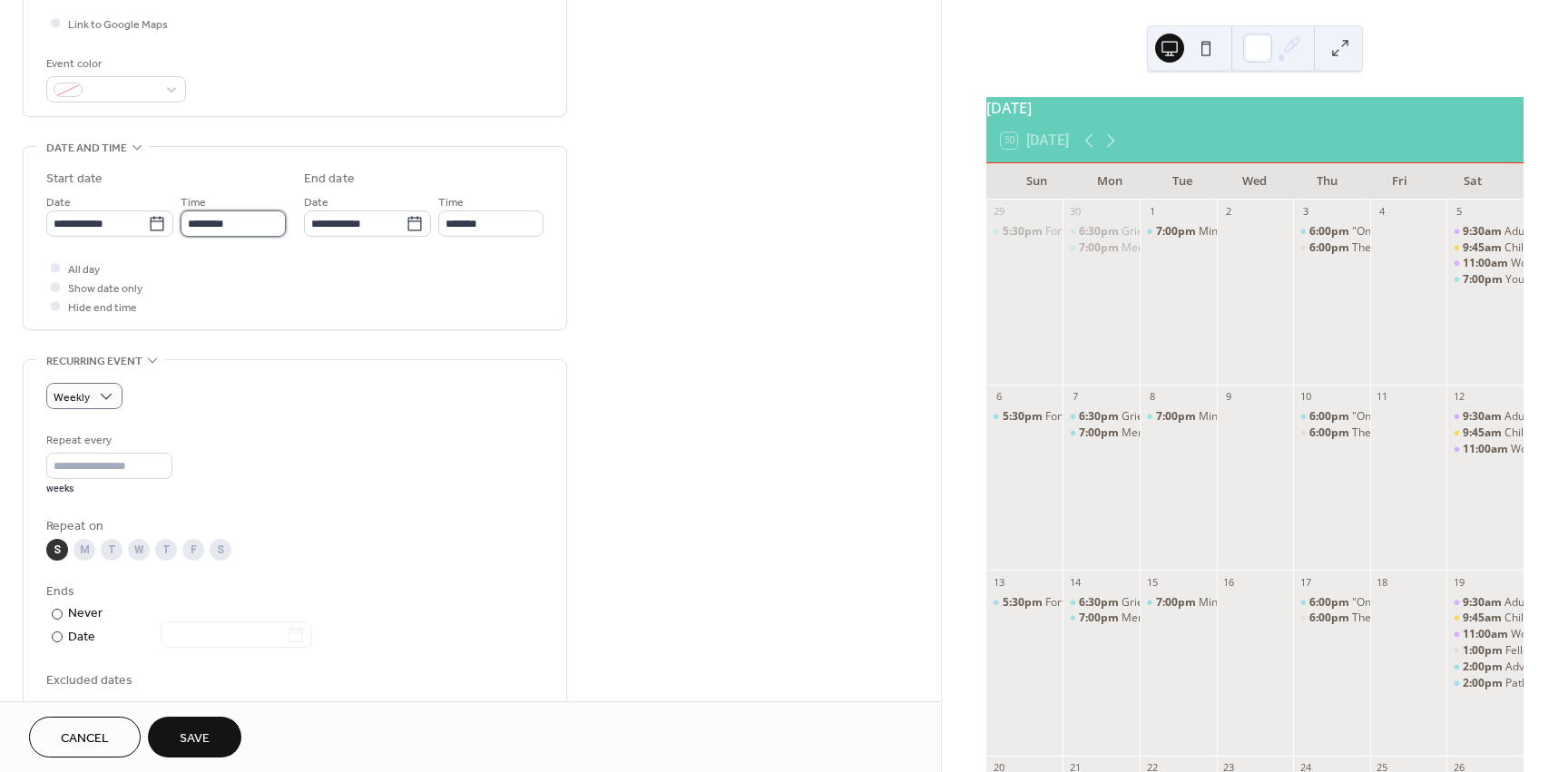 click on "**********" at bounding box center (784, 386) 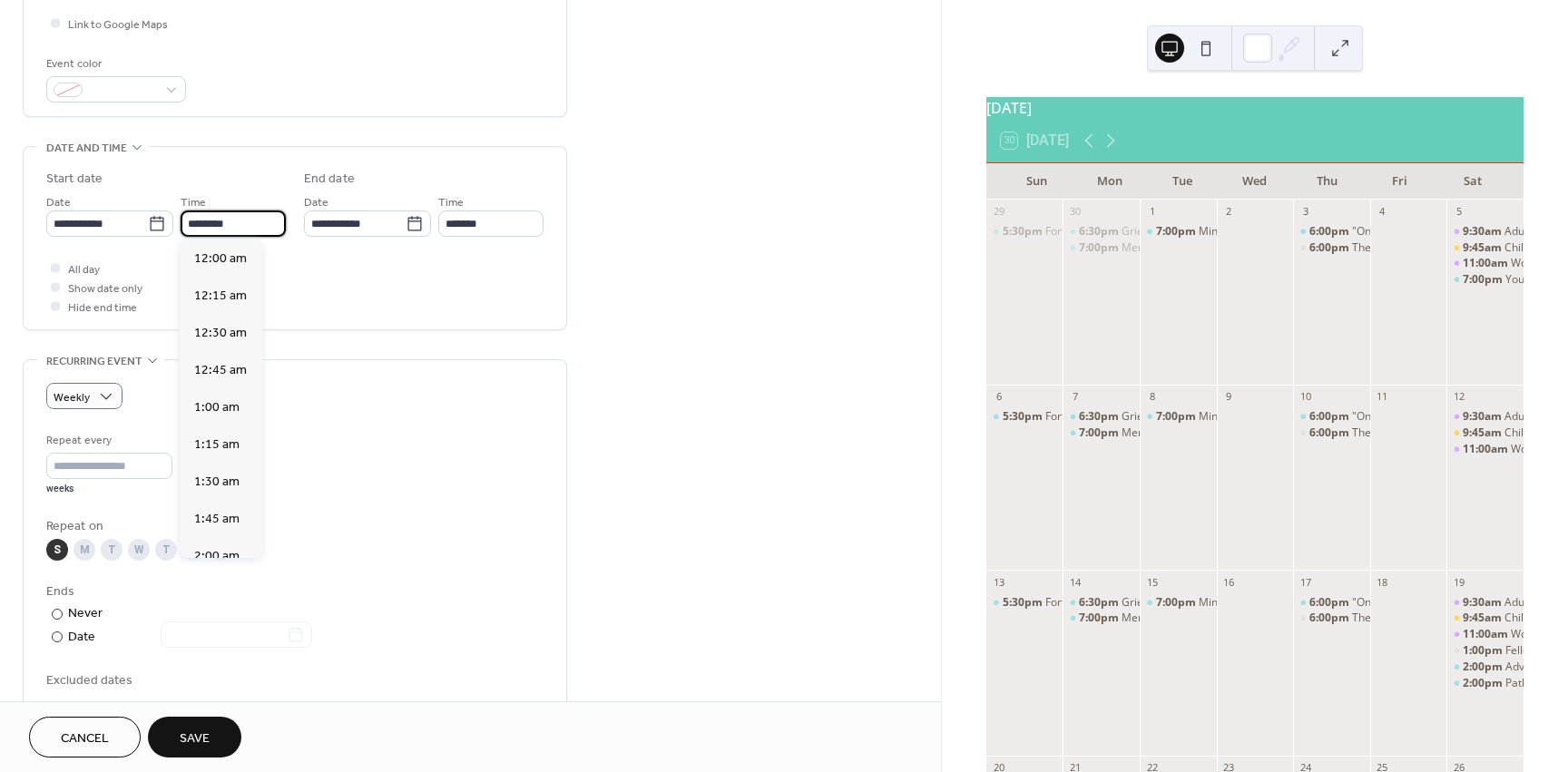 scroll, scrollTop: 1785, scrollLeft: 0, axis: vertical 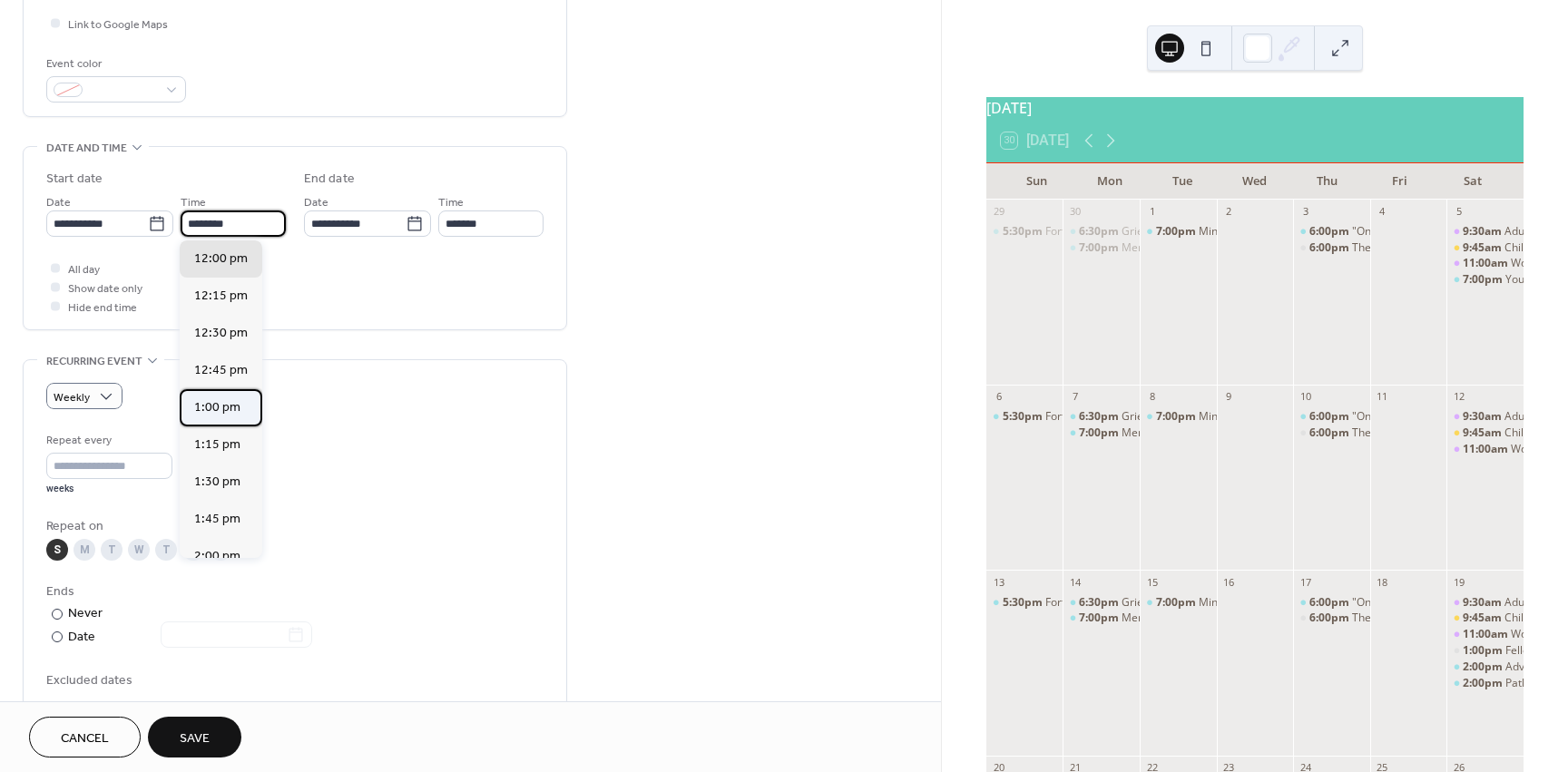 click on "1:00 pm" at bounding box center [217, 407] 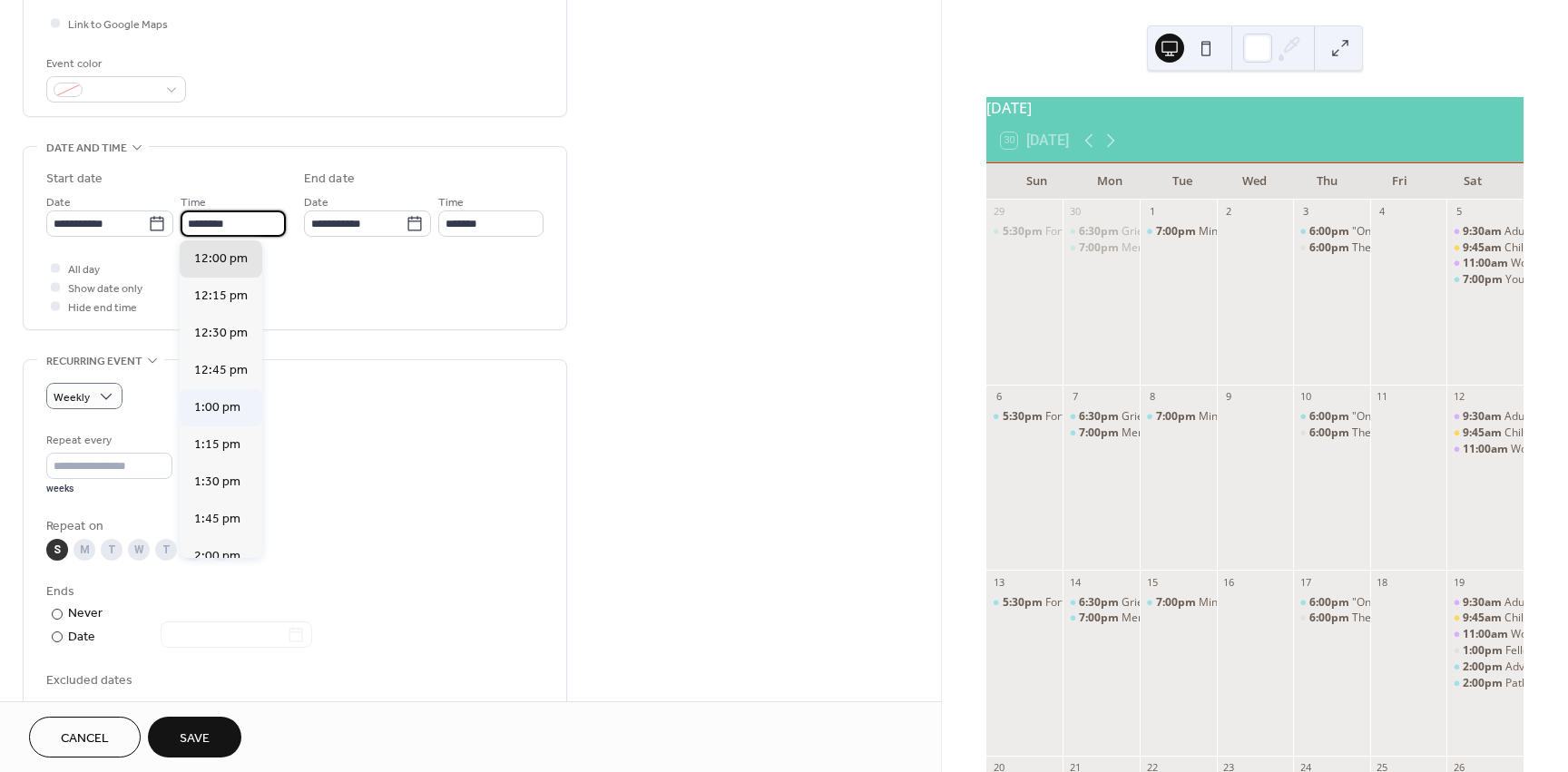 type on "*******" 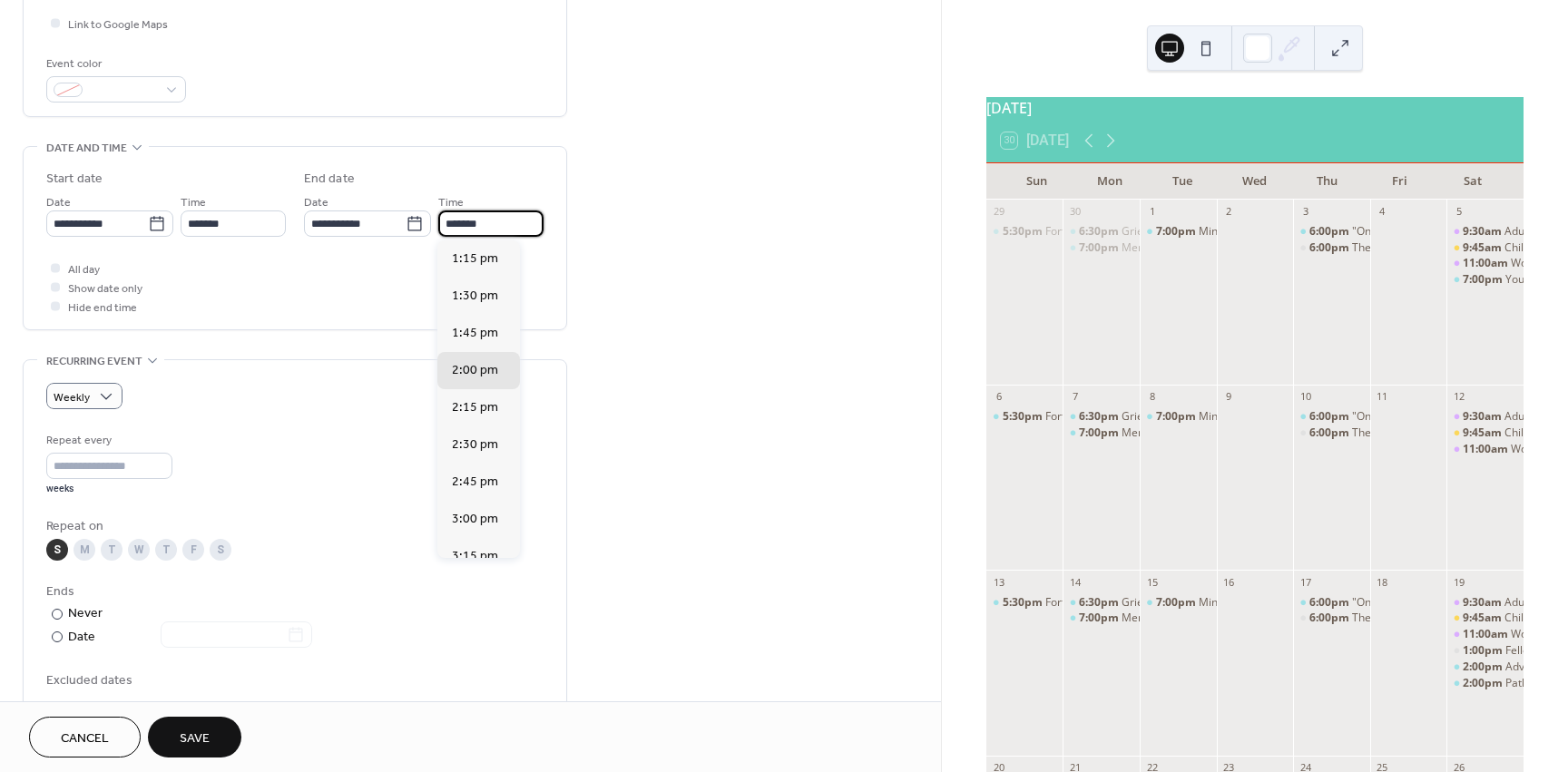 click on "*******" at bounding box center (491, 223) 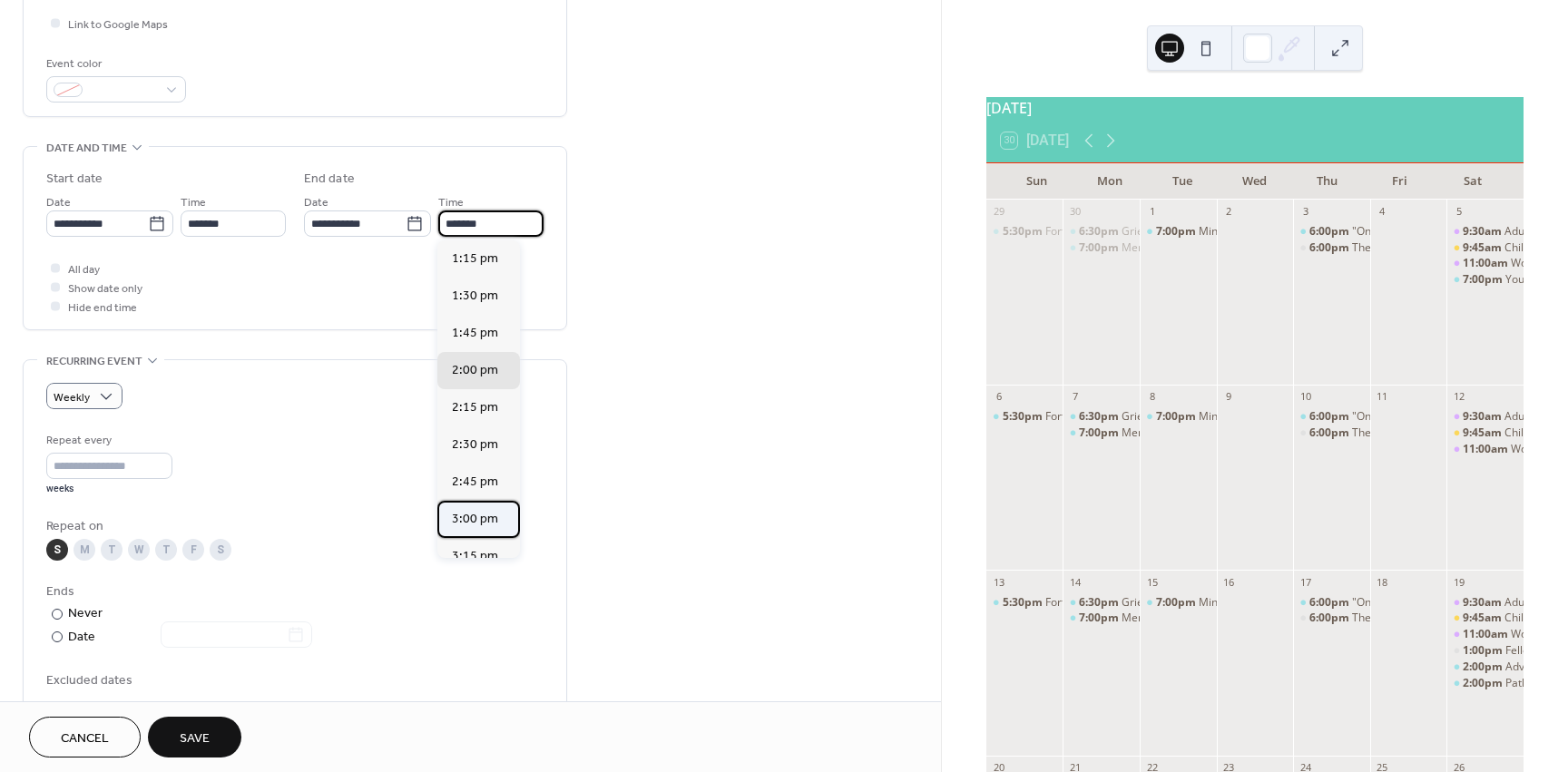 click on "3:00 pm" at bounding box center [475, 519] 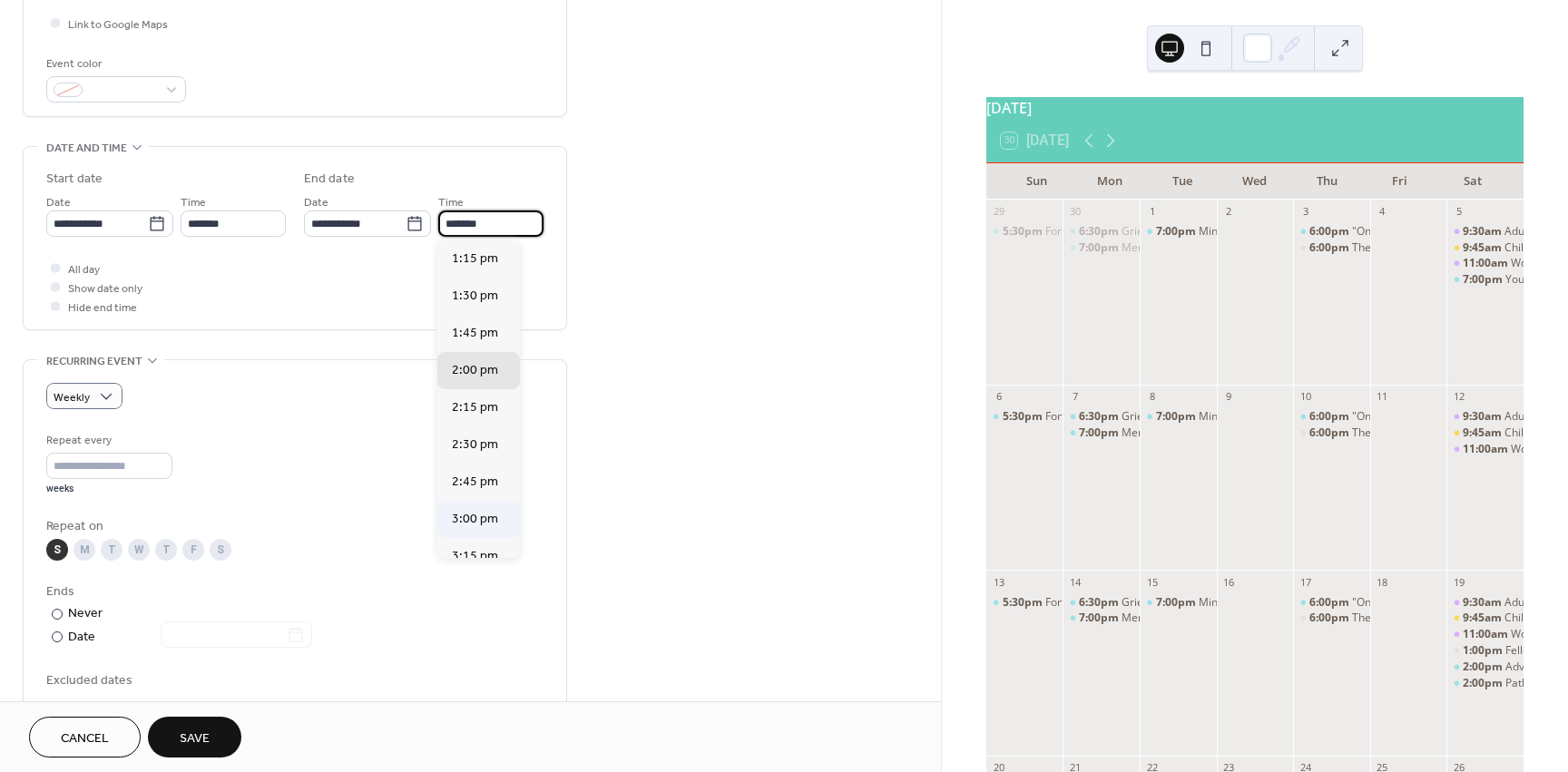 type on "*******" 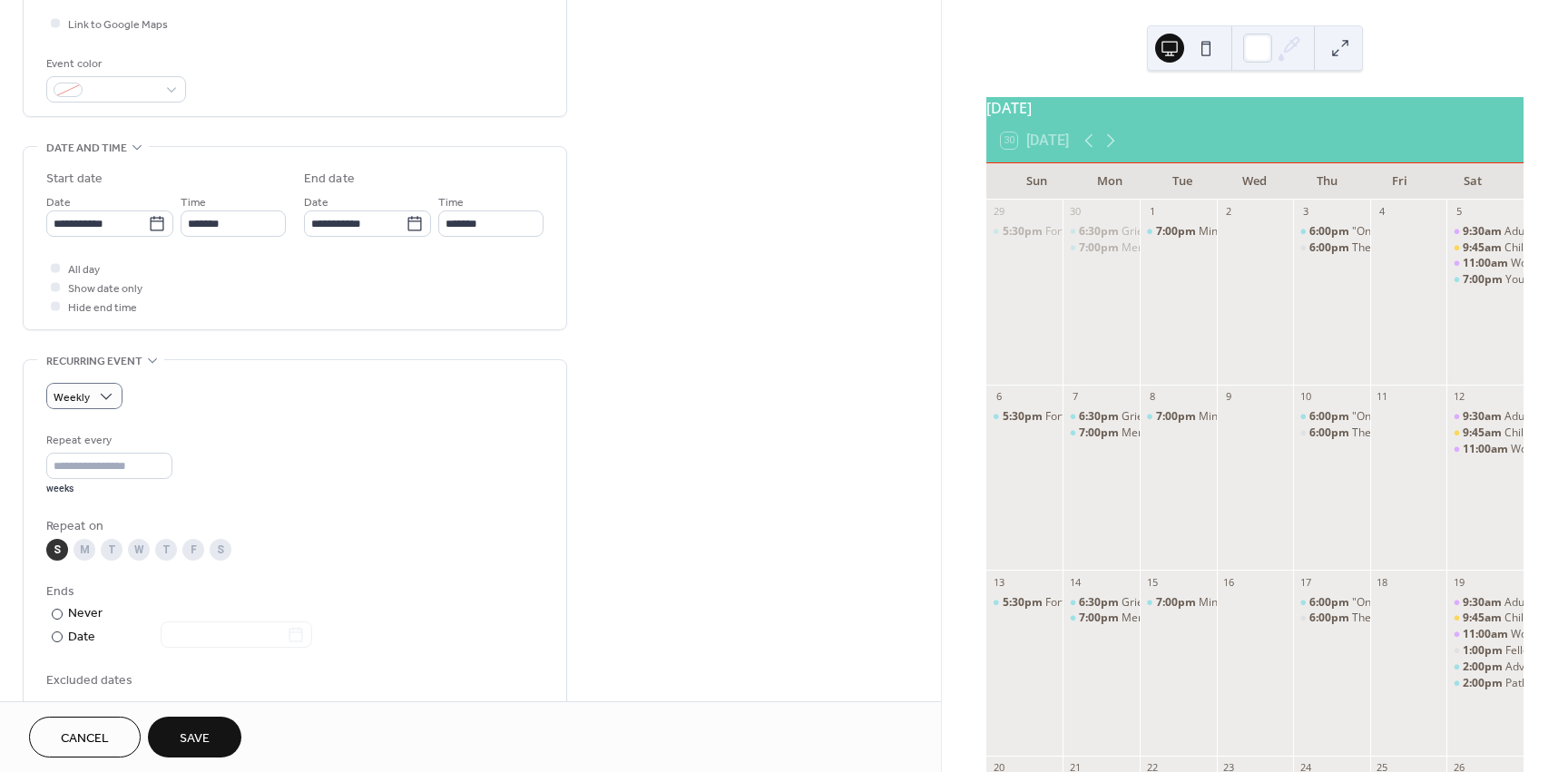 click on "Repeat every * weeks" at bounding box center (295, 463) 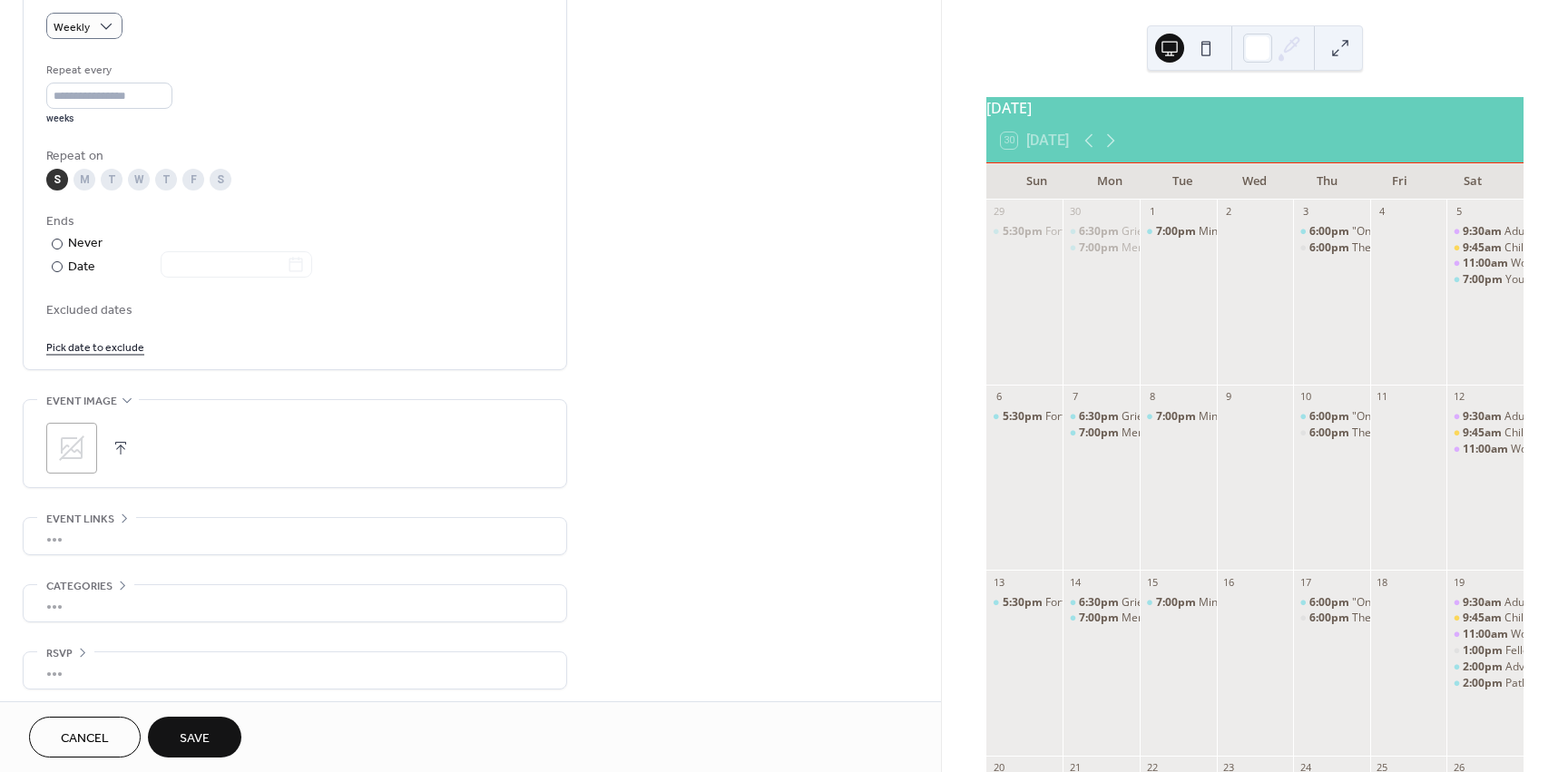scroll, scrollTop: 821, scrollLeft: 0, axis: vertical 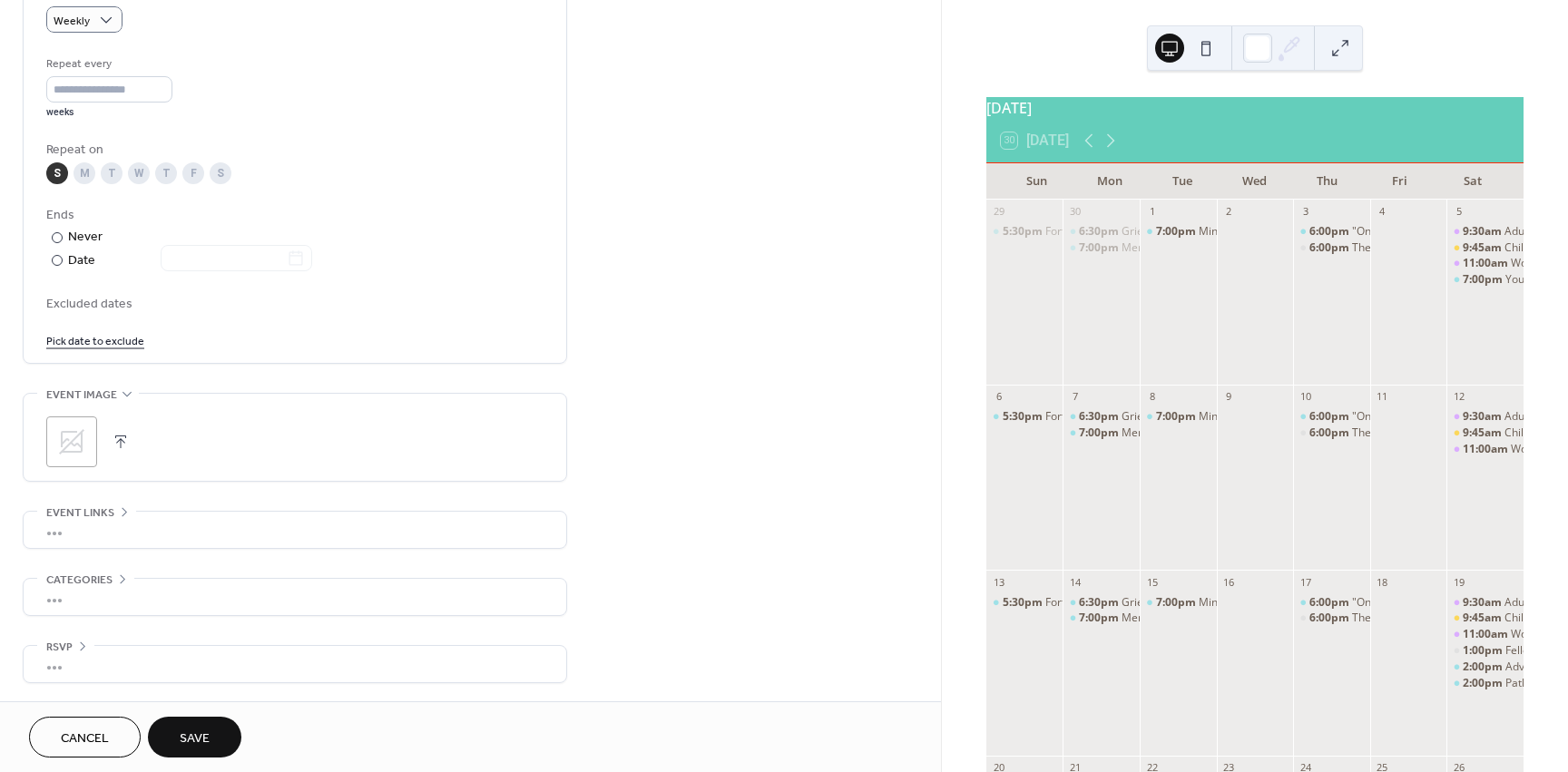 click on "•••" at bounding box center [295, 597] 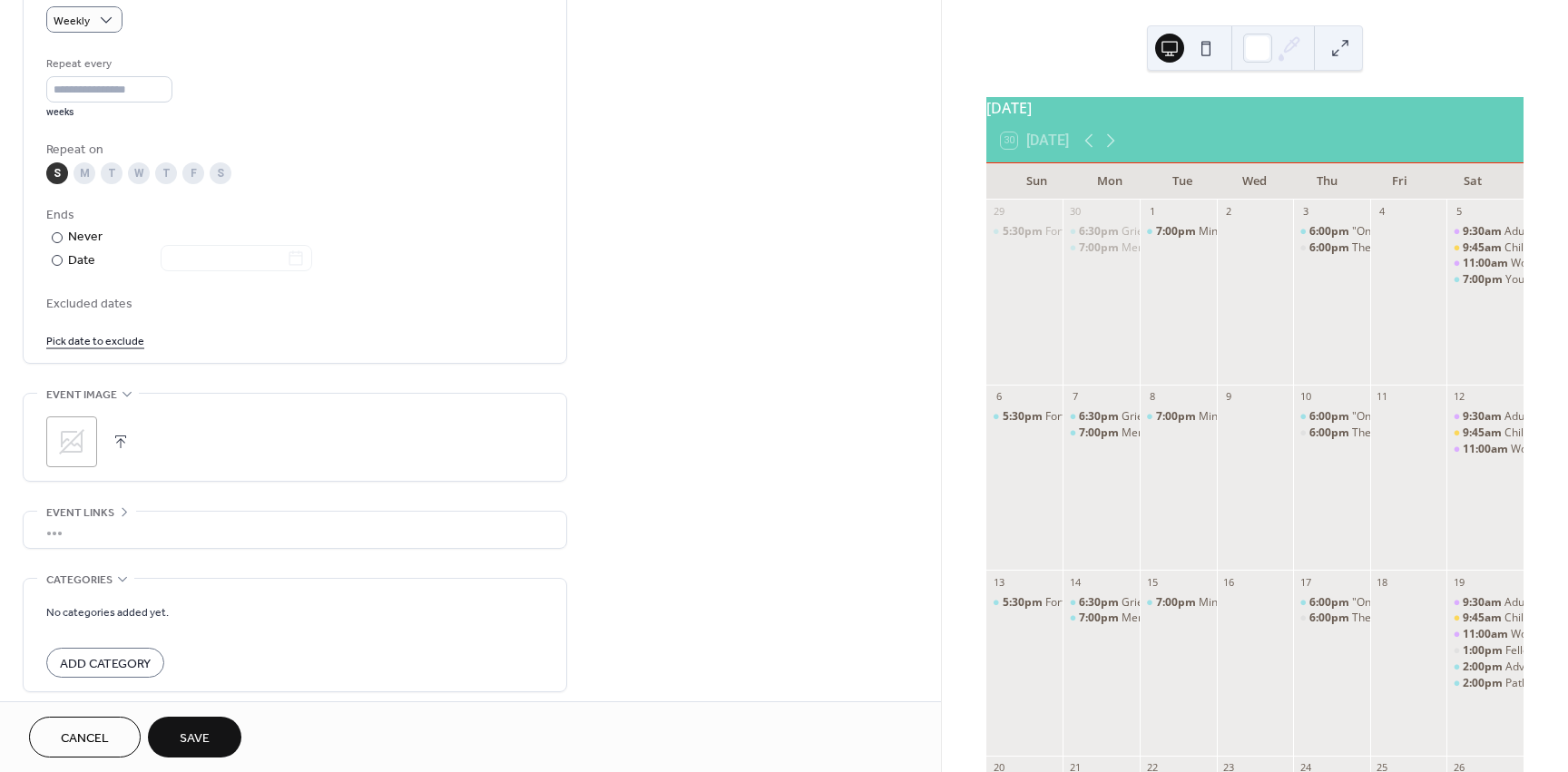 click on "Categories" at bounding box center [79, 580] 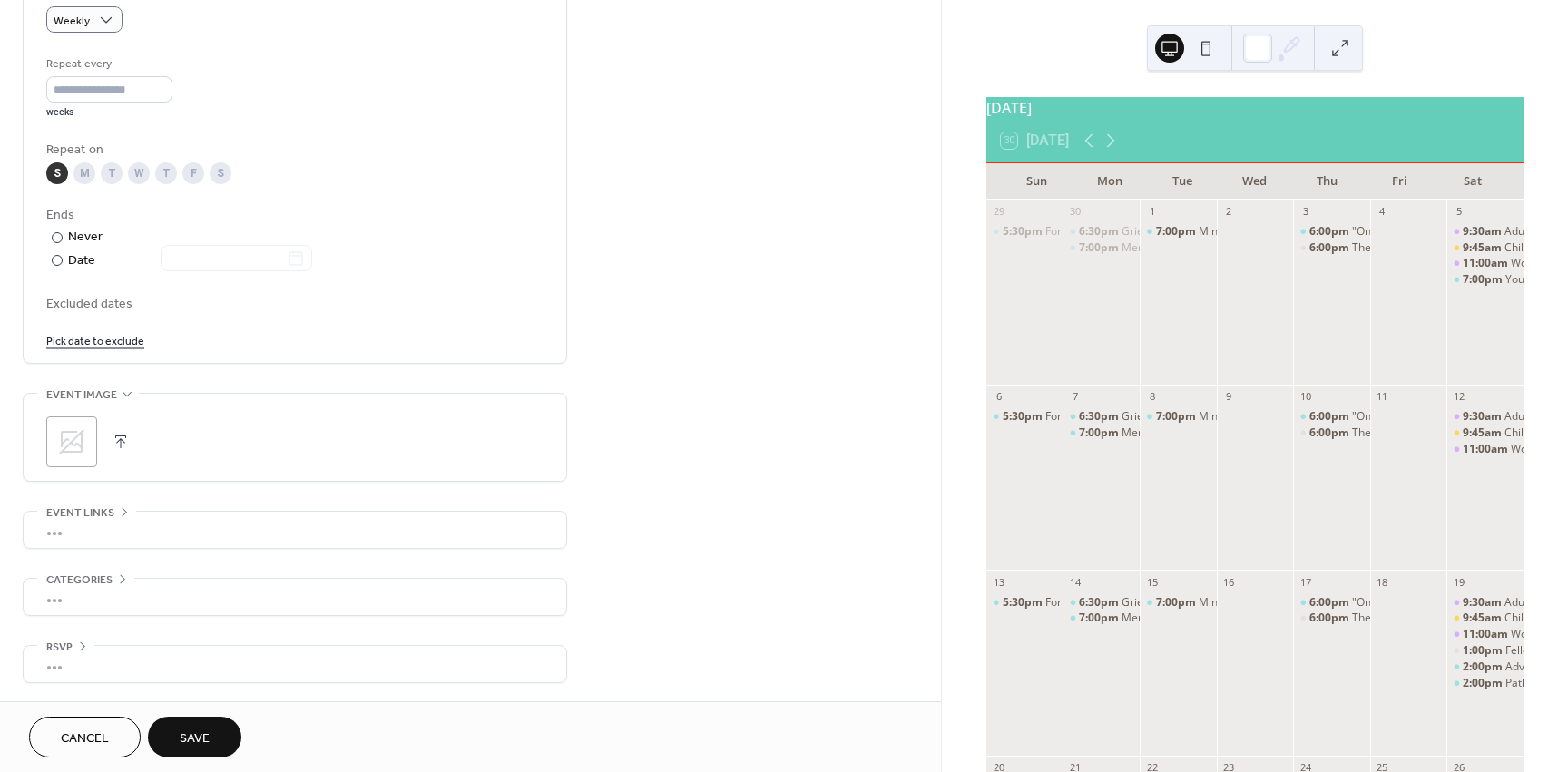 scroll, scrollTop: 821, scrollLeft: 0, axis: vertical 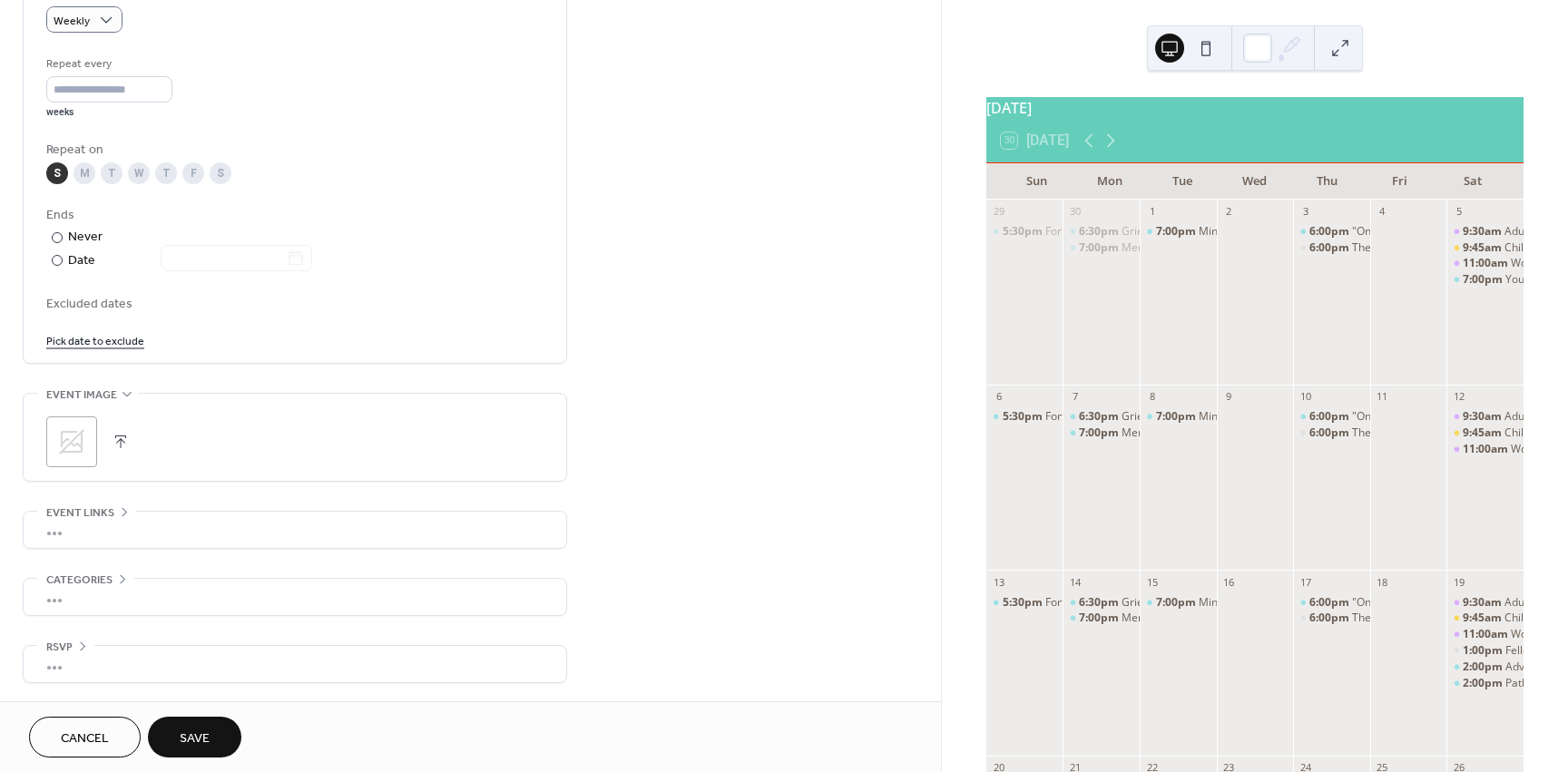 click on "•••" at bounding box center [295, 664] 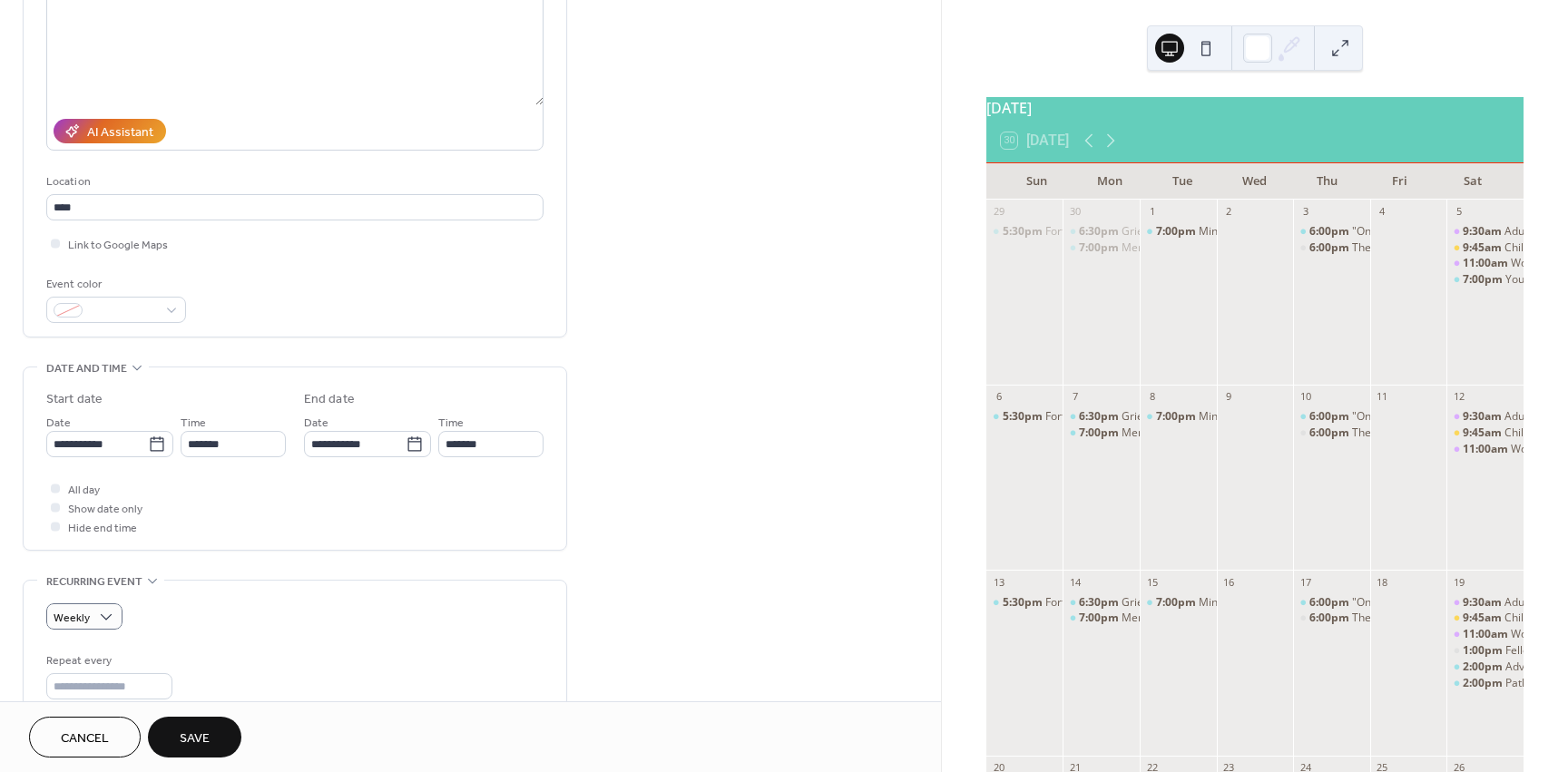 scroll, scrollTop: 0, scrollLeft: 0, axis: both 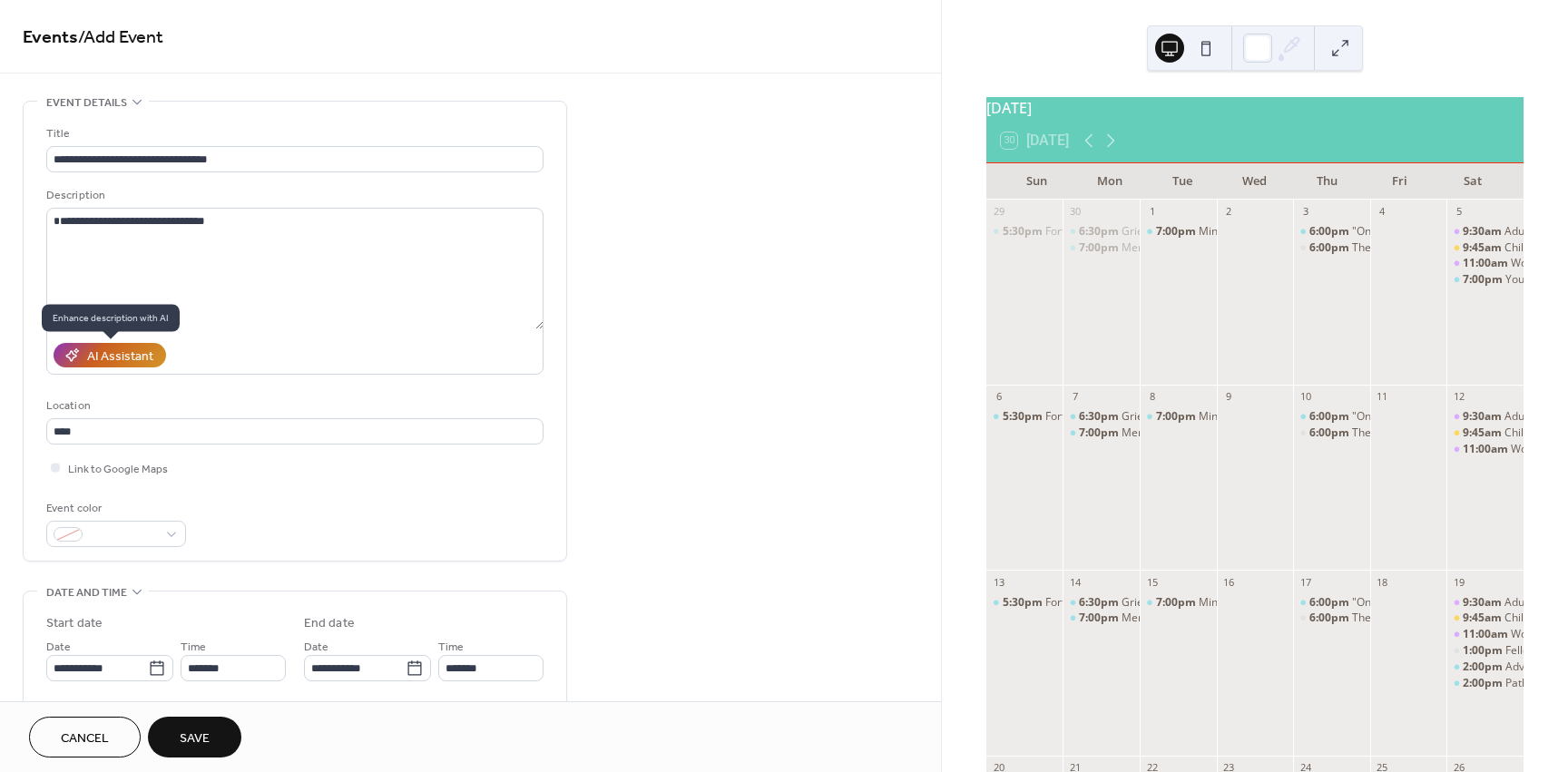 click on "AI Assistant" at bounding box center (120, 357) 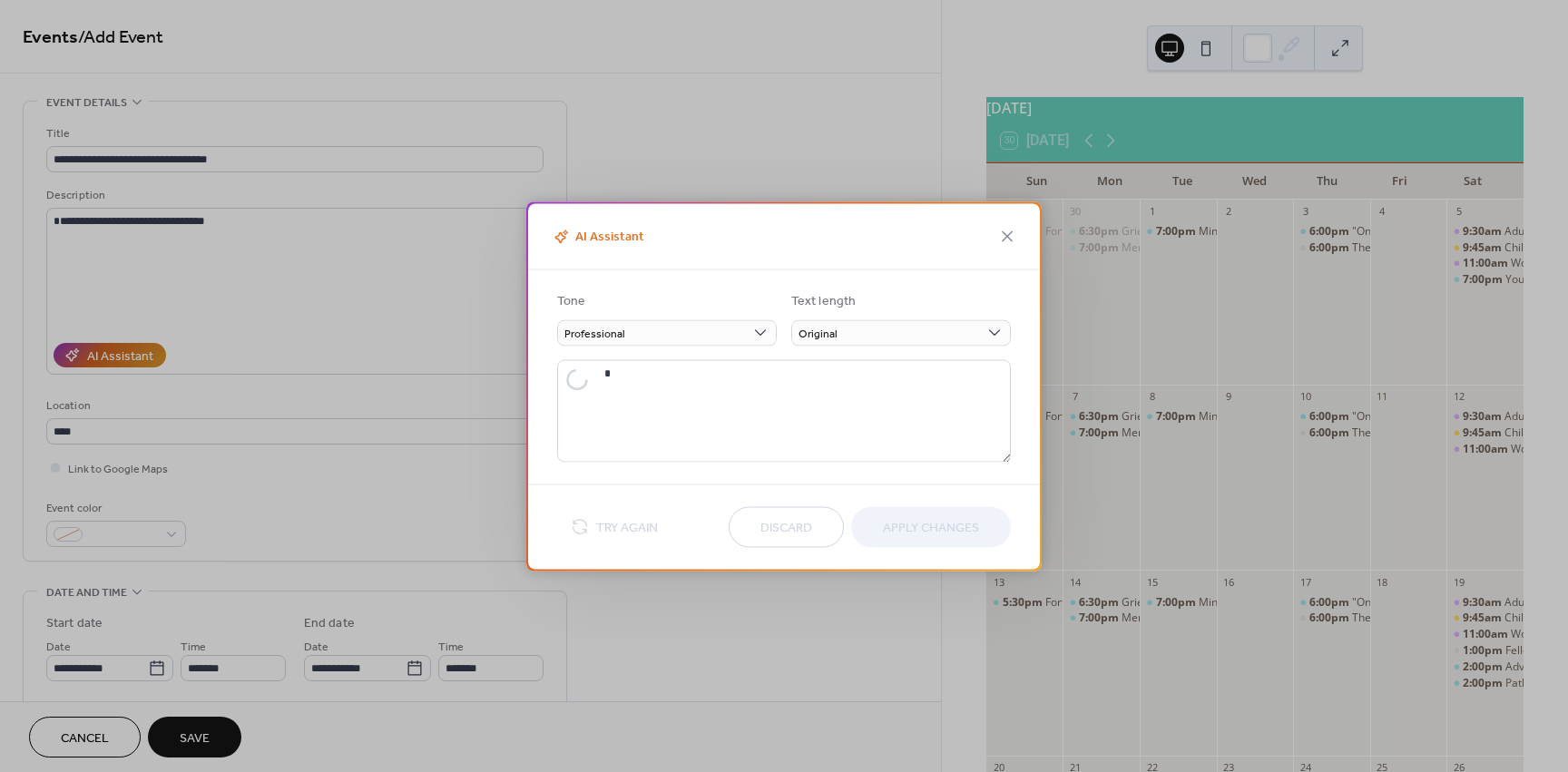 type on "**********" 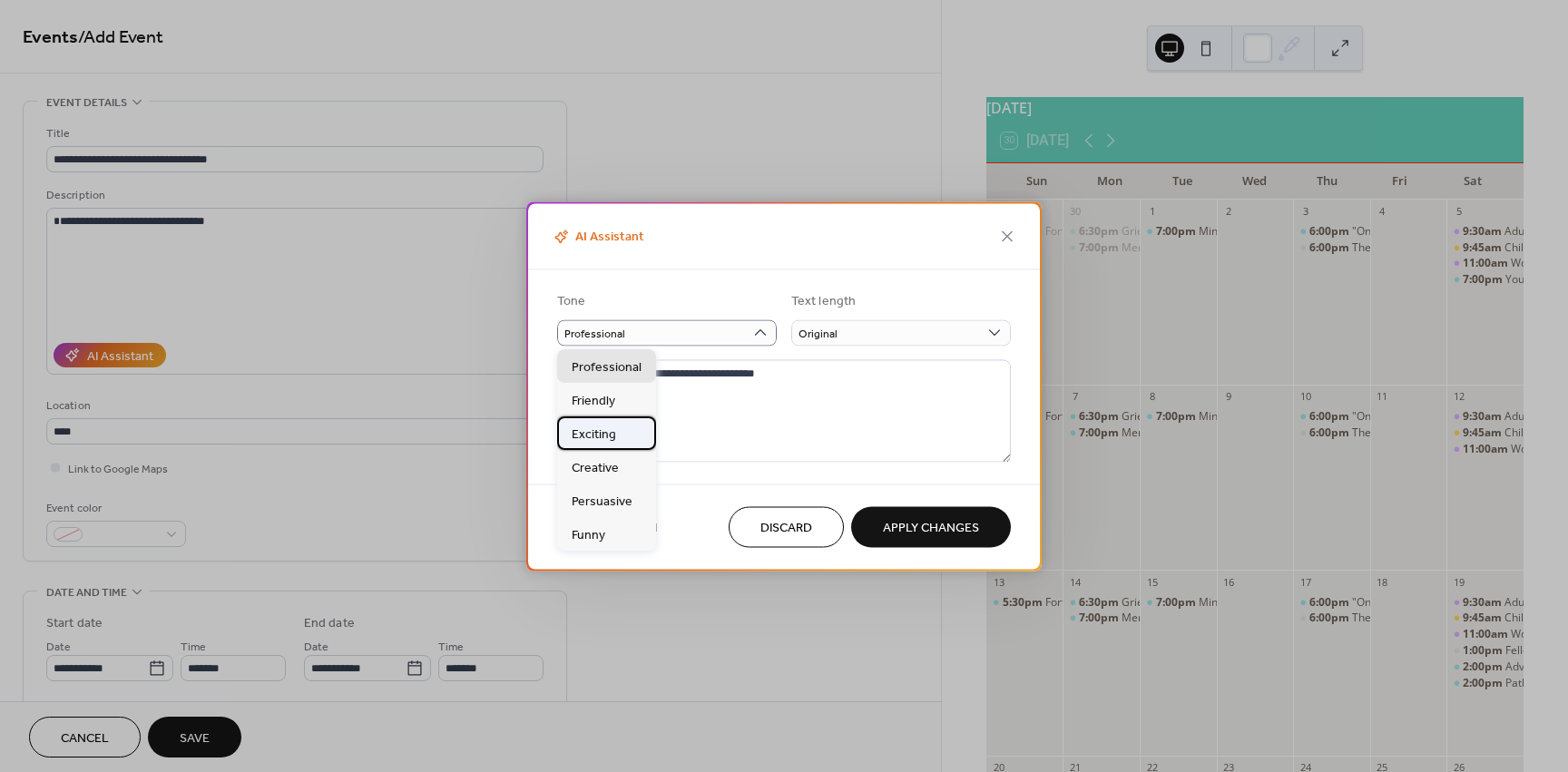 click on "Exciting" at bounding box center [593, 435] 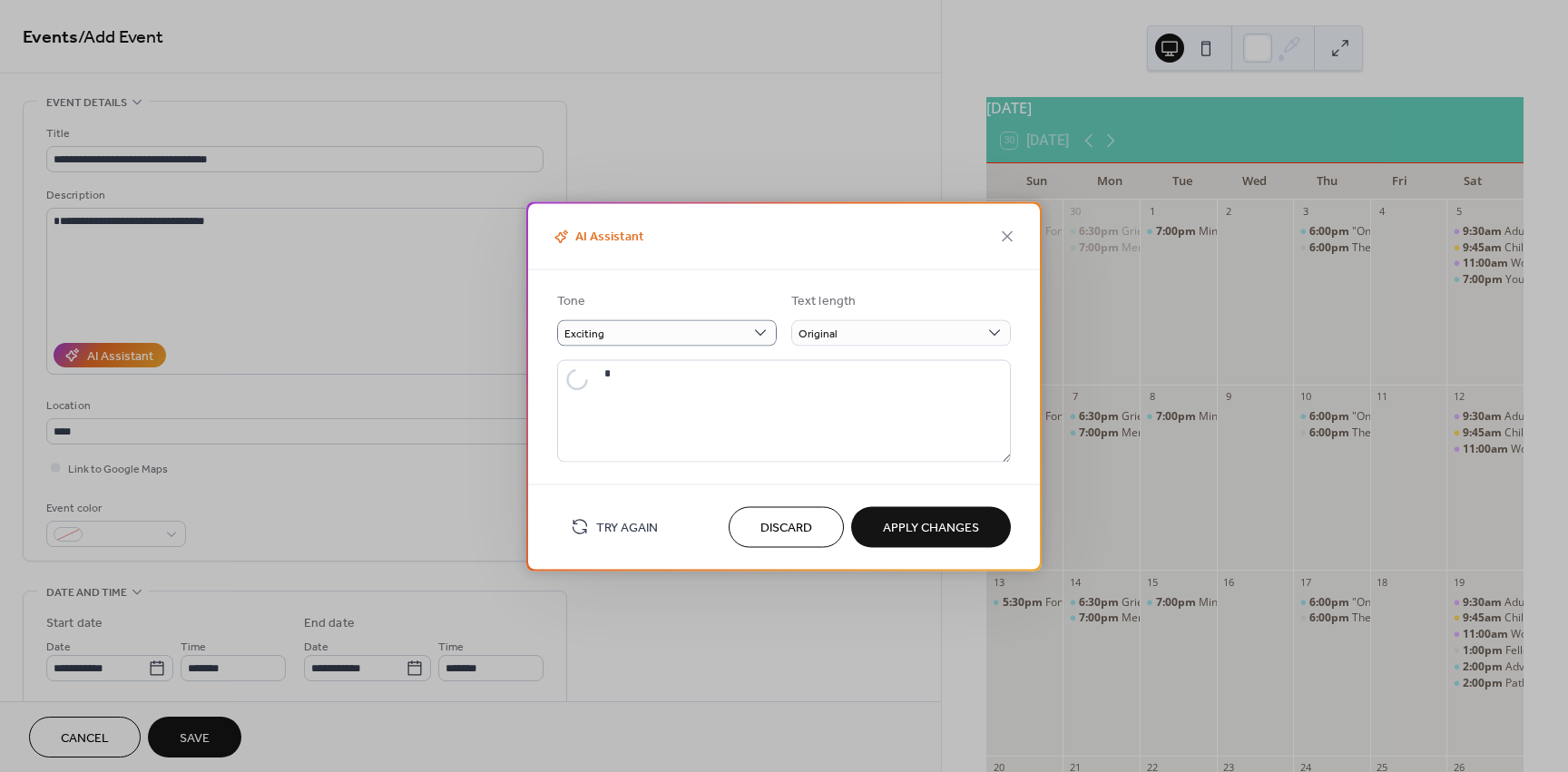 type on "**********" 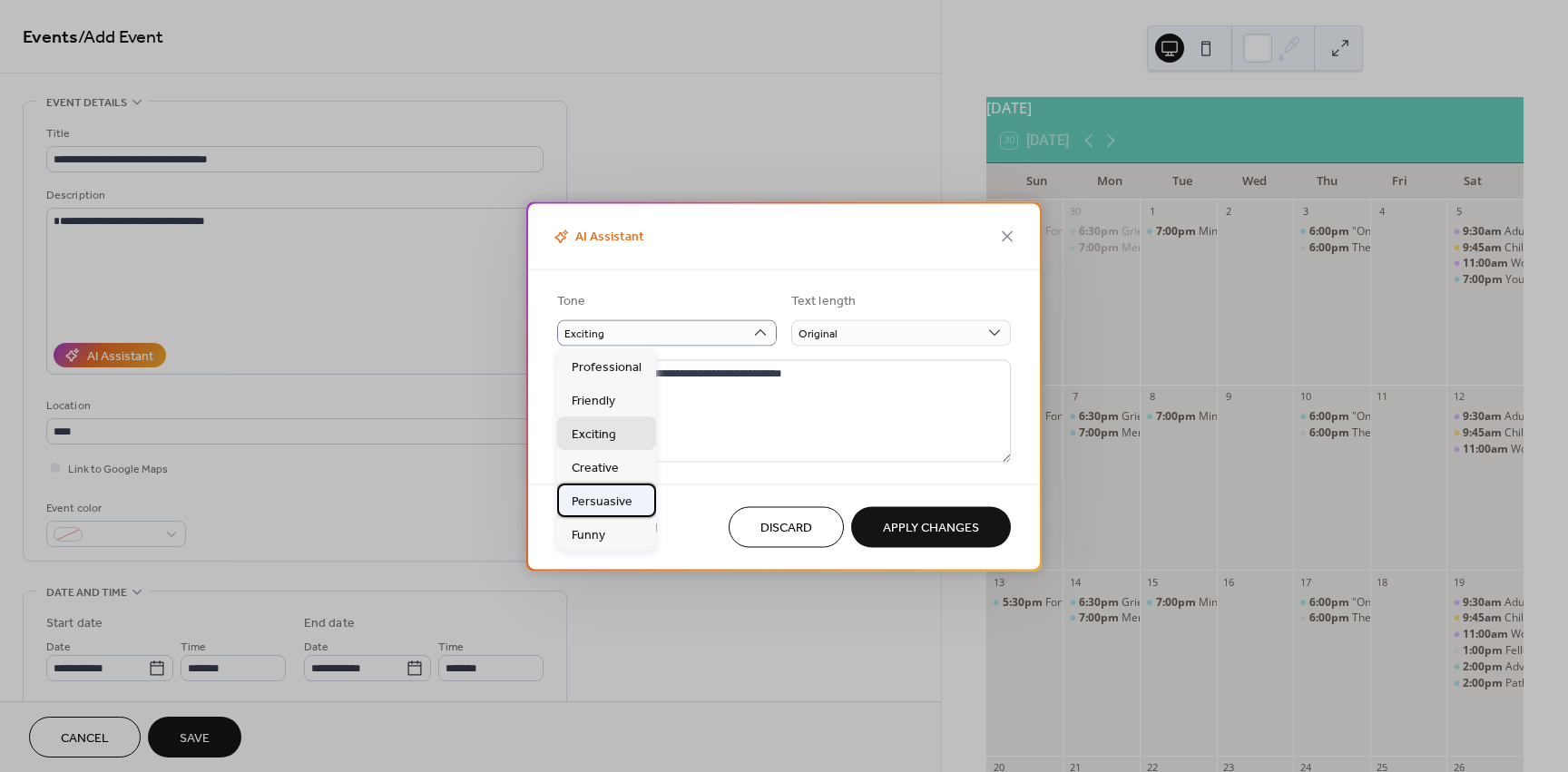 click on "Persuasive" at bounding box center (602, 502) 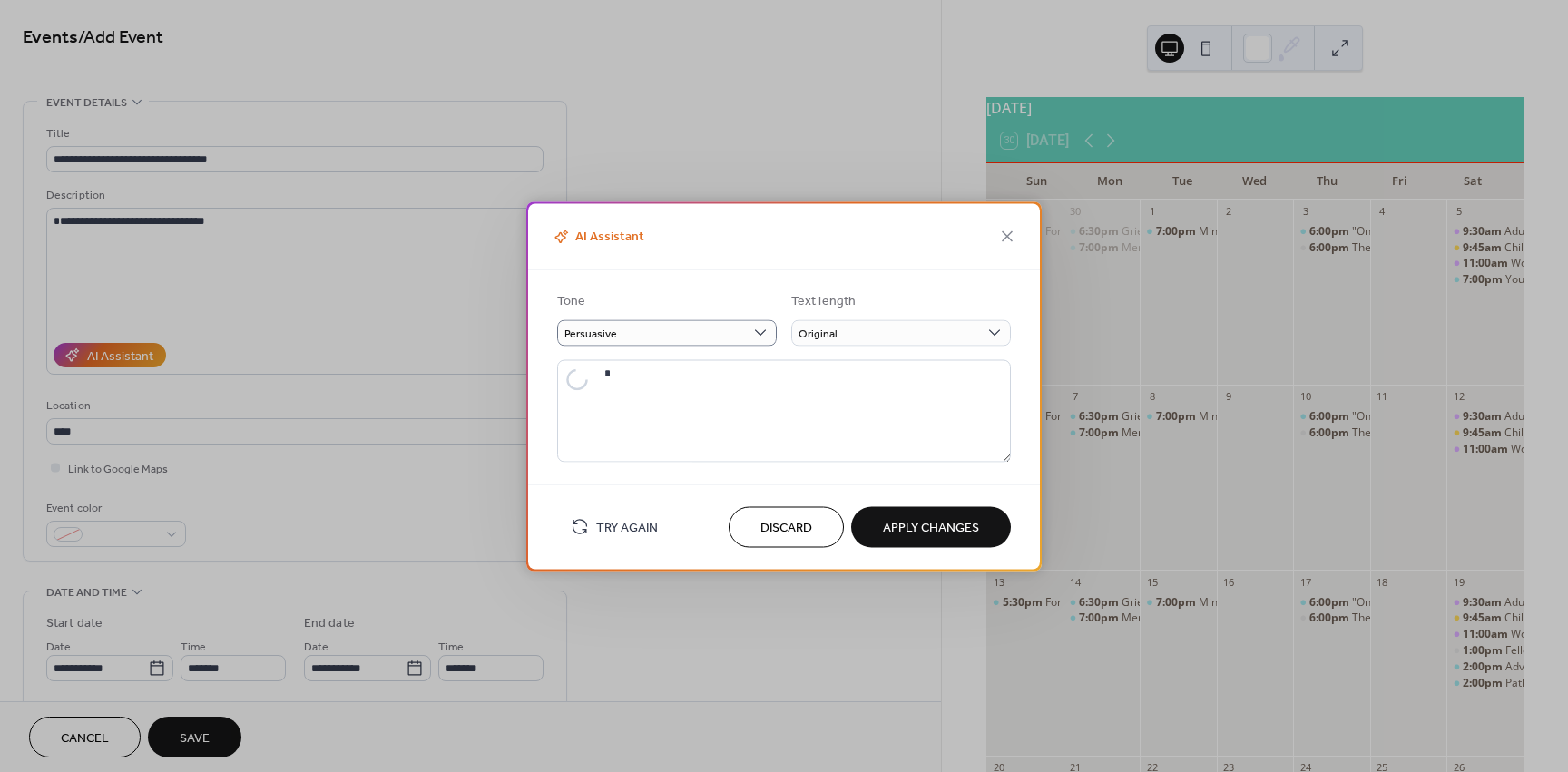 type on "**********" 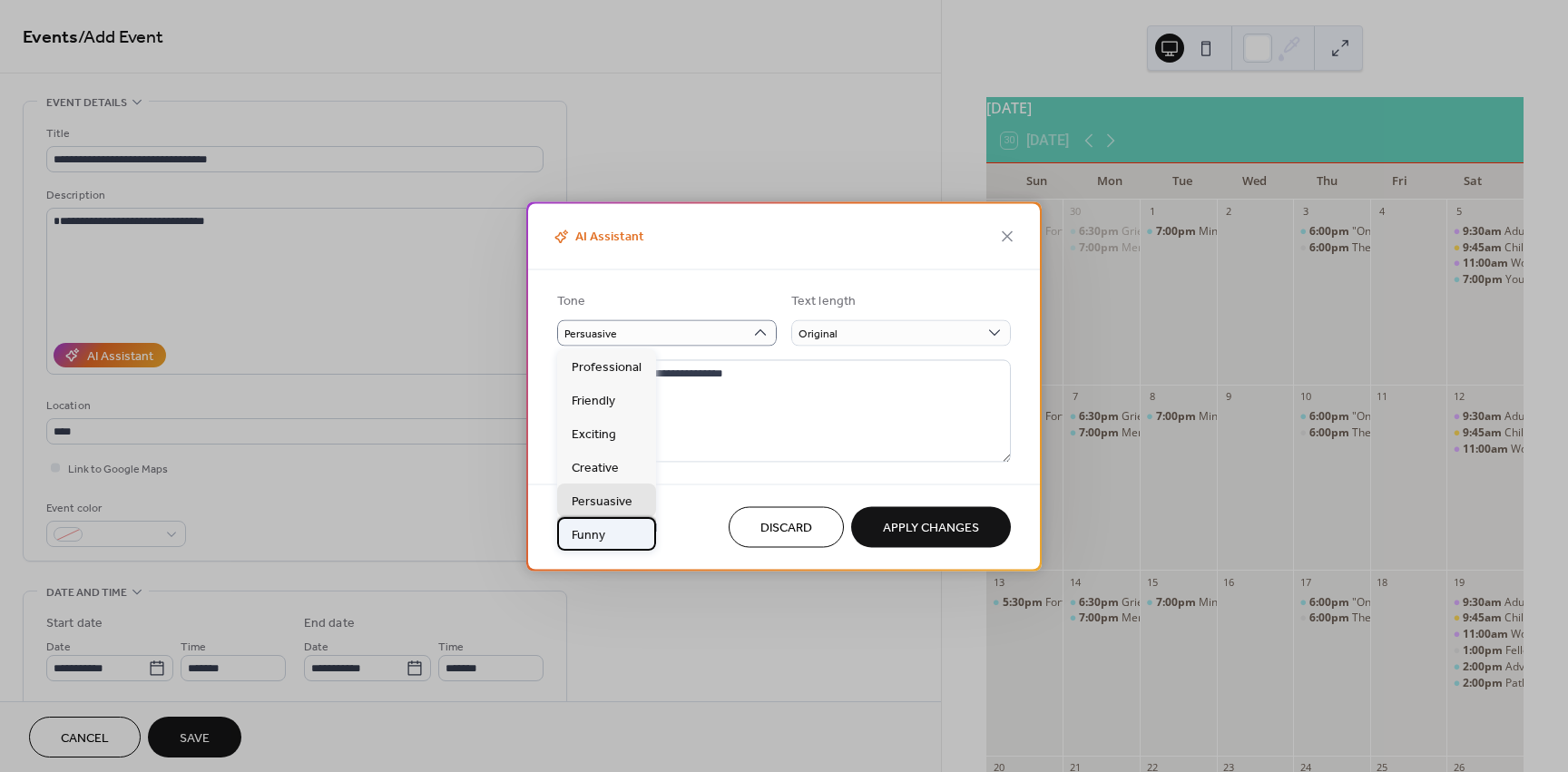 click on "Funny" at bounding box center (606, 533) 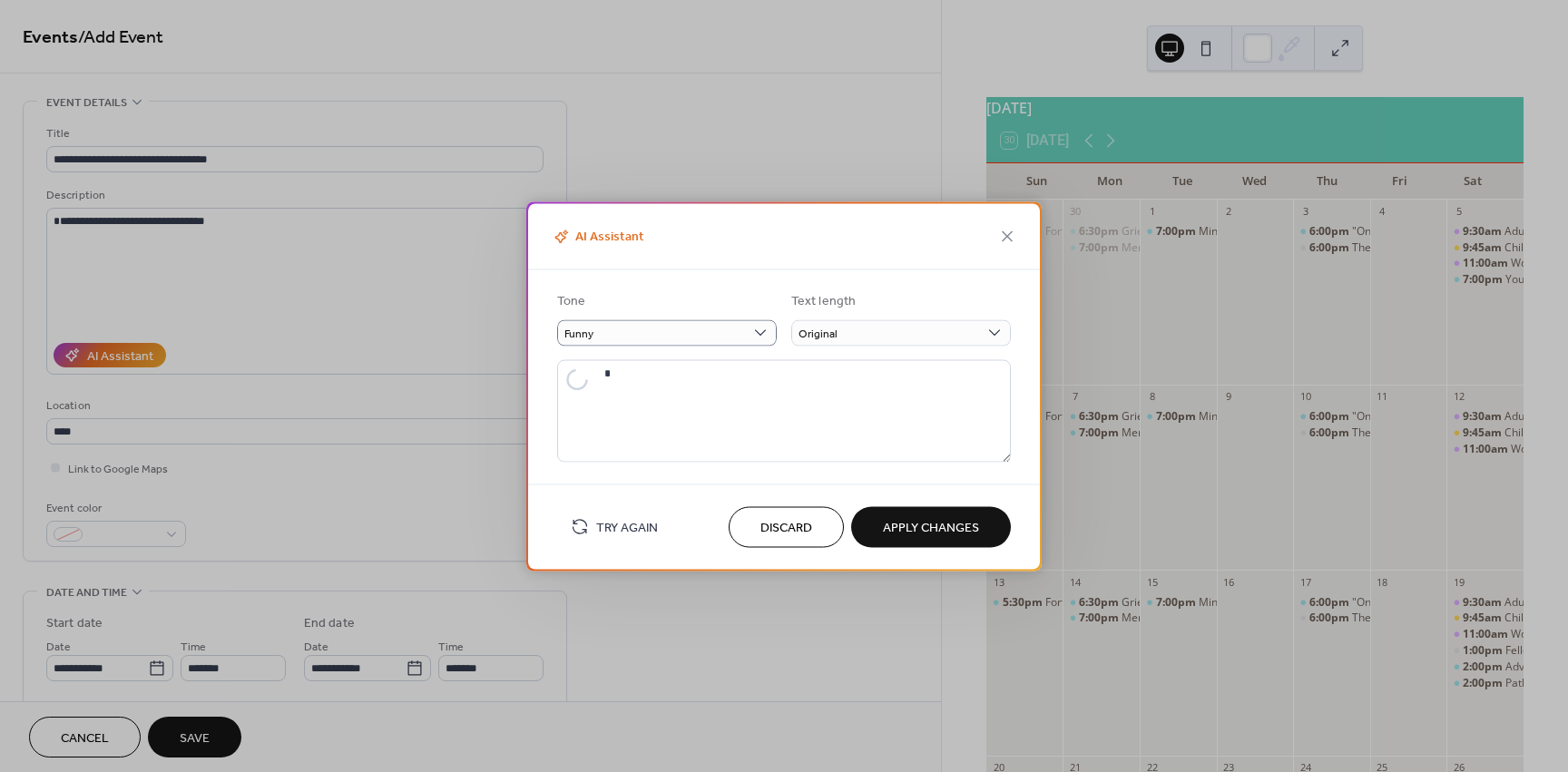 type on "**********" 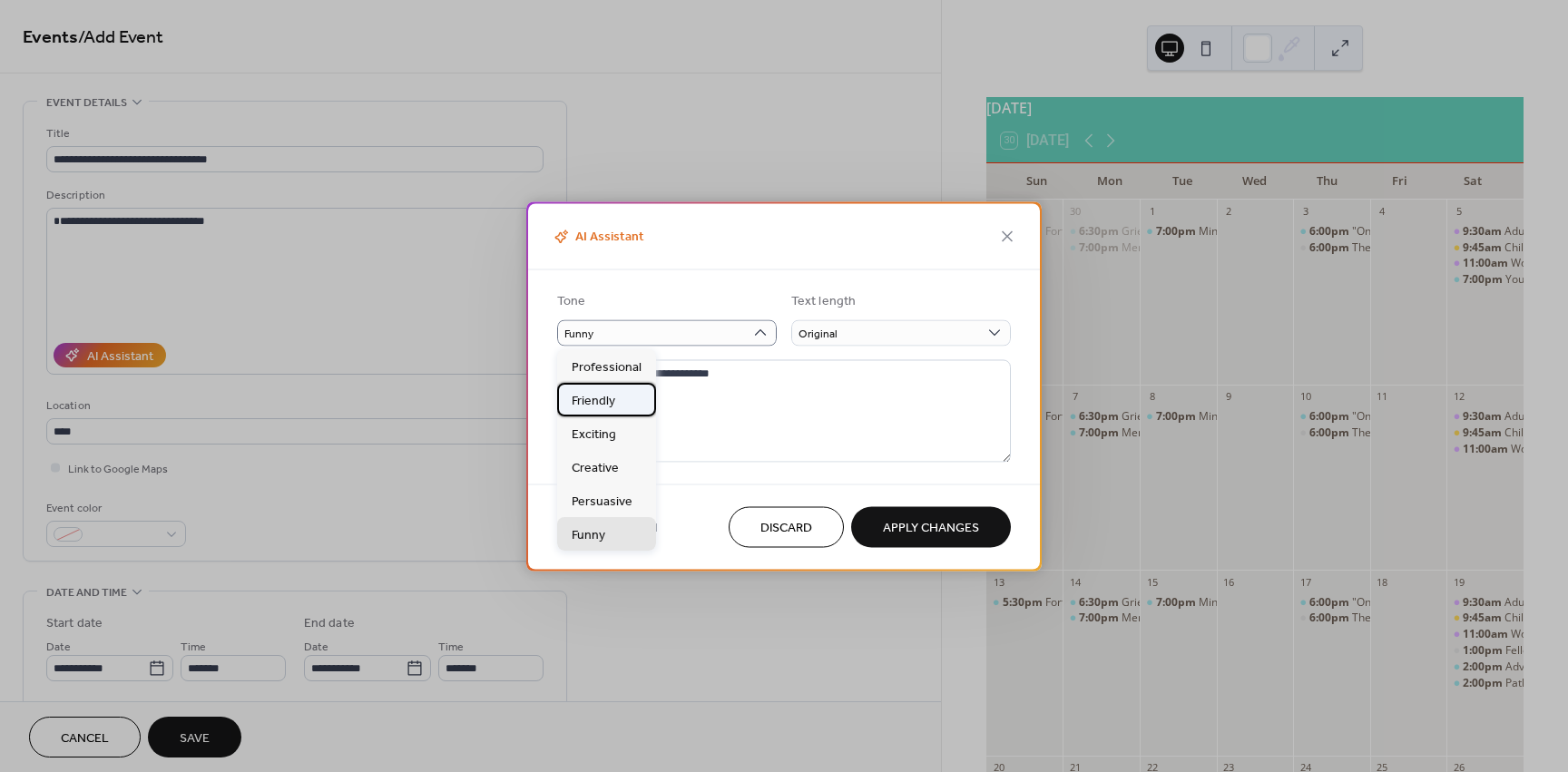 click on "Friendly" at bounding box center (593, 401) 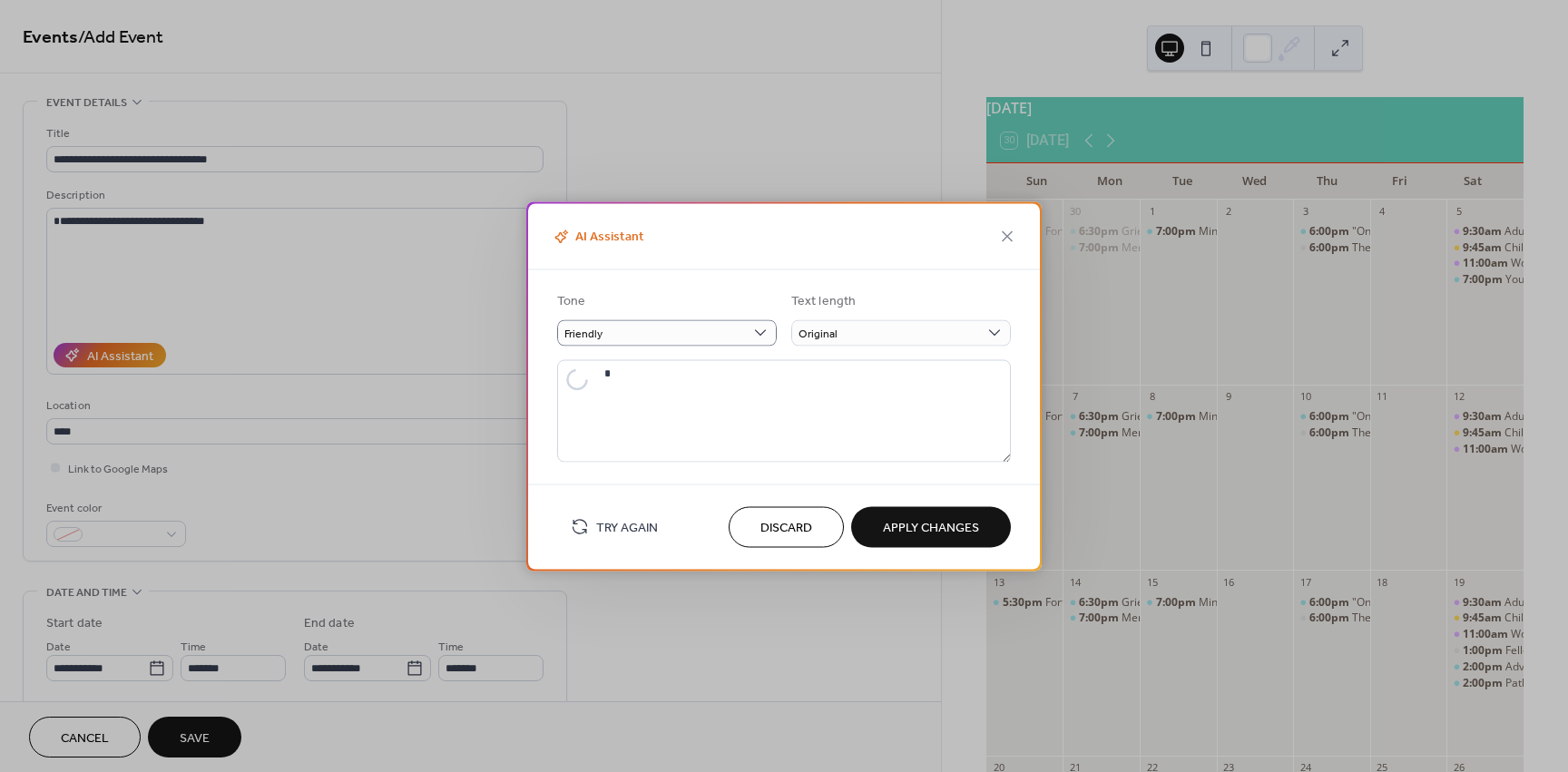 type on "**********" 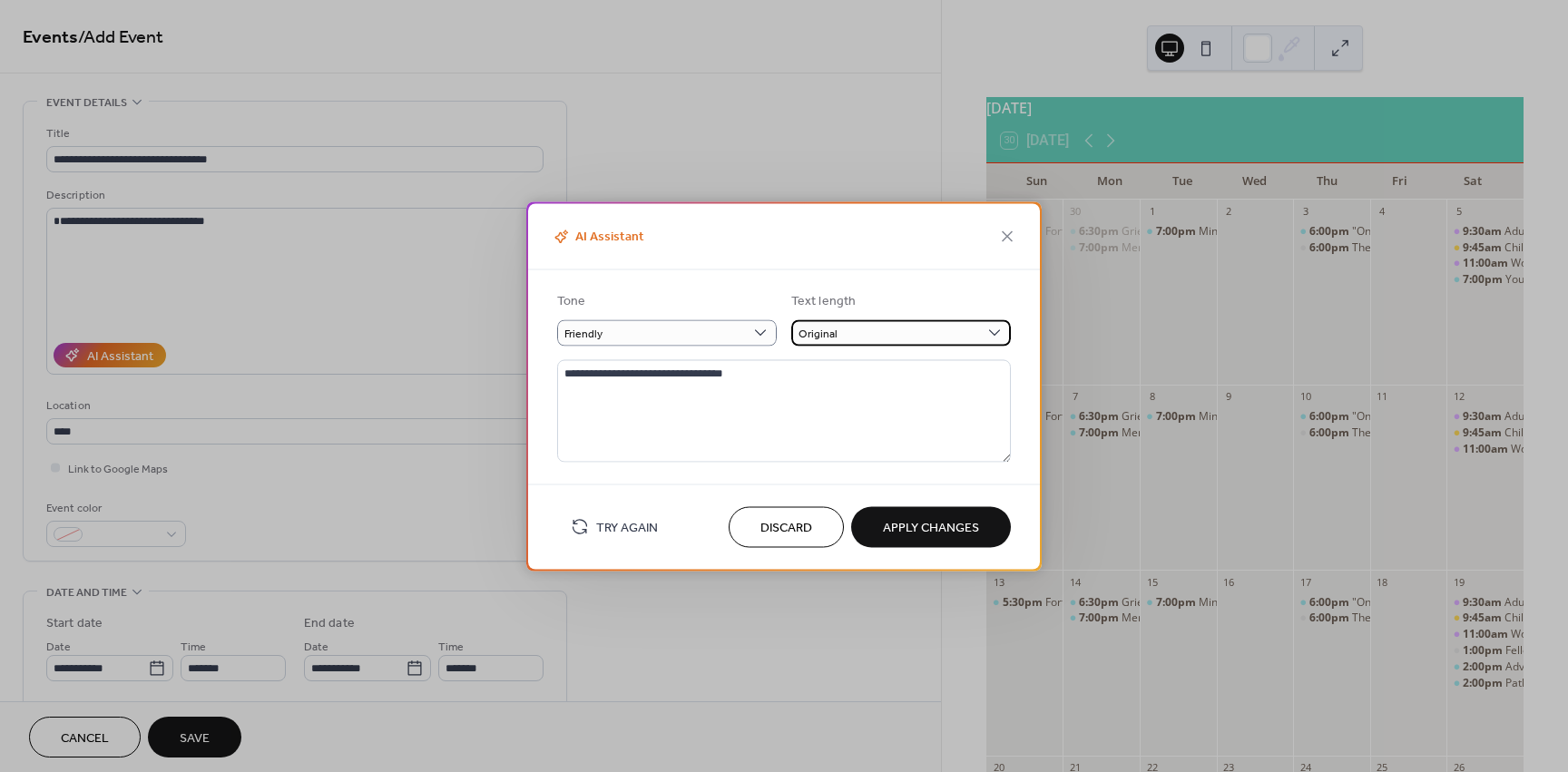 click on "Original" at bounding box center [901, 332] 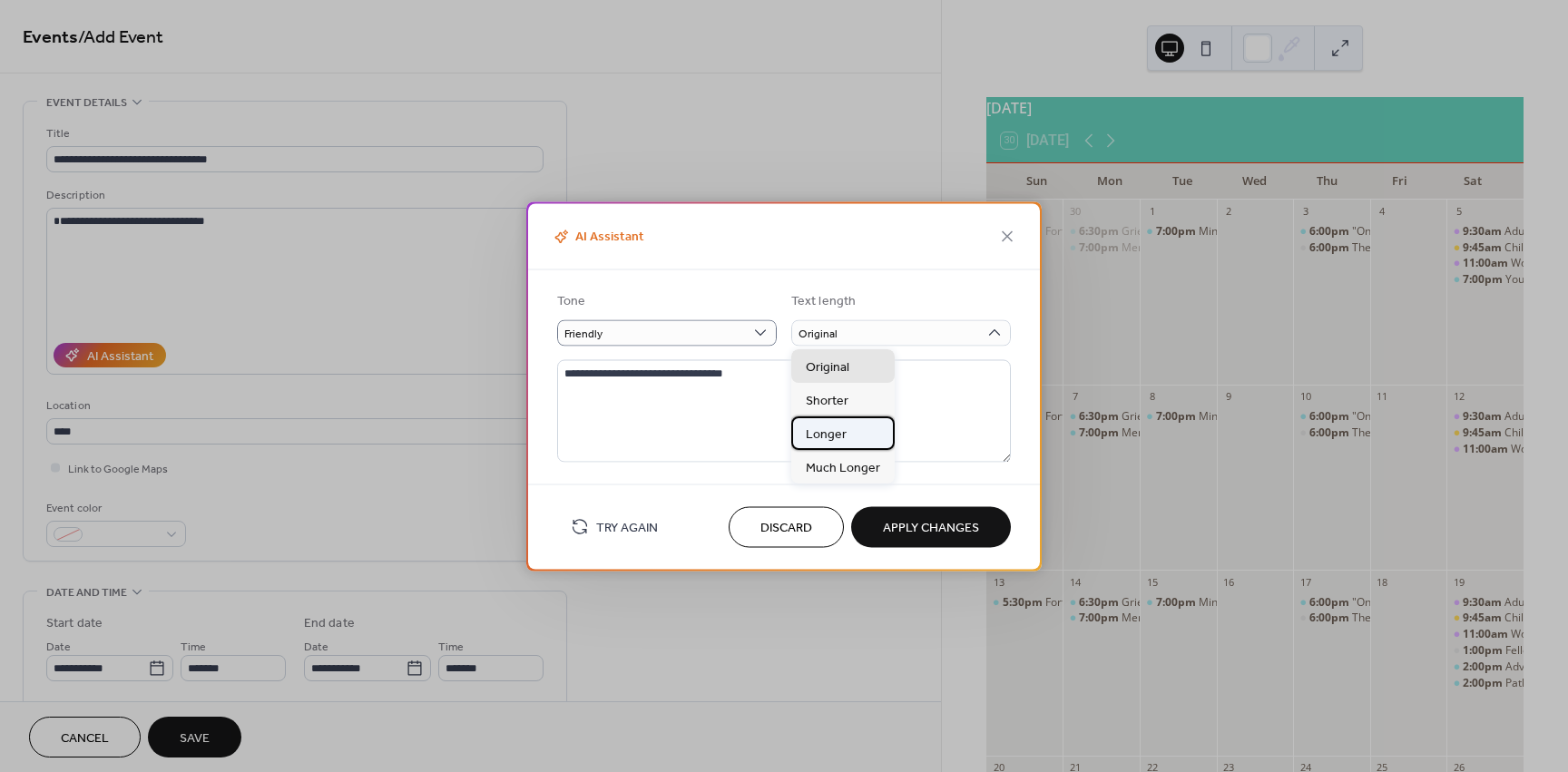 click on "Longer" at bounding box center [843, 433] 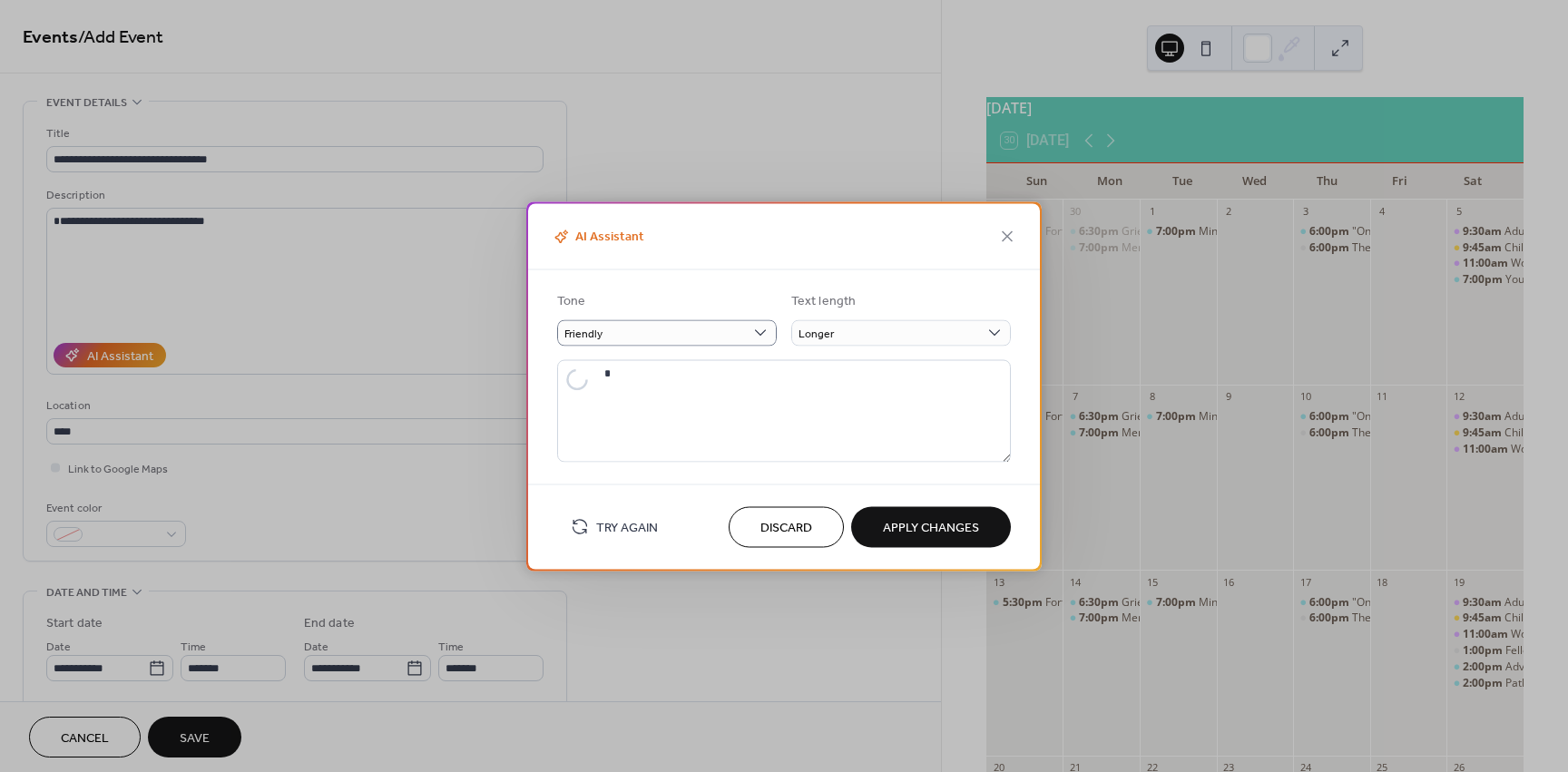 type on "**********" 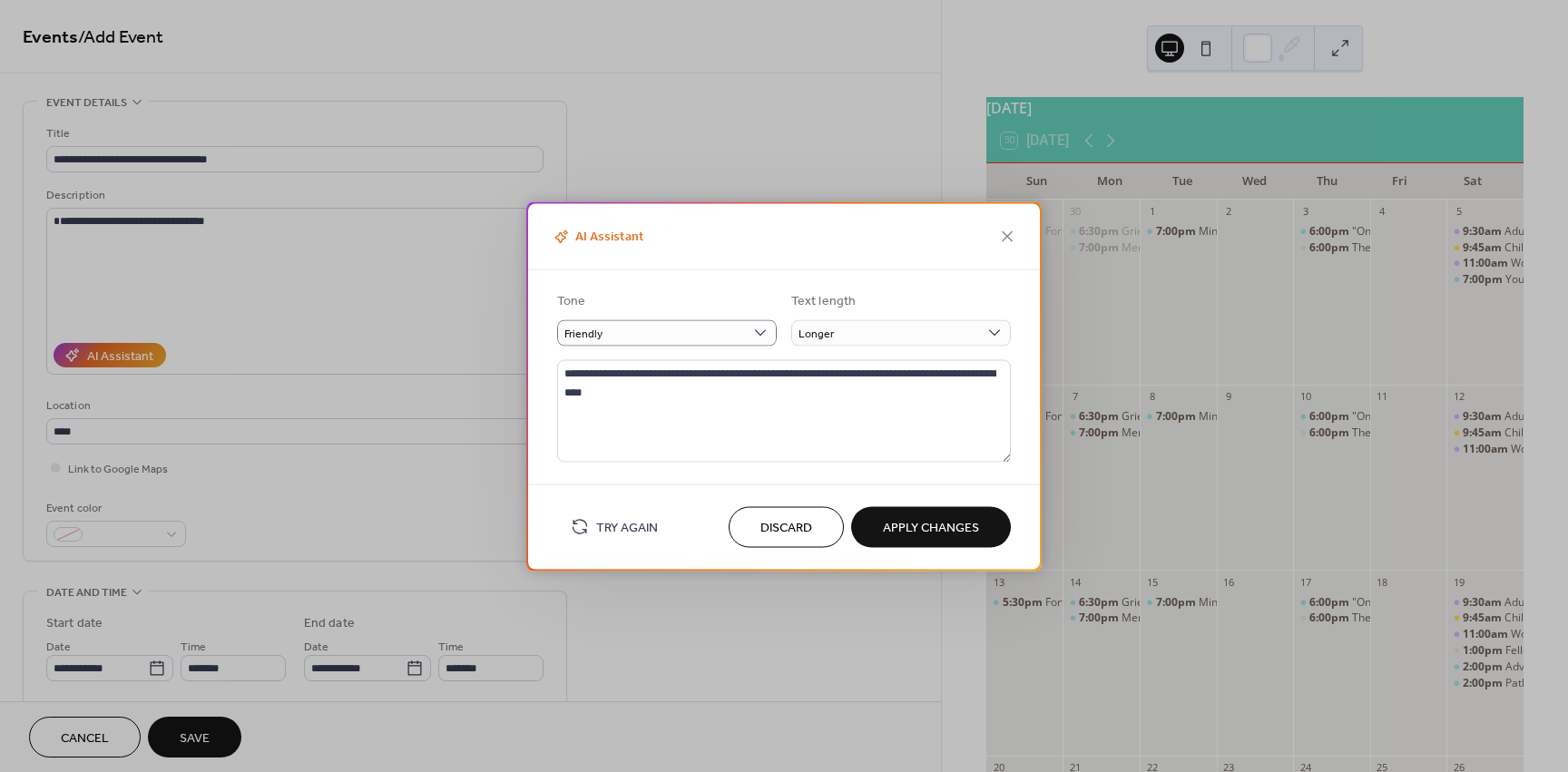 click on "Apply Changes" at bounding box center (931, 528) 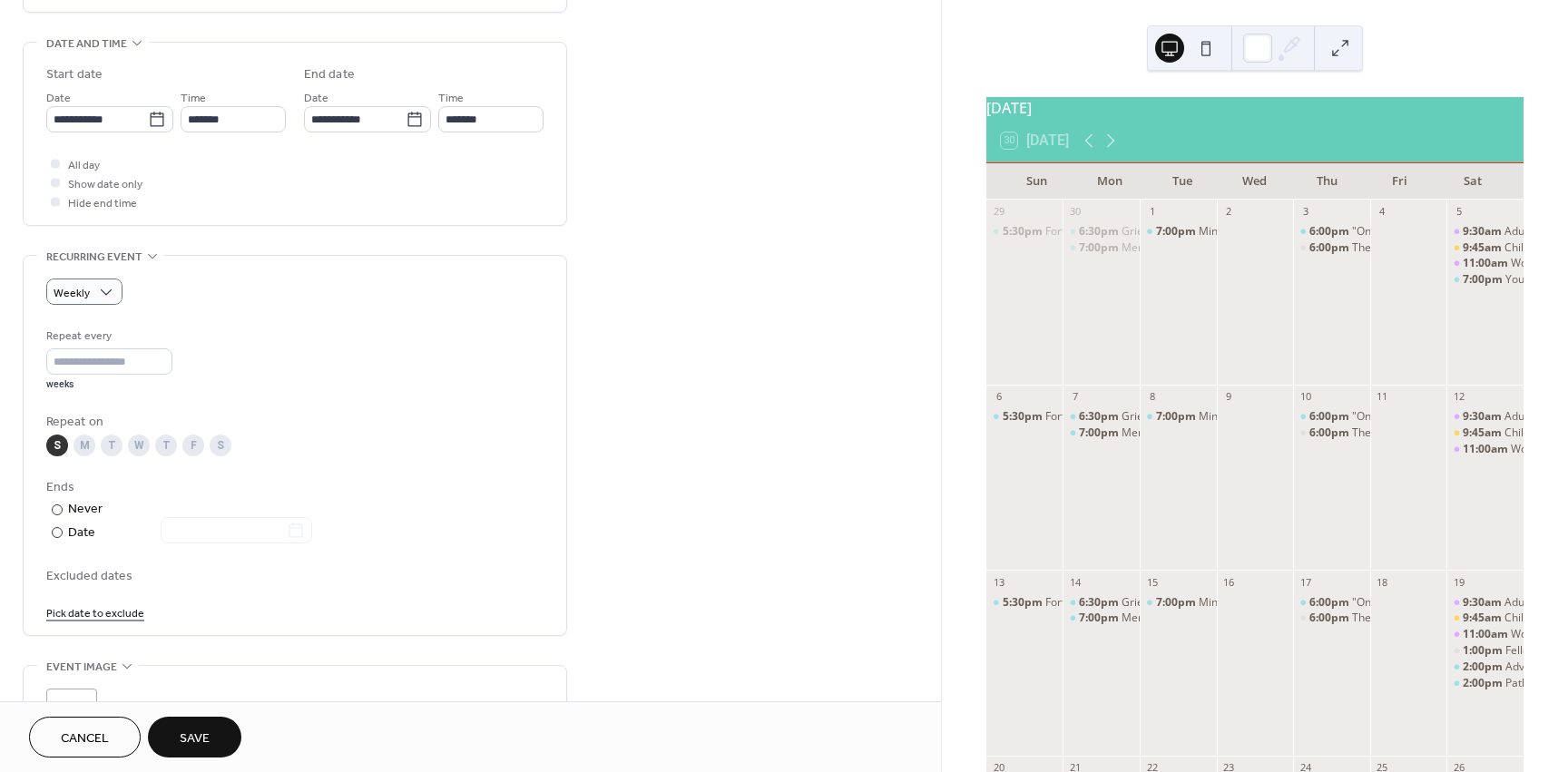 scroll, scrollTop: 550, scrollLeft: 0, axis: vertical 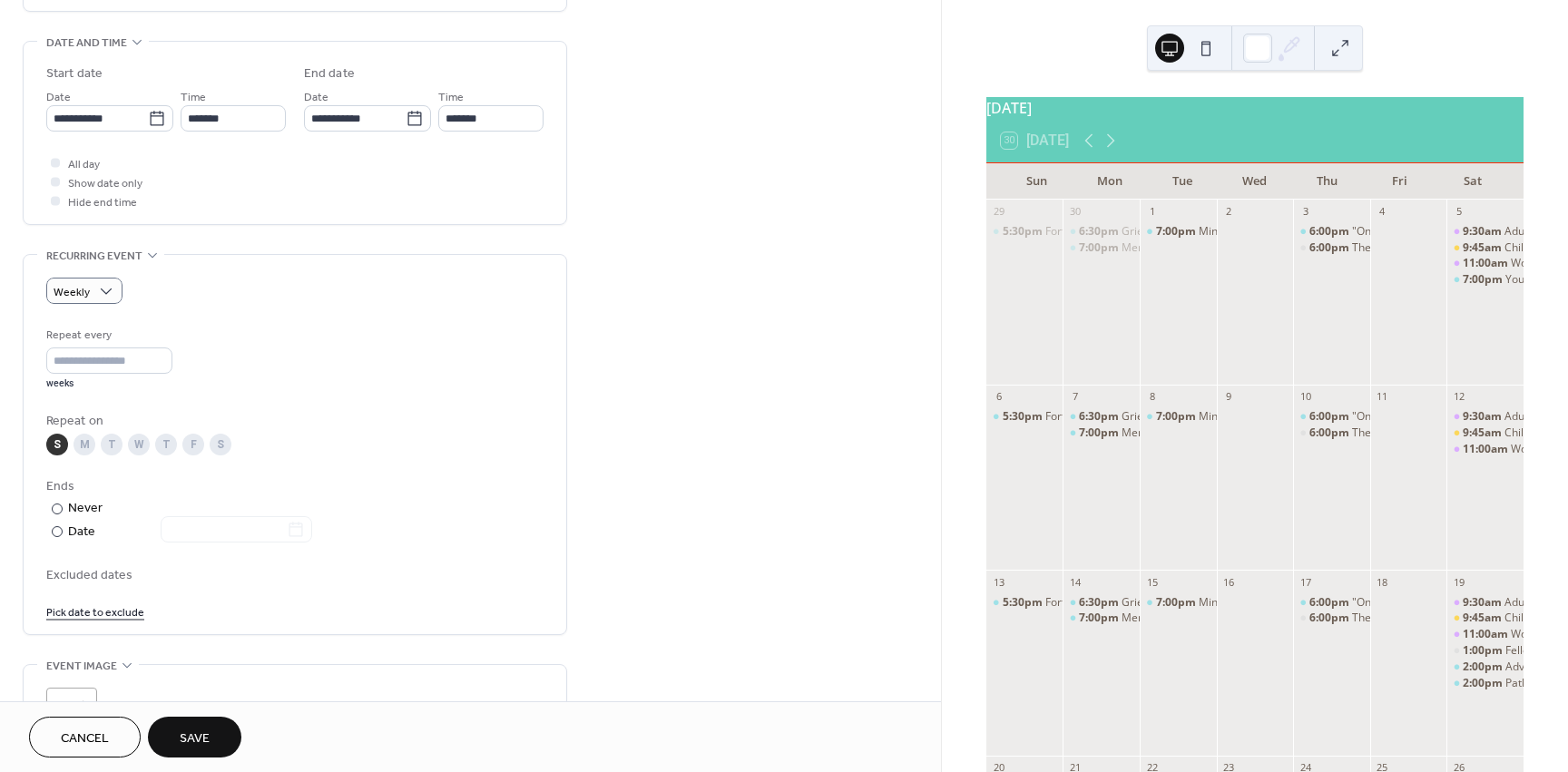 click on "Save" at bounding box center [194, 738] 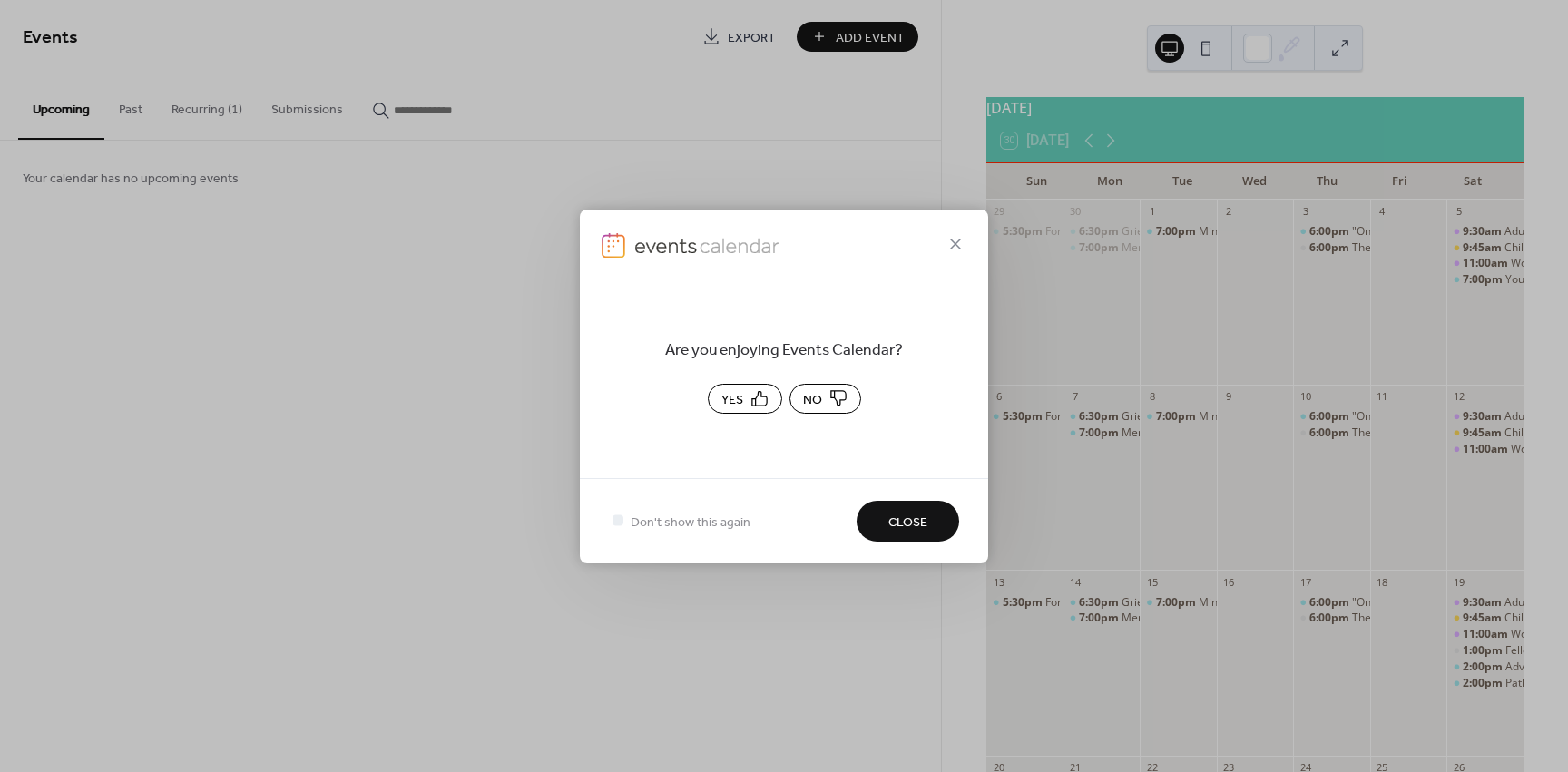 click on "Close" at bounding box center (907, 522) 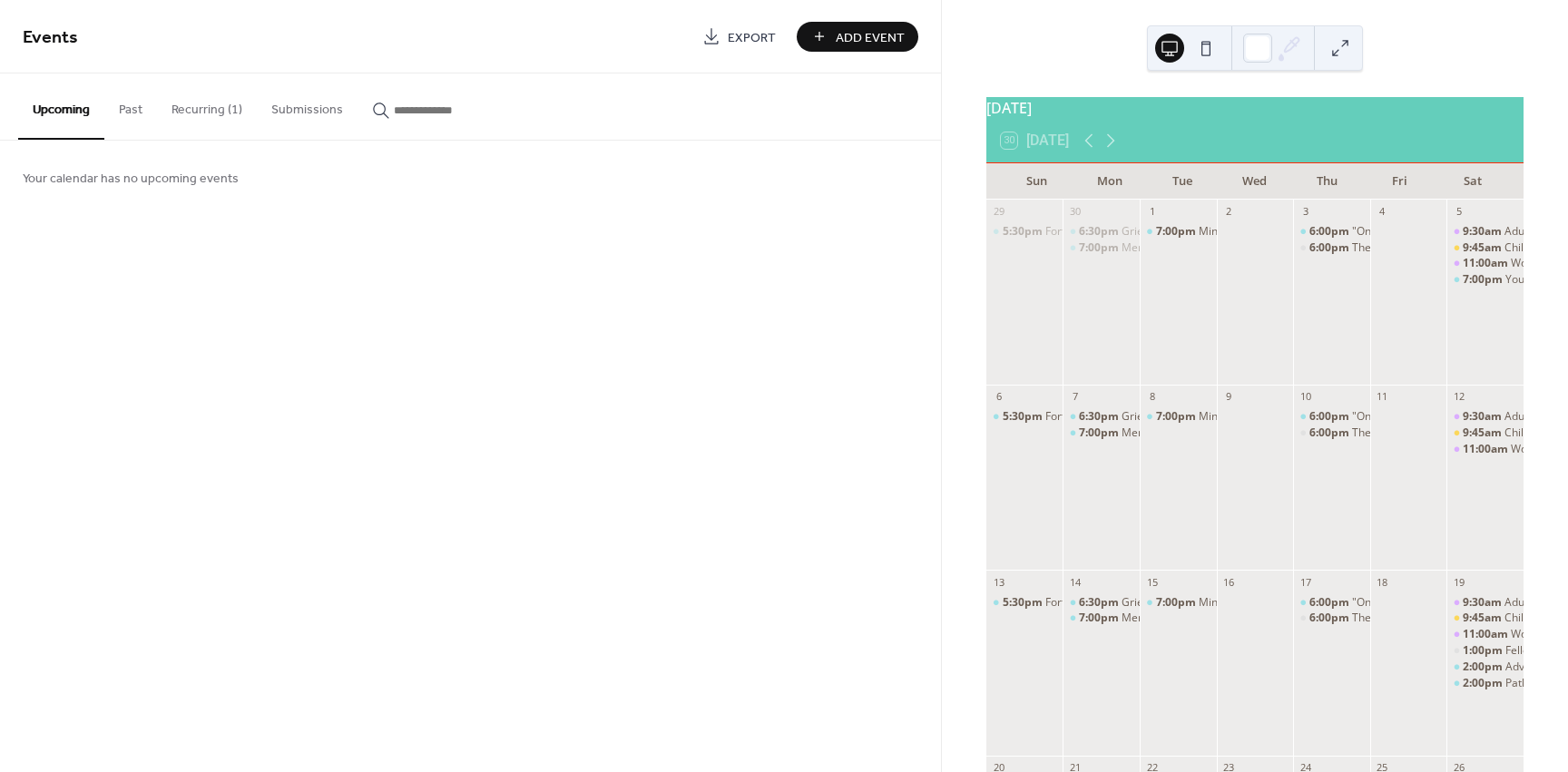 click on "Recurring (1)" at bounding box center (207, 105) 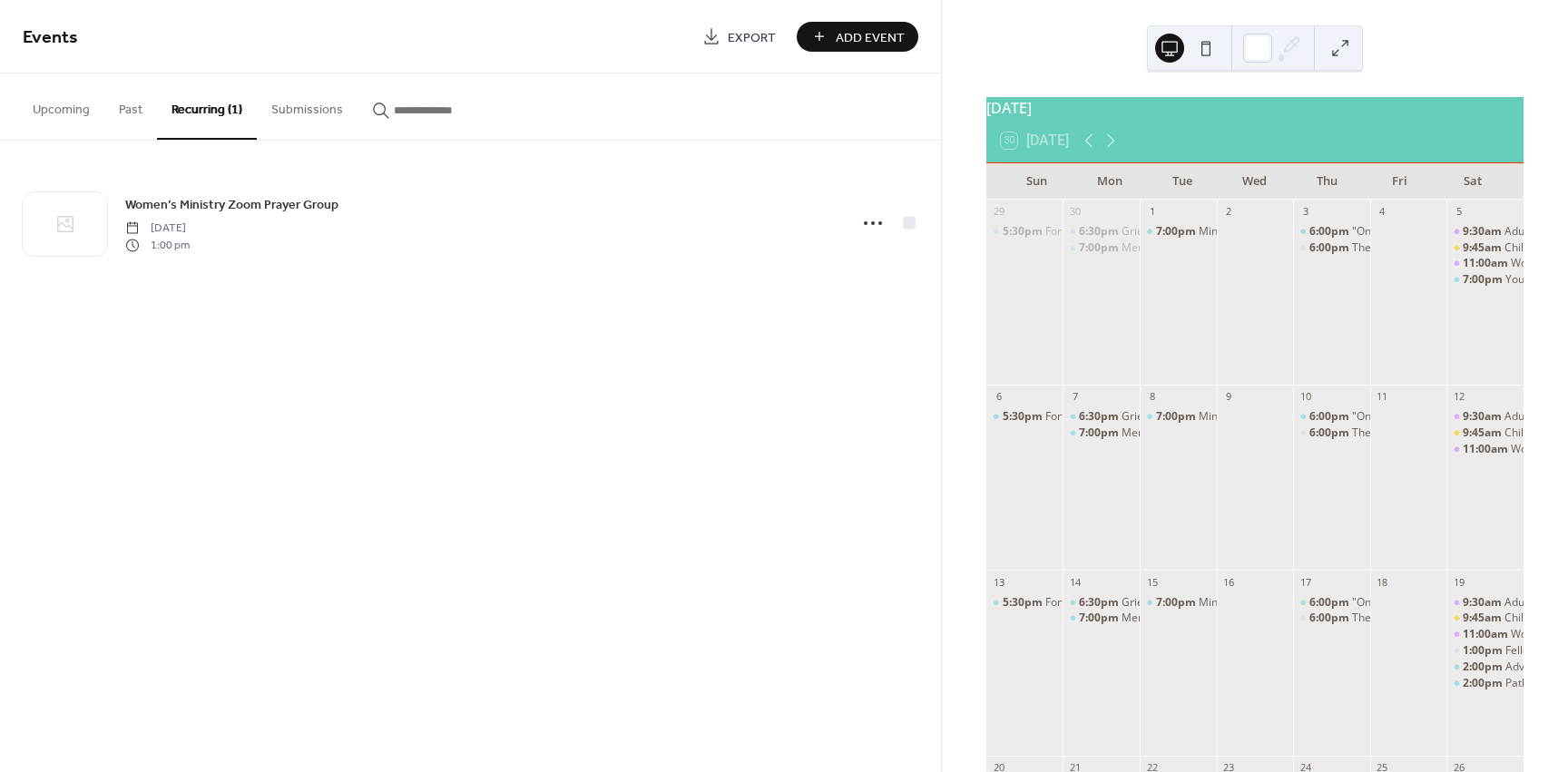 click on "Add Event" at bounding box center (870, 37) 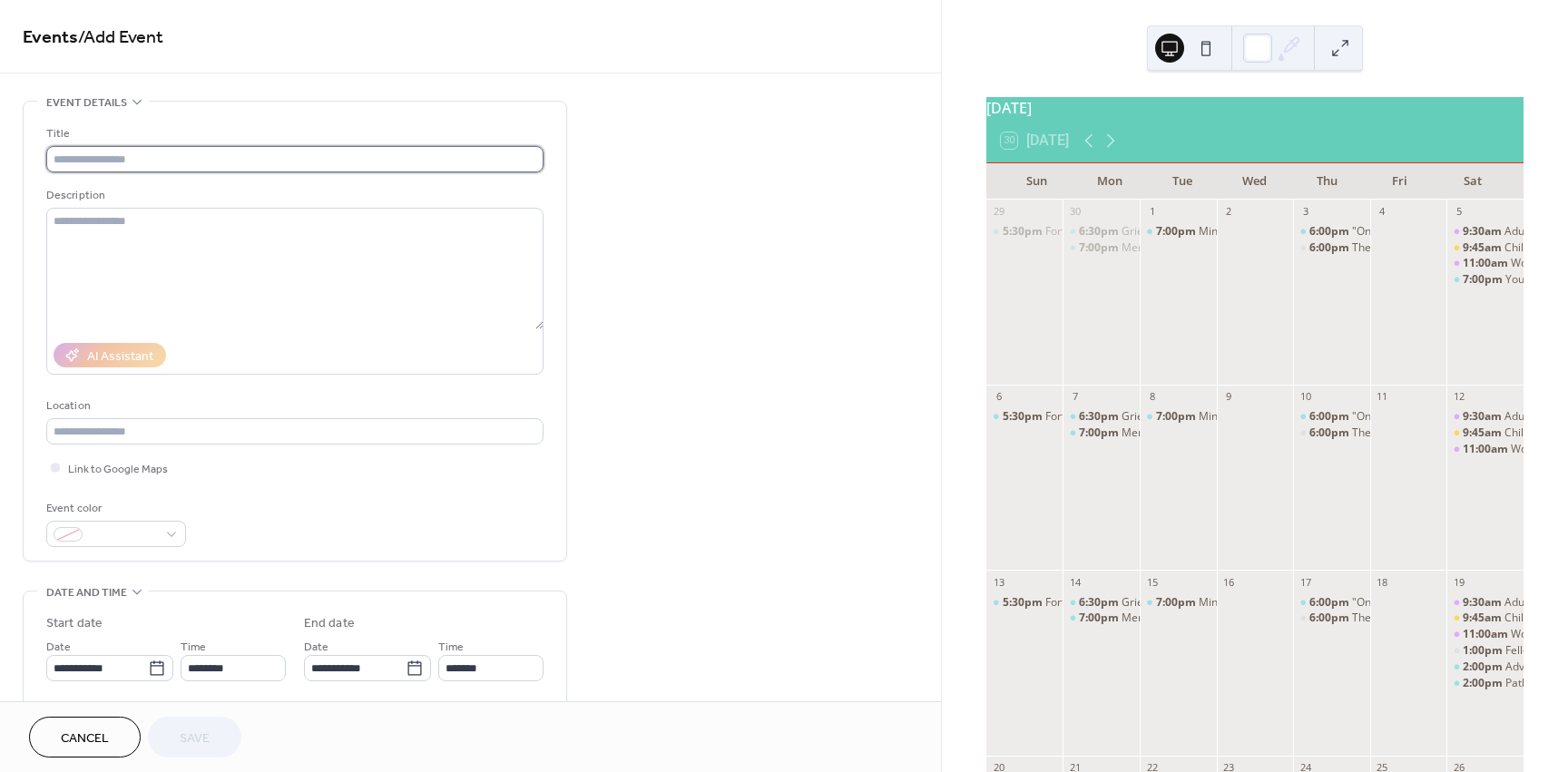click at bounding box center (295, 159) 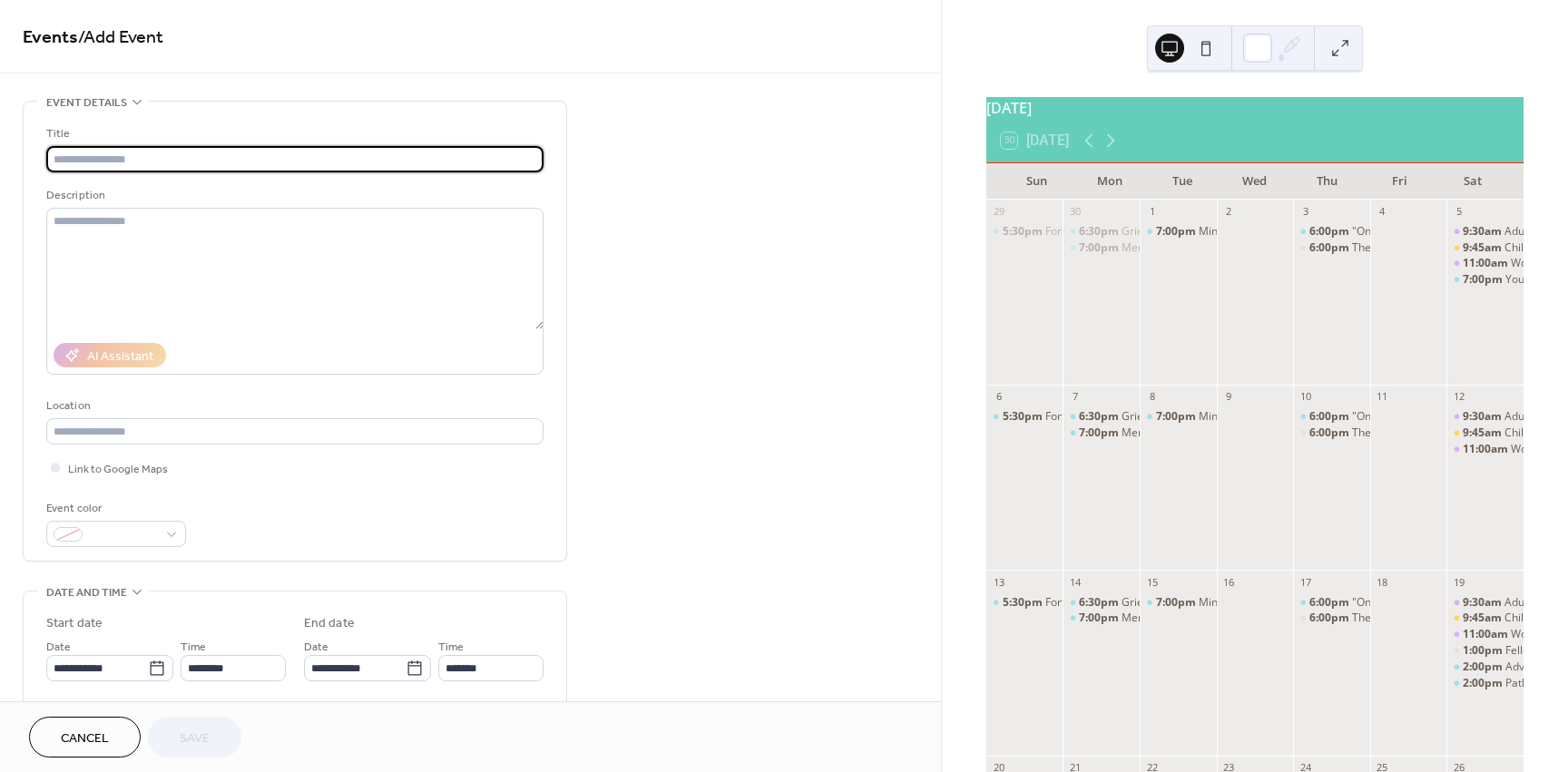 paste on "**********" 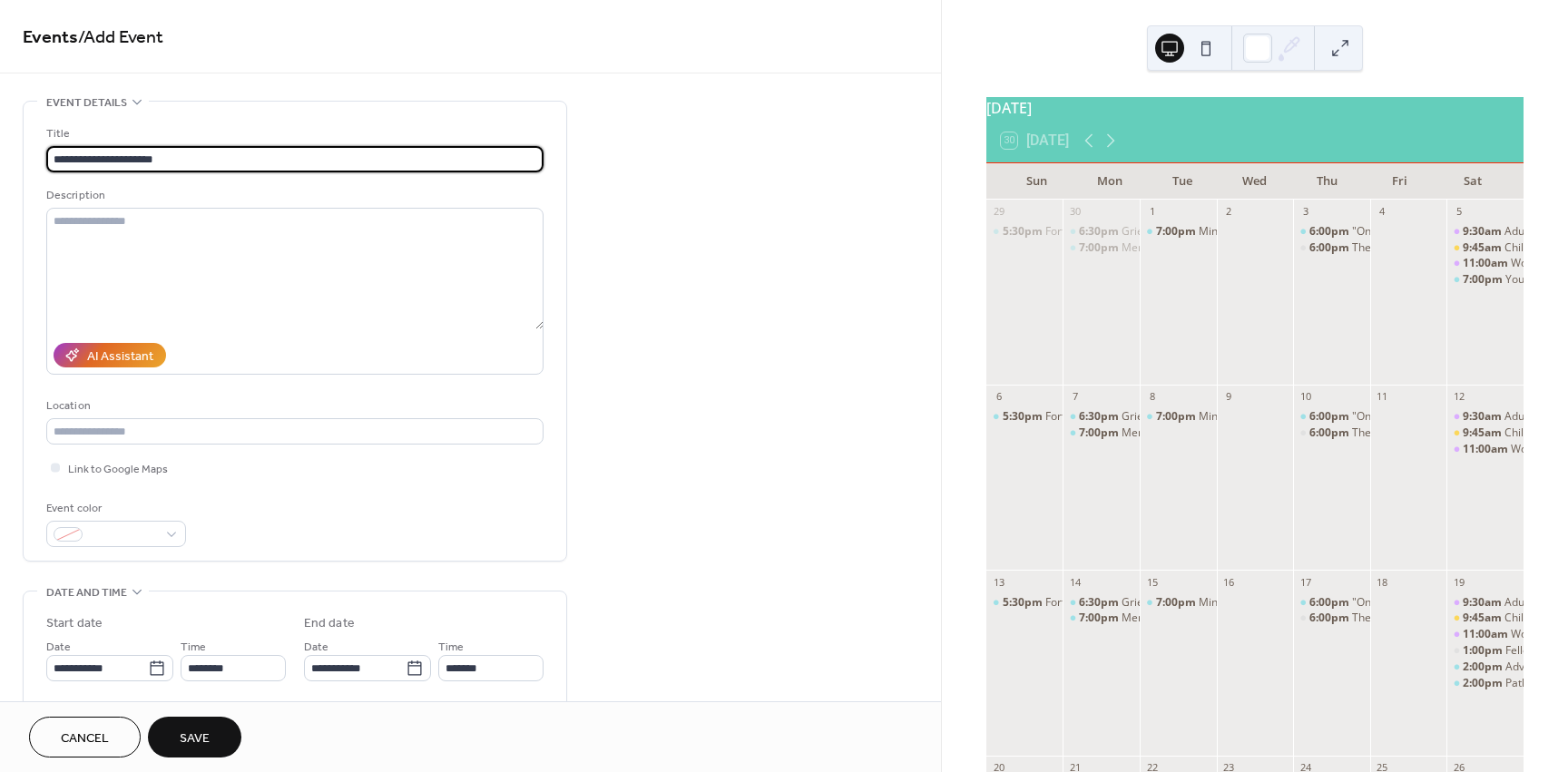 type on "**********" 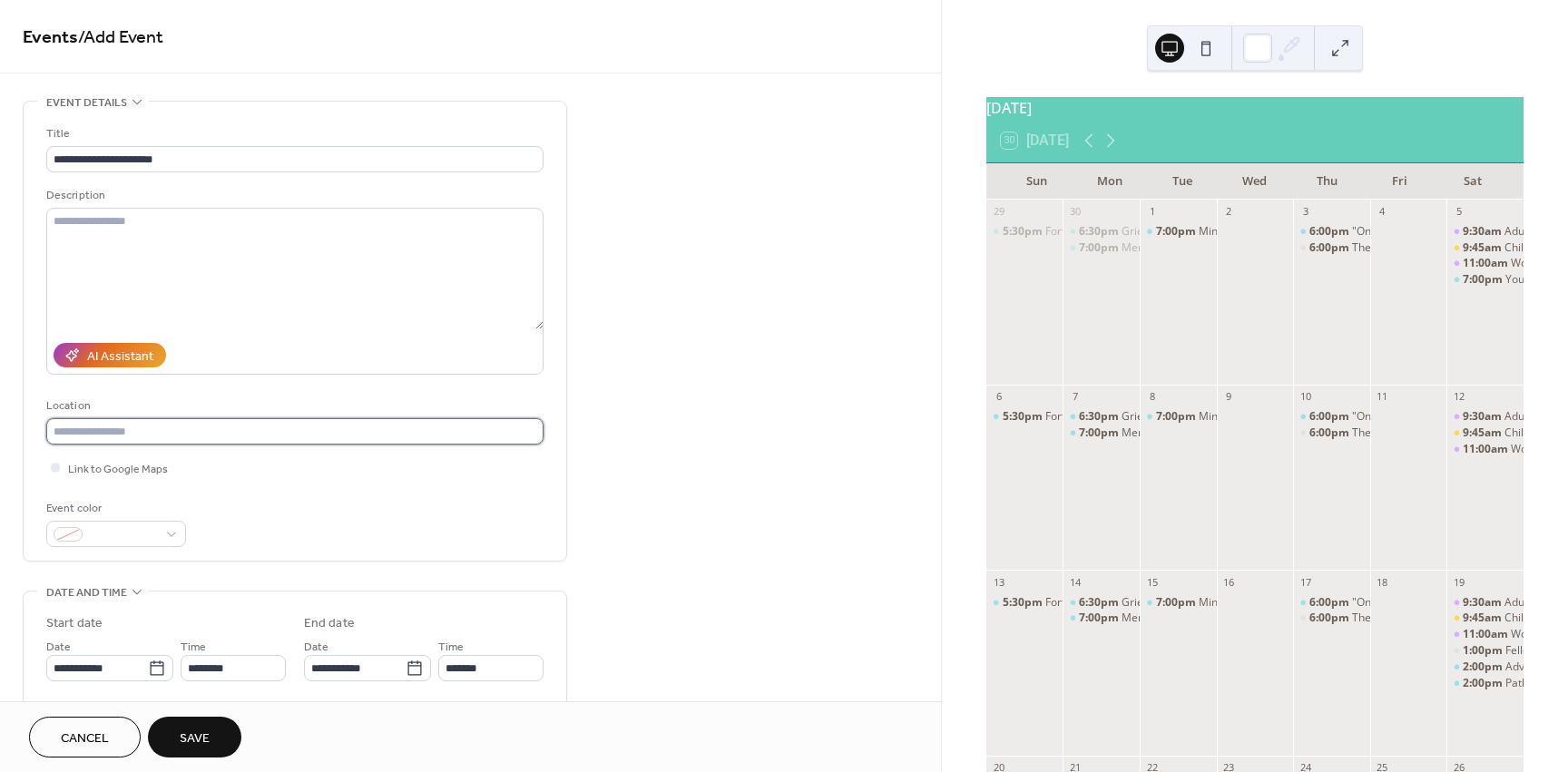 click at bounding box center (295, 431) 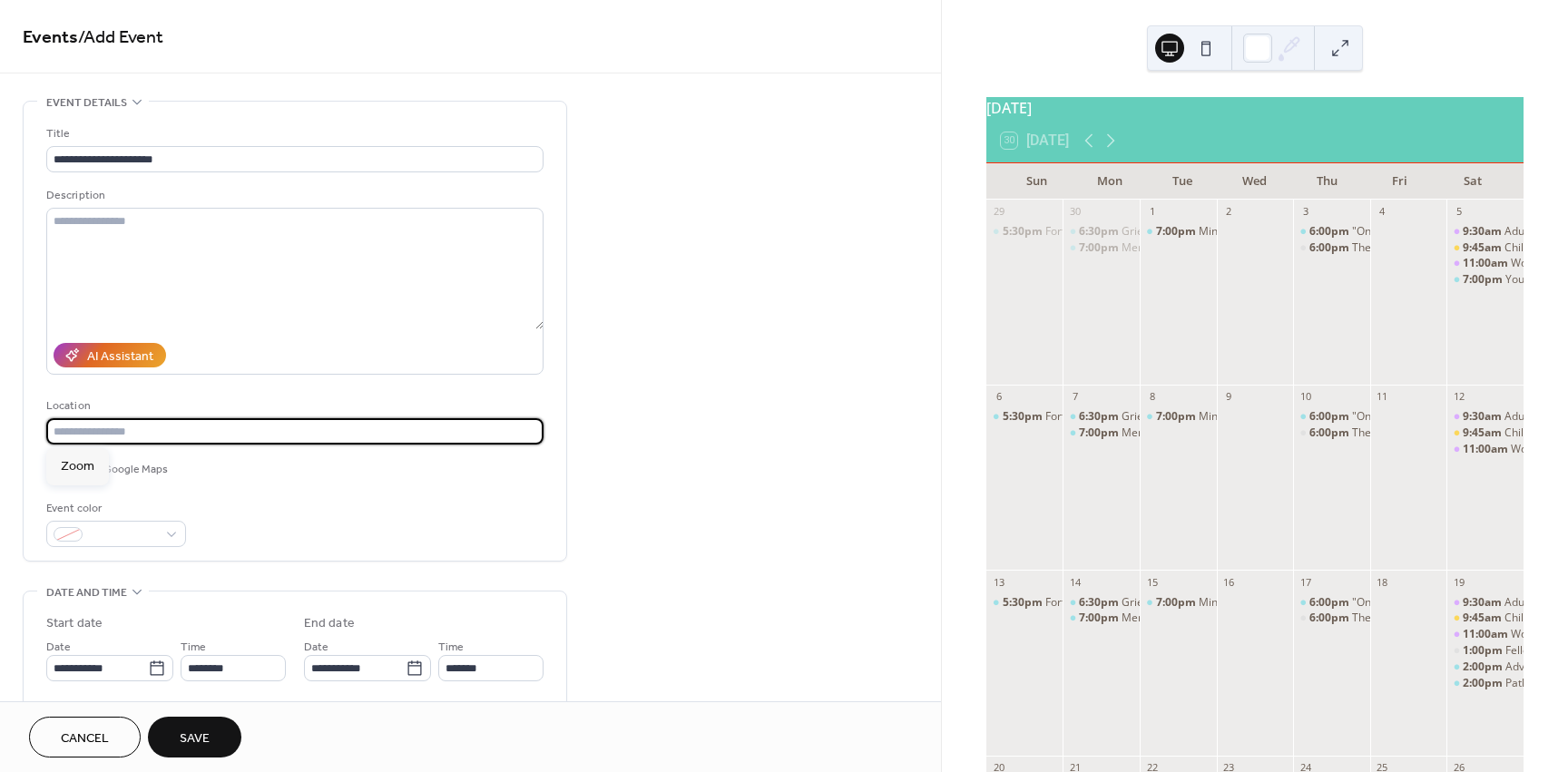 click at bounding box center [295, 431] 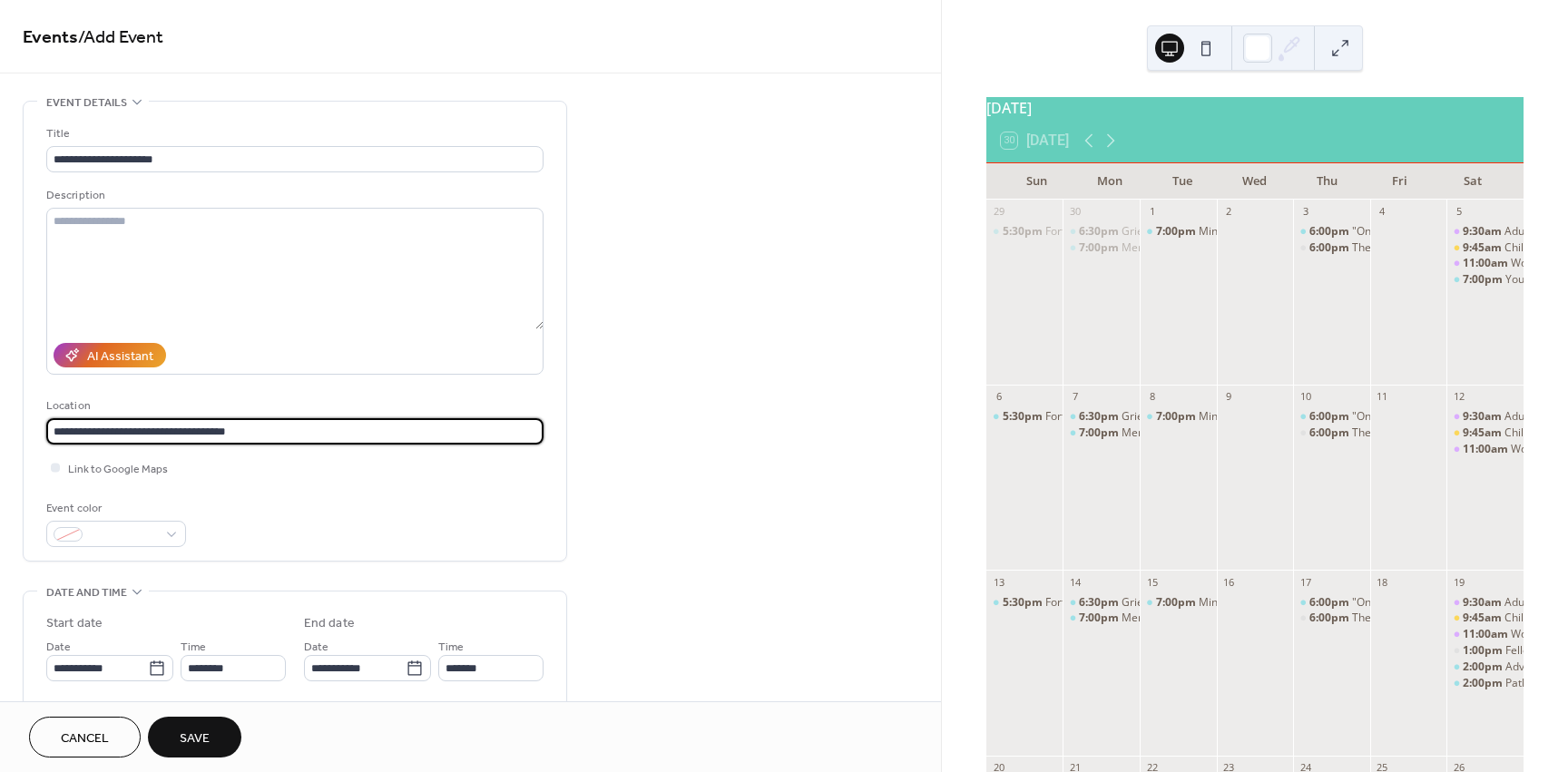 type on "**********" 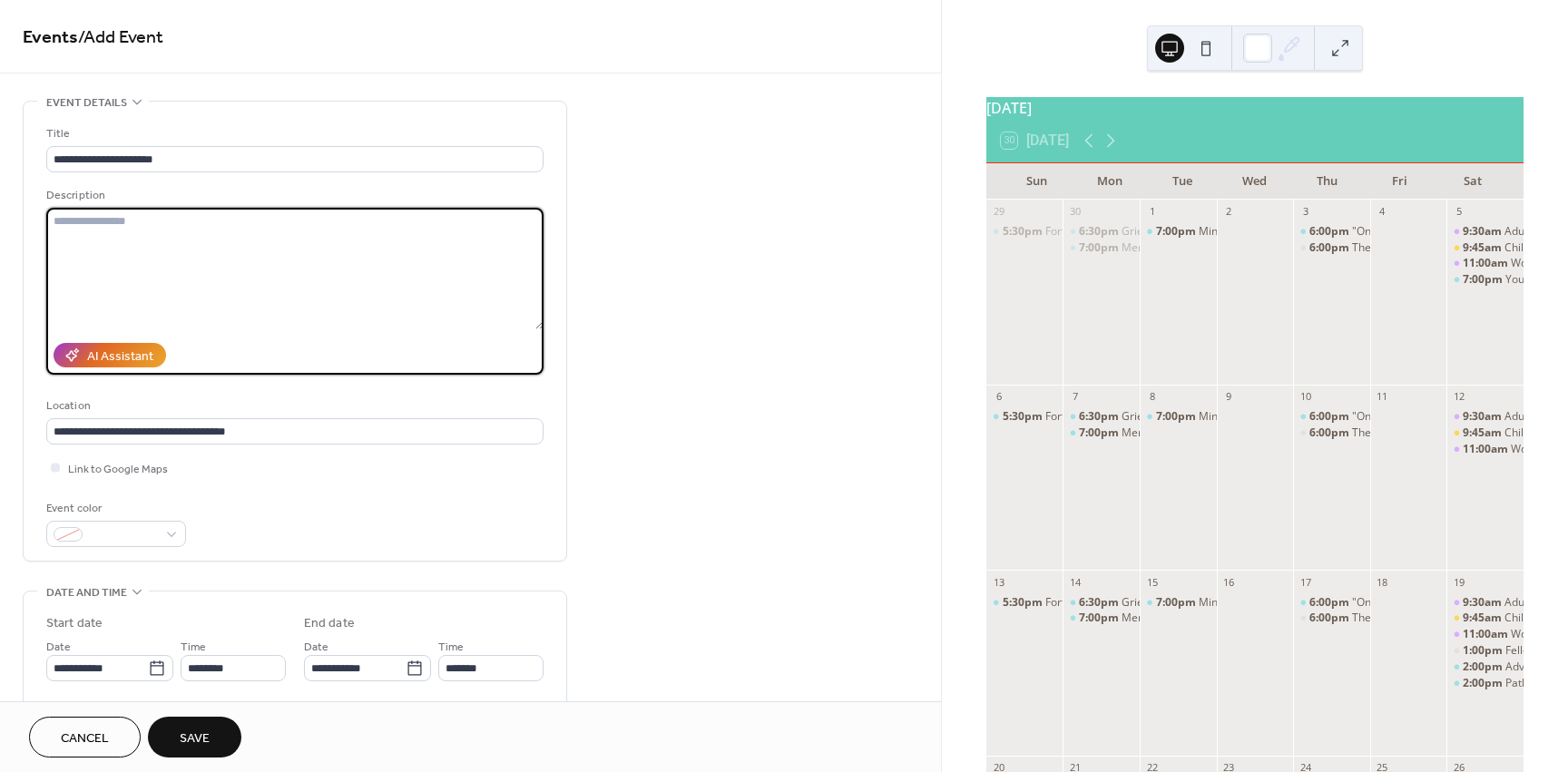 click at bounding box center [295, 269] 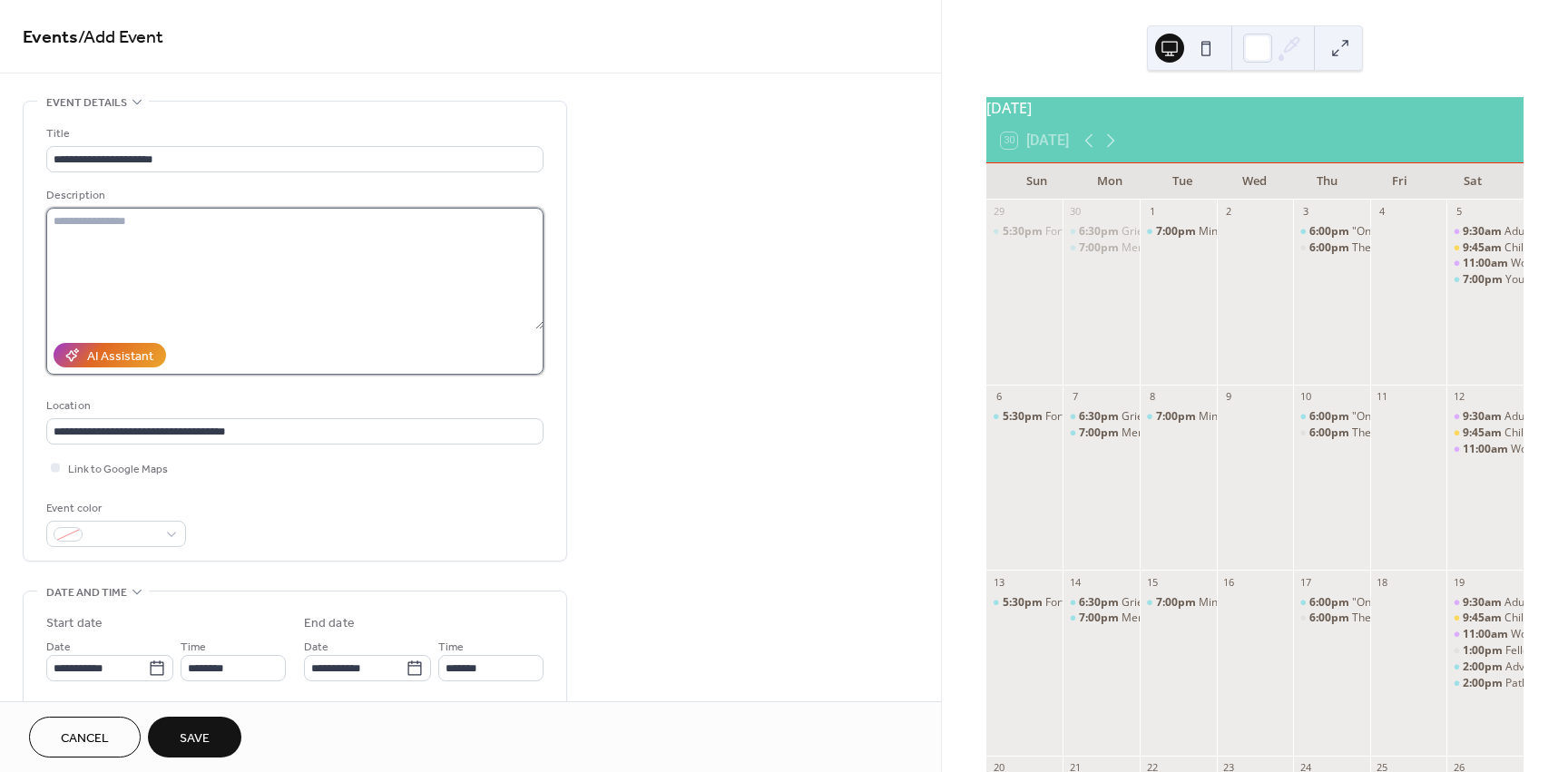 click at bounding box center (295, 269) 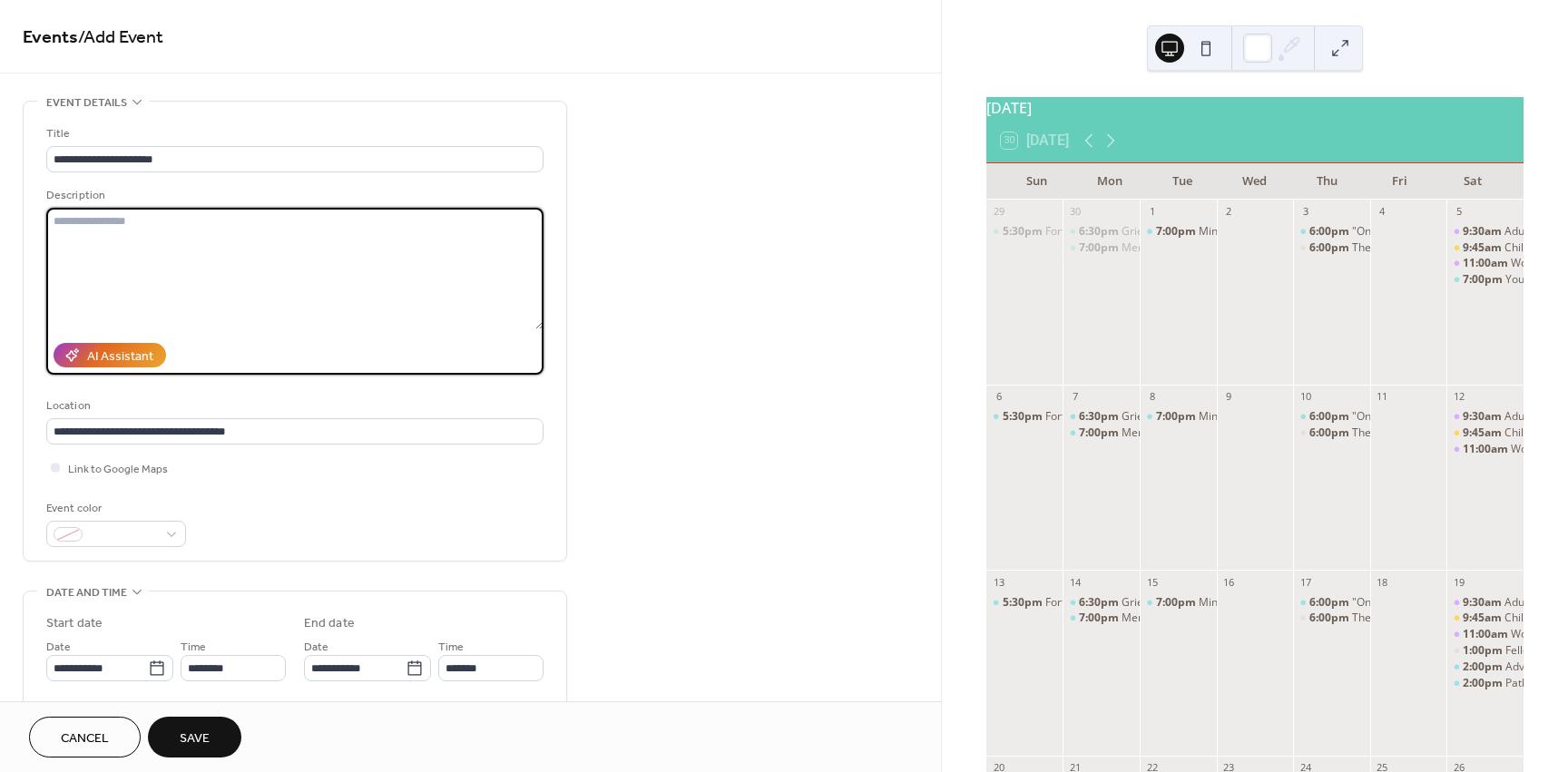 paste on "**********" 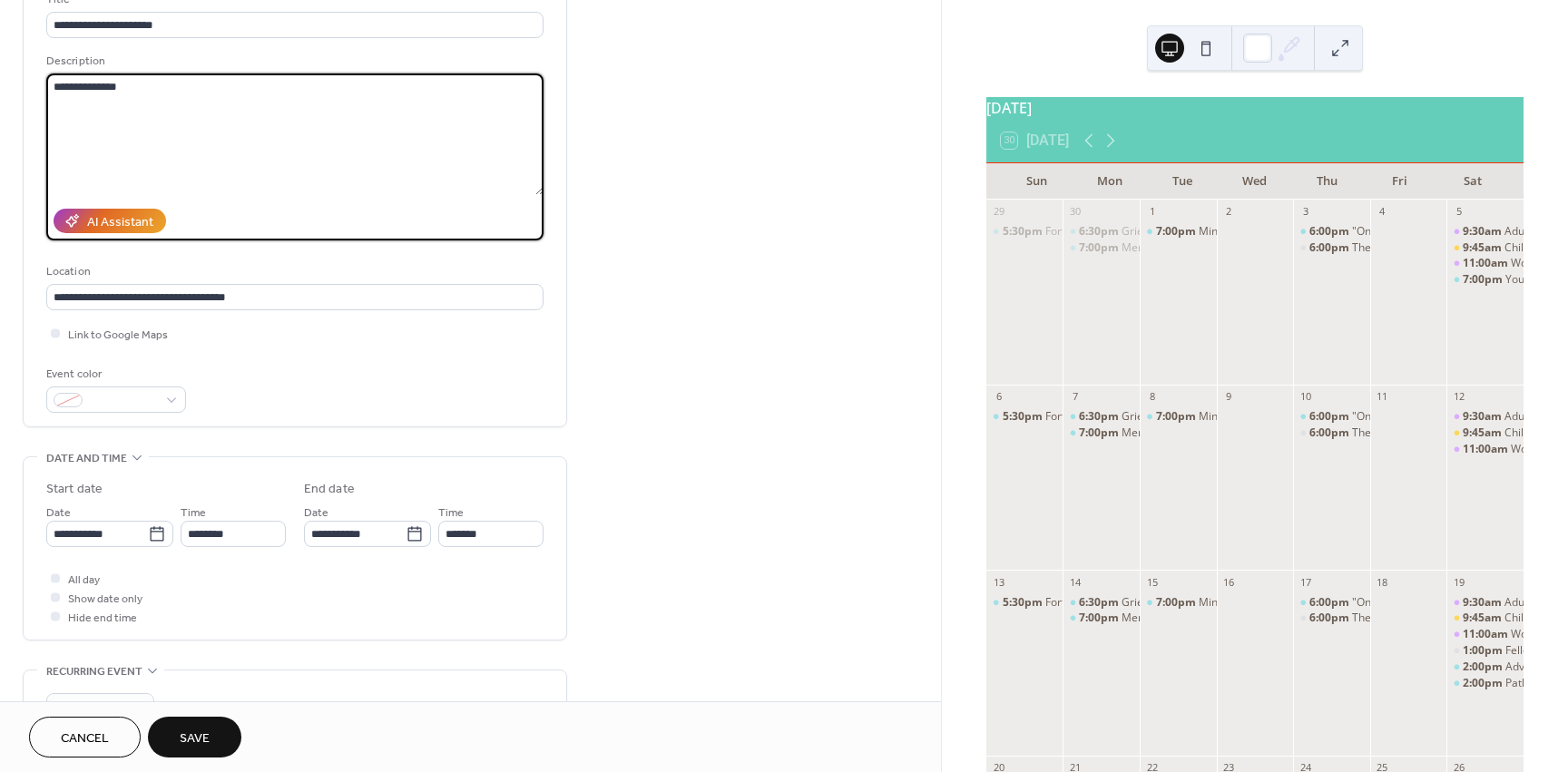 scroll, scrollTop: 135, scrollLeft: 0, axis: vertical 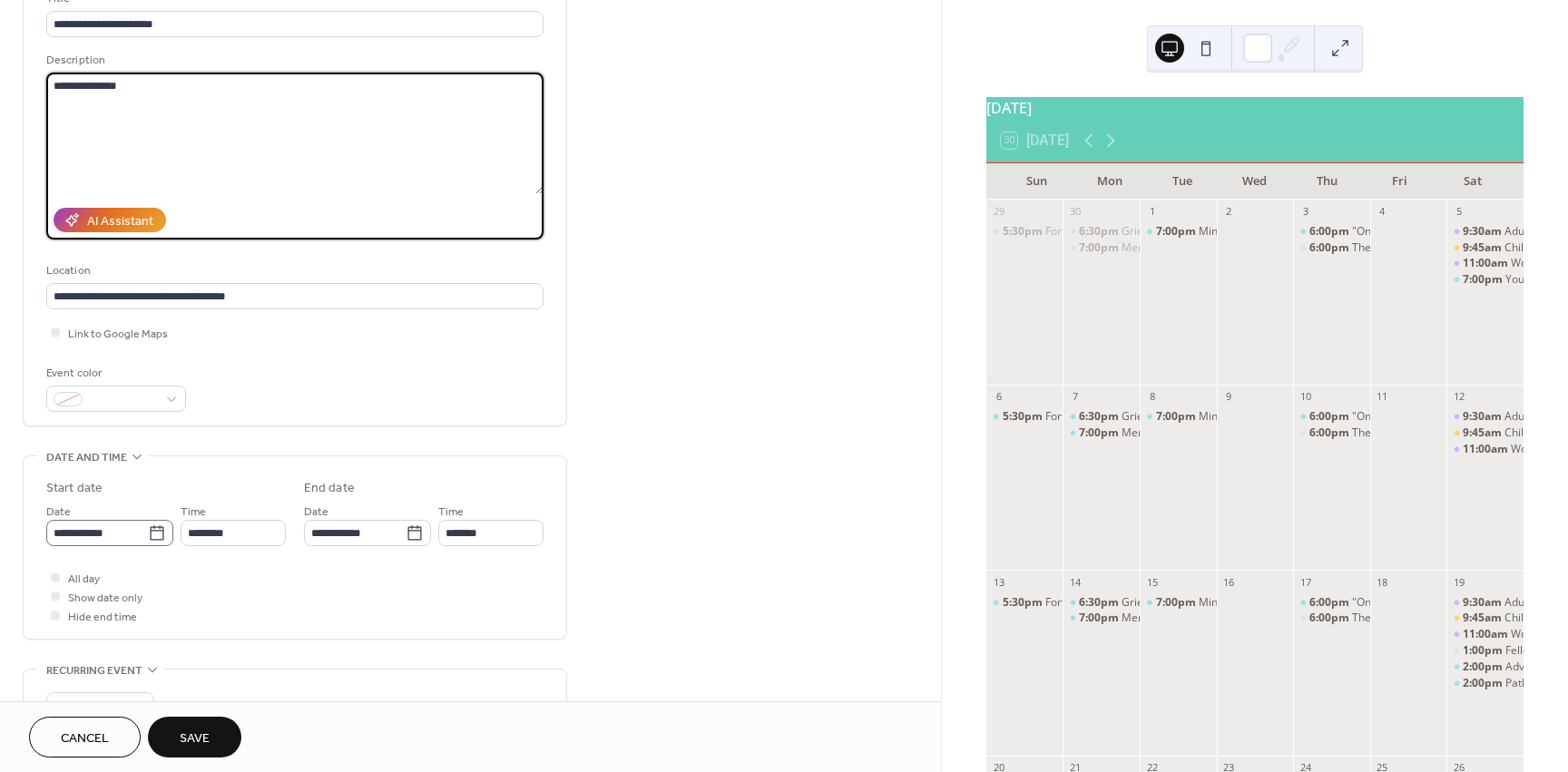 type on "**********" 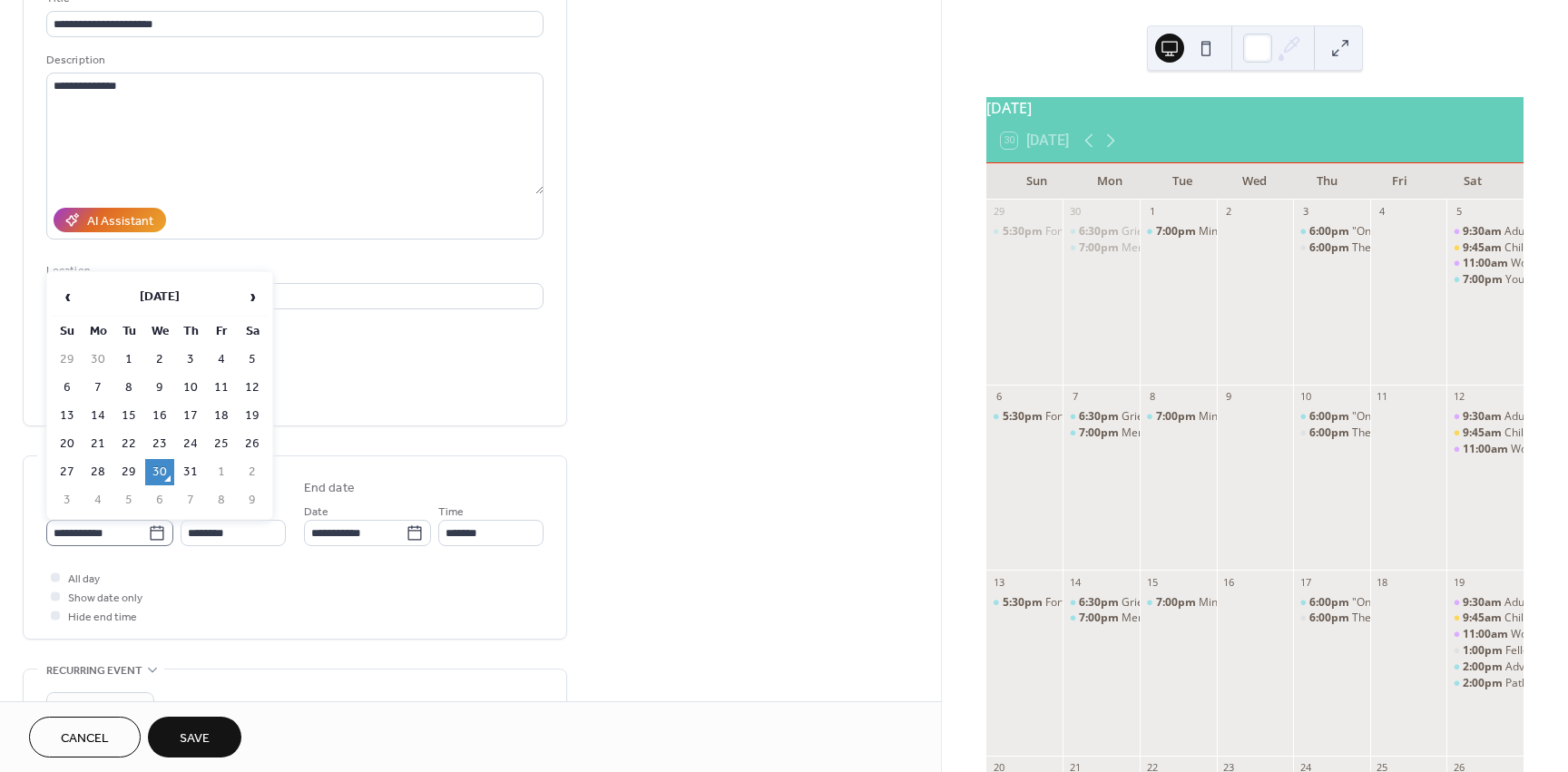 click 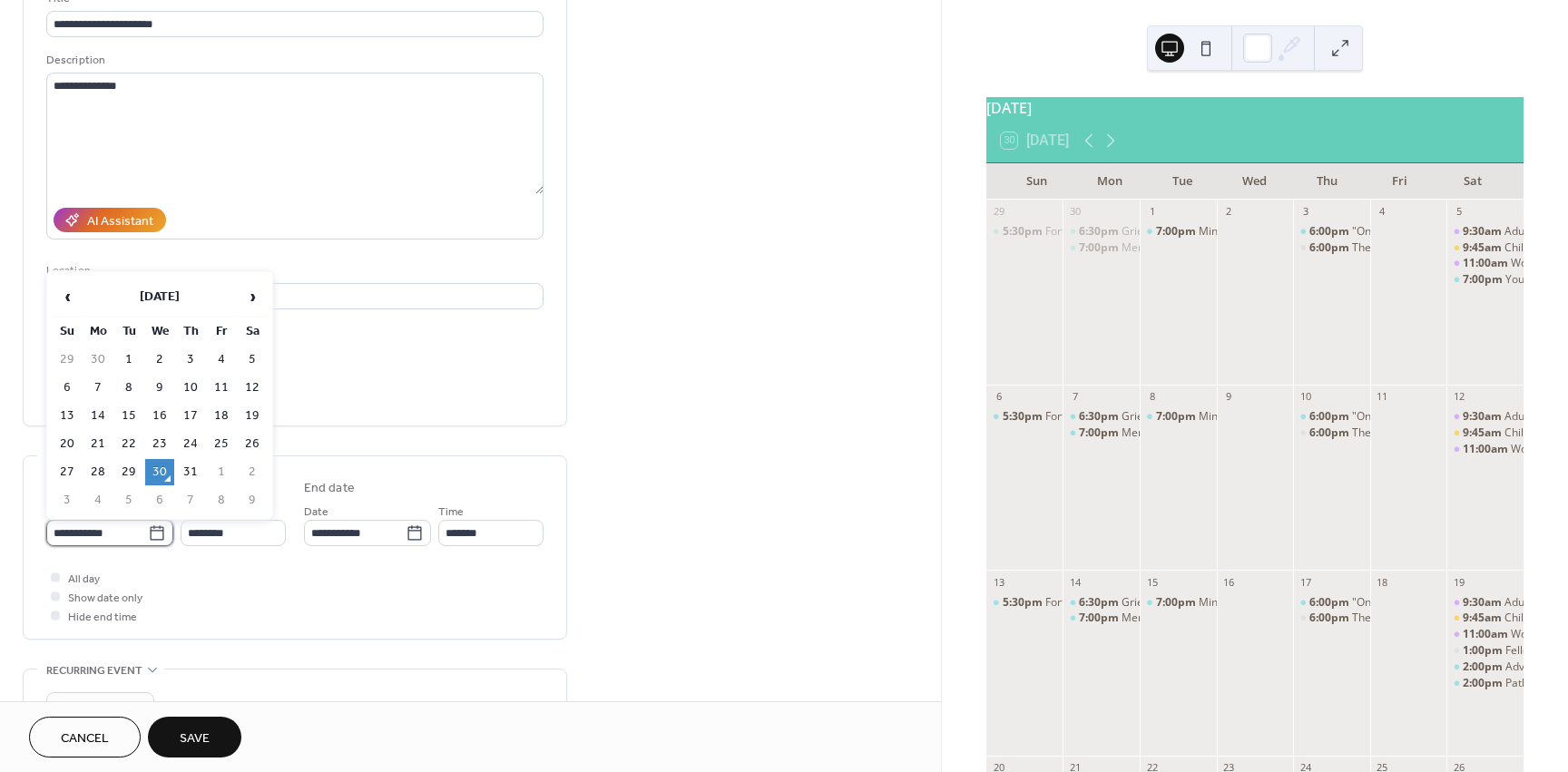click on "**********" at bounding box center (97, 533) 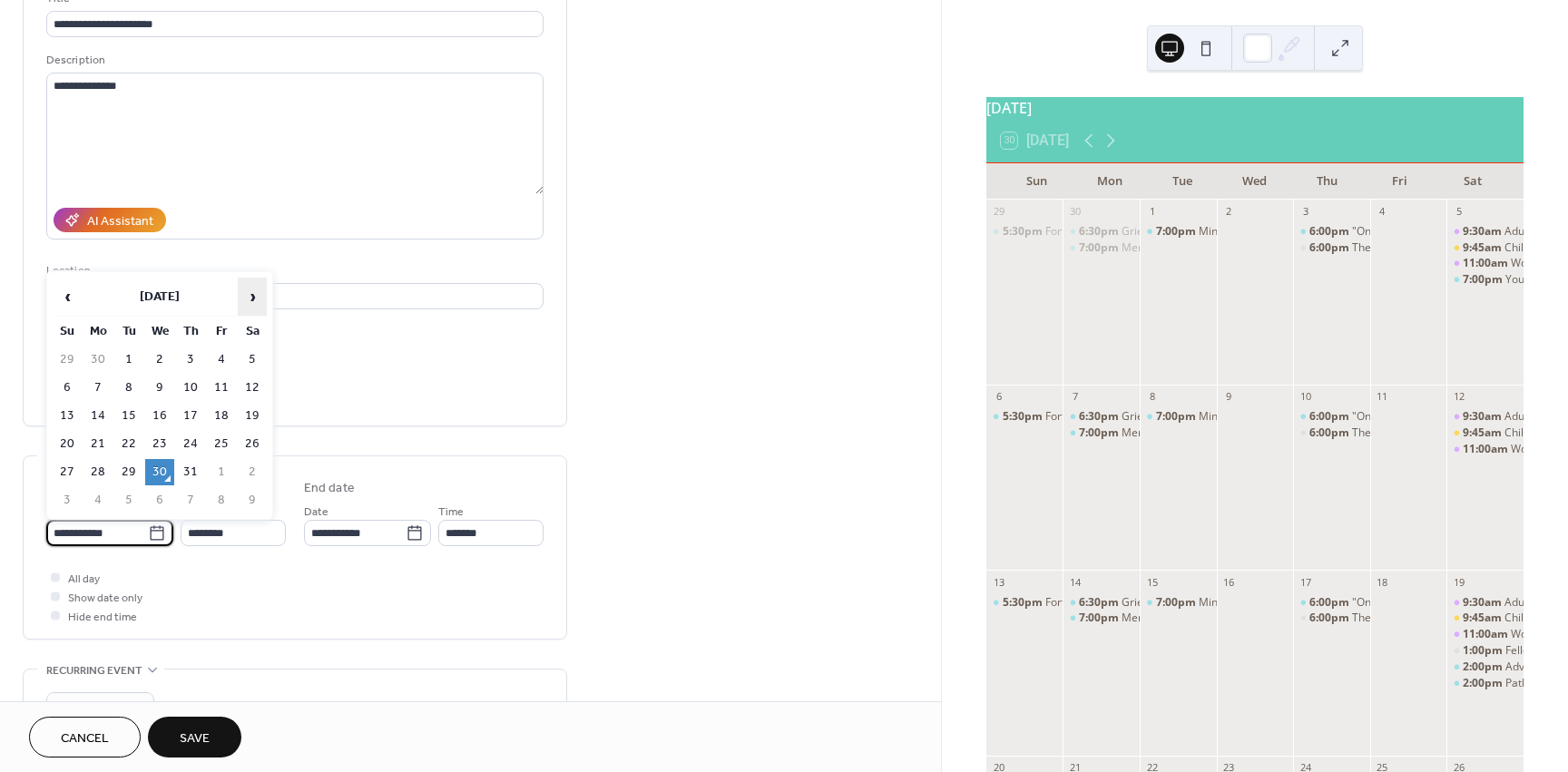 click on "›" at bounding box center (252, 297) 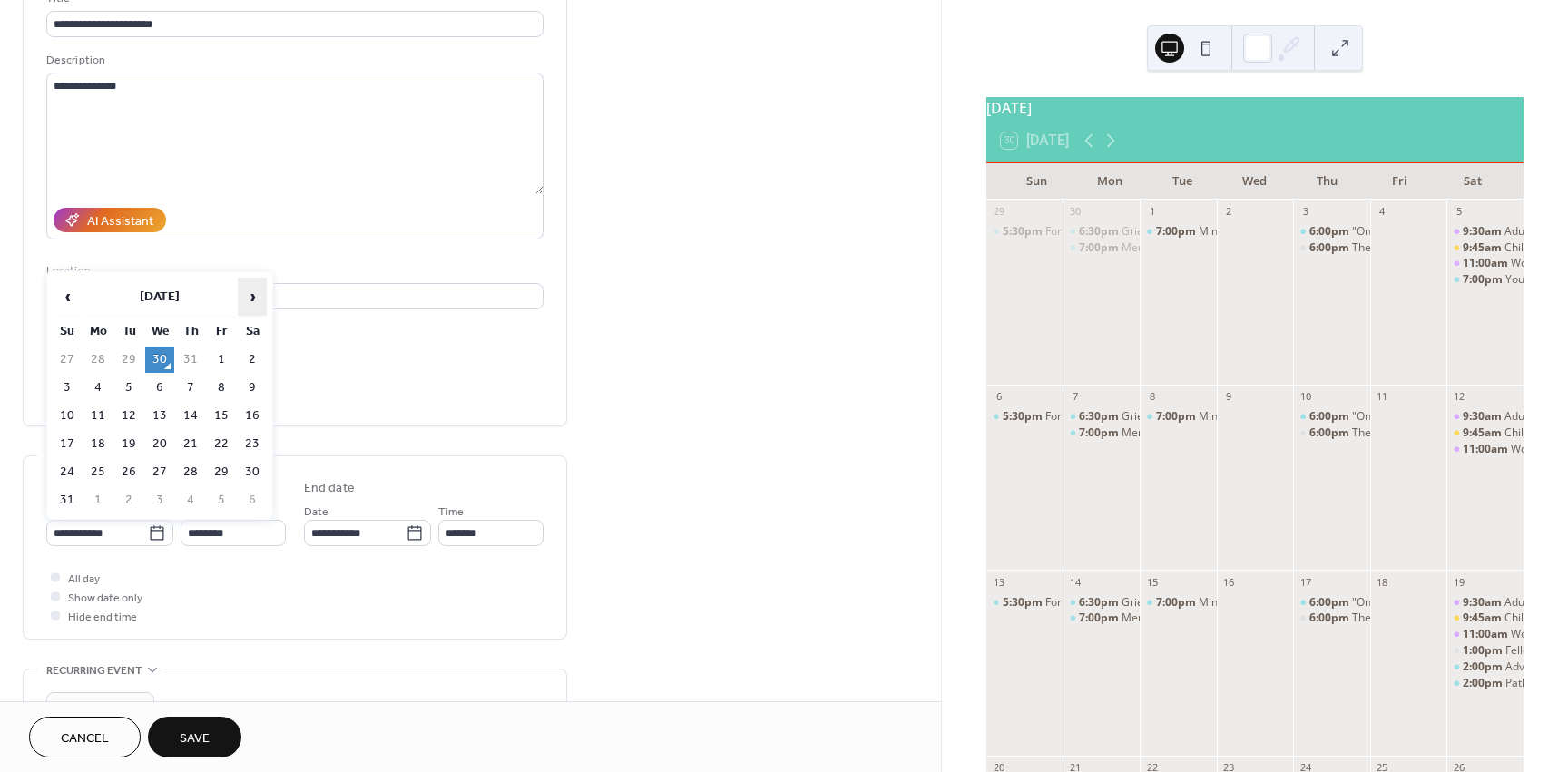 click on "›" at bounding box center [252, 297] 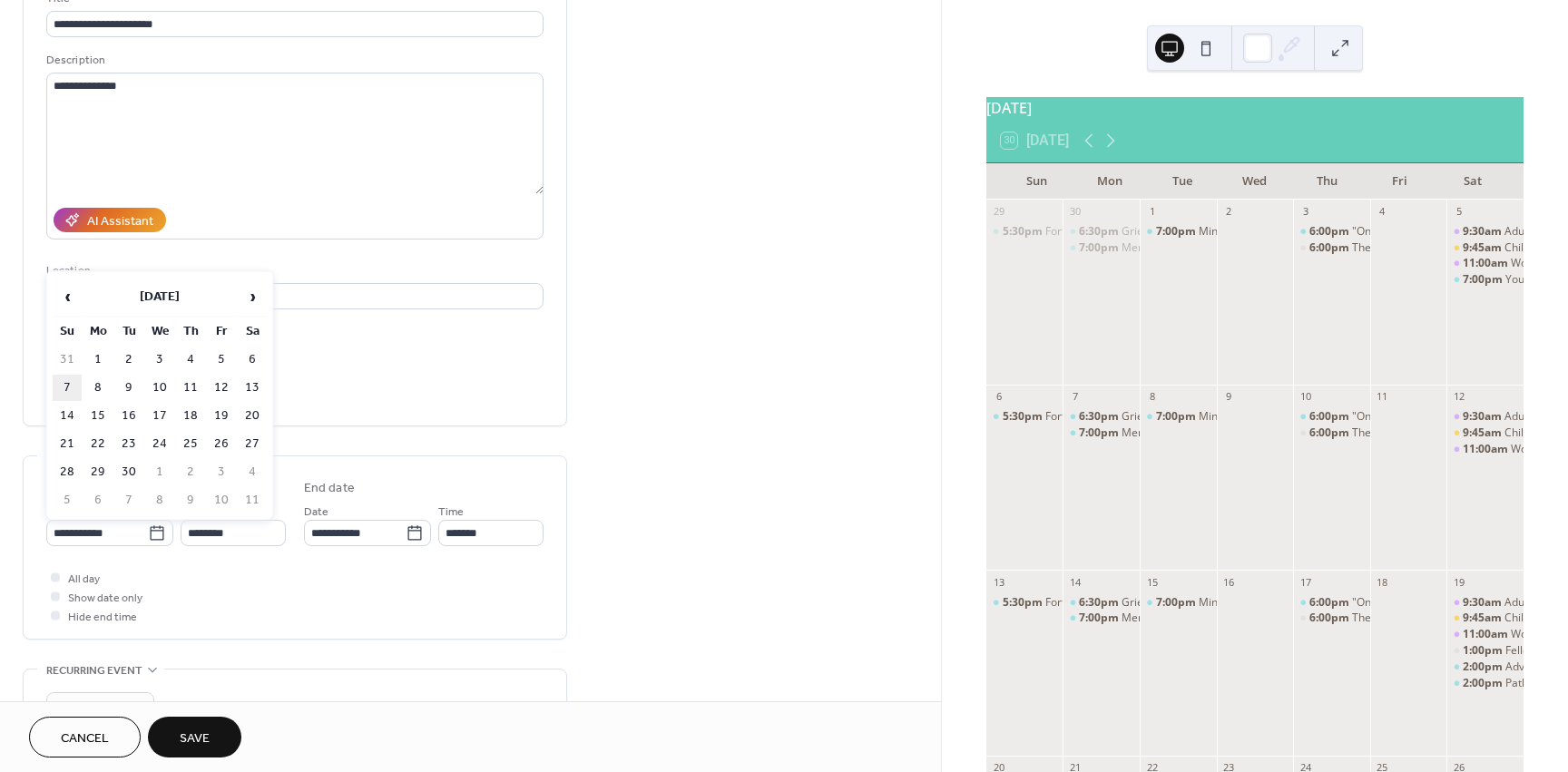 click on "7" at bounding box center [67, 387] 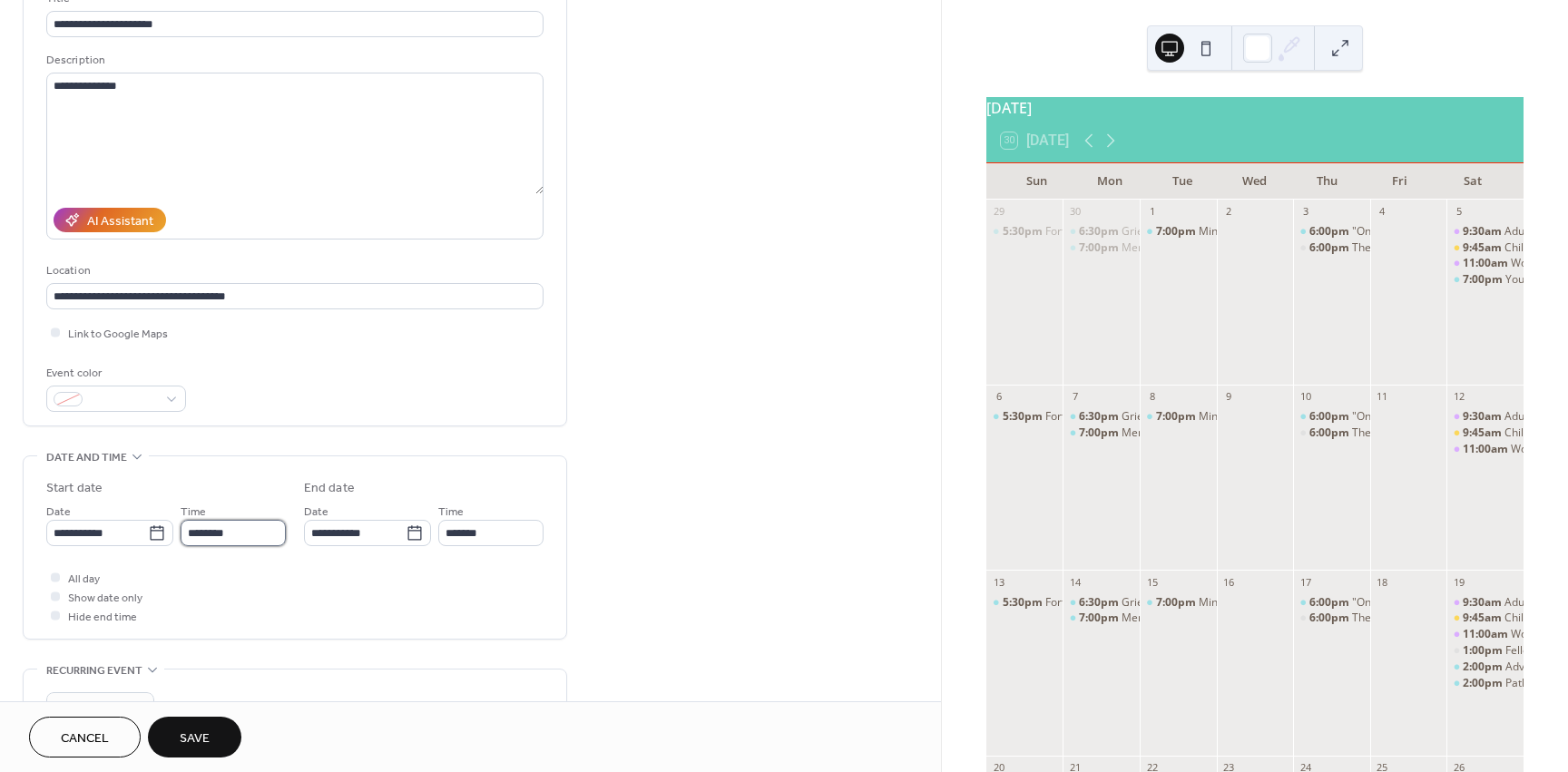 click on "********" at bounding box center (233, 533) 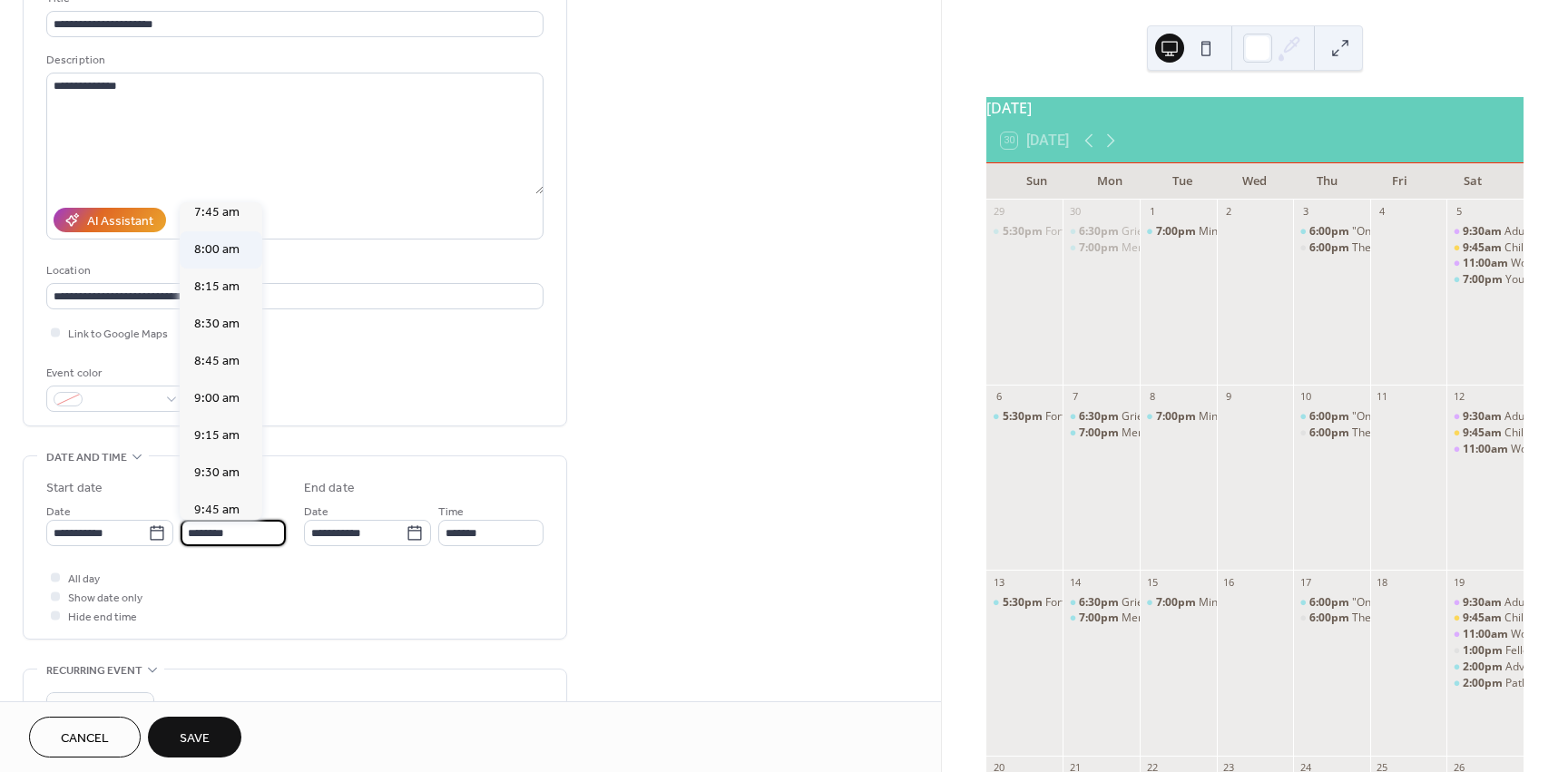 scroll, scrollTop: 1160, scrollLeft: 0, axis: vertical 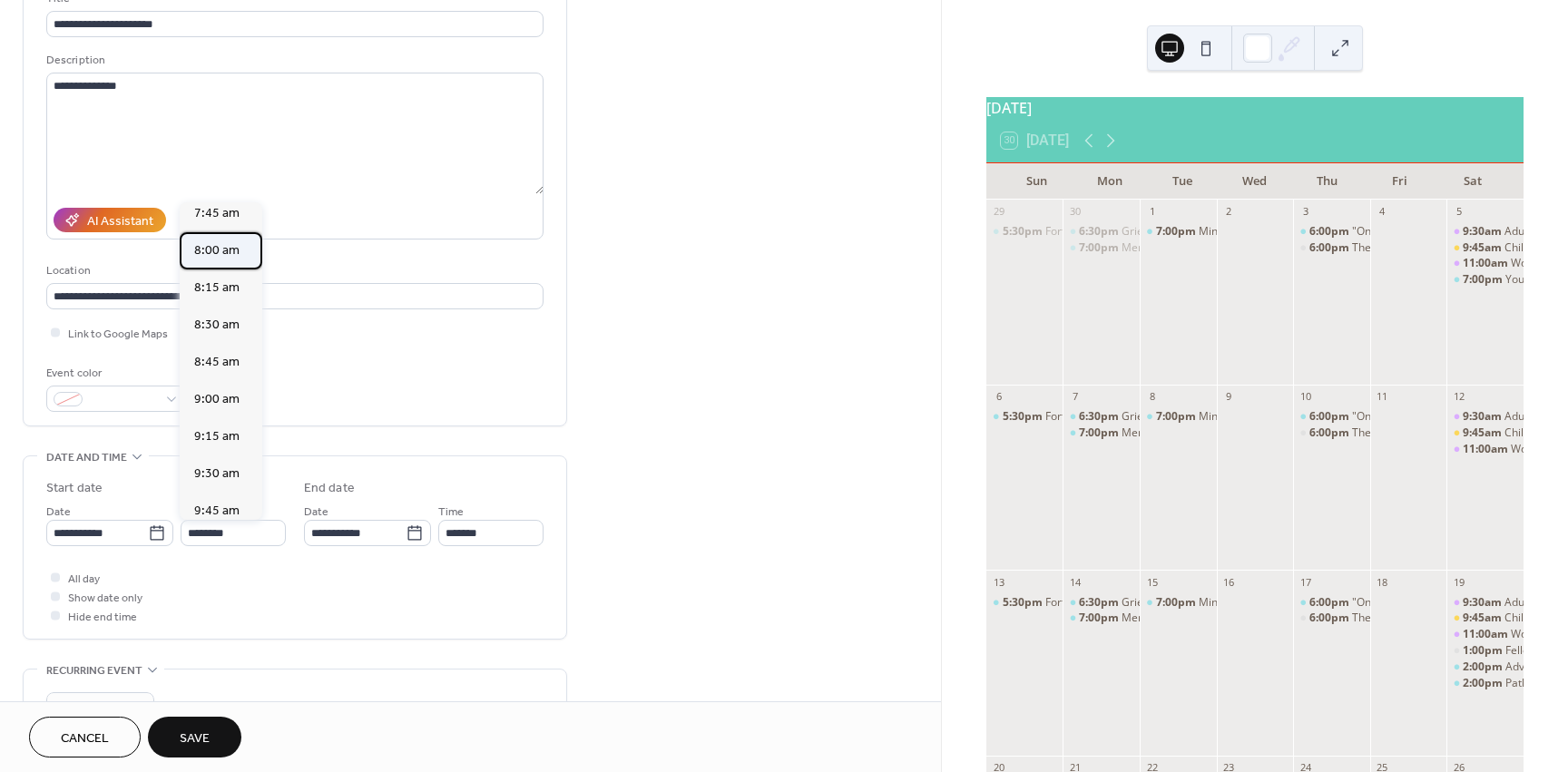 click on "8:00 am" at bounding box center (217, 250) 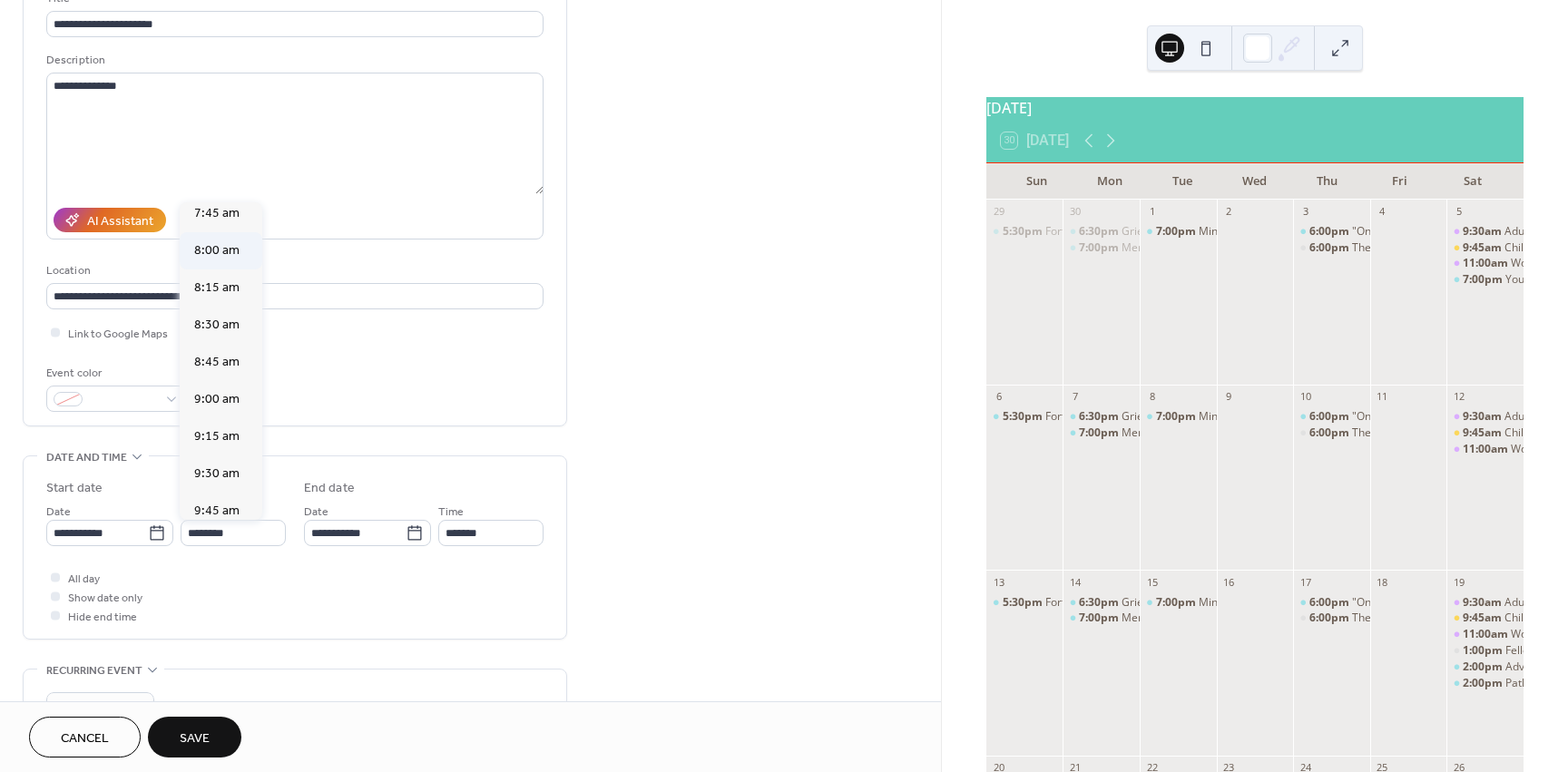 type on "*******" 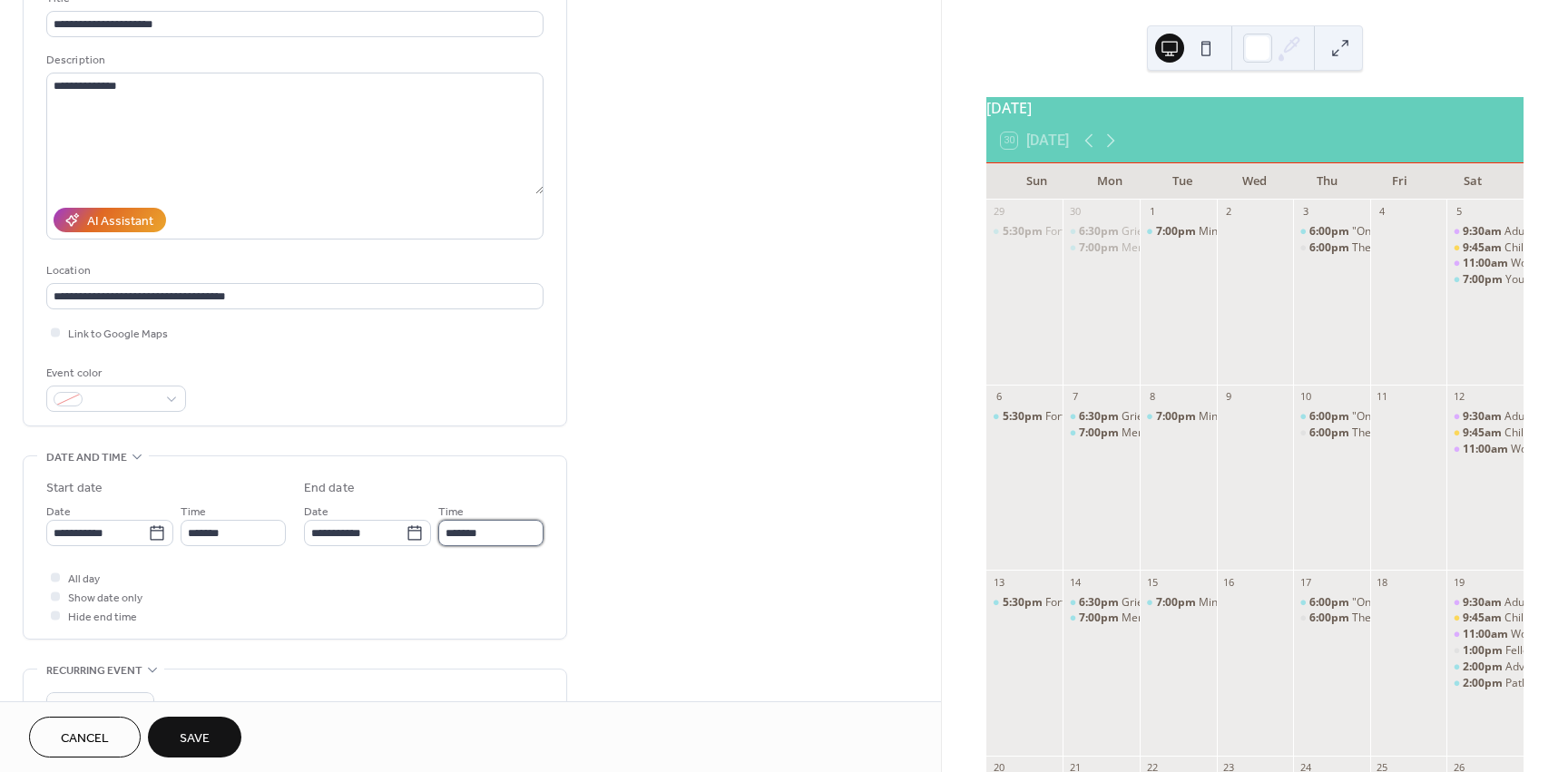 click on "*******" at bounding box center (491, 533) 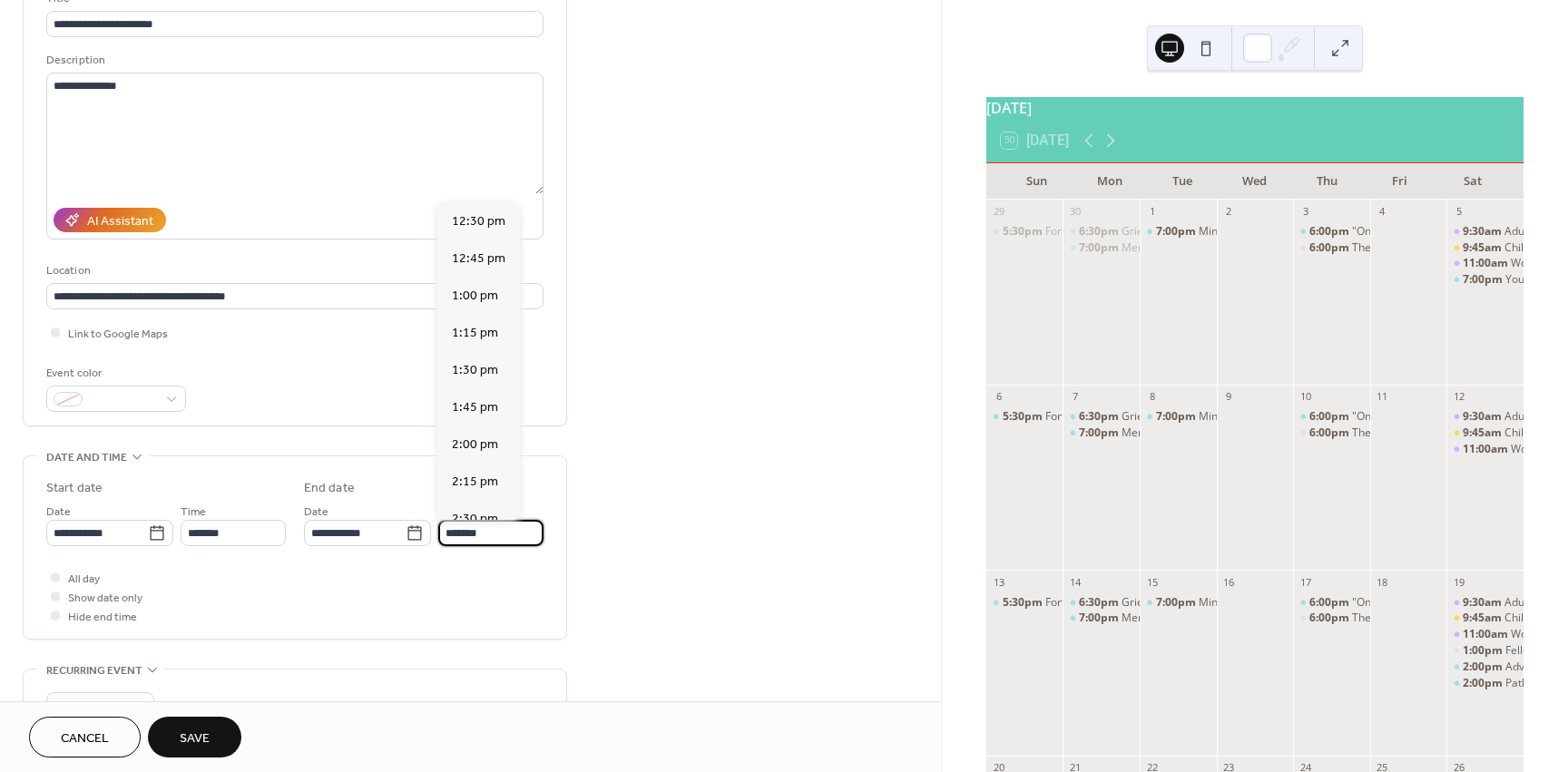 scroll, scrollTop: 632, scrollLeft: 0, axis: vertical 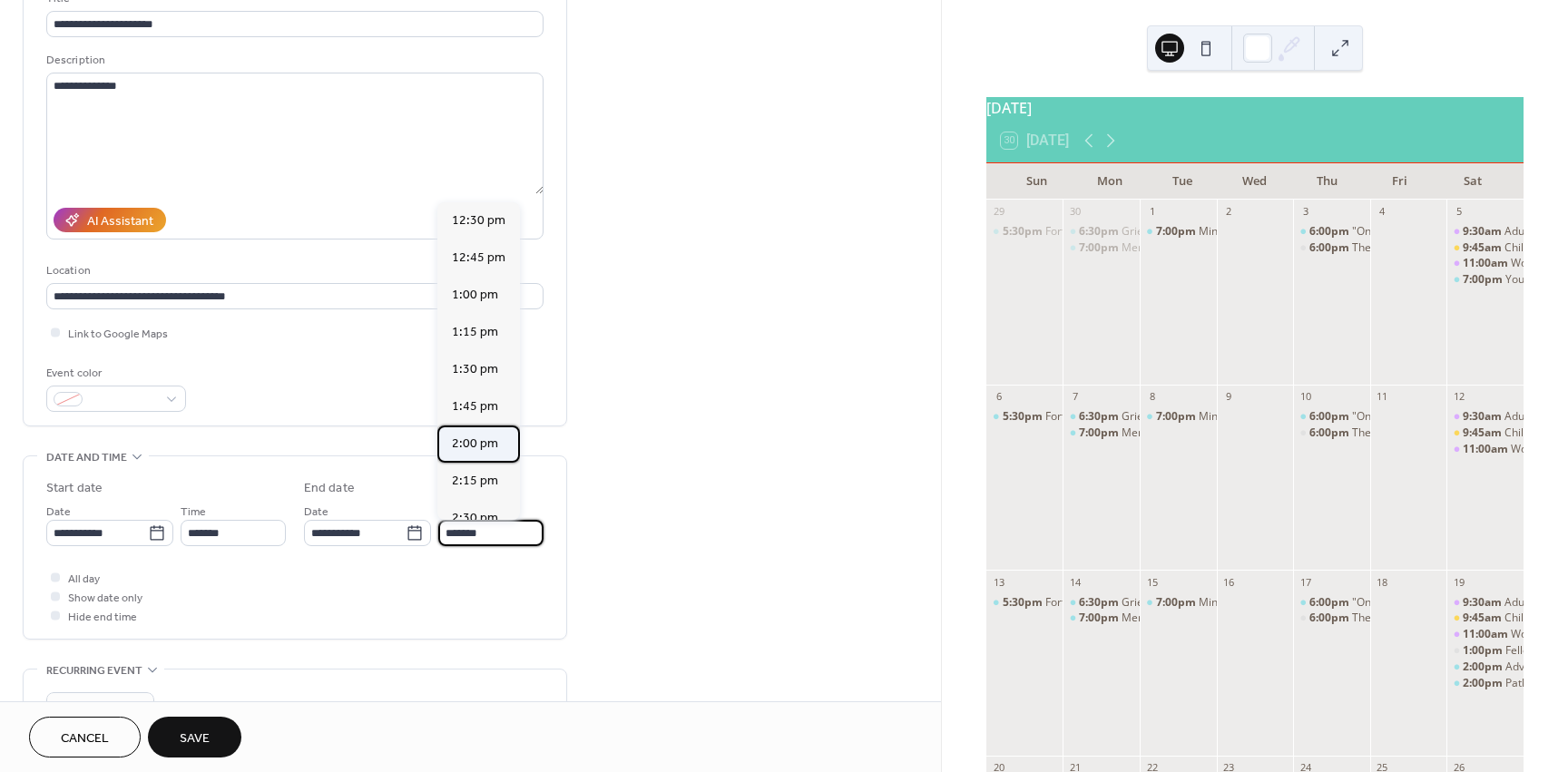click on "2:00 pm" at bounding box center [475, 444] 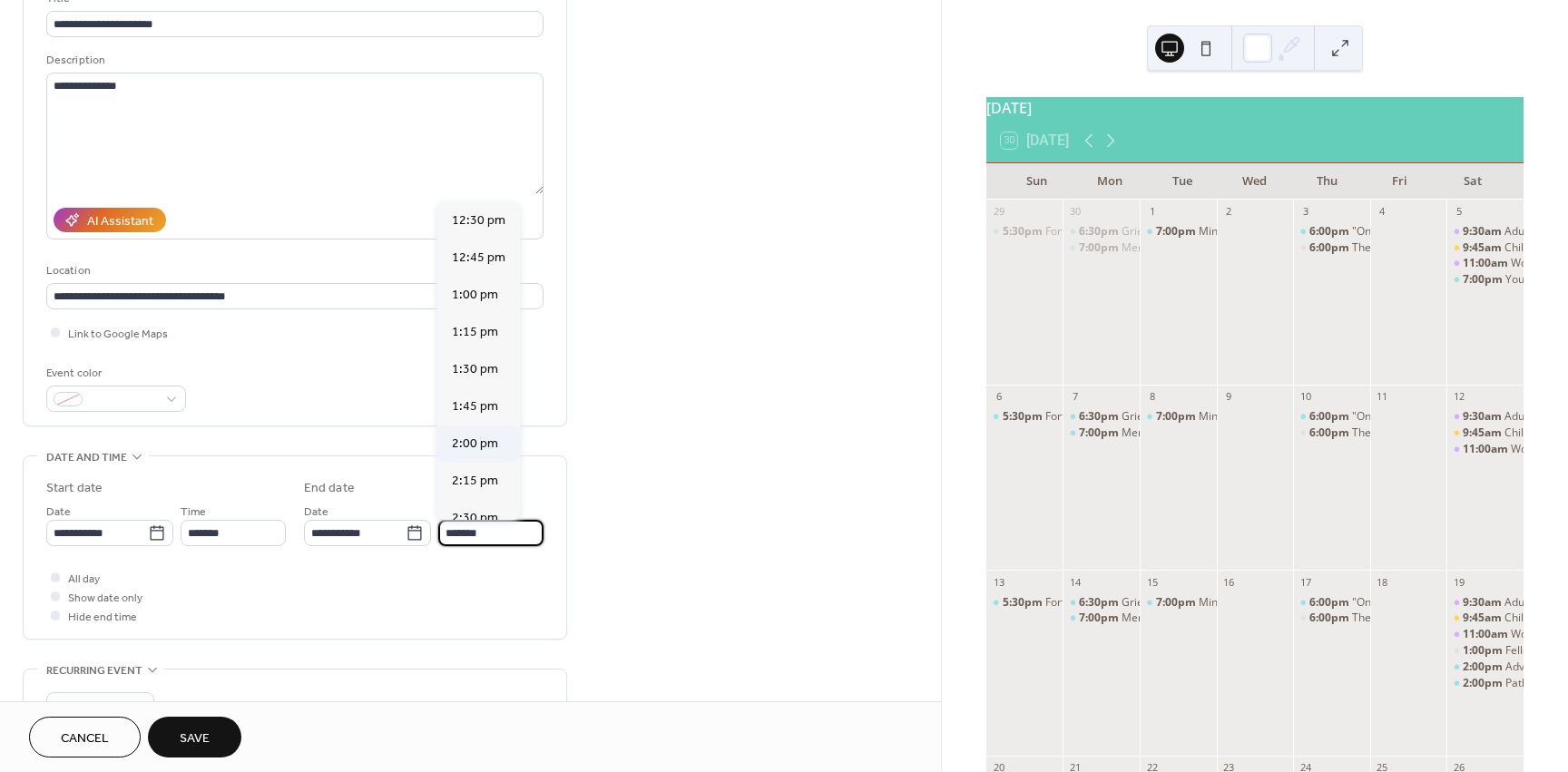 type on "*******" 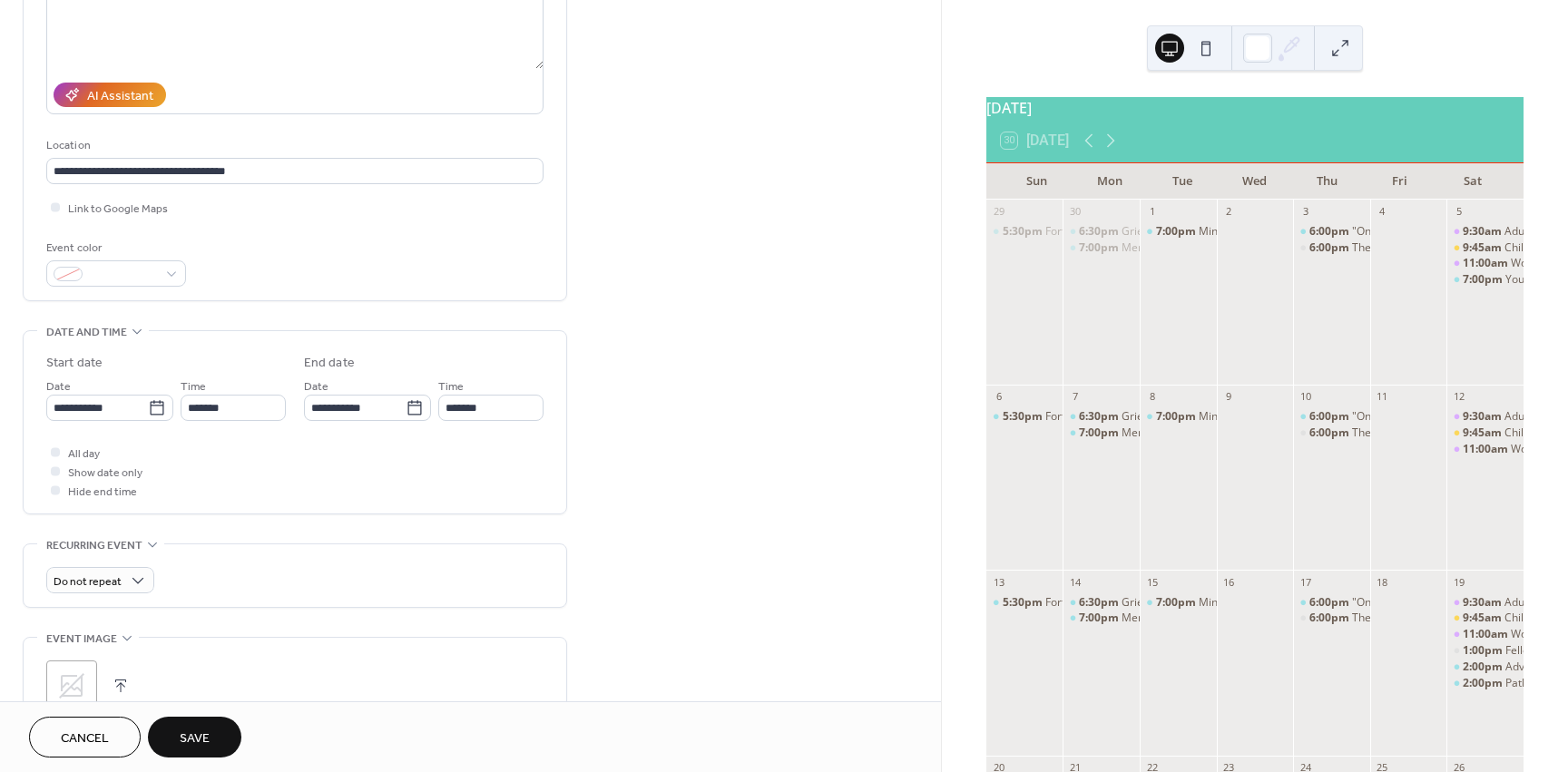 scroll, scrollTop: 265, scrollLeft: 0, axis: vertical 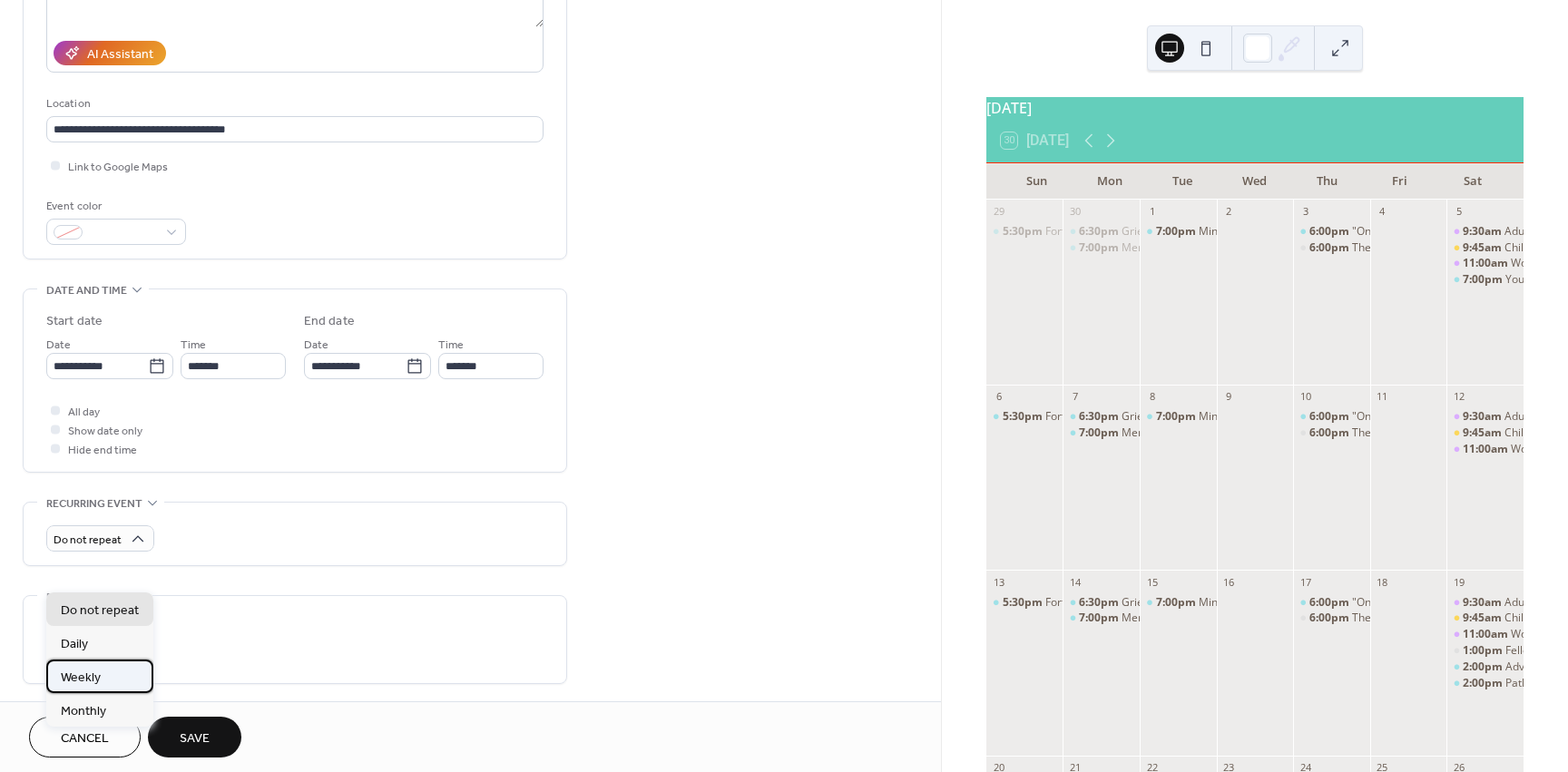 click on "Weekly" at bounding box center [81, 678] 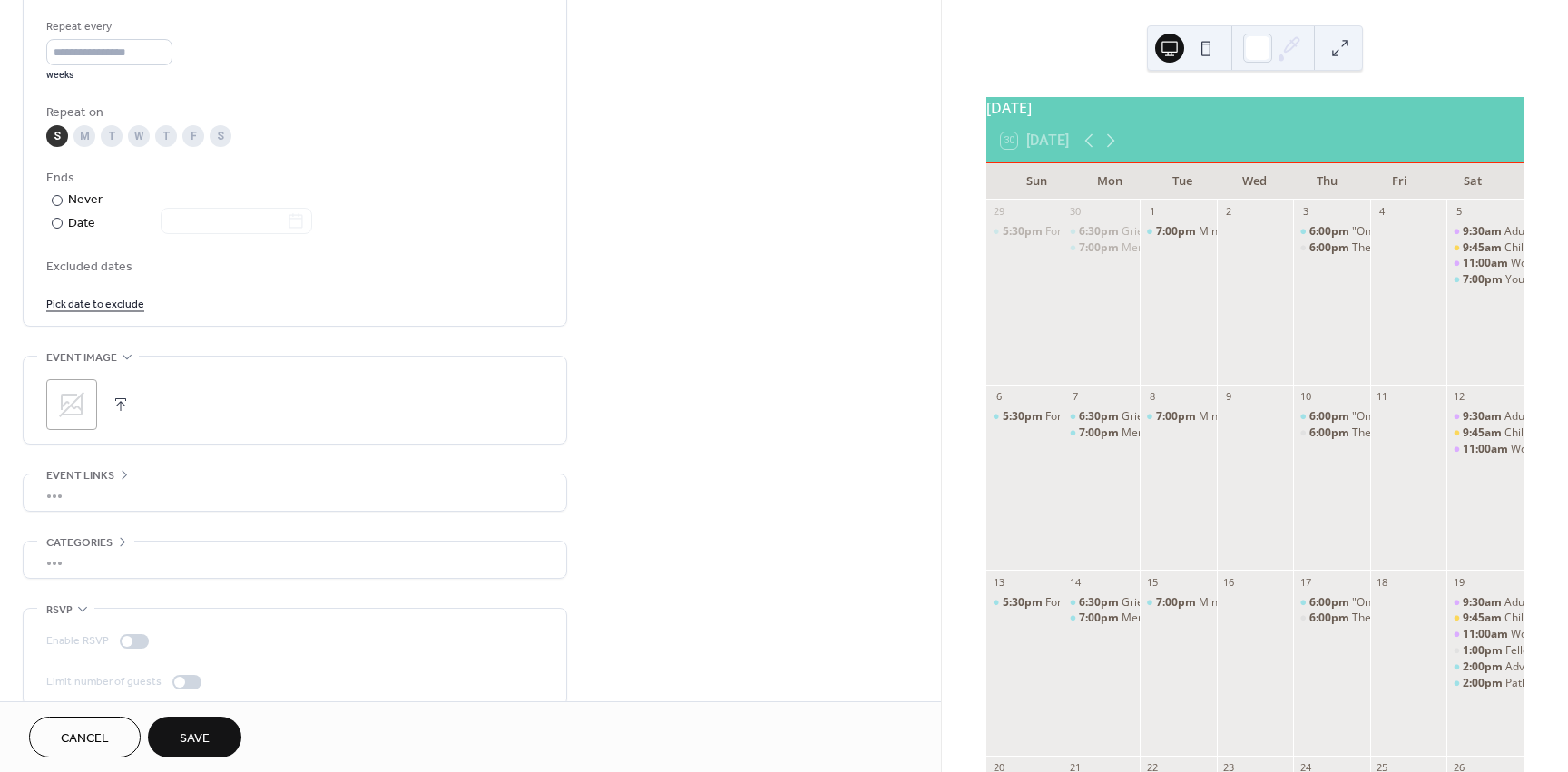 scroll, scrollTop: 881, scrollLeft: 0, axis: vertical 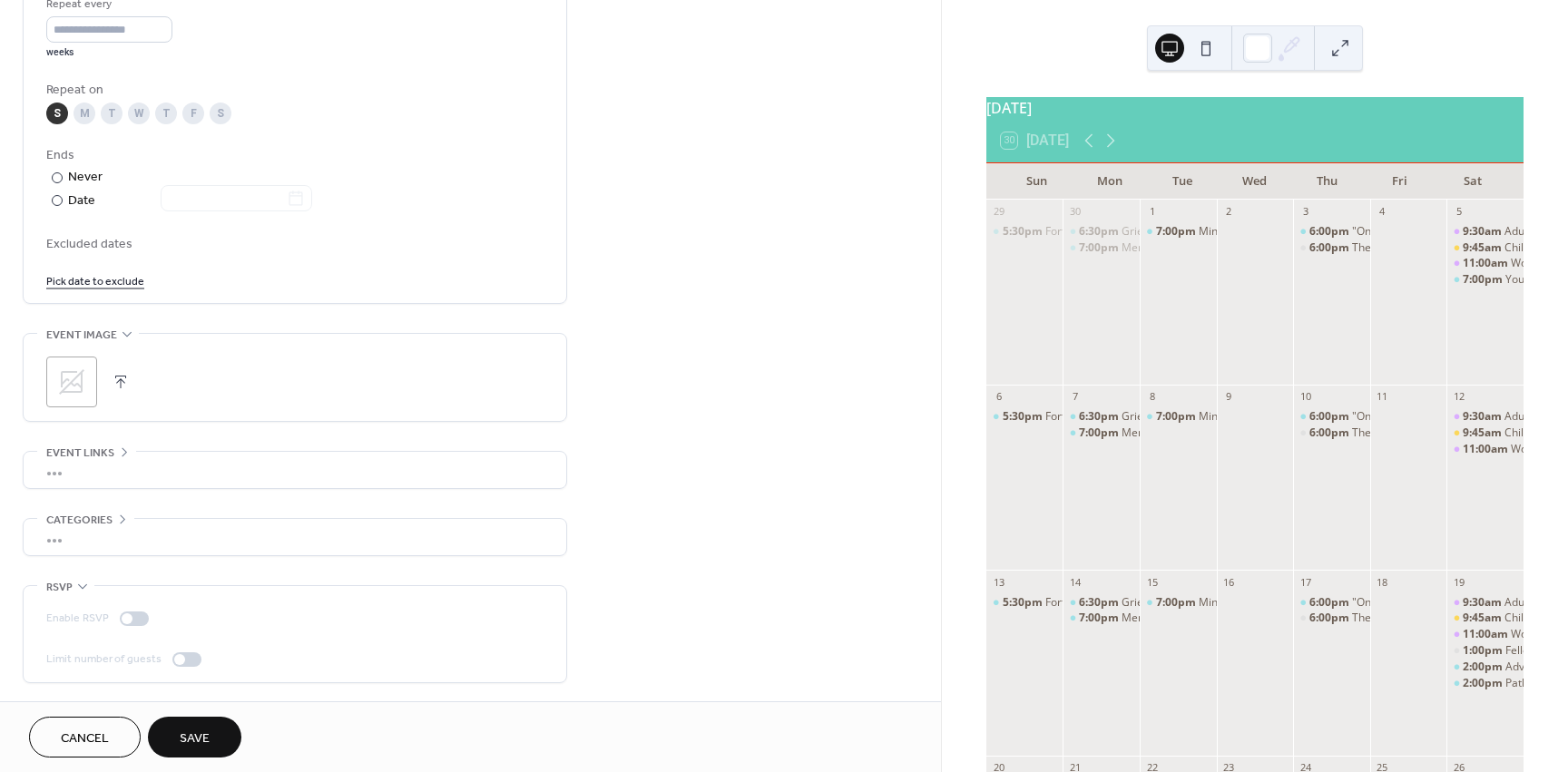 click on "Save" at bounding box center [194, 737] 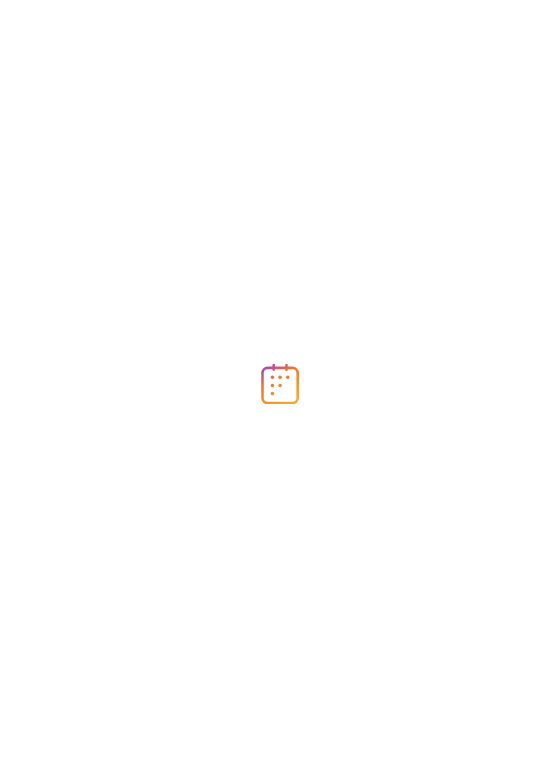 scroll, scrollTop: 0, scrollLeft: 0, axis: both 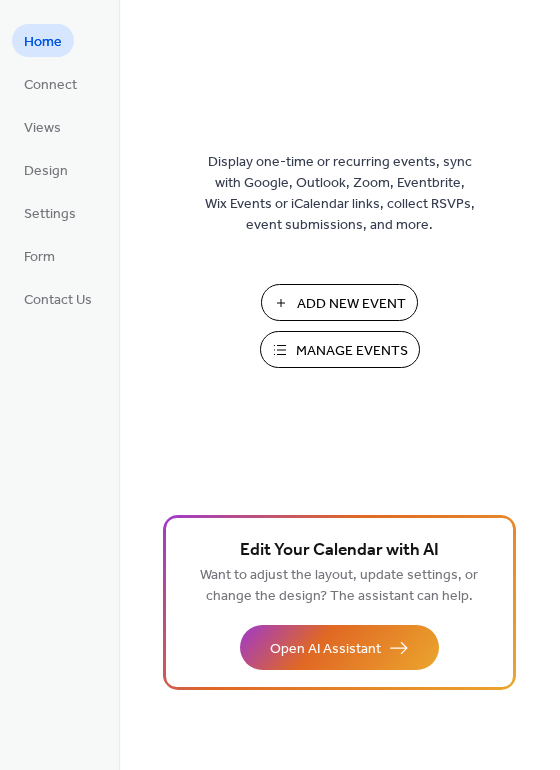 click on "Add New Event" at bounding box center (351, 304) 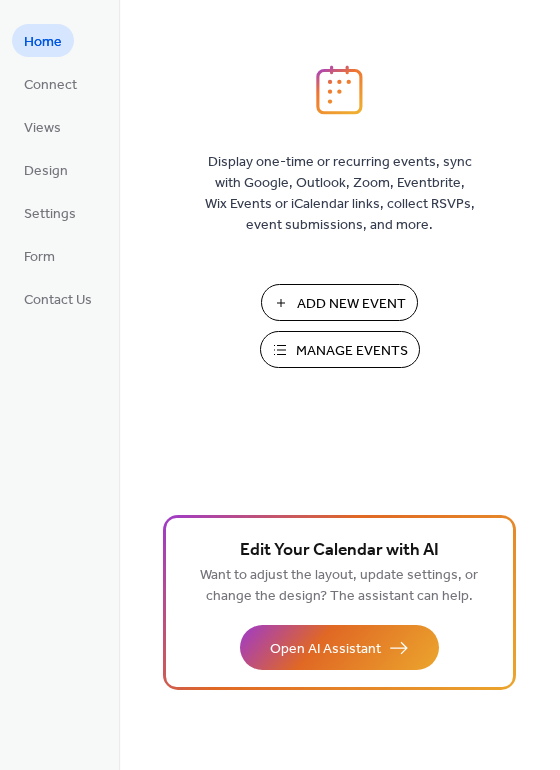 click on "Add New Event" at bounding box center (351, 304) 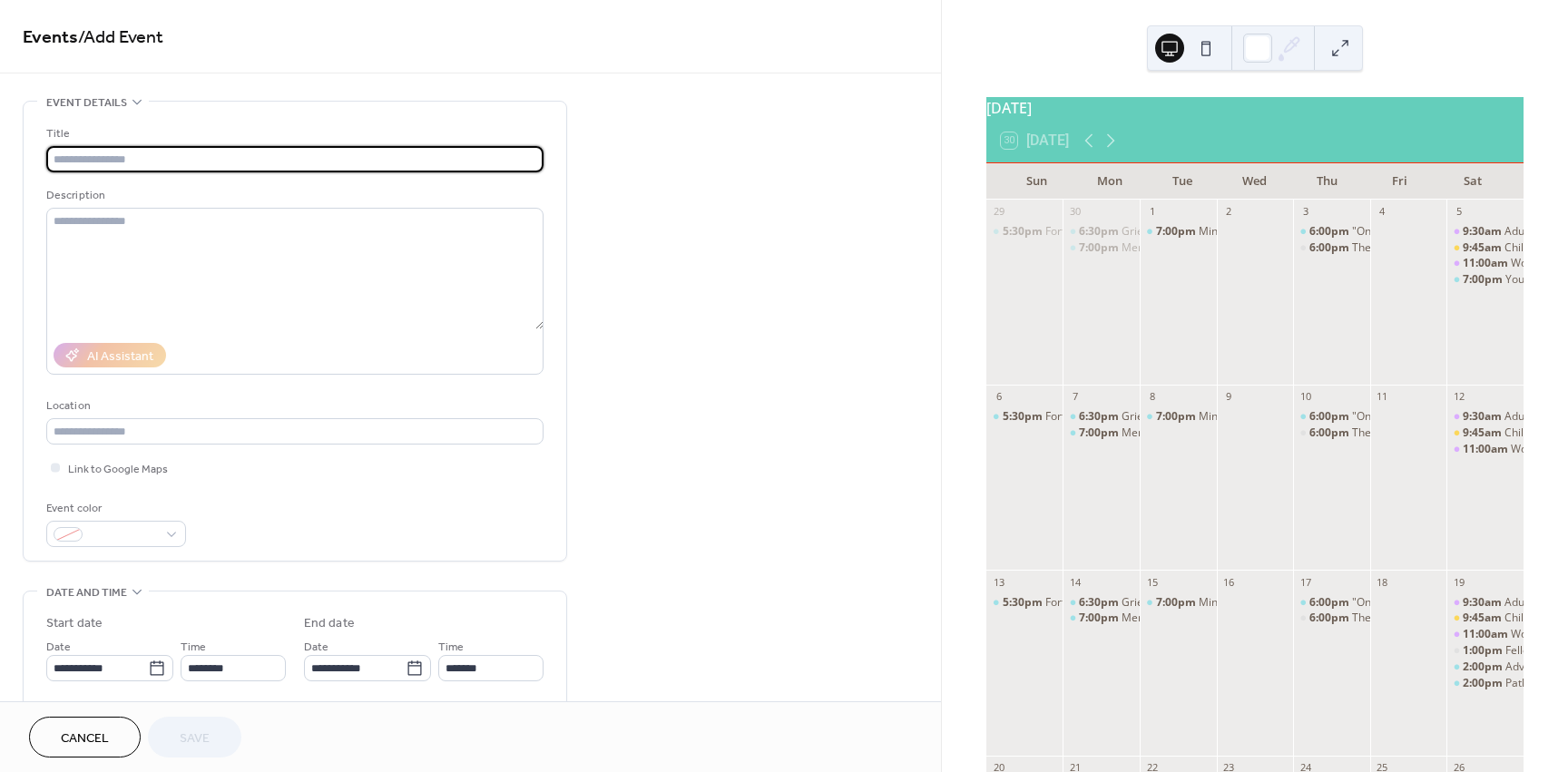 scroll, scrollTop: 0, scrollLeft: 0, axis: both 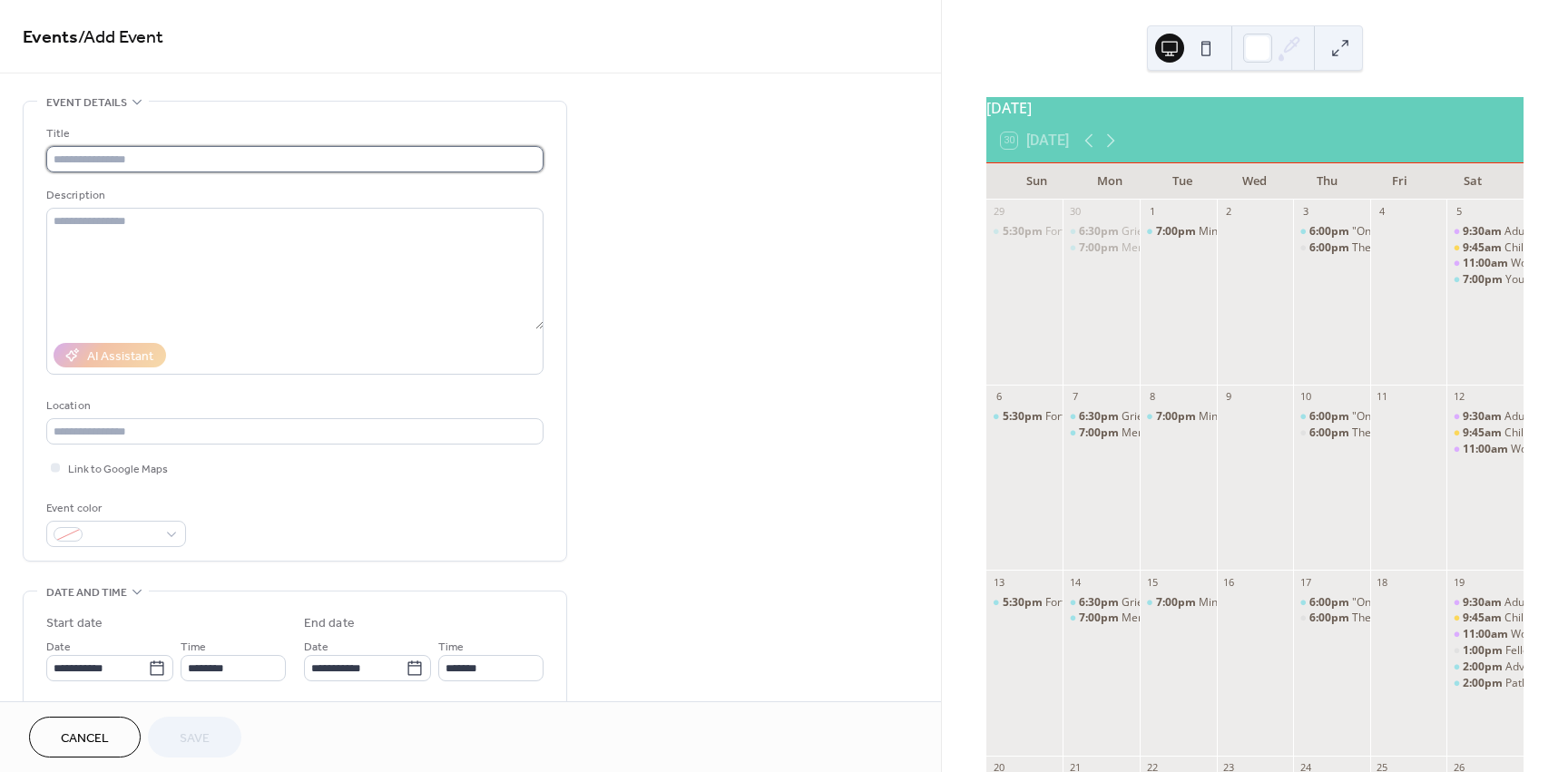 click at bounding box center [295, 159] 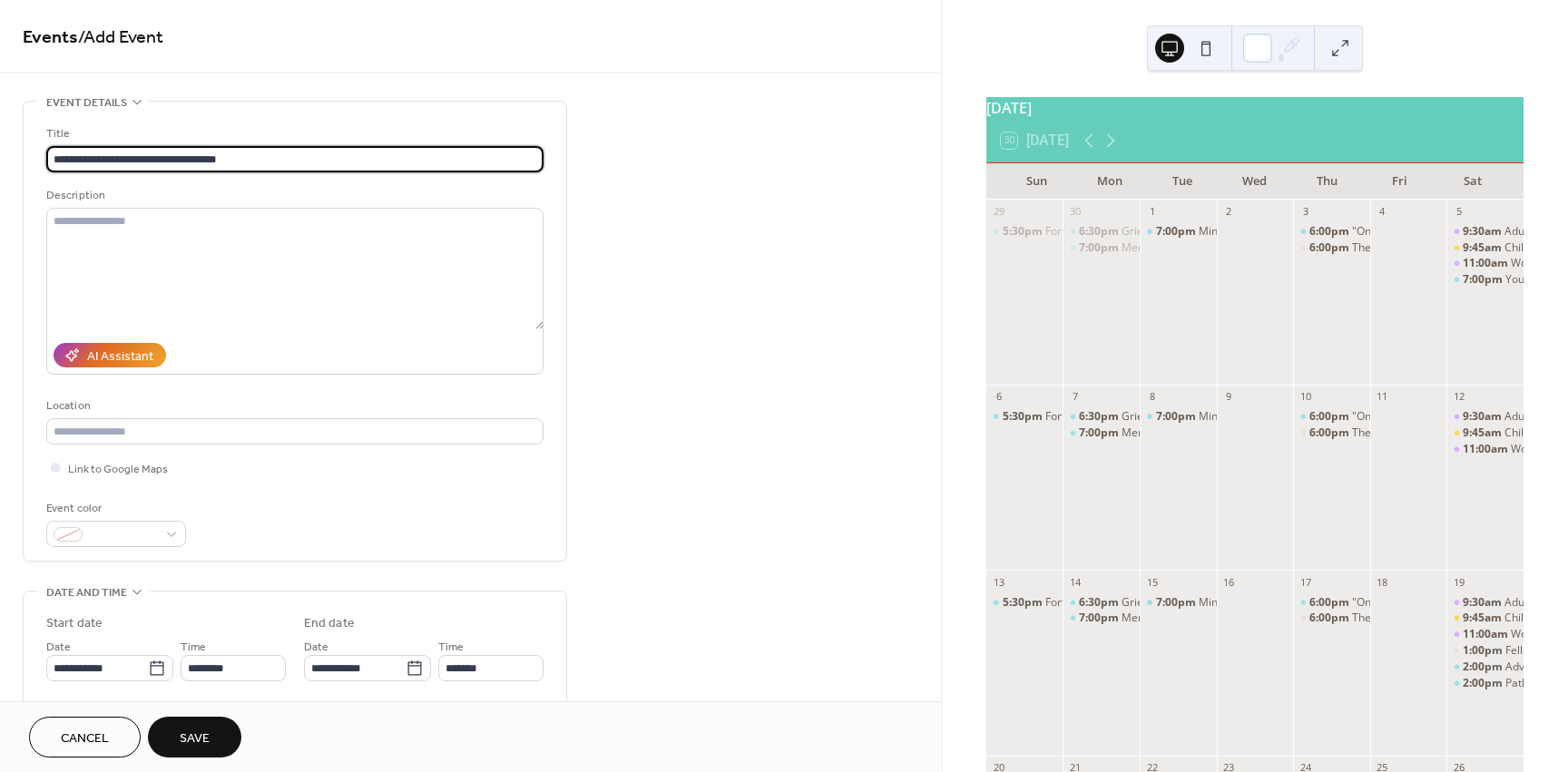 type on "**********" 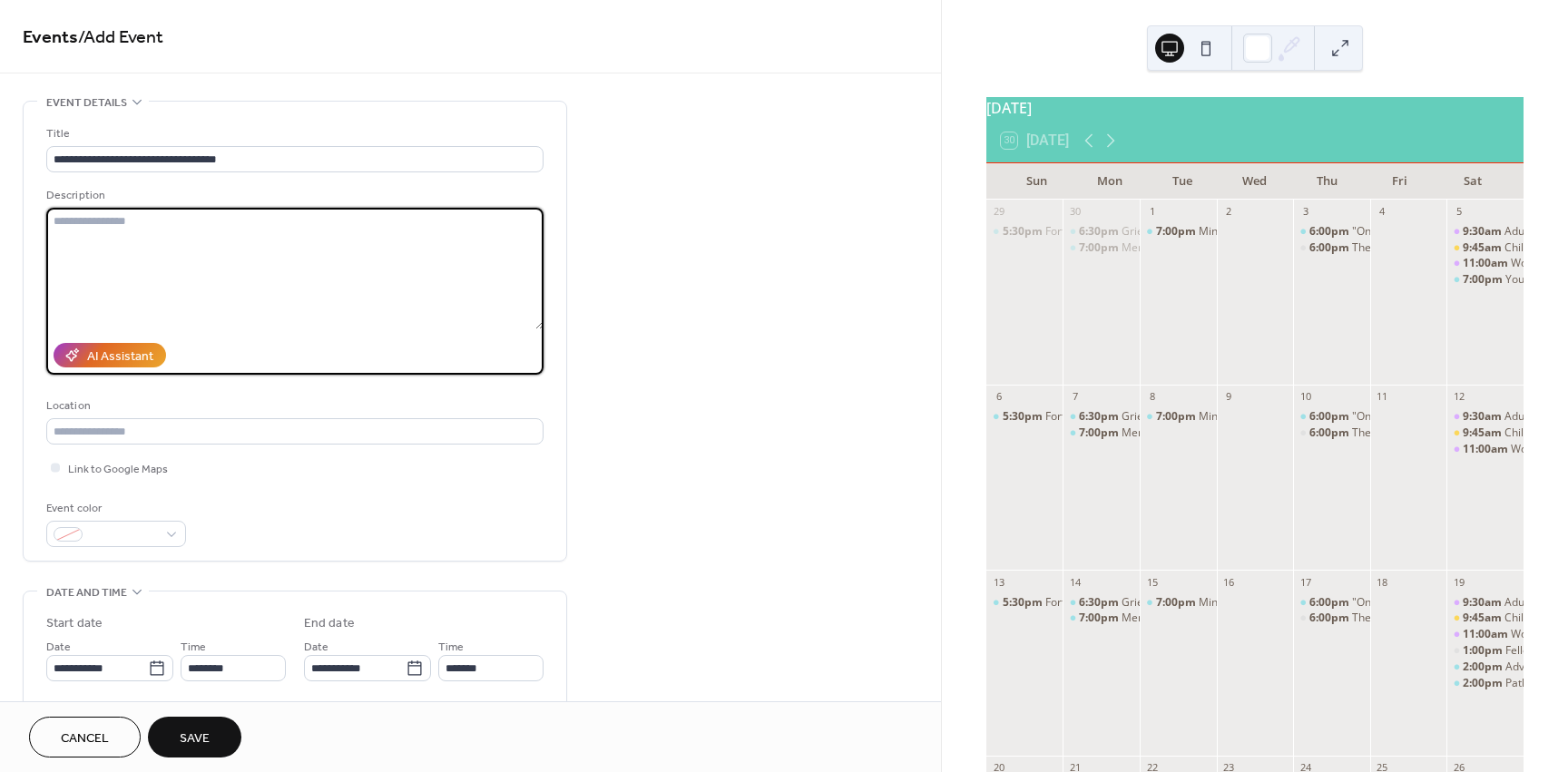 click at bounding box center (295, 269) 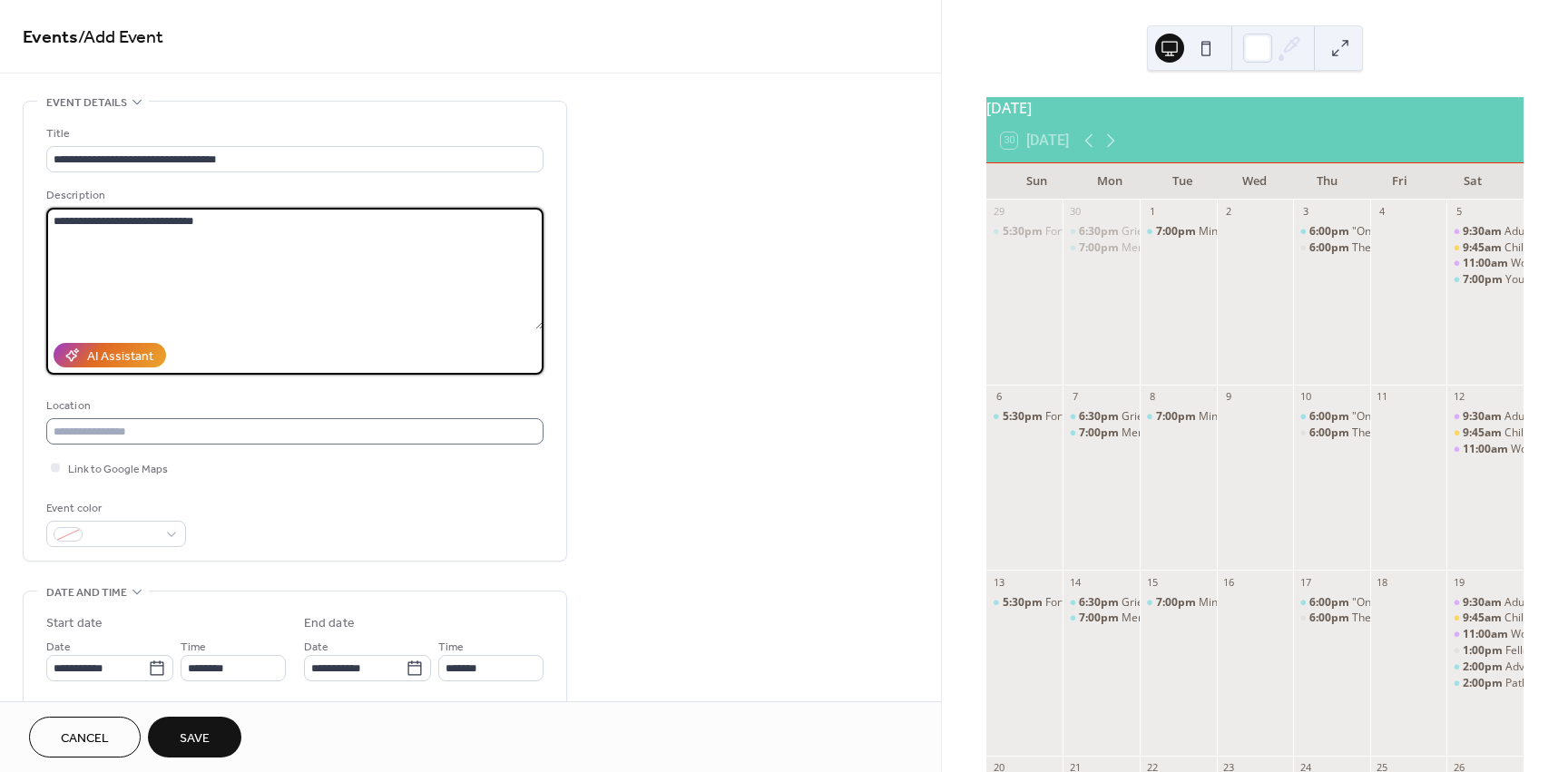 type on "**********" 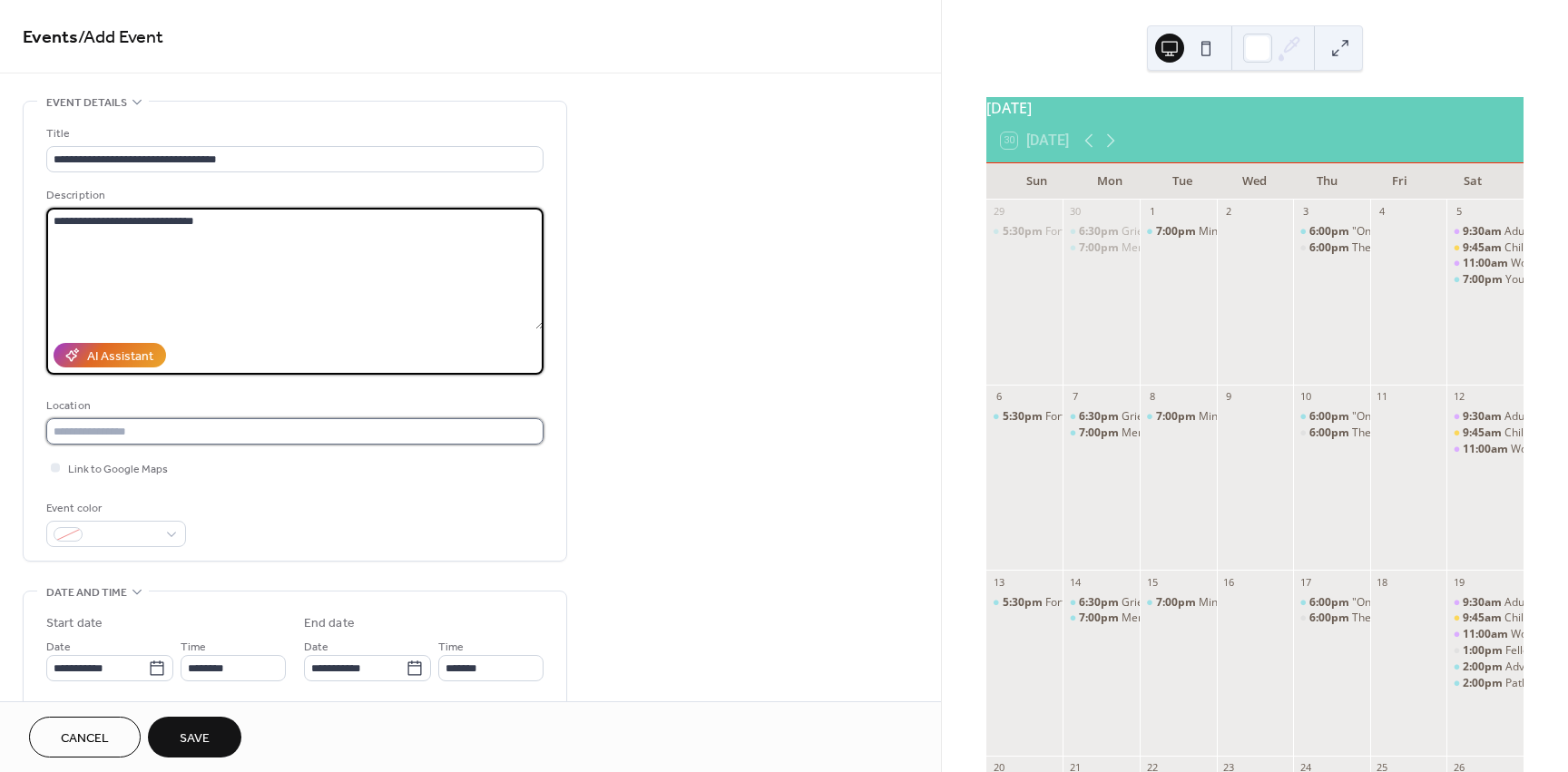 click at bounding box center (295, 431) 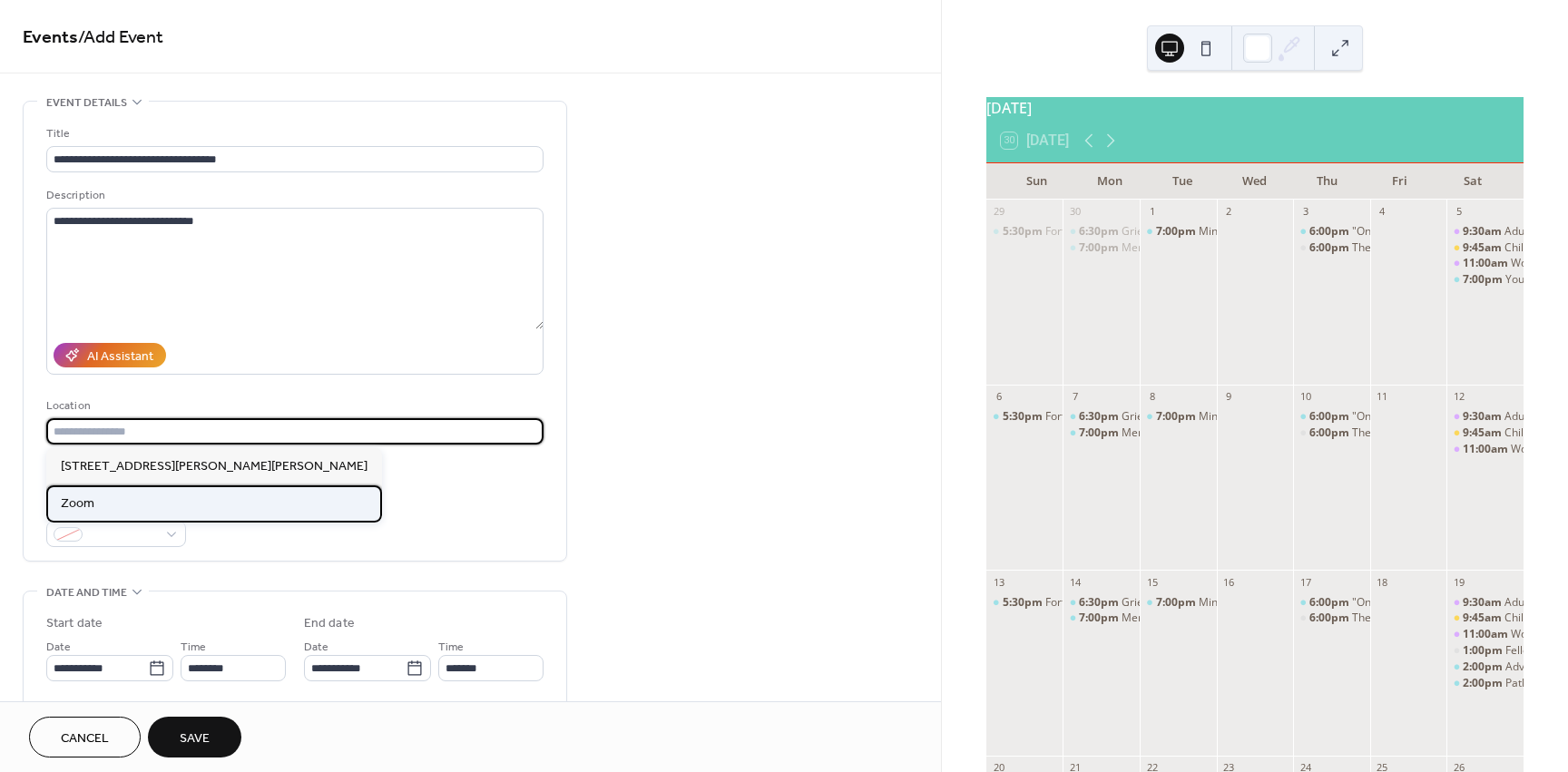 click on "Zoom" at bounding box center [214, 503] 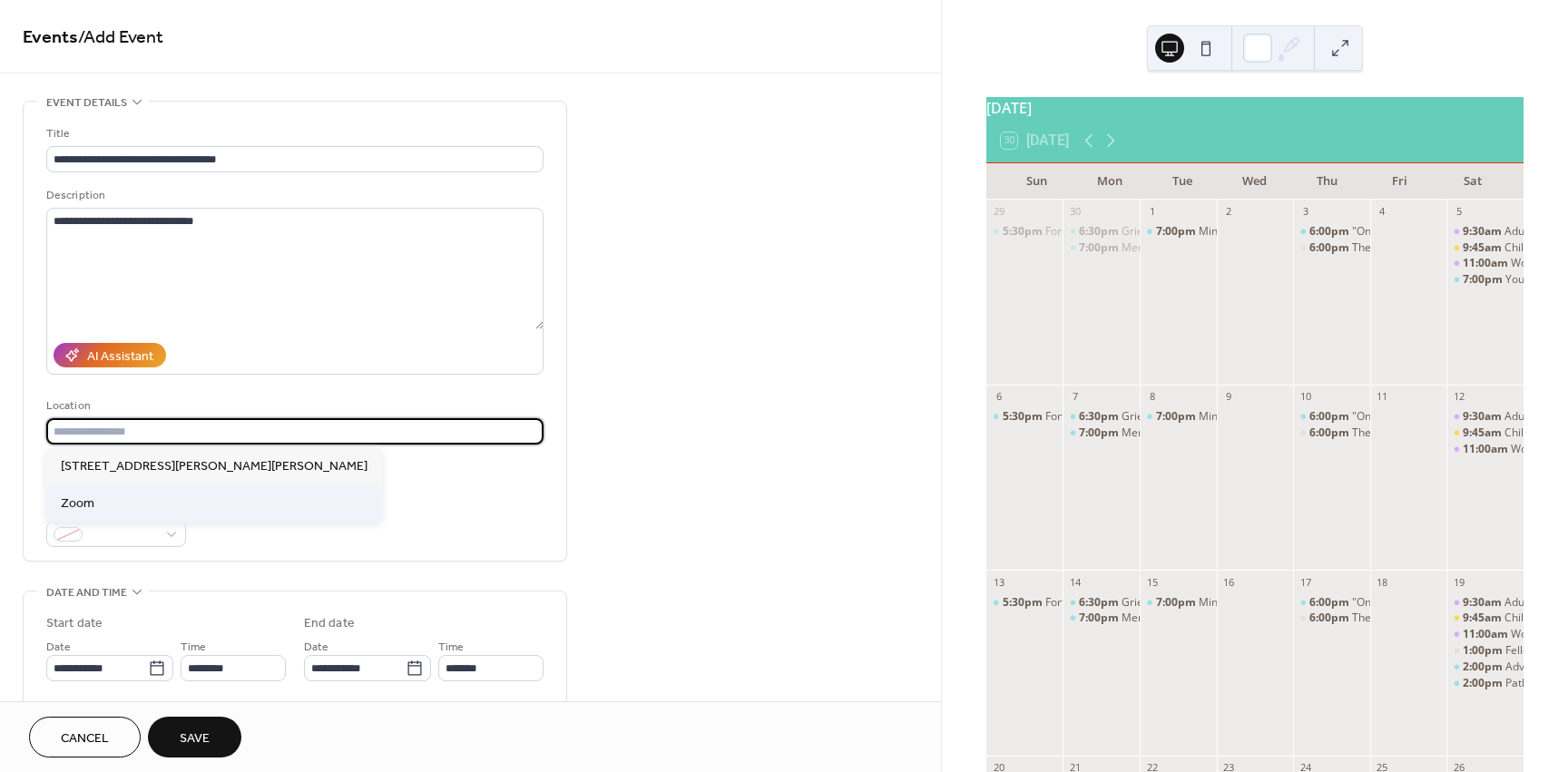 type on "****" 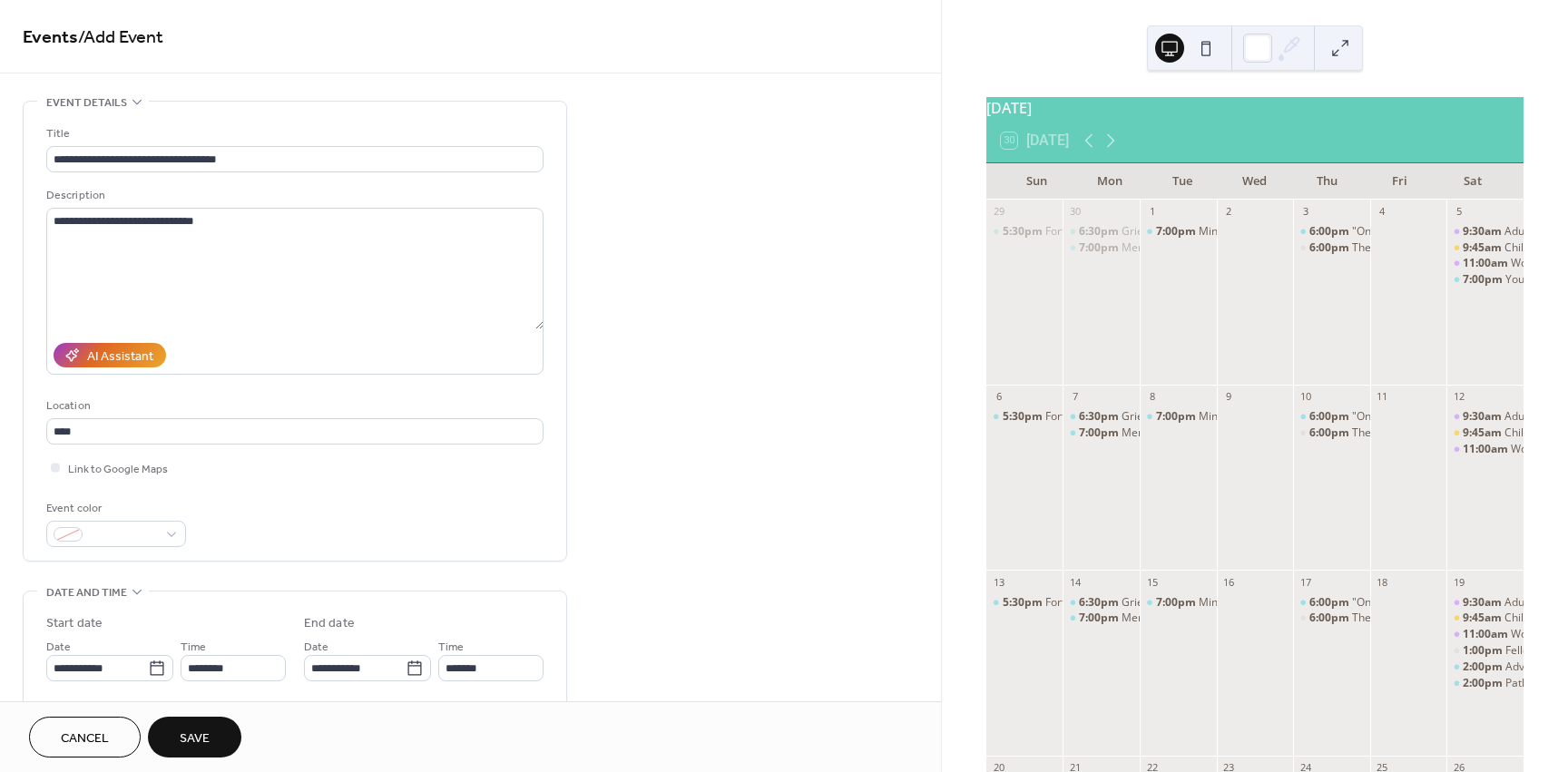 click on "**********" at bounding box center (295, 336) 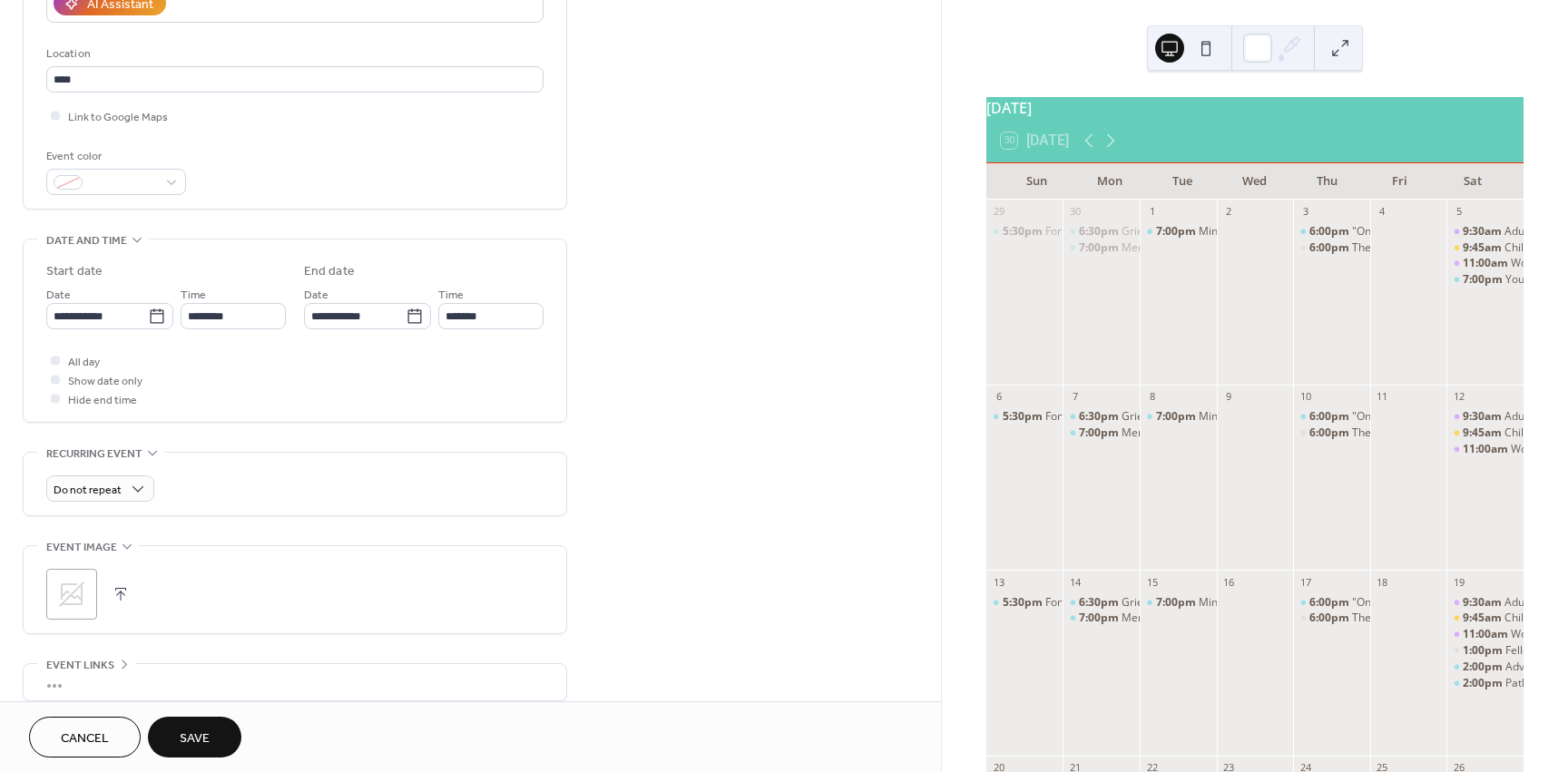 scroll, scrollTop: 353, scrollLeft: 0, axis: vertical 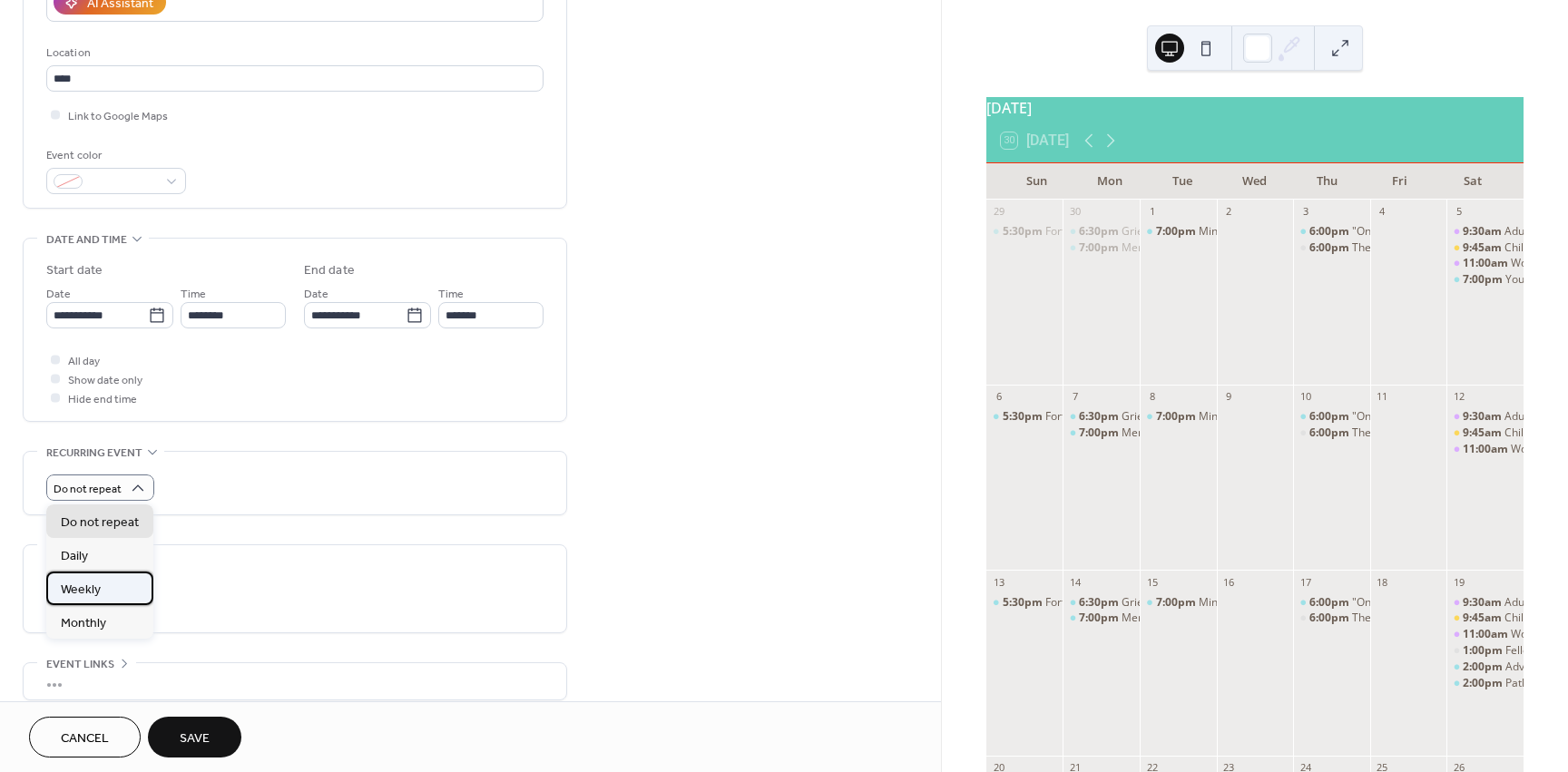 click on "Weekly" at bounding box center (100, 588) 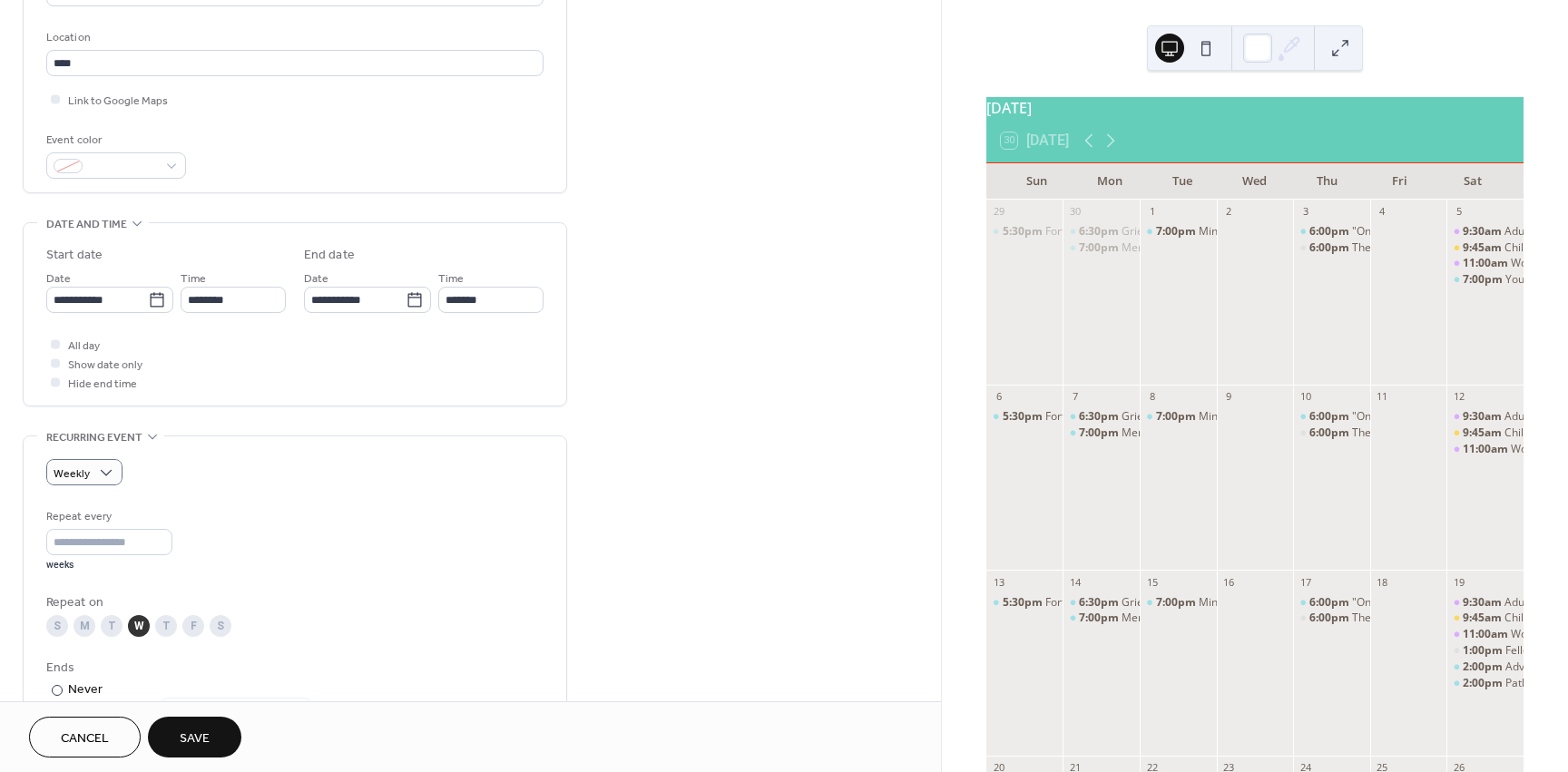 scroll, scrollTop: 367, scrollLeft: 0, axis: vertical 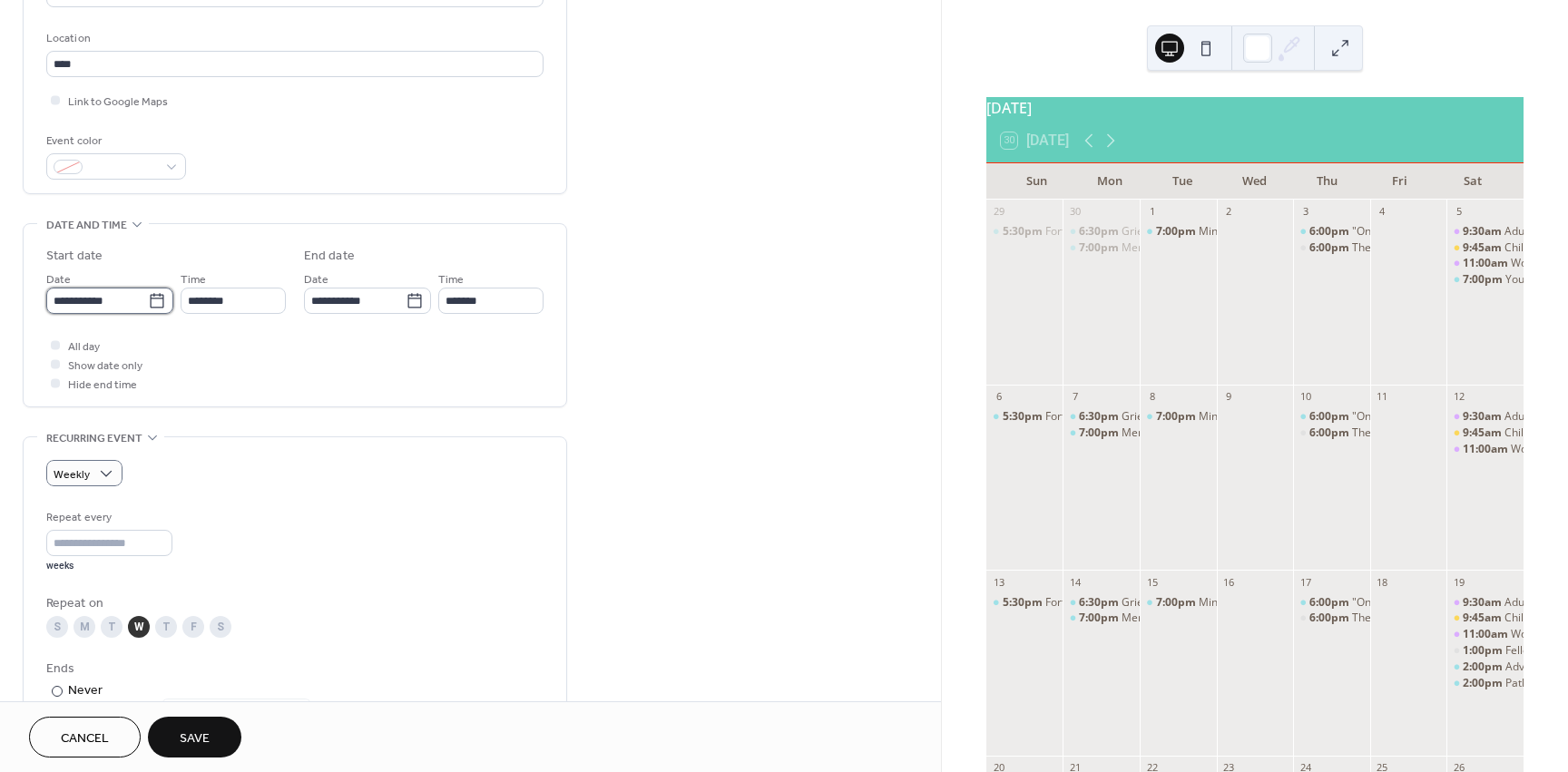 click on "**********" at bounding box center [97, 300] 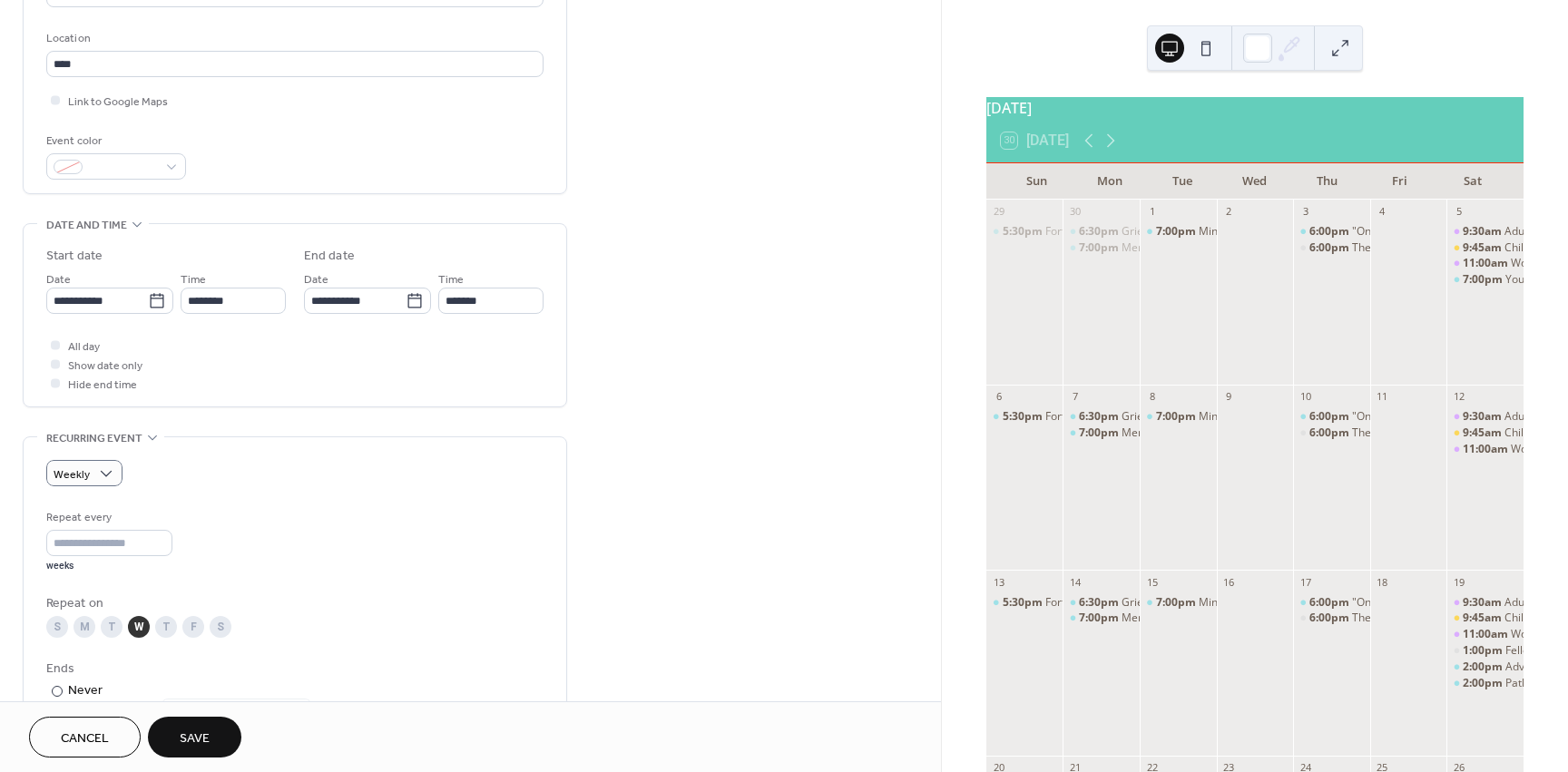 click on "All day Show date only Hide end time" at bounding box center (295, 364) 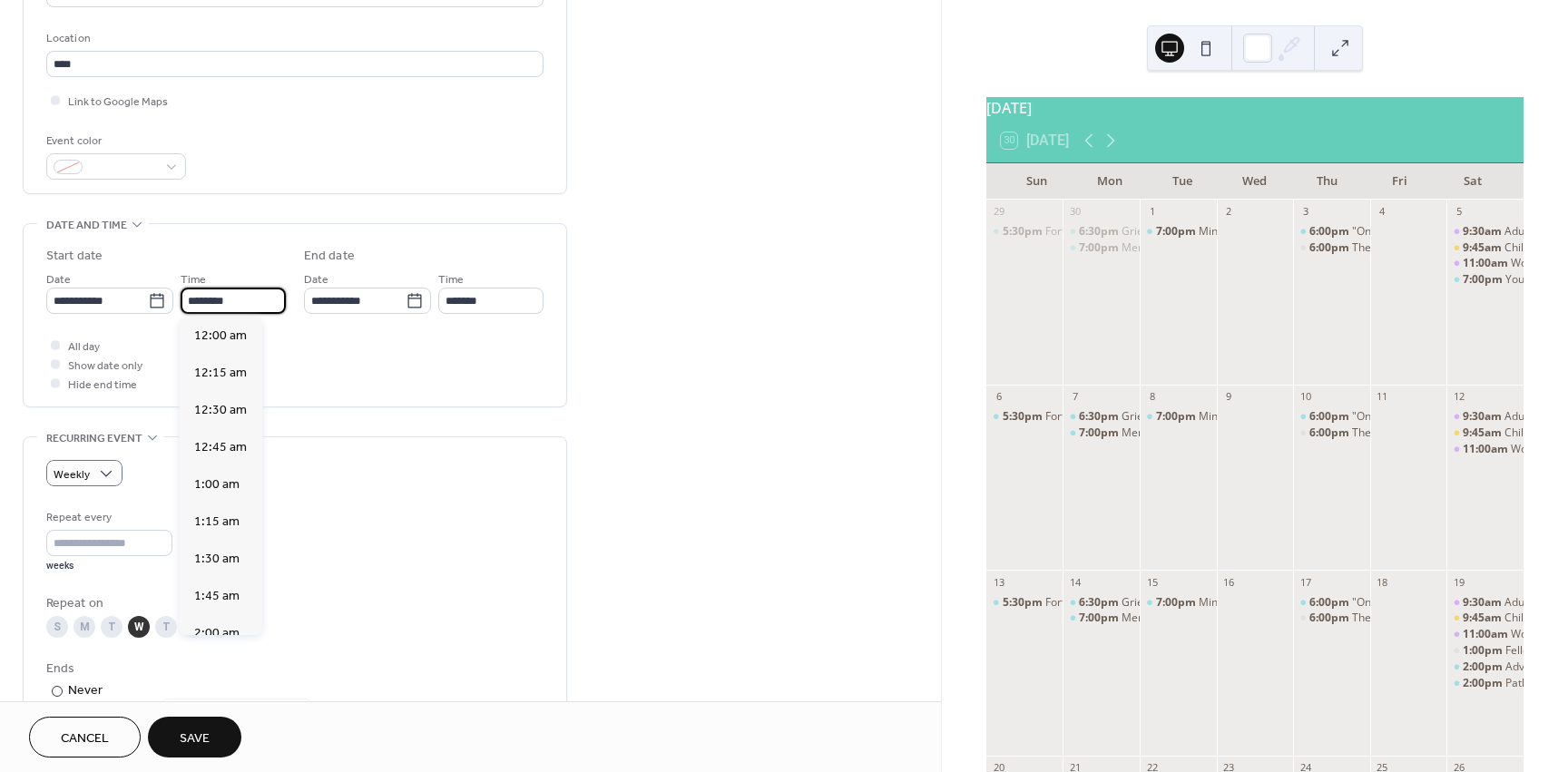 scroll, scrollTop: 1785, scrollLeft: 0, axis: vertical 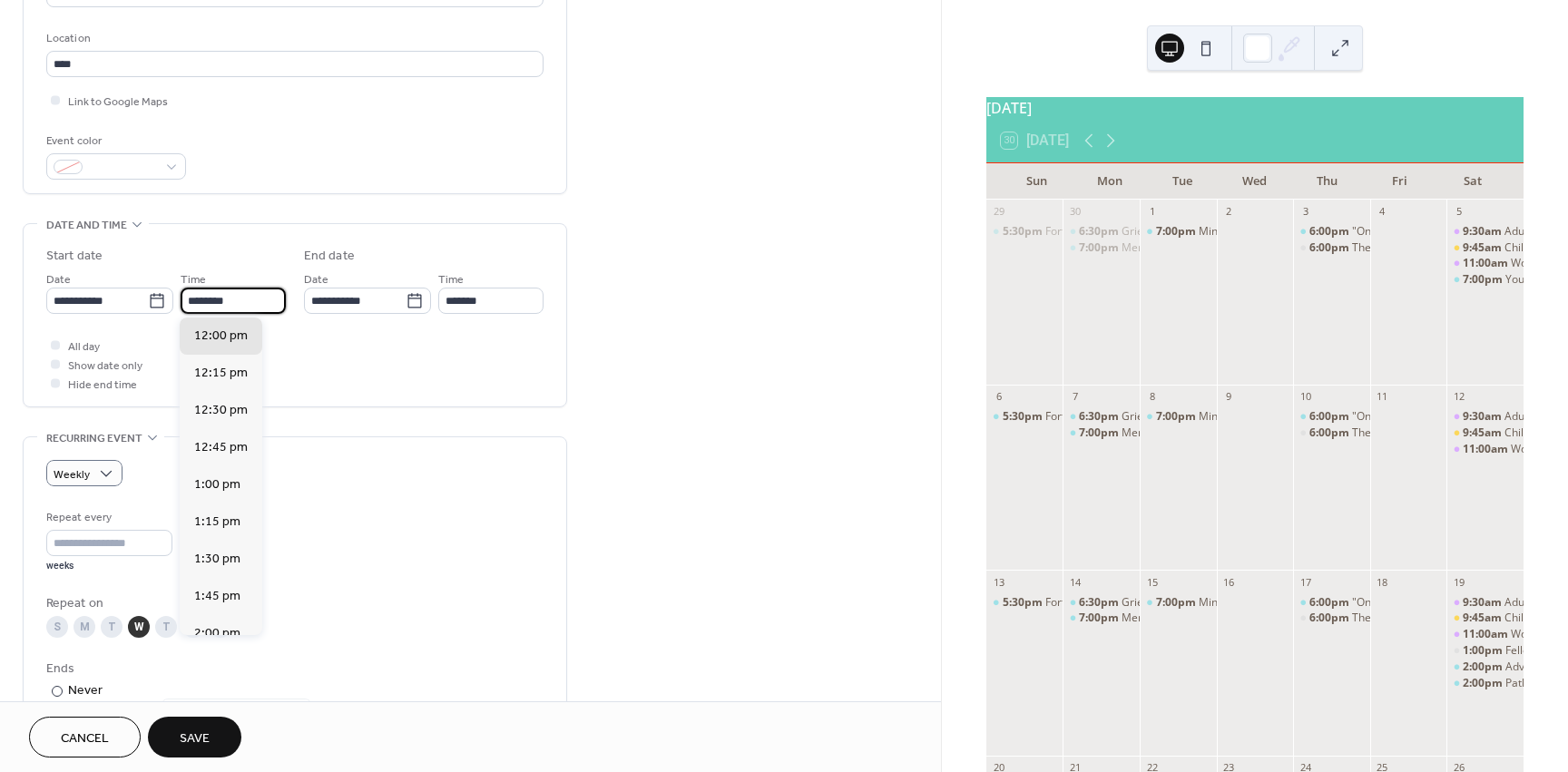 click on "********" at bounding box center (233, 300) 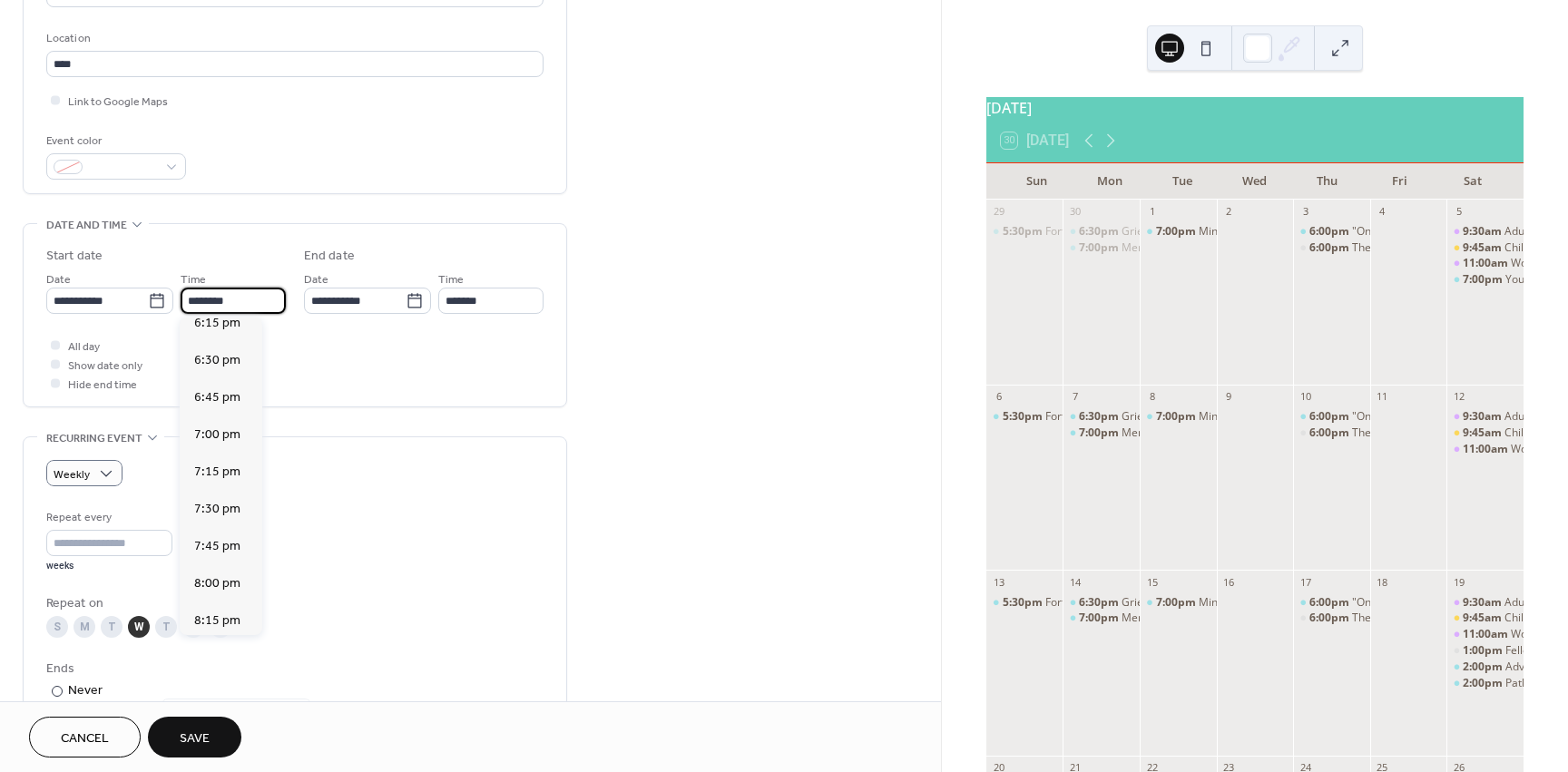 scroll, scrollTop: 2731, scrollLeft: 0, axis: vertical 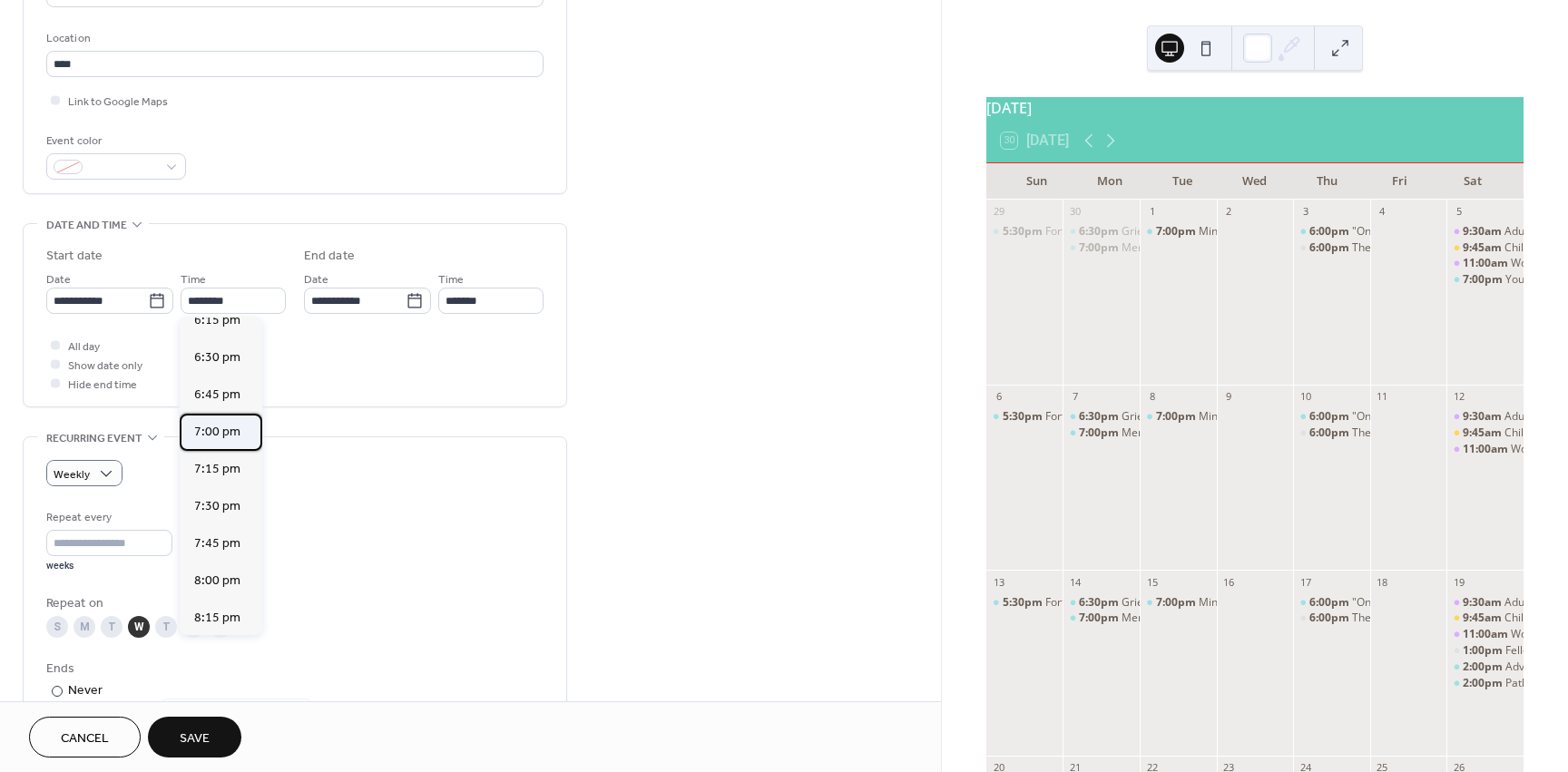 click on "7:00 pm" at bounding box center (217, 432) 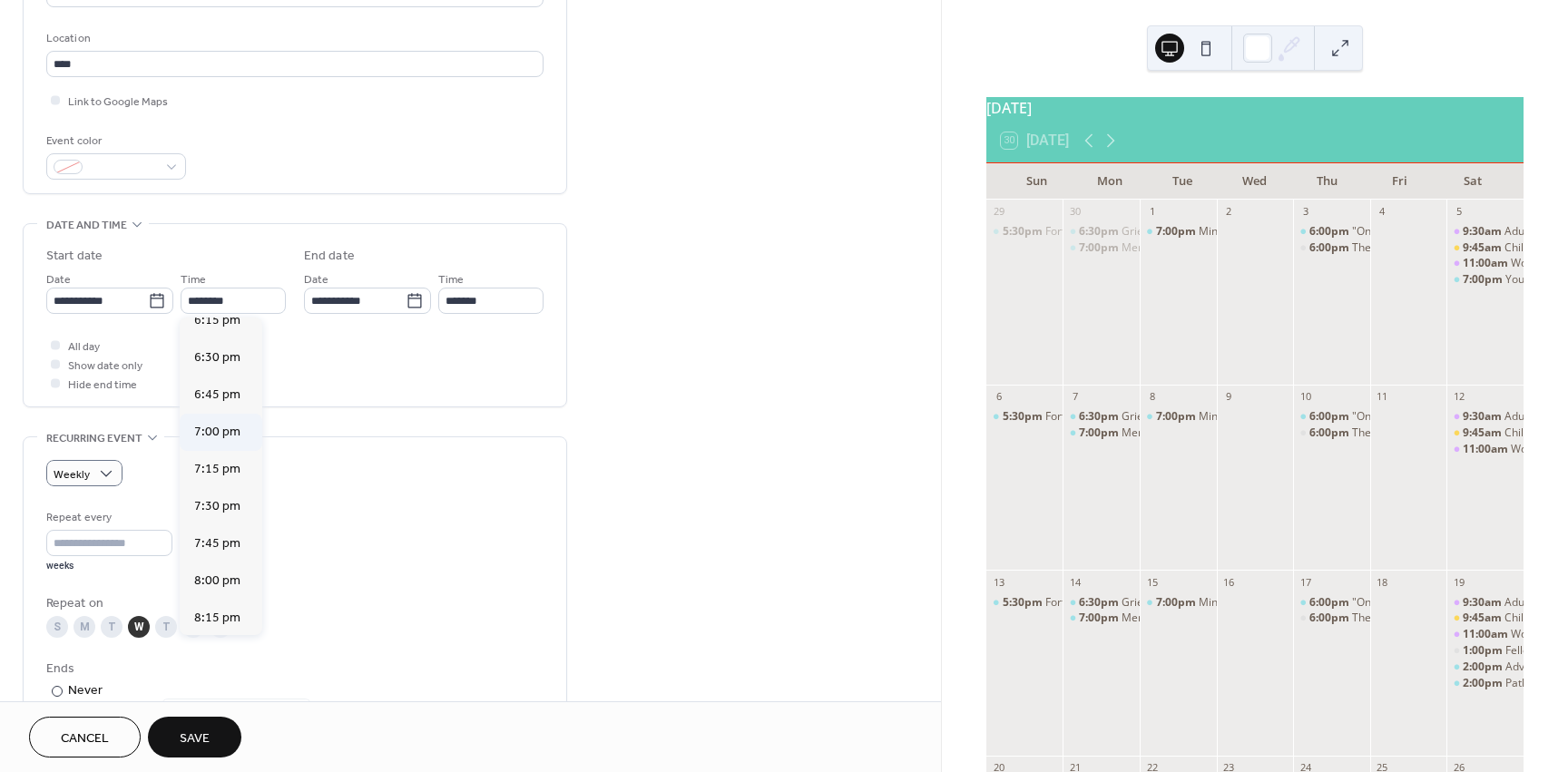 type on "*******" 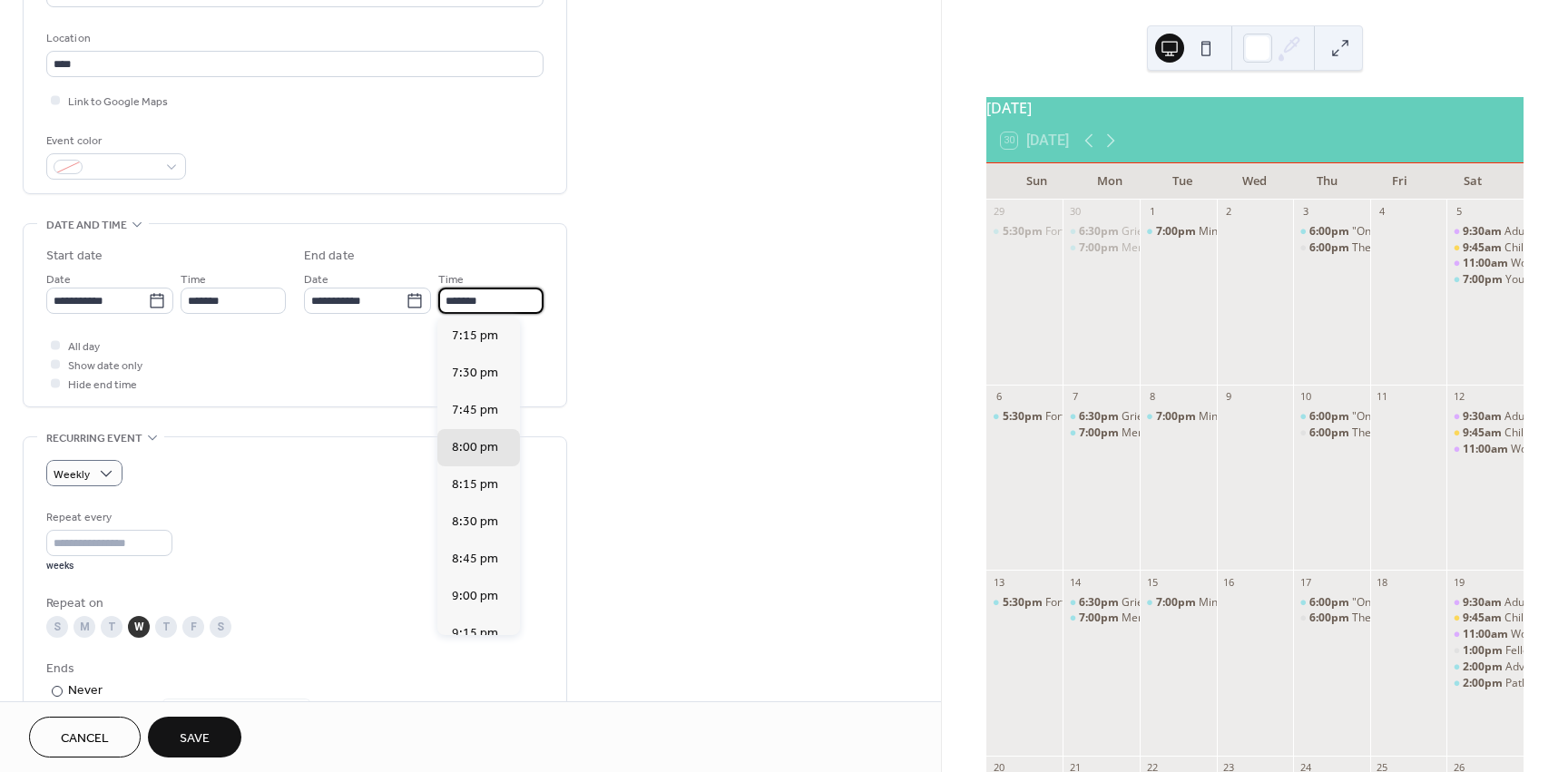 click on "*******" at bounding box center [491, 300] 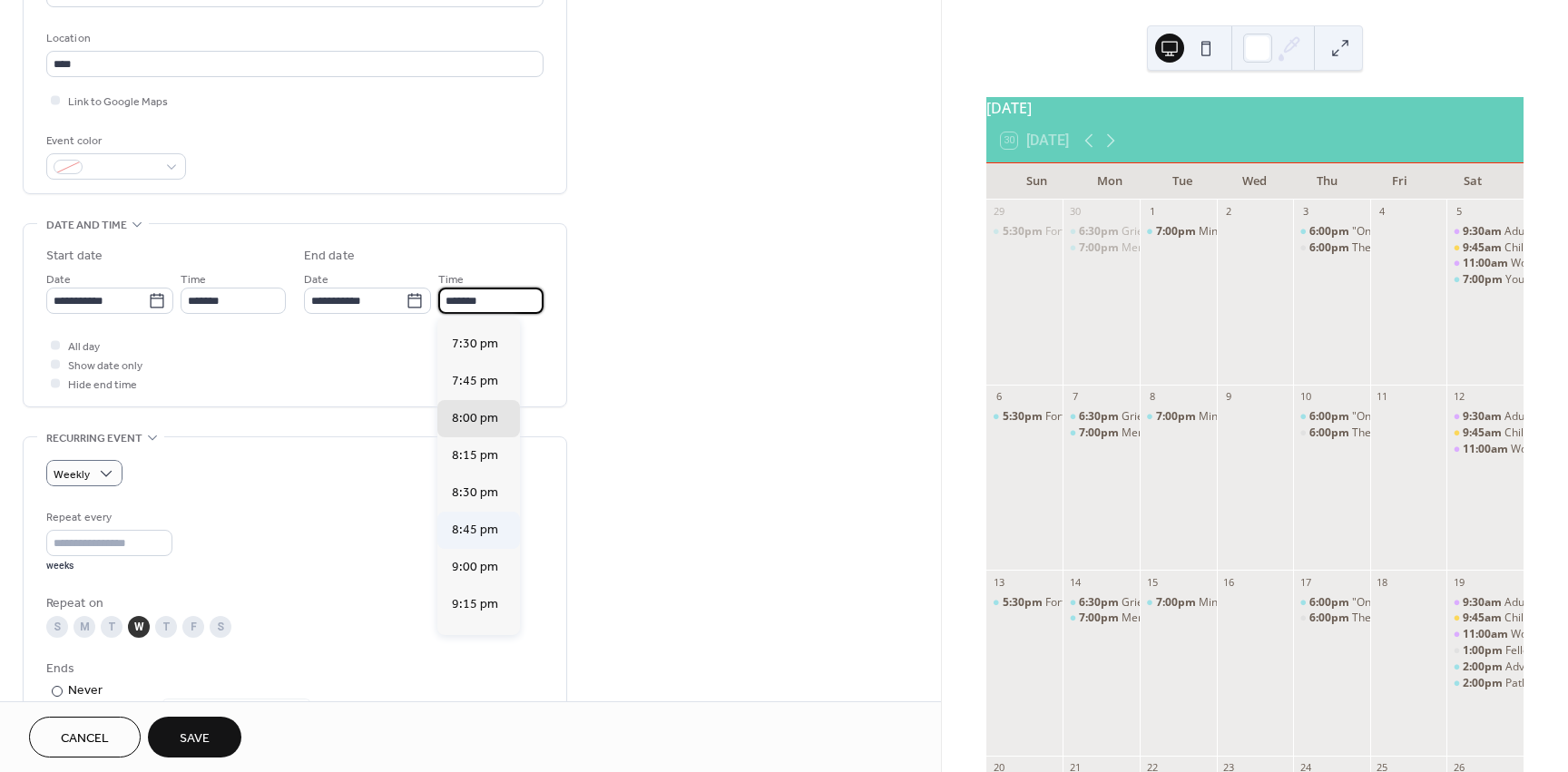 scroll, scrollTop: 30, scrollLeft: 0, axis: vertical 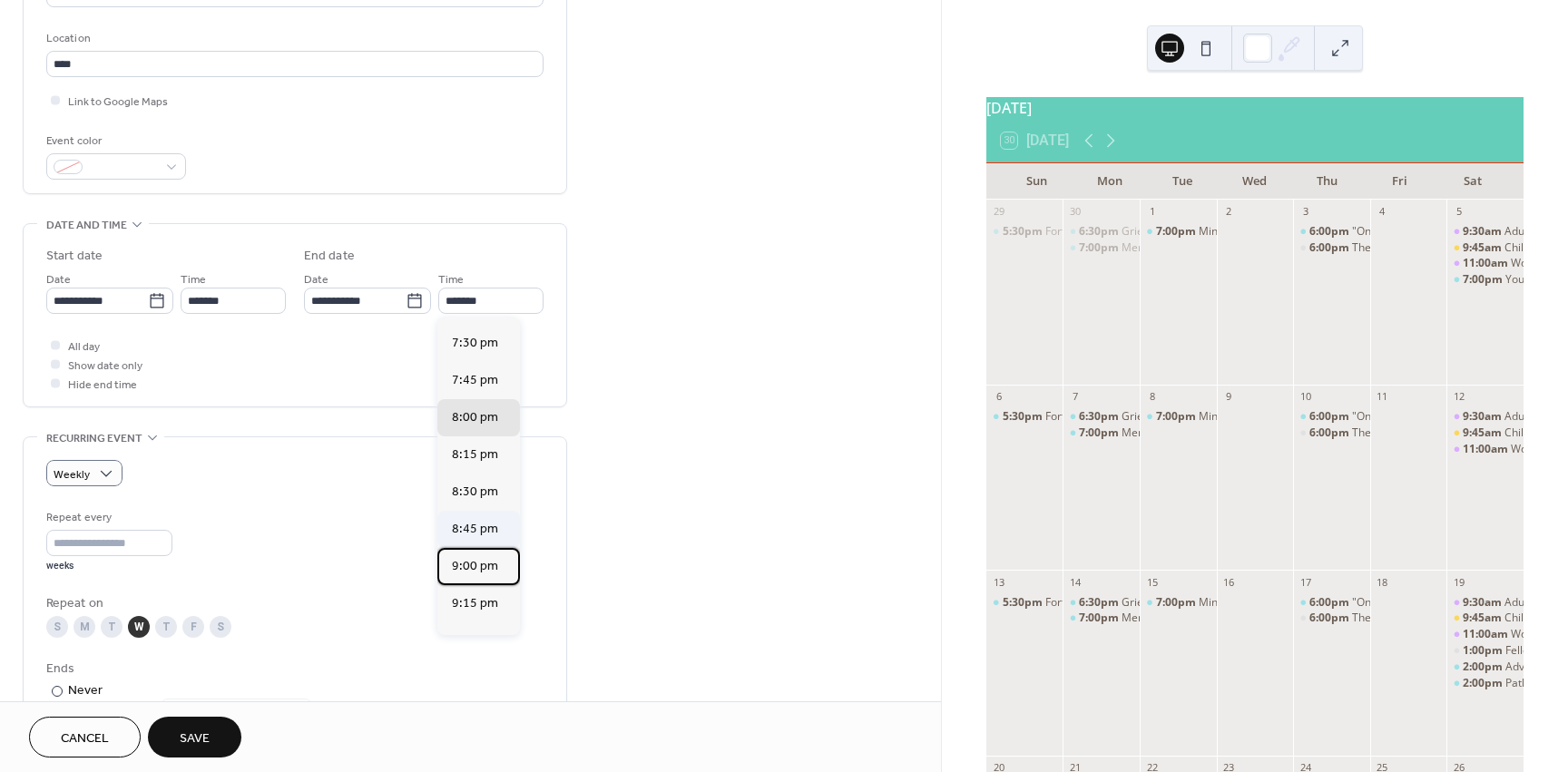 click on "9:00 pm" at bounding box center [475, 566] 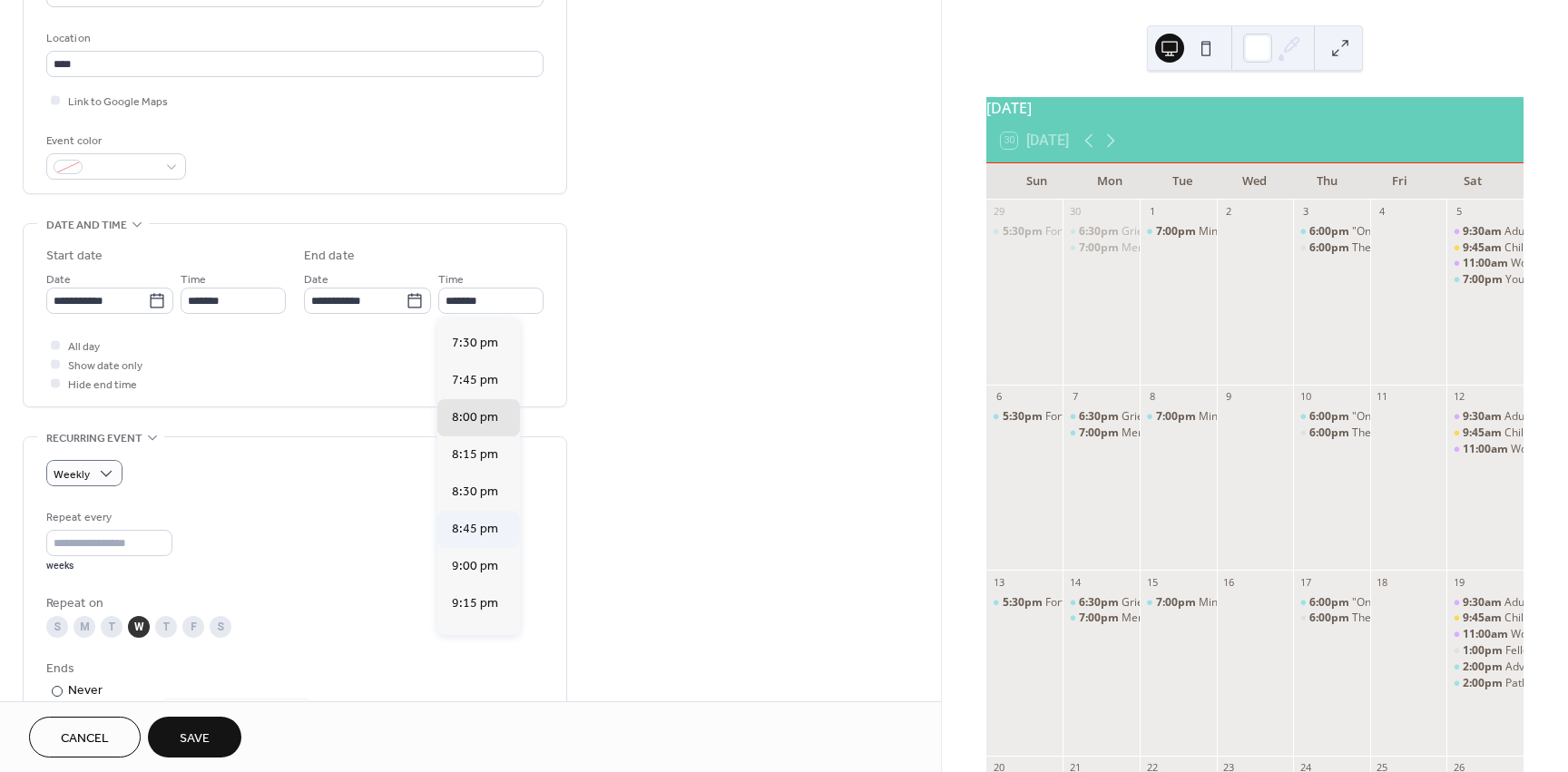 type on "*******" 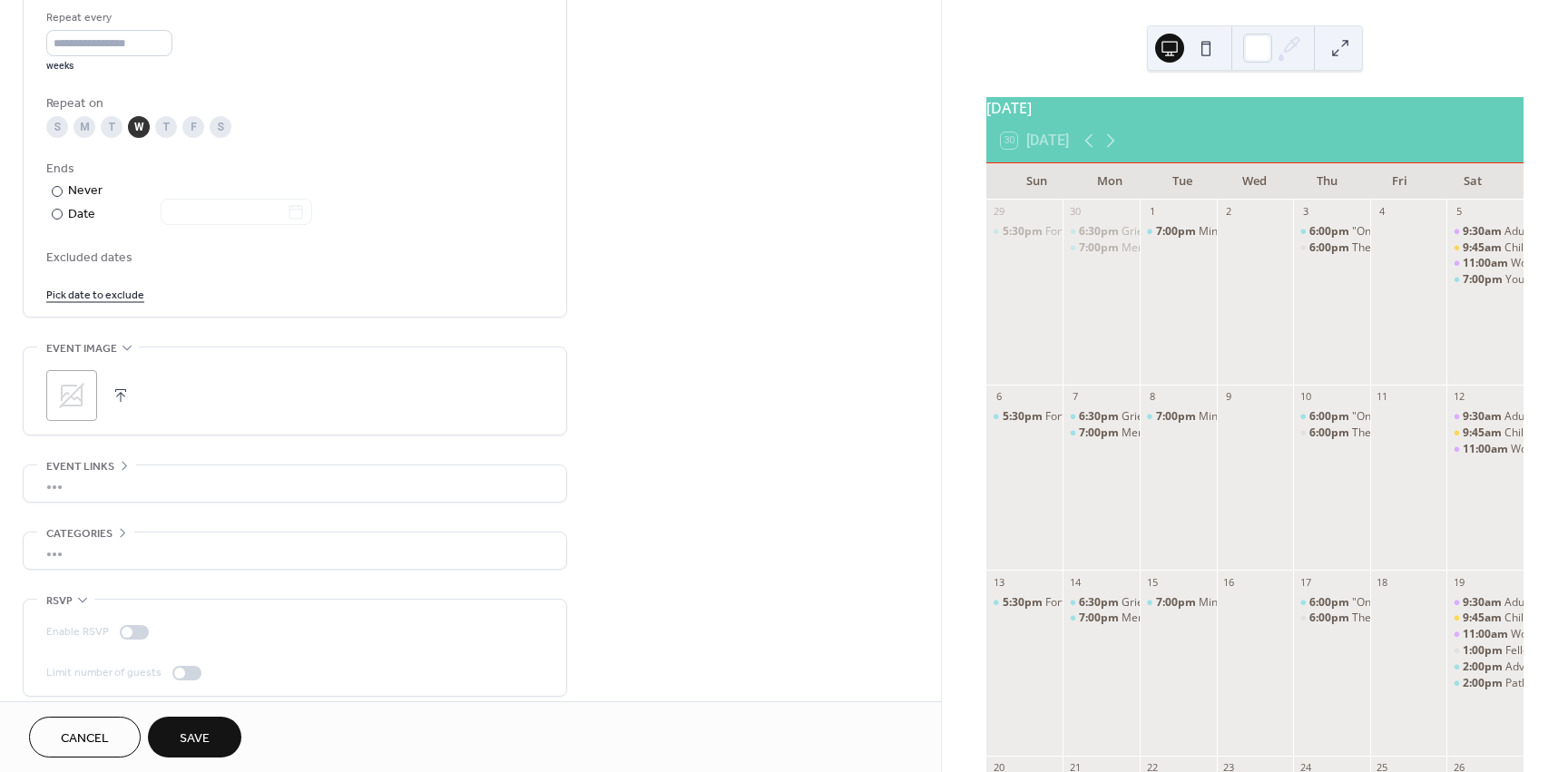 scroll, scrollTop: 881, scrollLeft: 0, axis: vertical 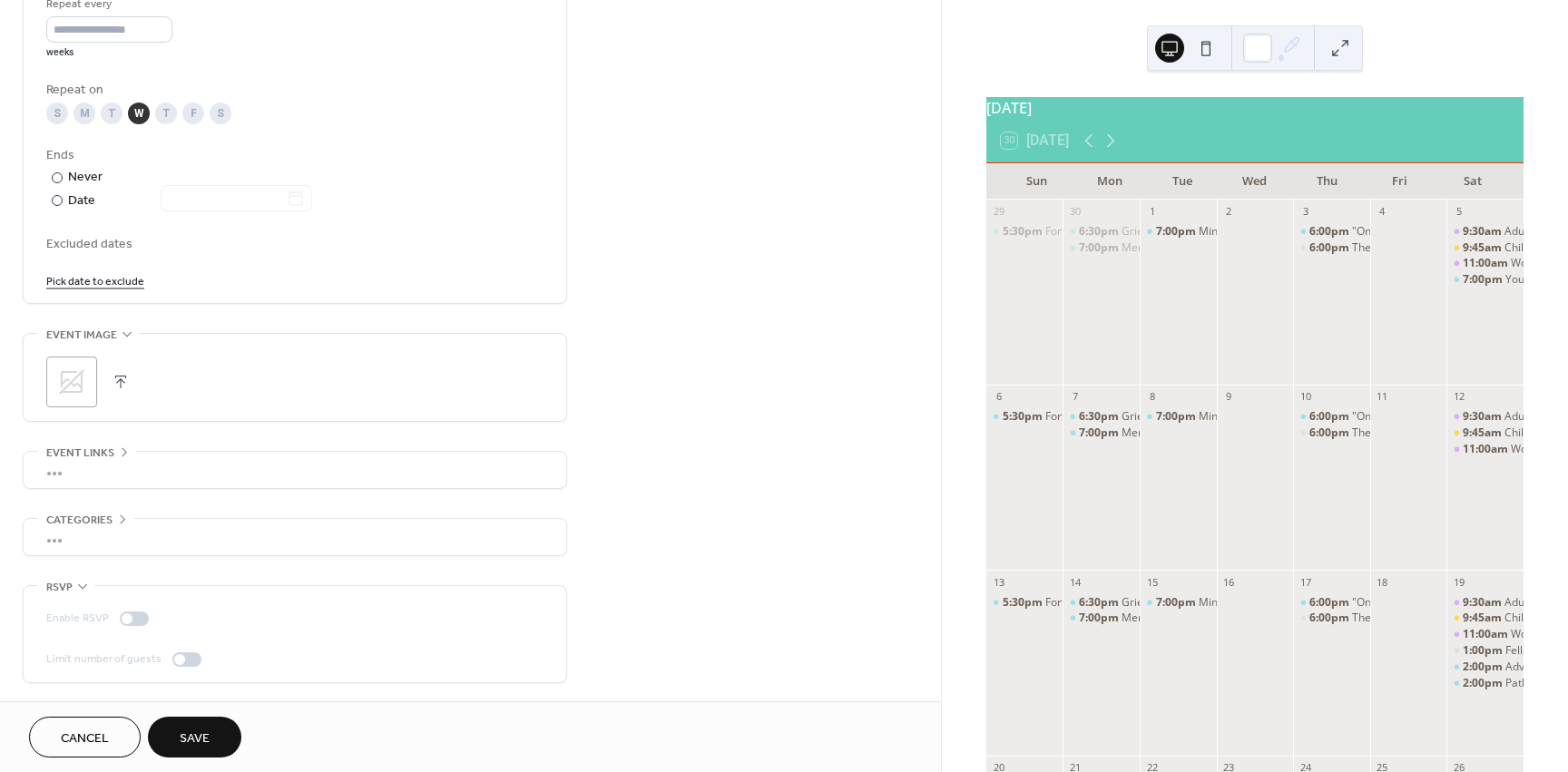 click on "Save" at bounding box center [194, 738] 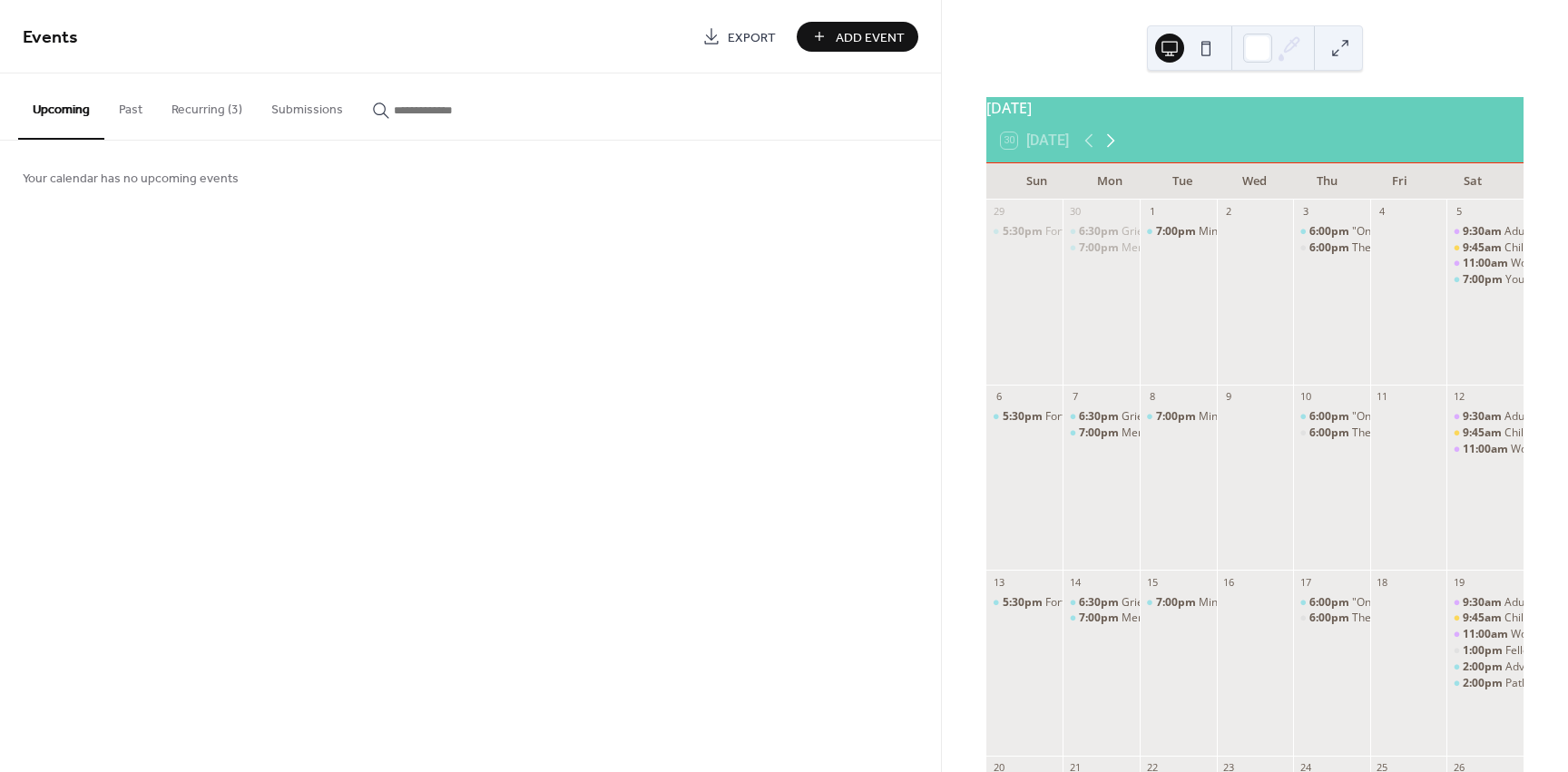 click 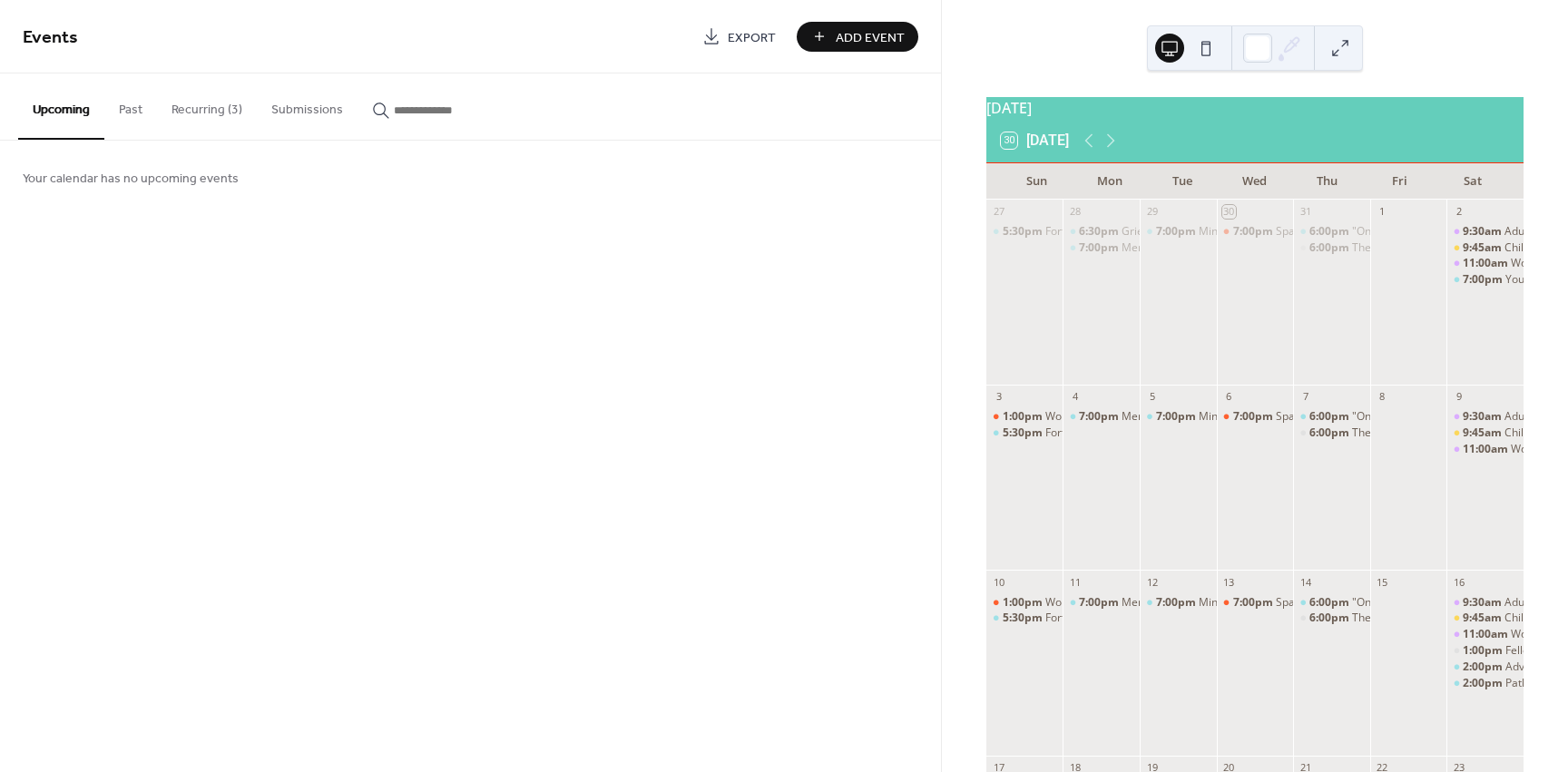 click on "Recurring (3)" at bounding box center (207, 105) 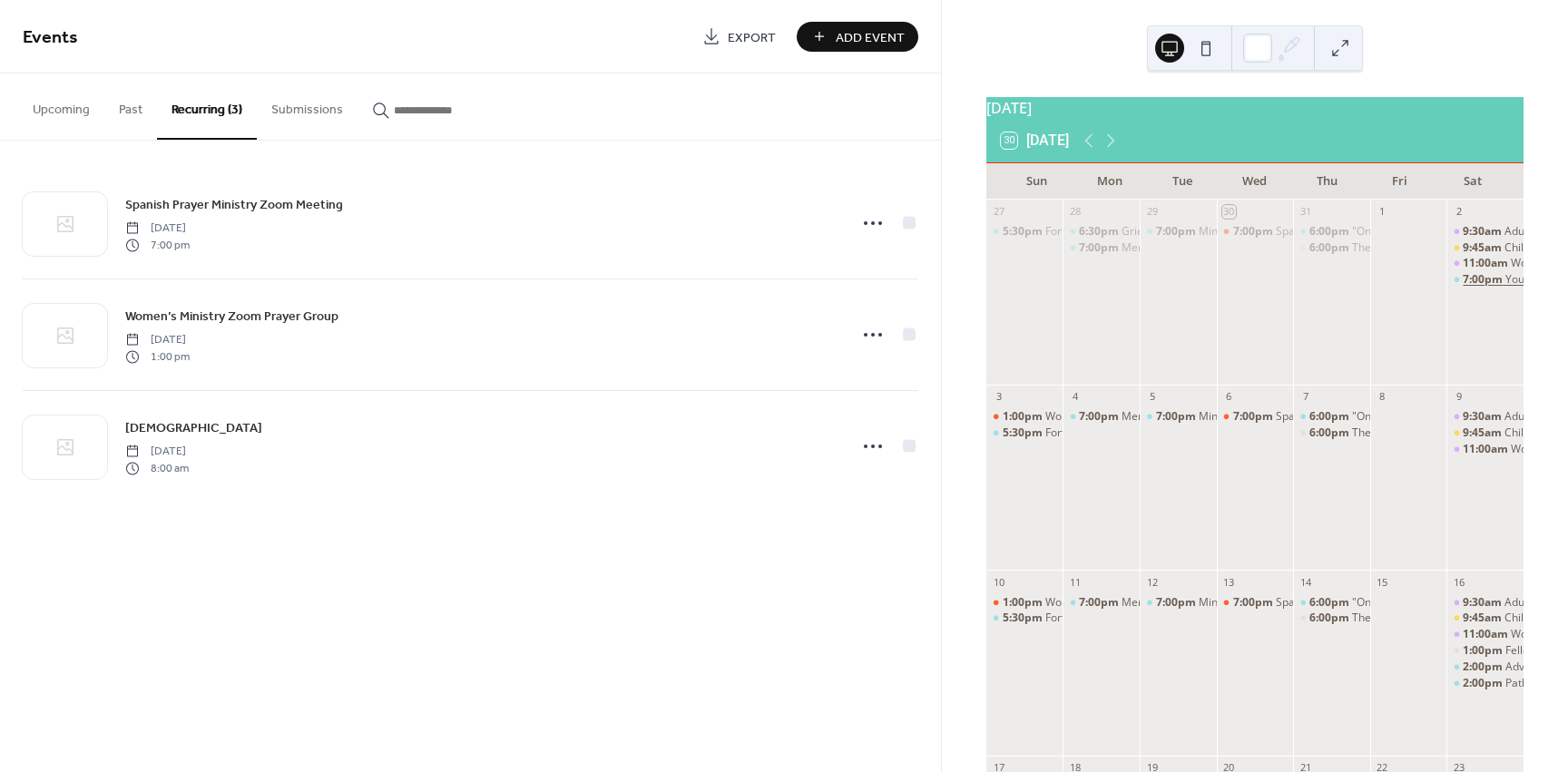 click on "7:00pm" at bounding box center [1484, 279] 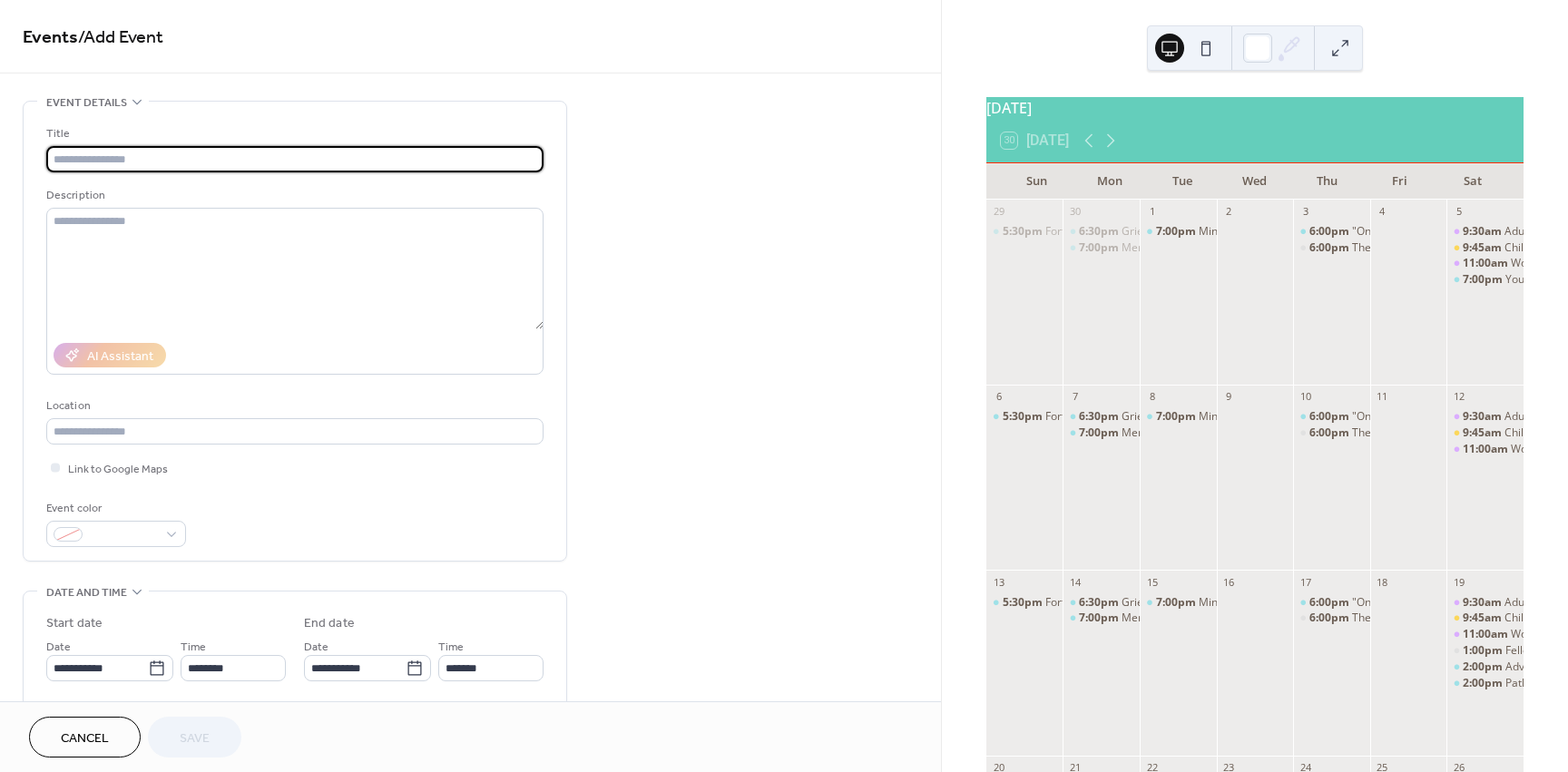scroll, scrollTop: 0, scrollLeft: 0, axis: both 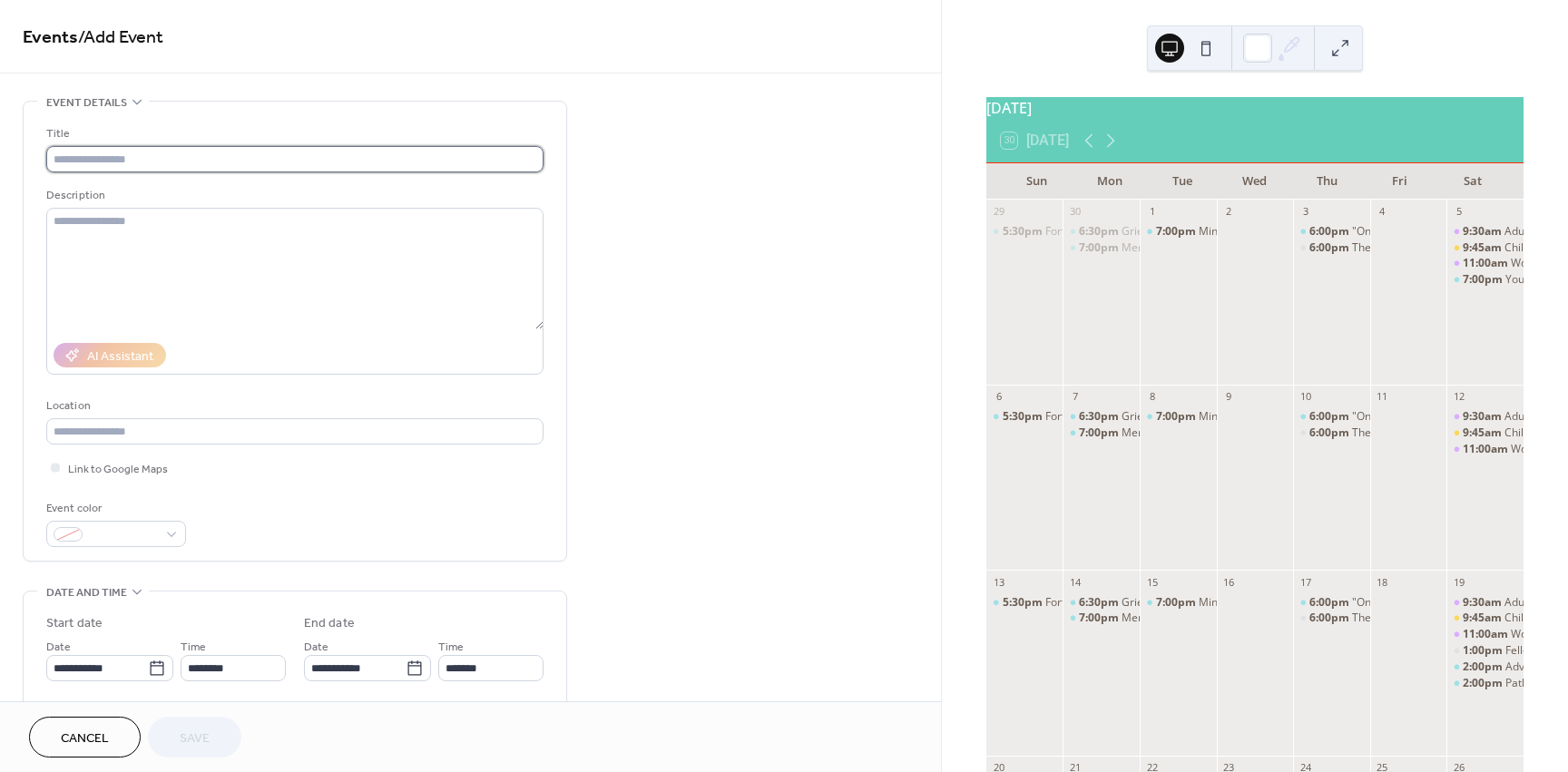 click at bounding box center [295, 159] 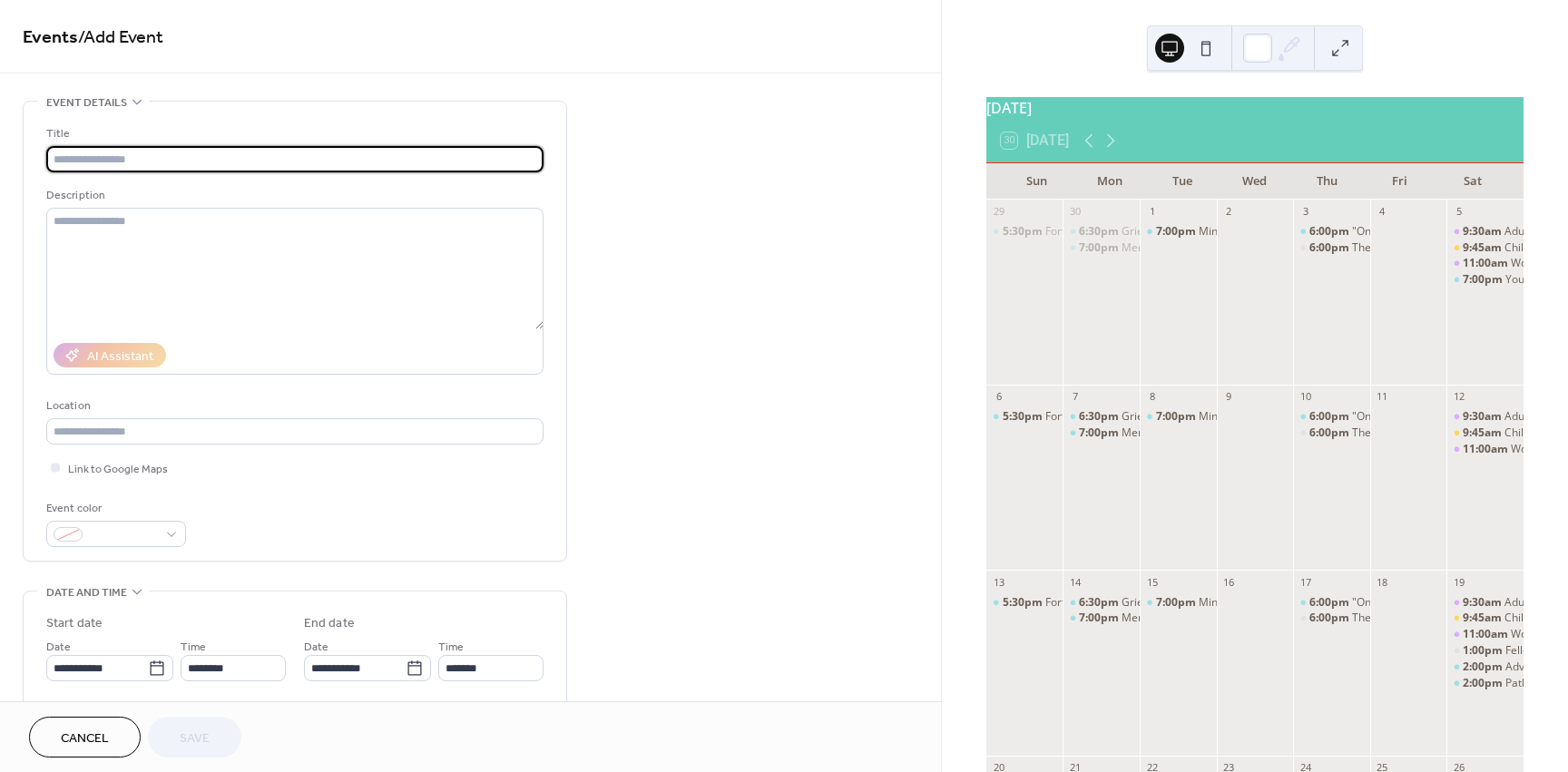 paste on "**********" 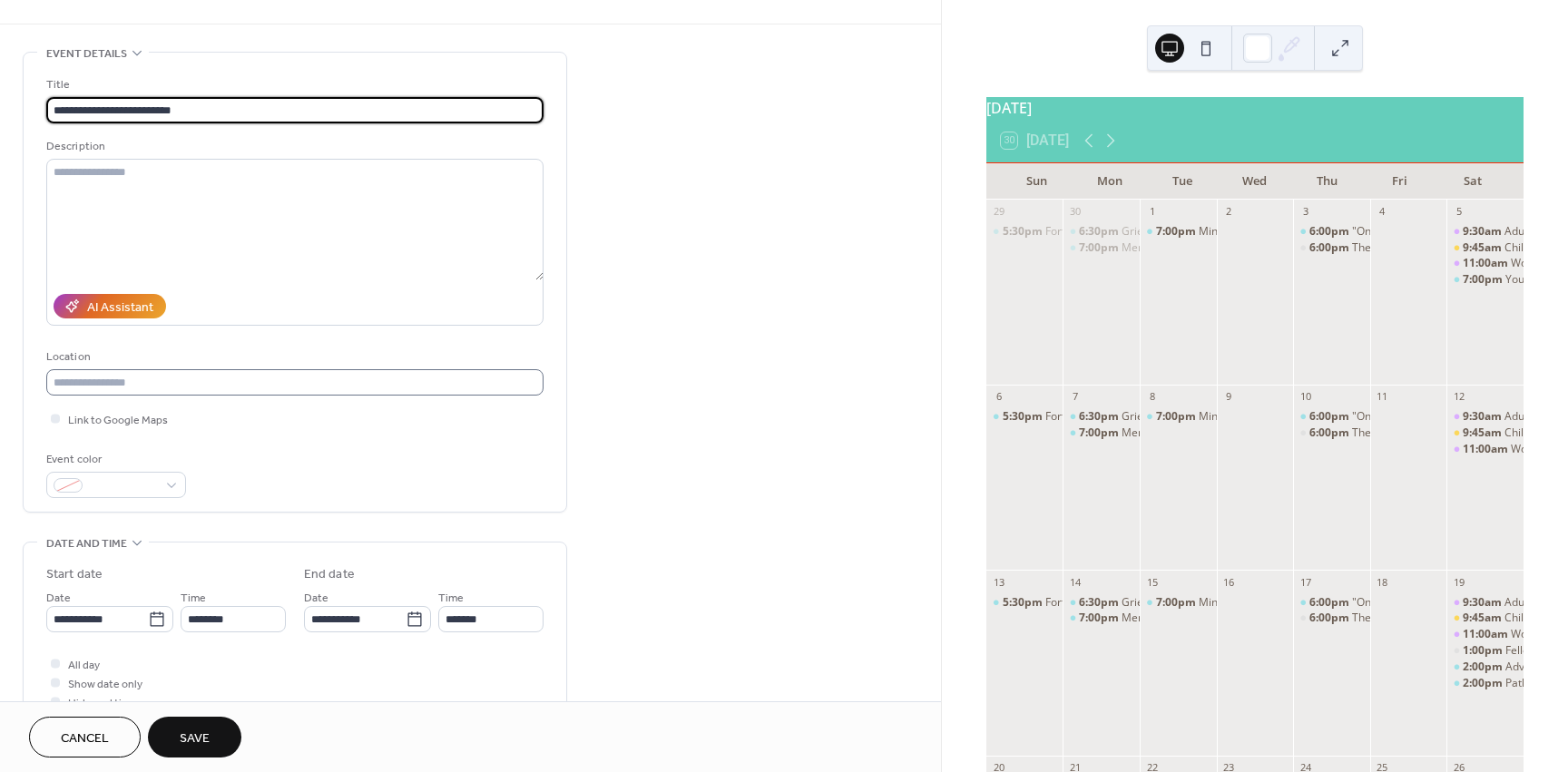 scroll, scrollTop: 52, scrollLeft: 0, axis: vertical 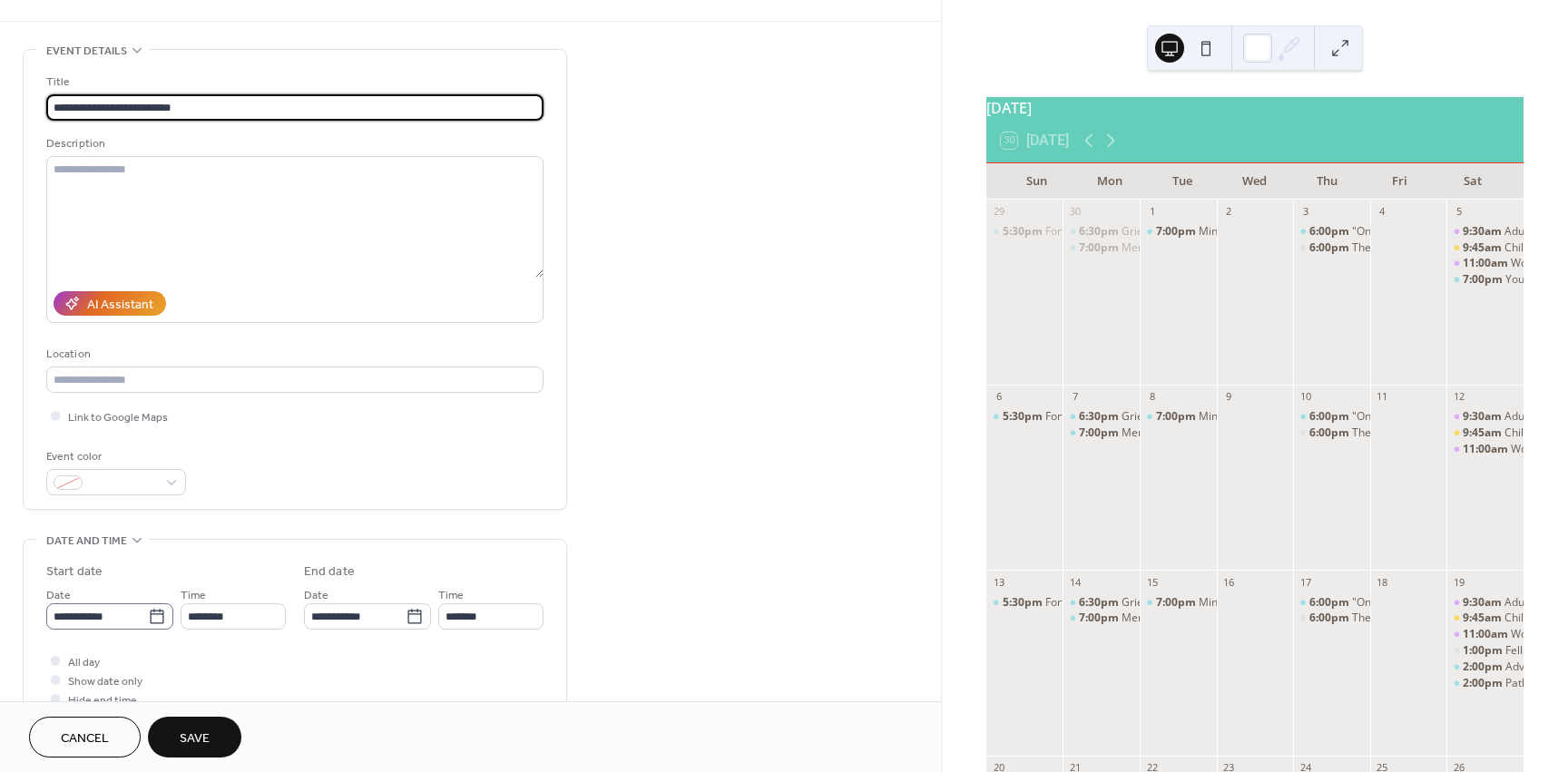 type on "**********" 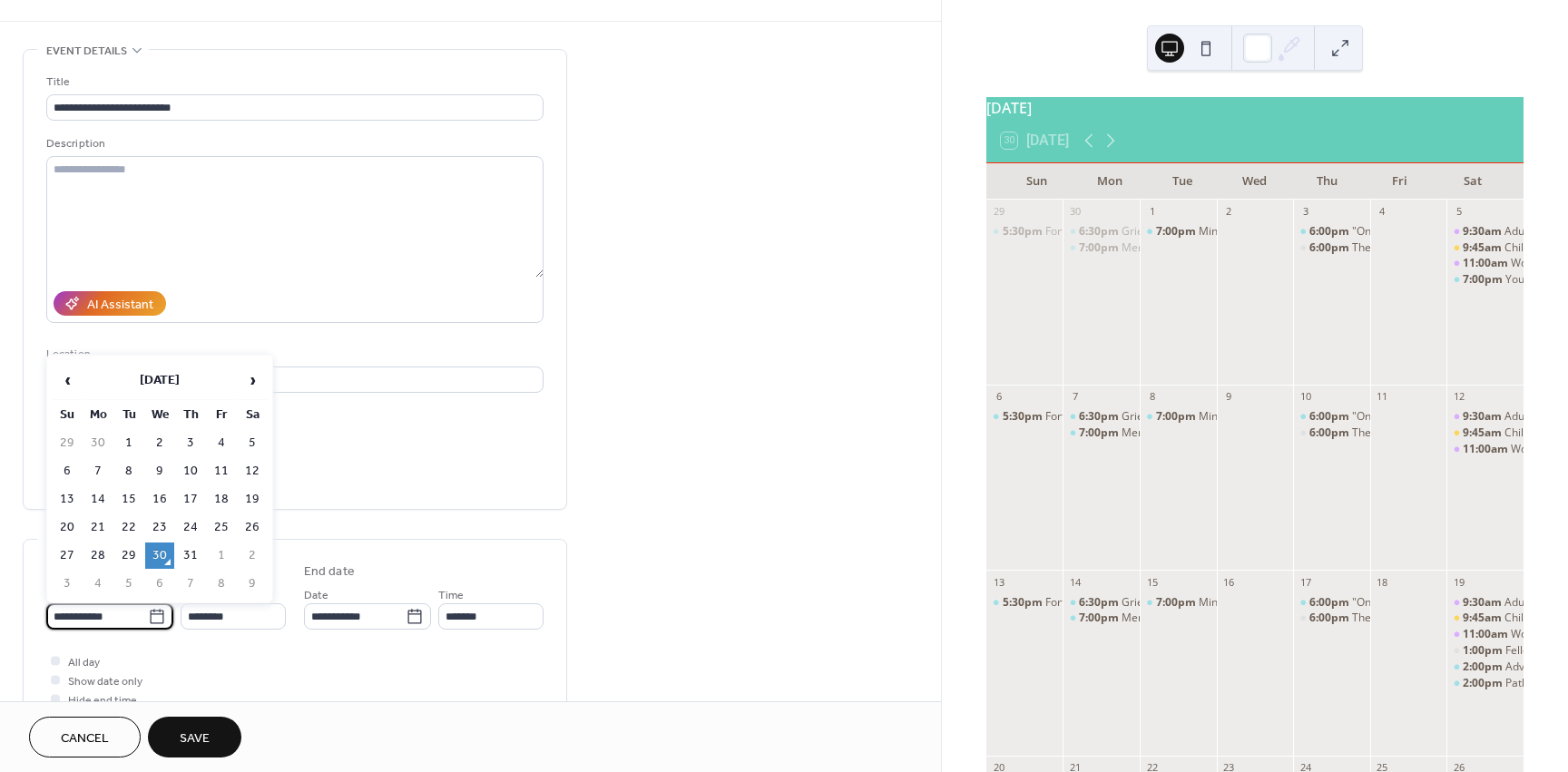 click on "**********" at bounding box center (97, 616) 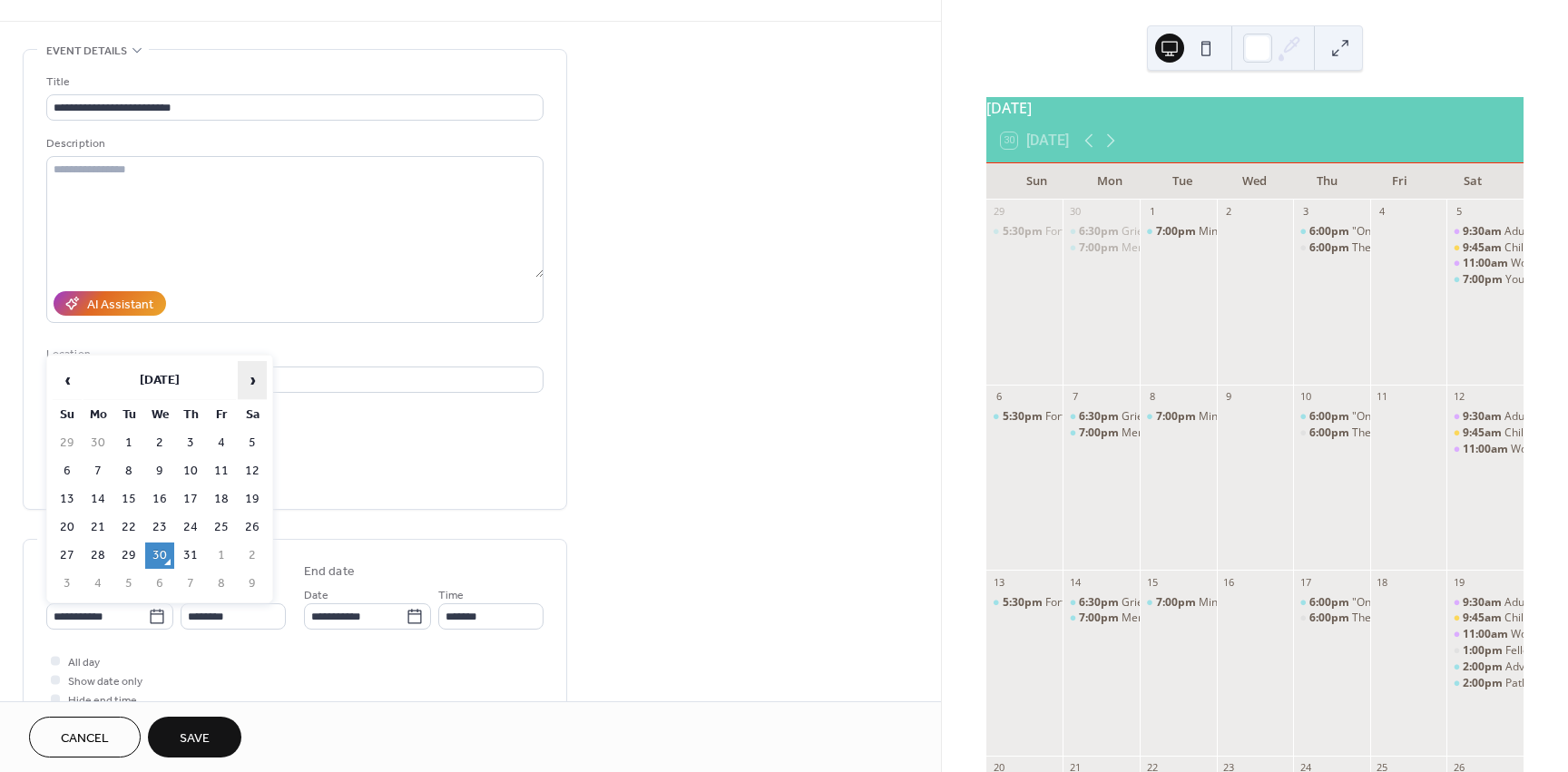 click on "›" at bounding box center [252, 380] 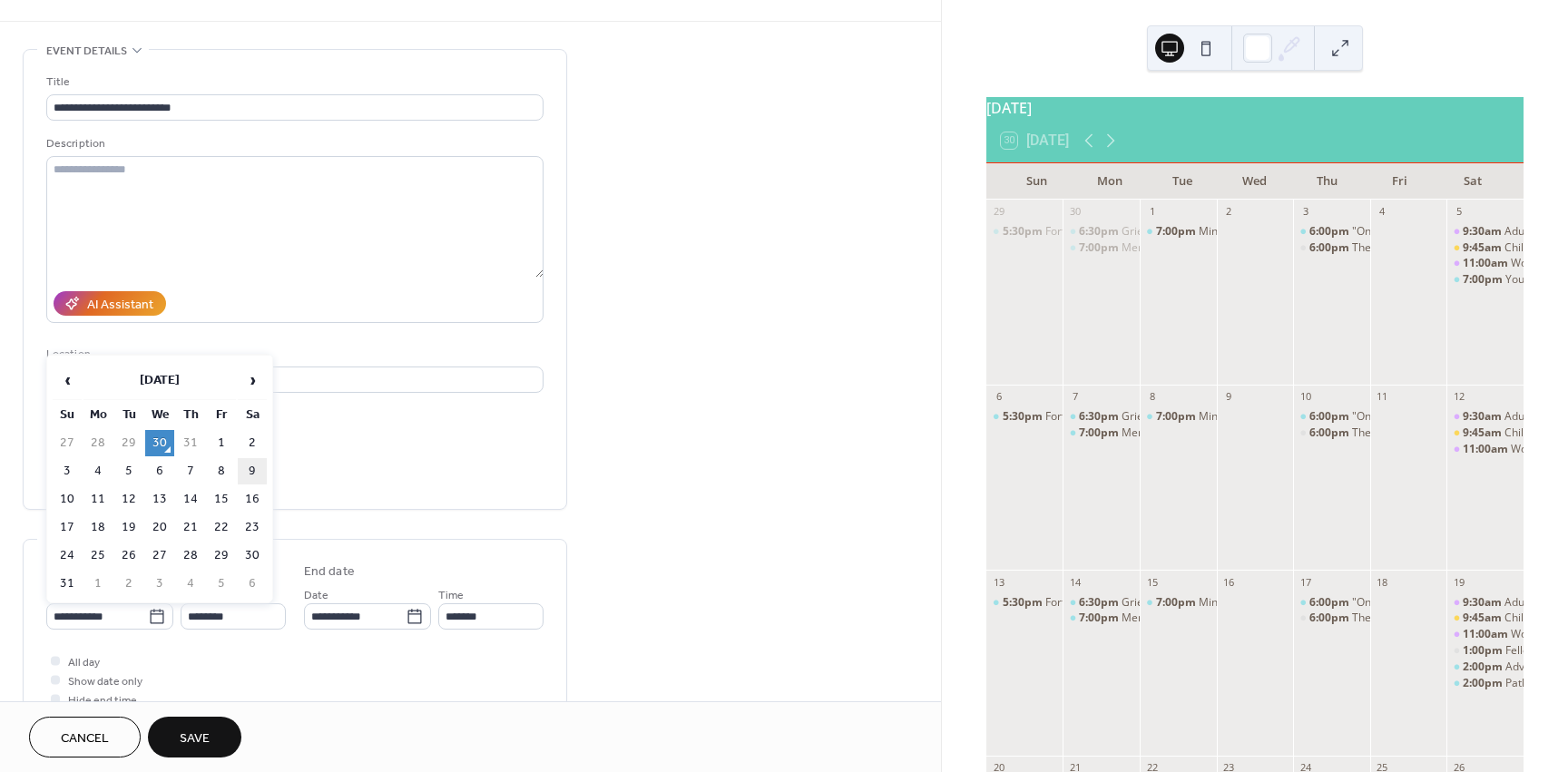 click on "9" at bounding box center [252, 471] 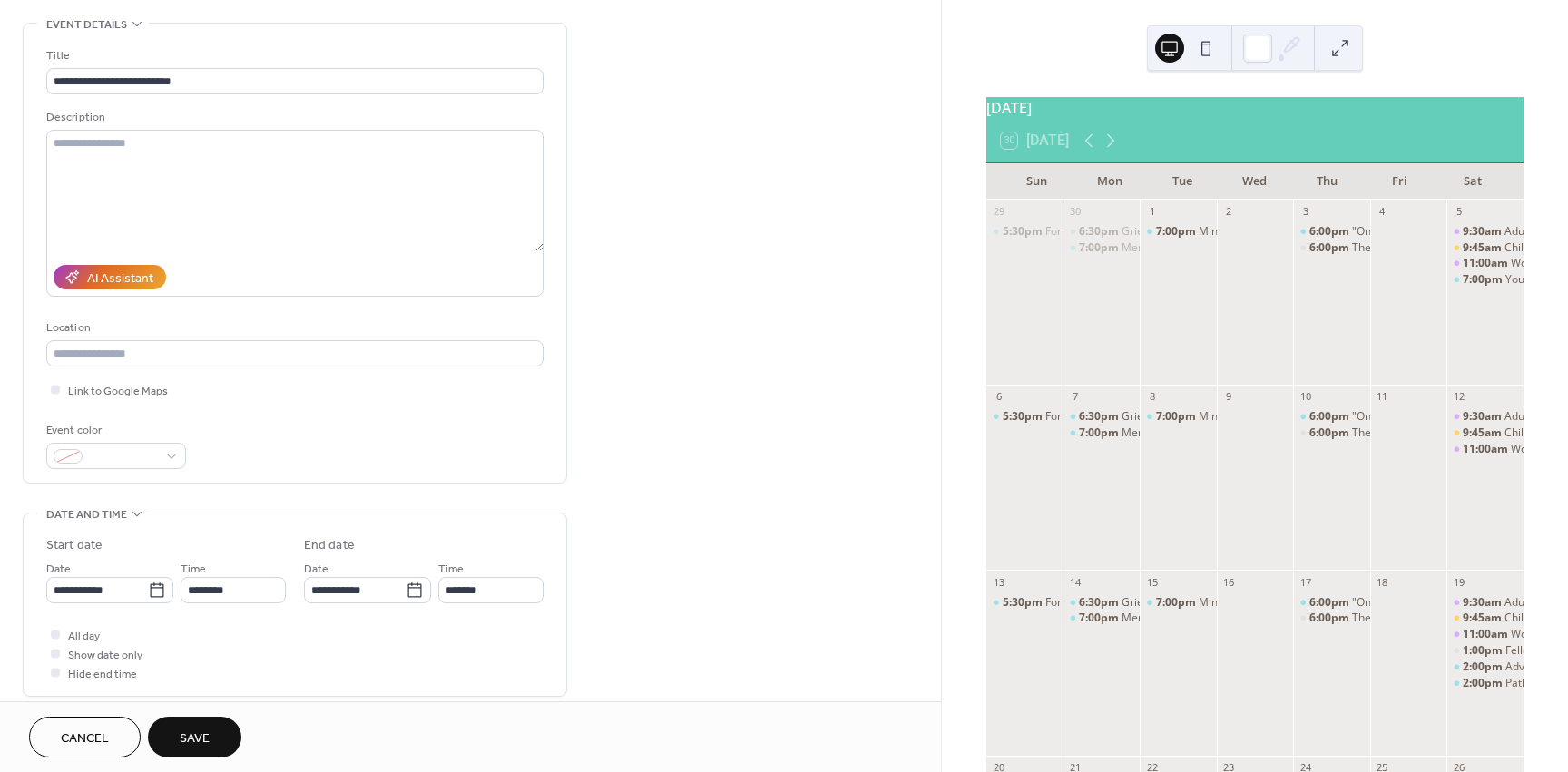 scroll, scrollTop: 79, scrollLeft: 0, axis: vertical 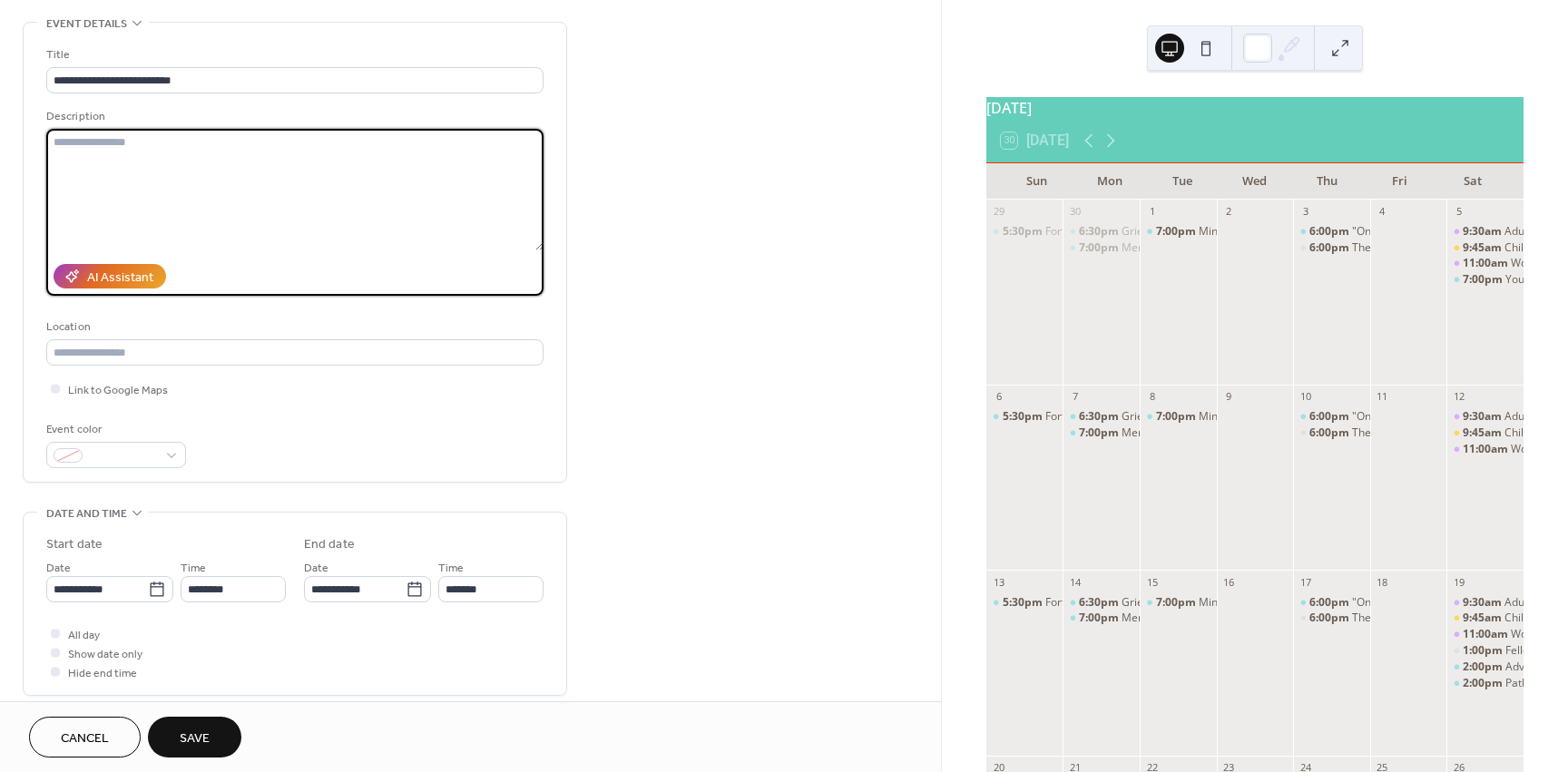 click at bounding box center (295, 190) 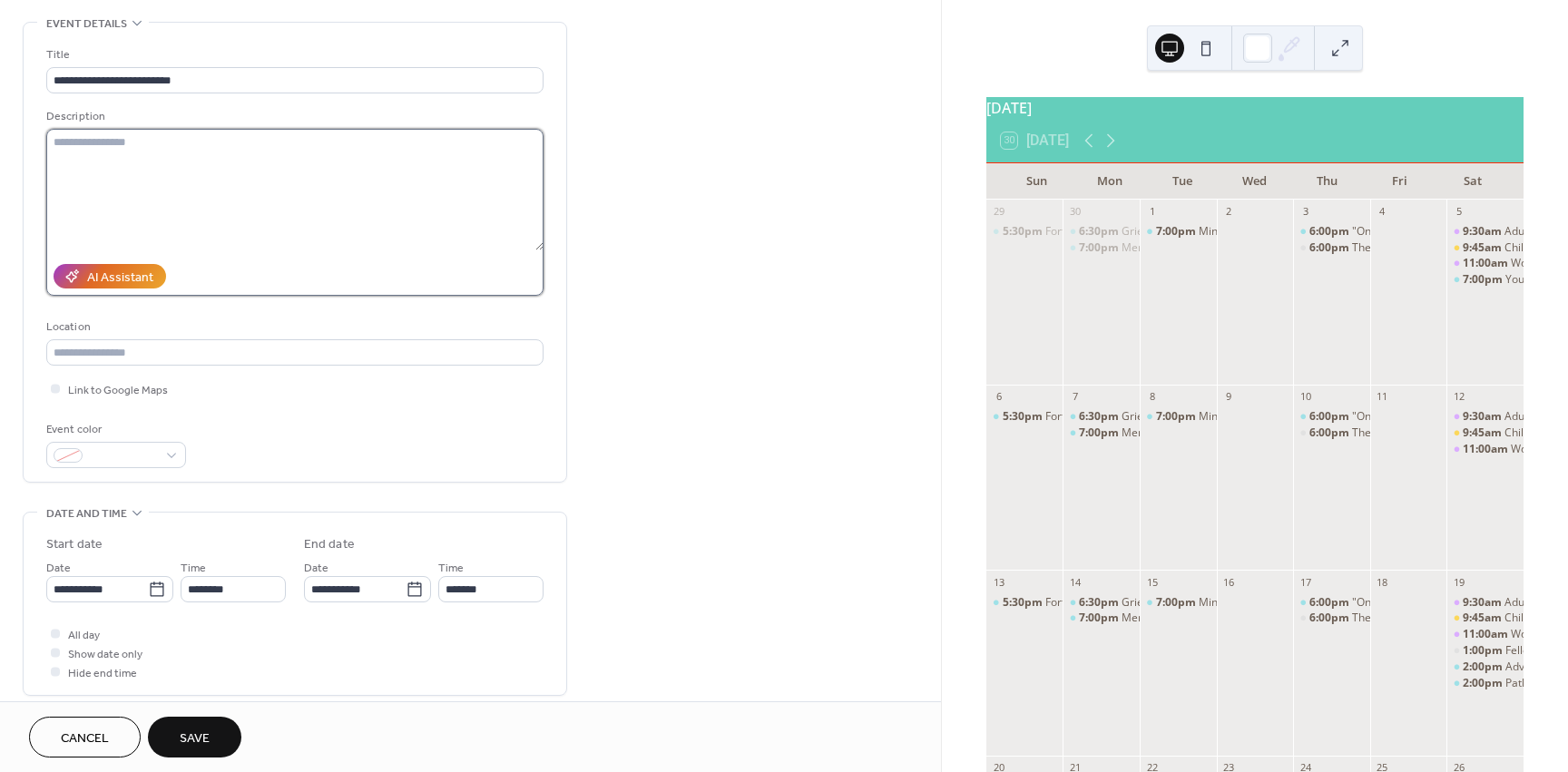 click at bounding box center (295, 190) 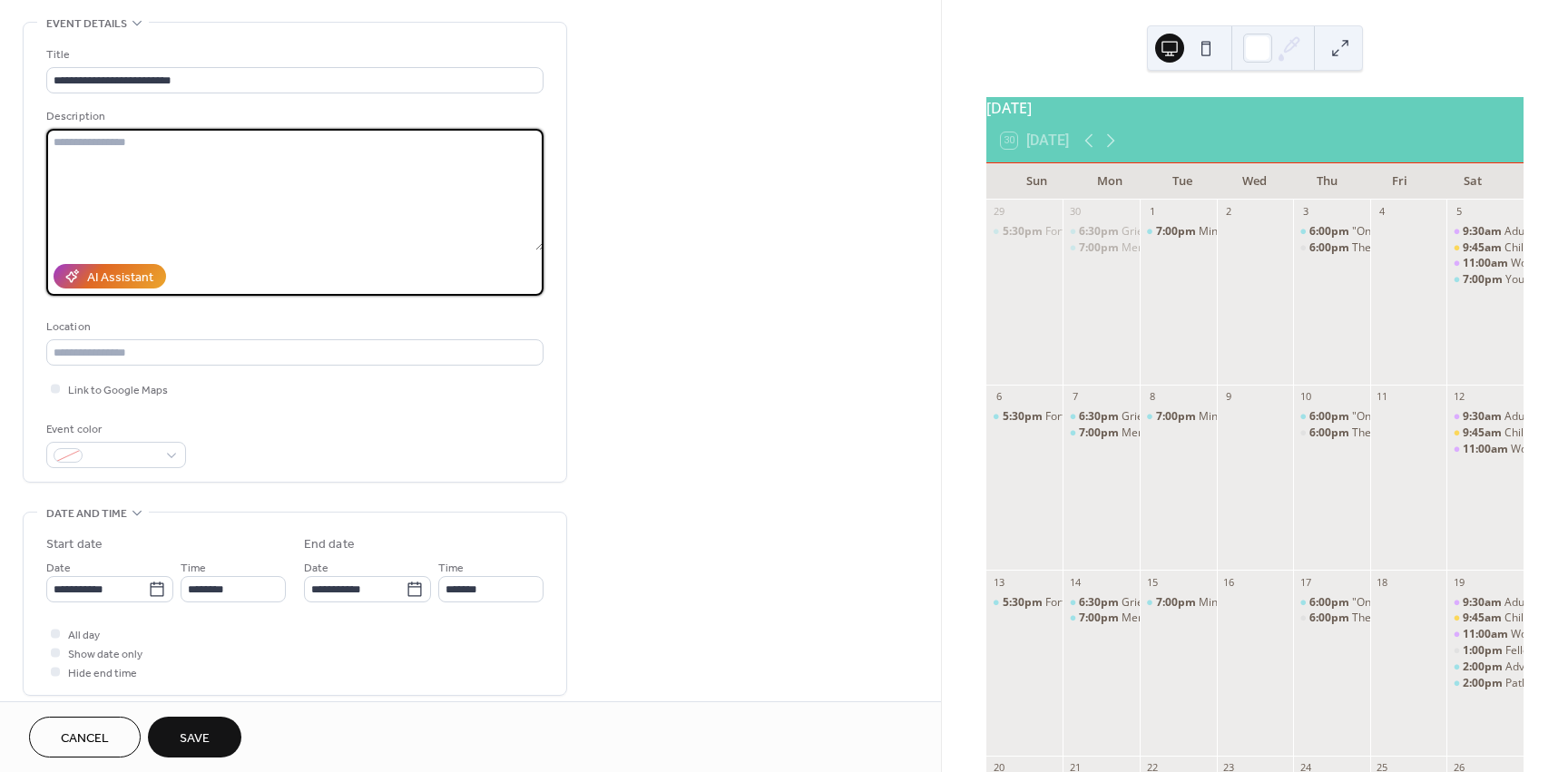paste on "**********" 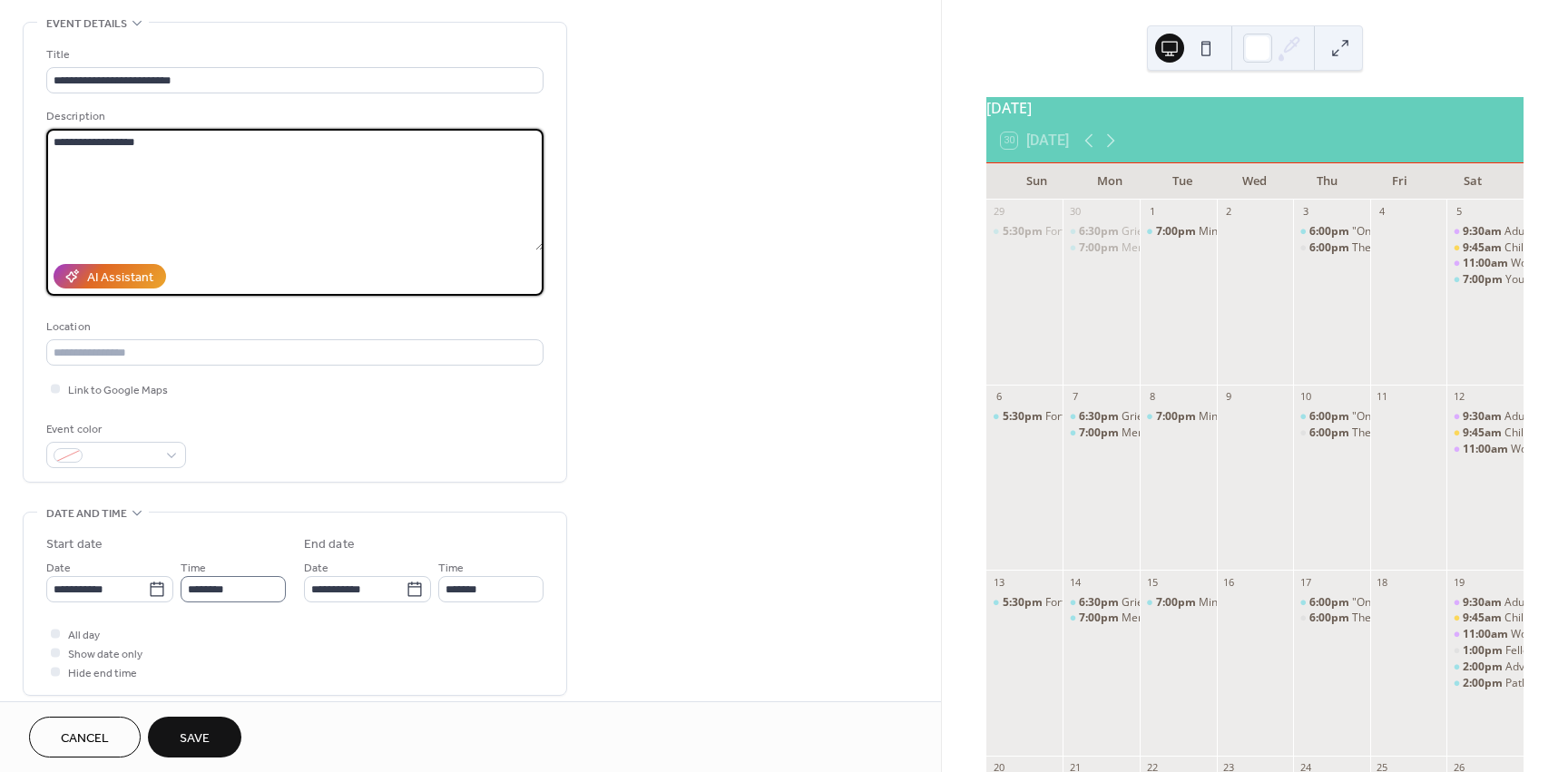 type on "**********" 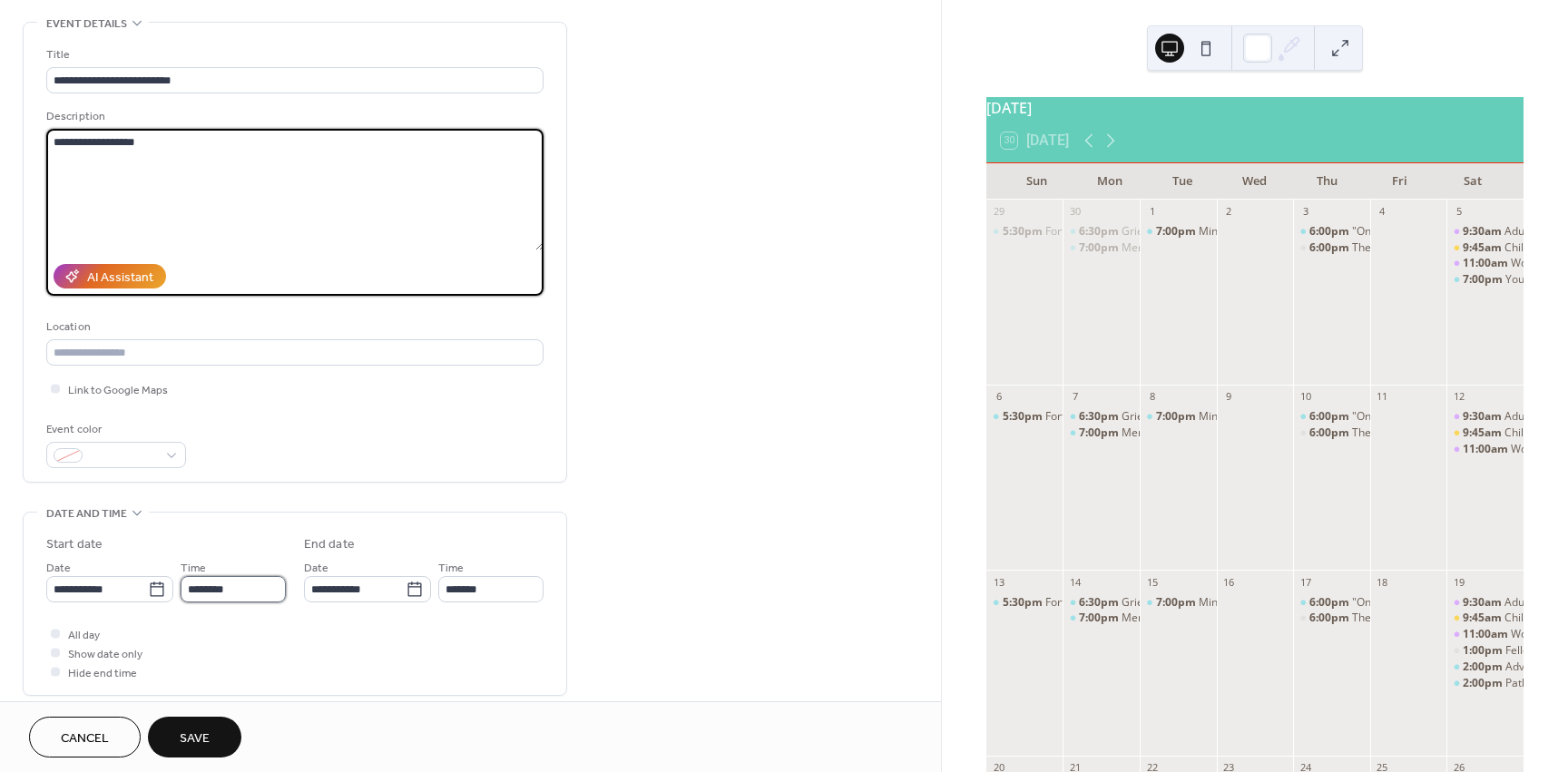 click on "********" at bounding box center (233, 589) 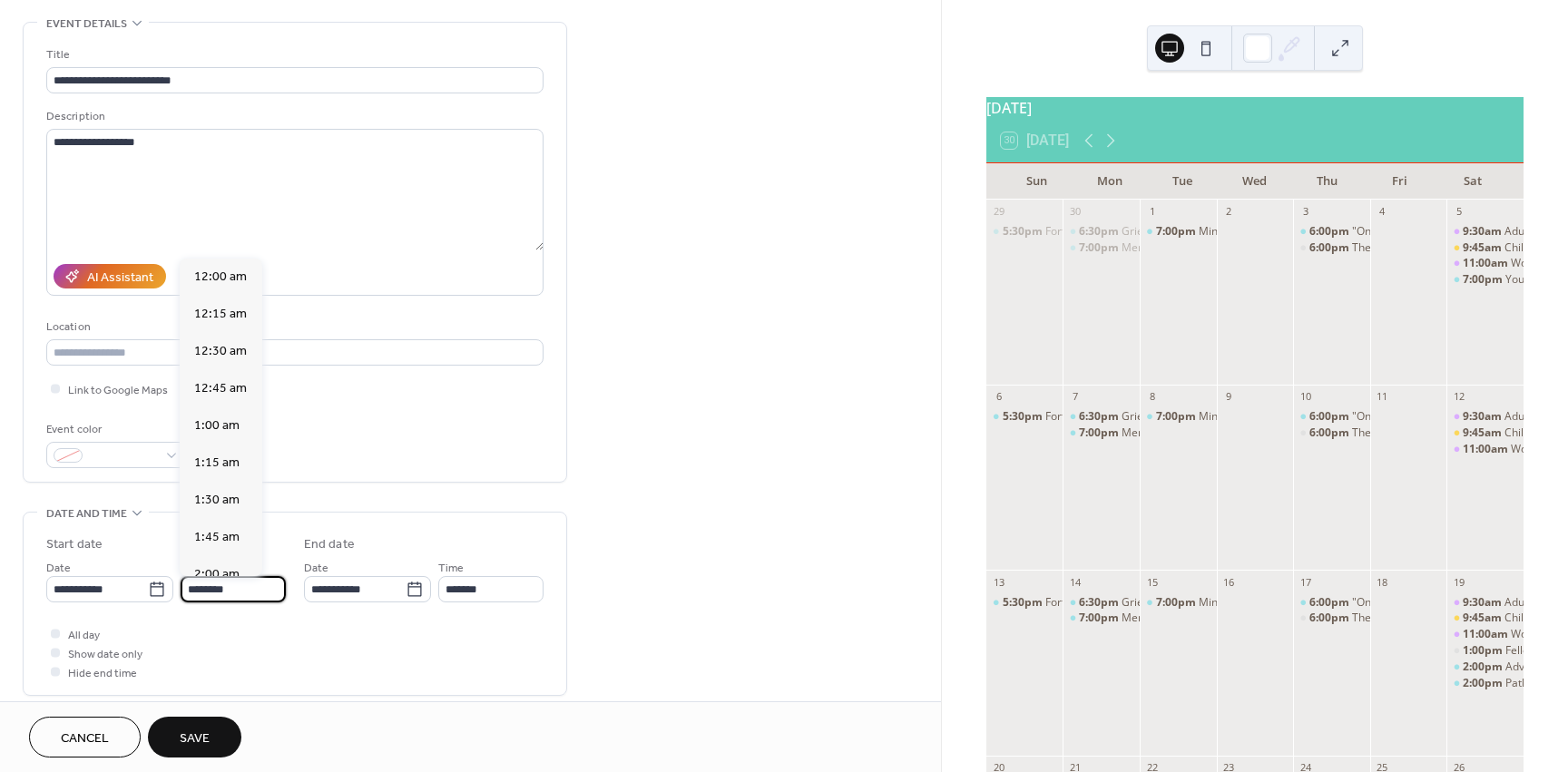 scroll, scrollTop: 1785, scrollLeft: 0, axis: vertical 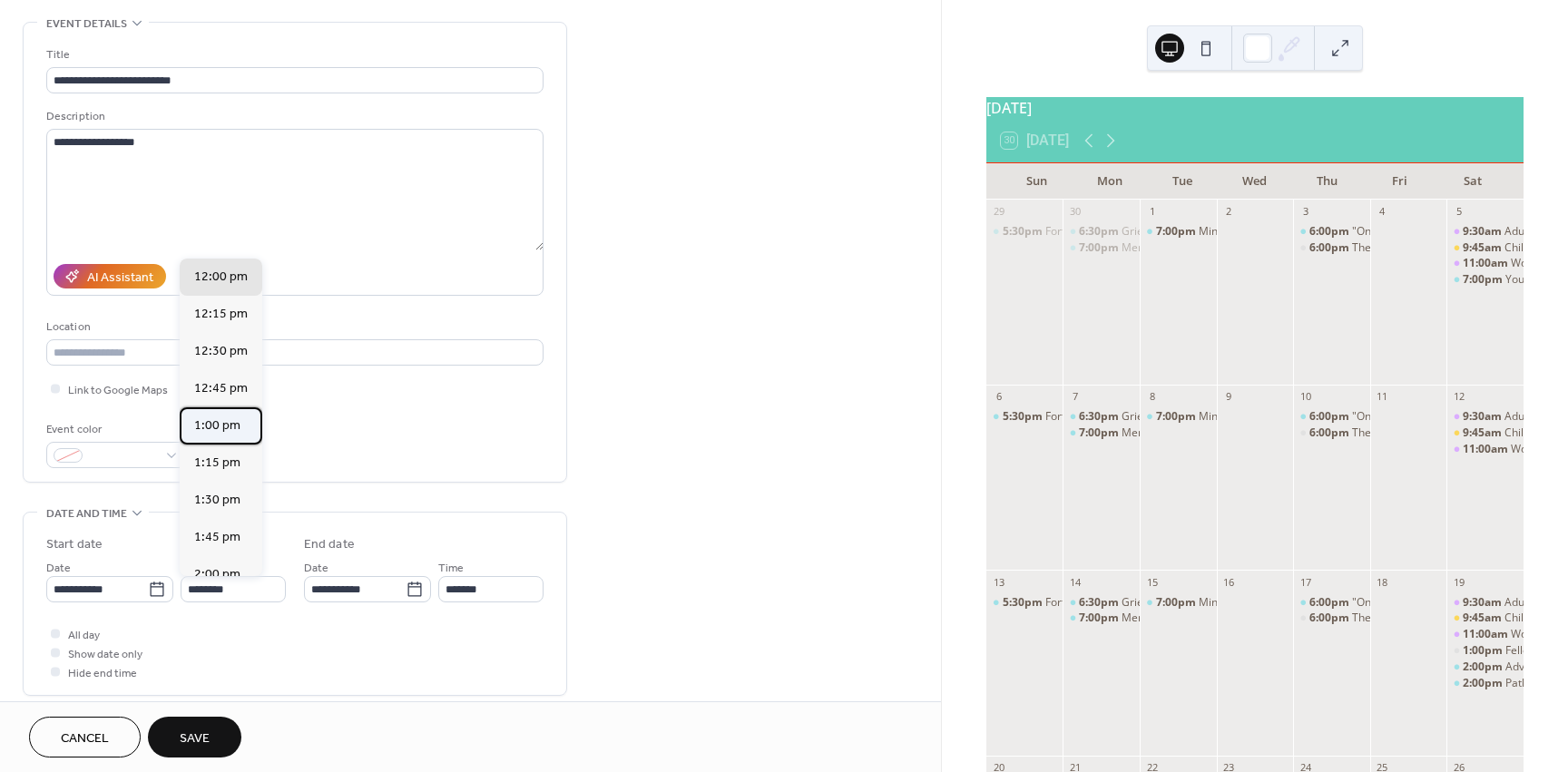 click on "1:00 pm" at bounding box center [217, 425] 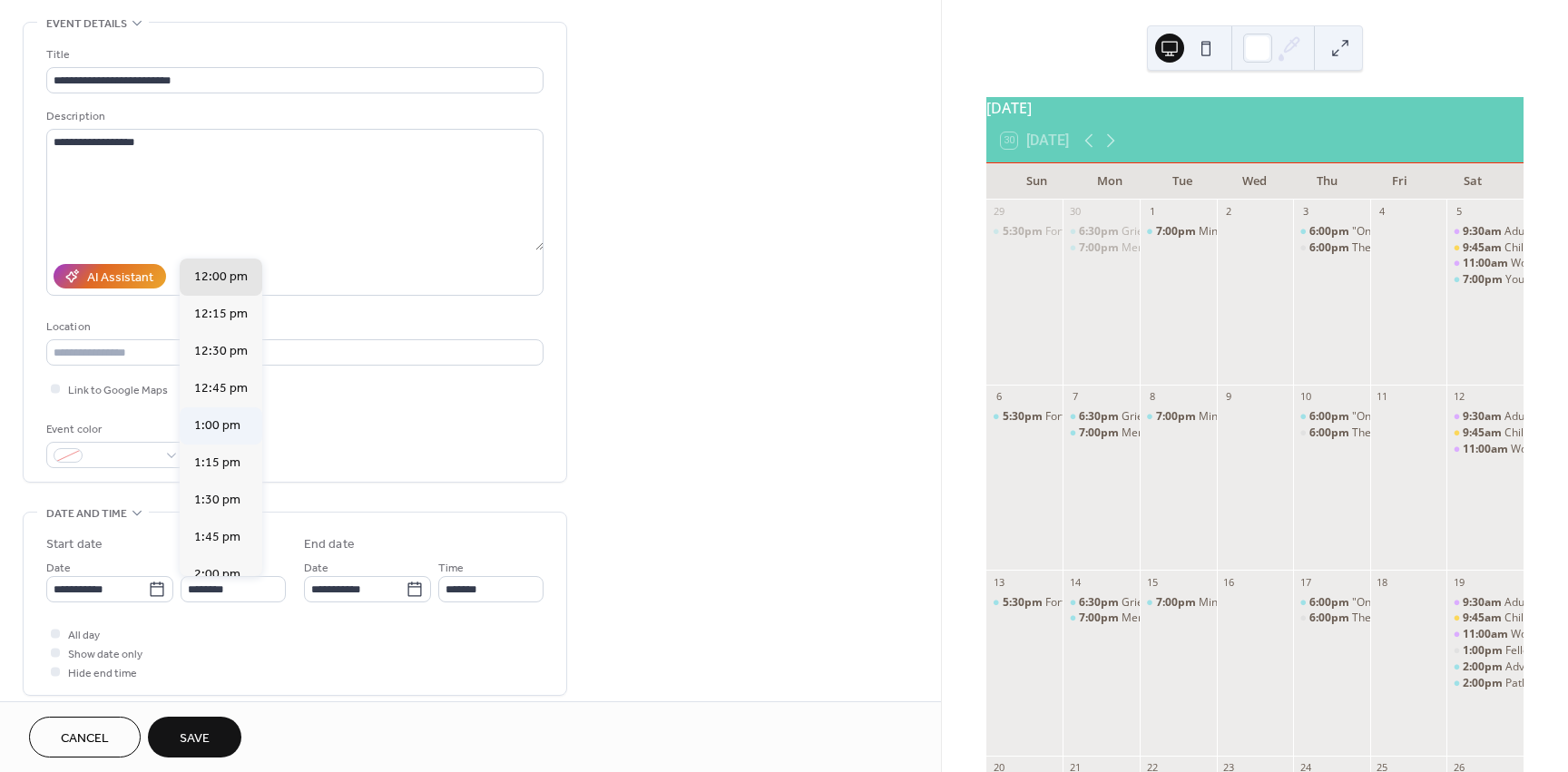 type on "*******" 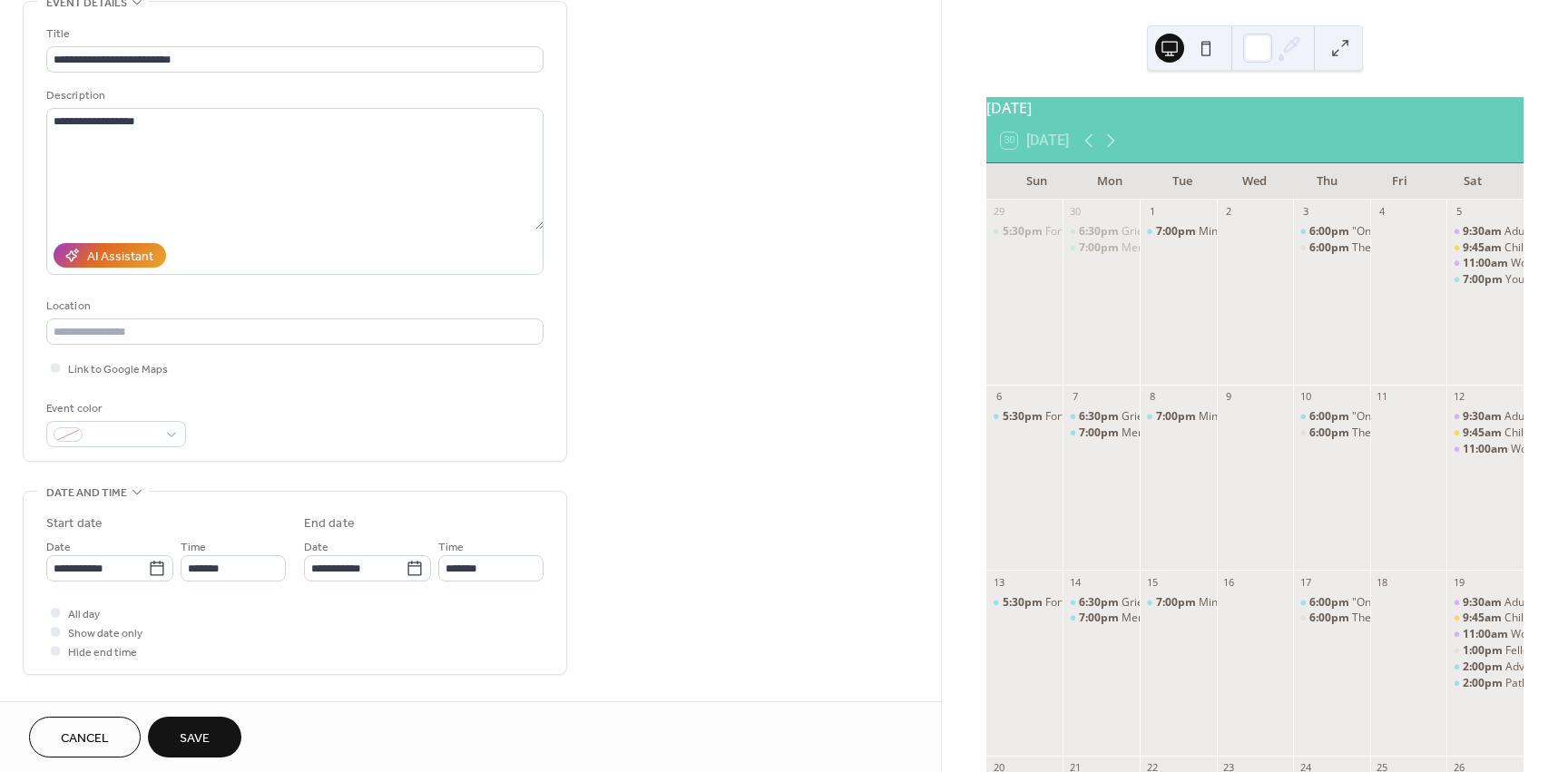 scroll, scrollTop: 101, scrollLeft: 0, axis: vertical 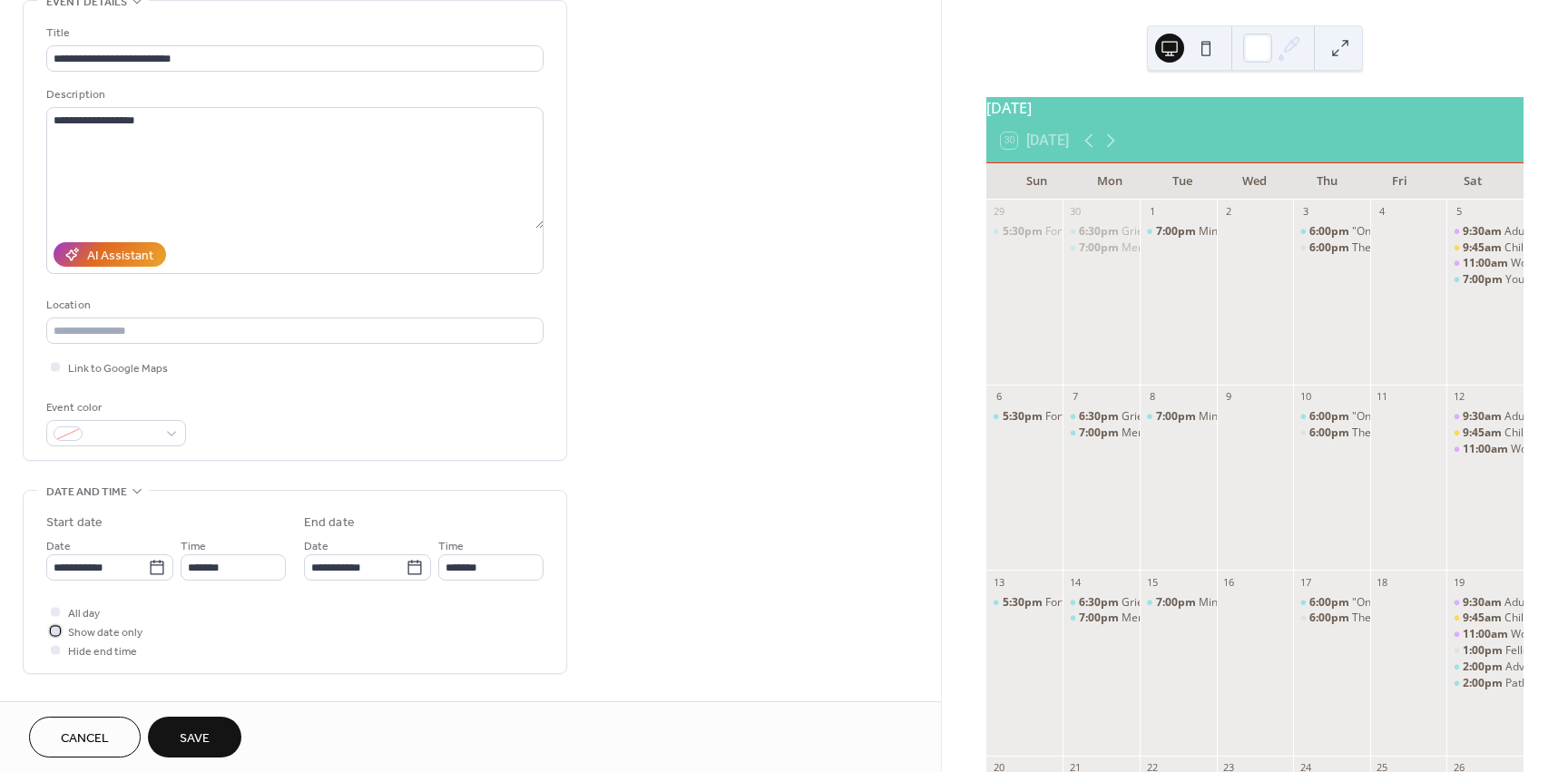 click on "Show date only" at bounding box center (105, 632) 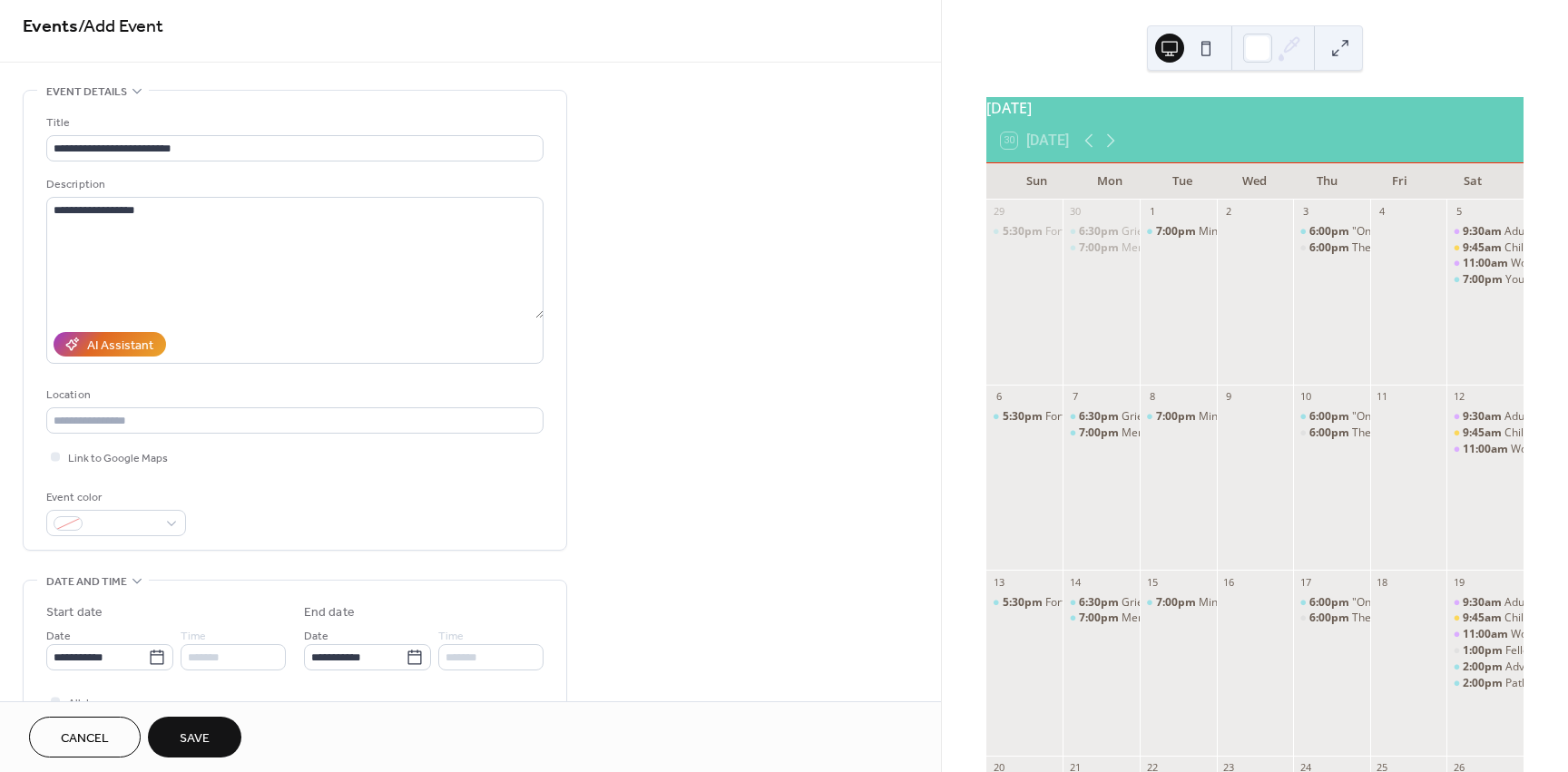 scroll, scrollTop: 0, scrollLeft: 0, axis: both 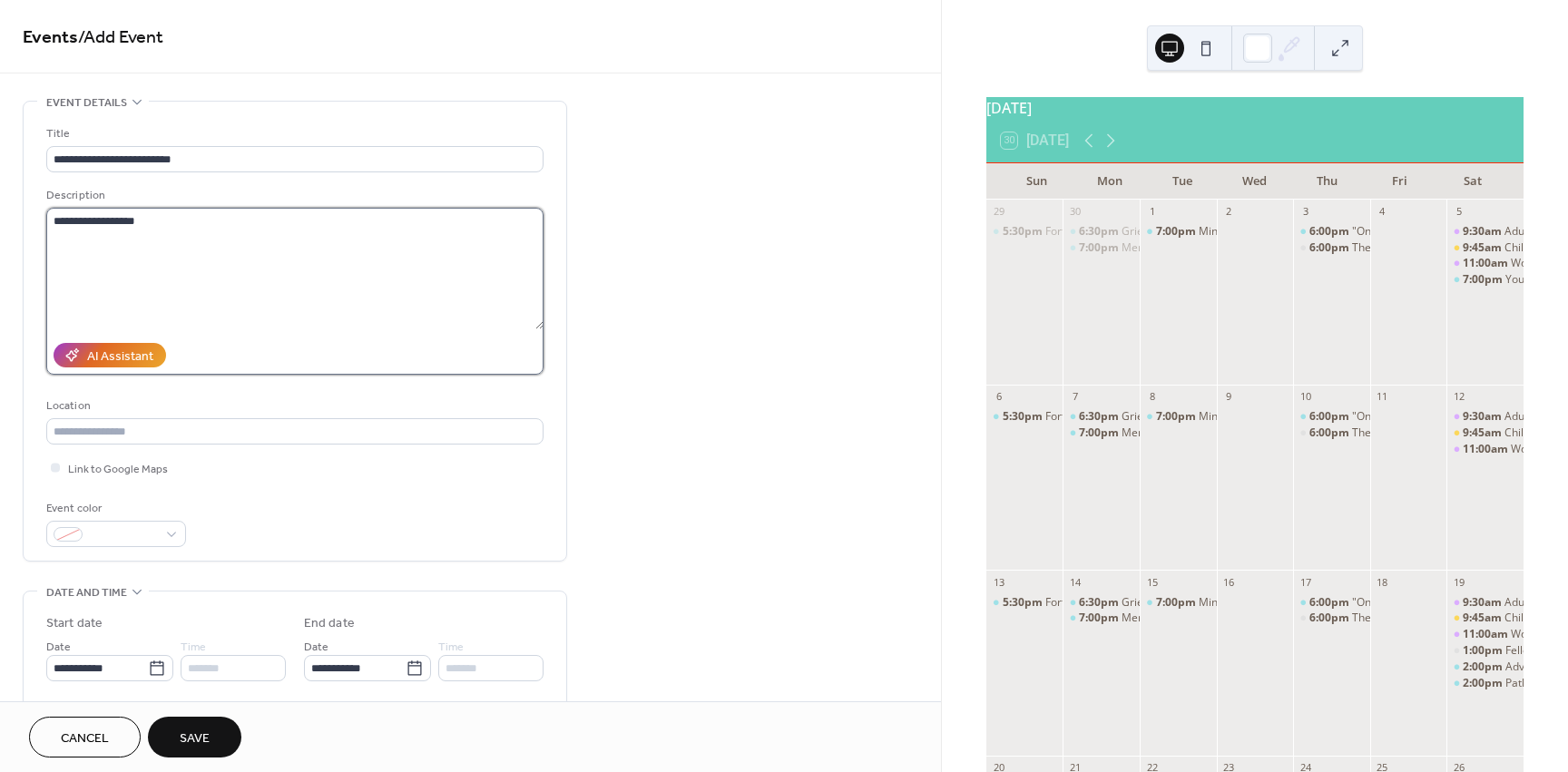 click on "**********" at bounding box center (295, 269) 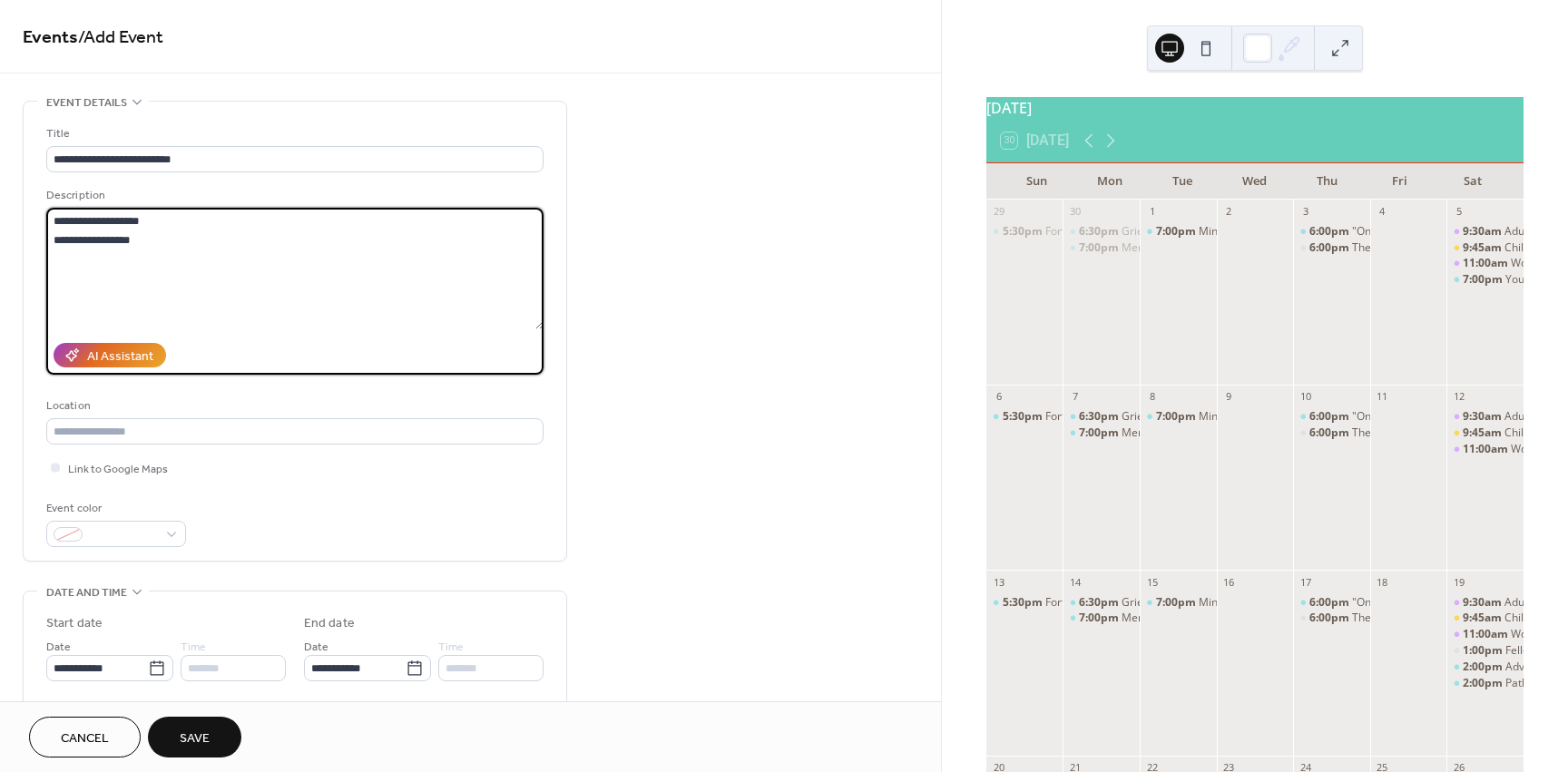 type on "**********" 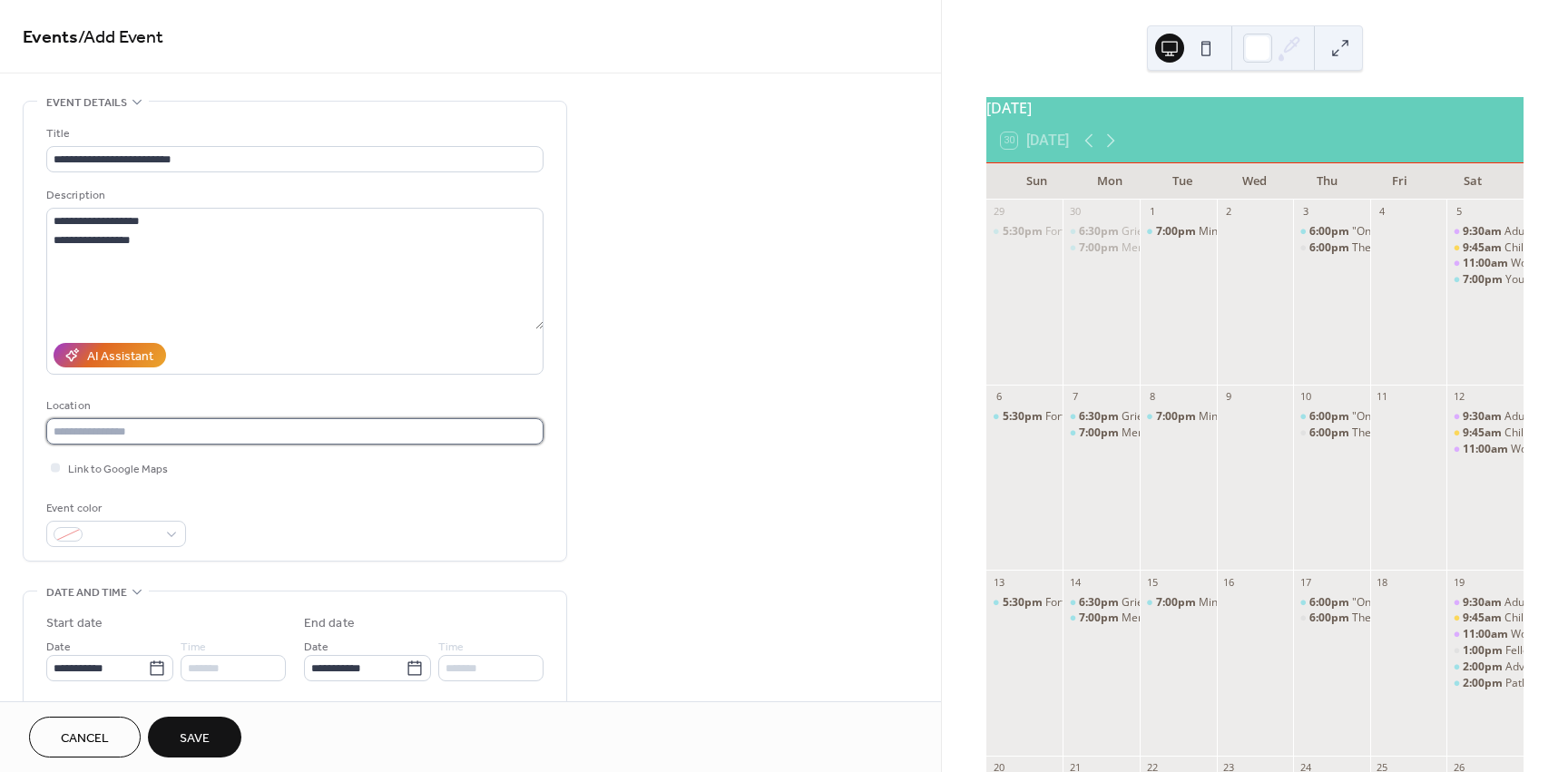 paste on "**********" 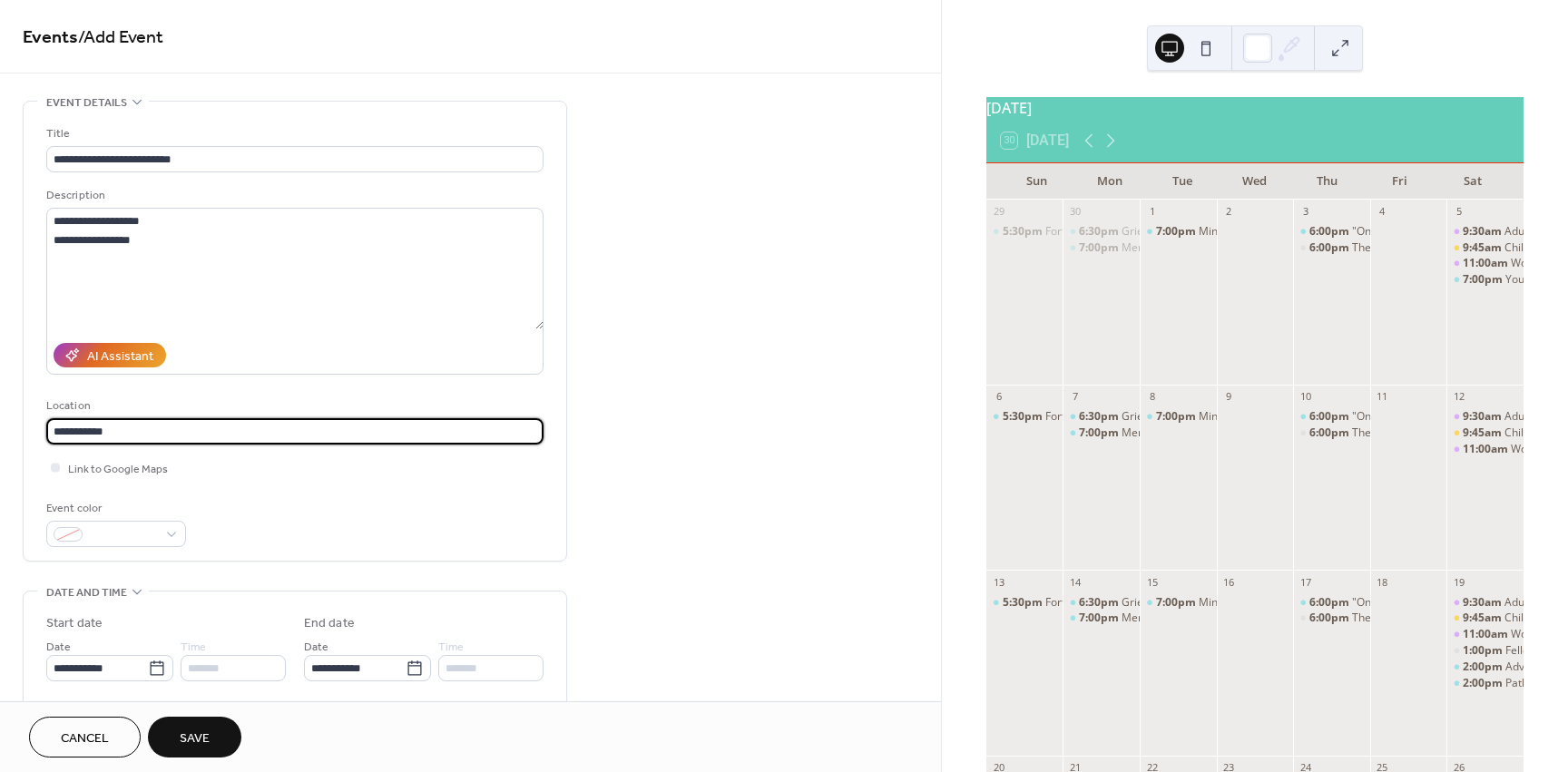 click on "**********" at bounding box center [295, 431] 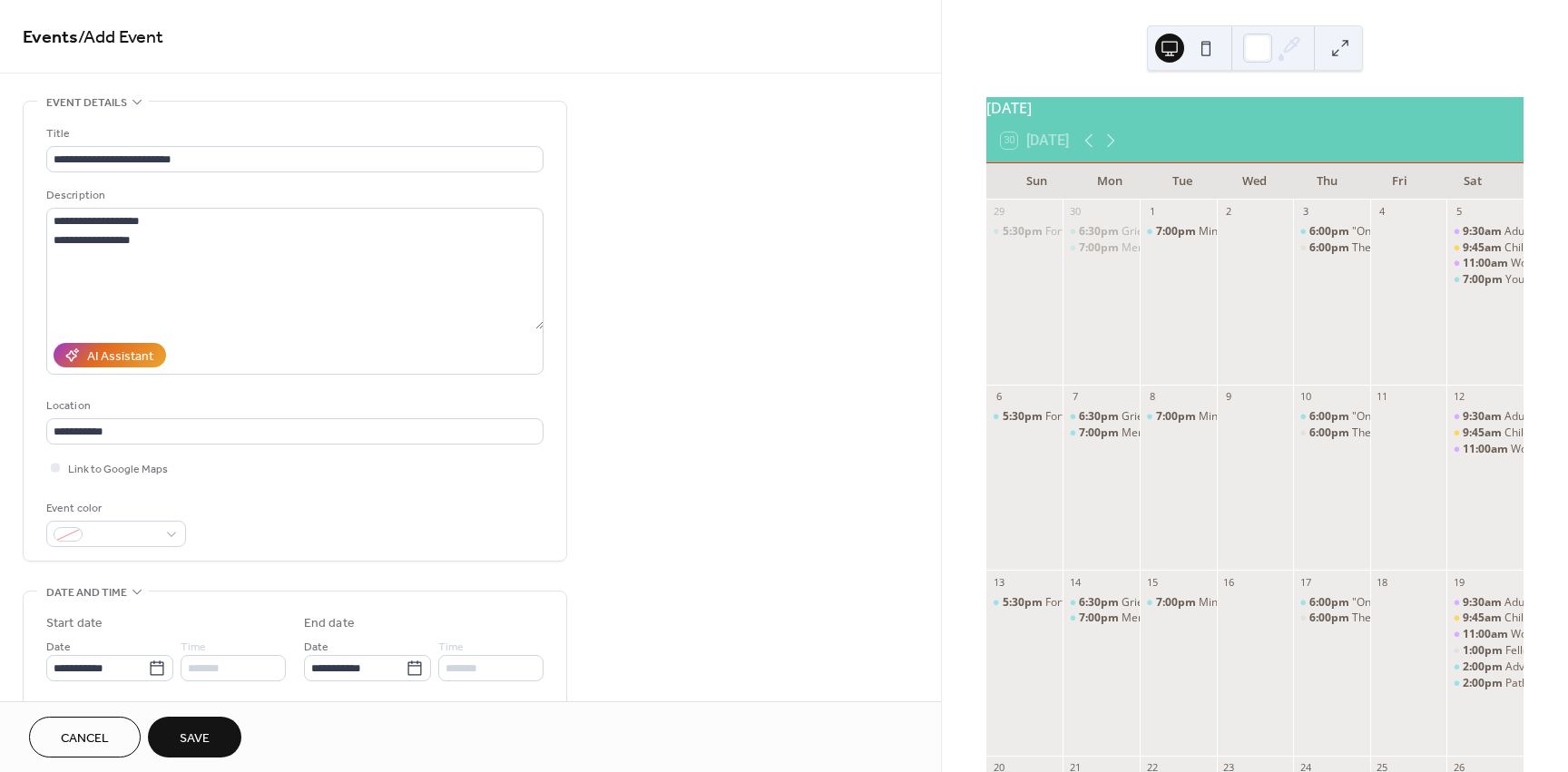 click on "**********" at bounding box center [470, 683] 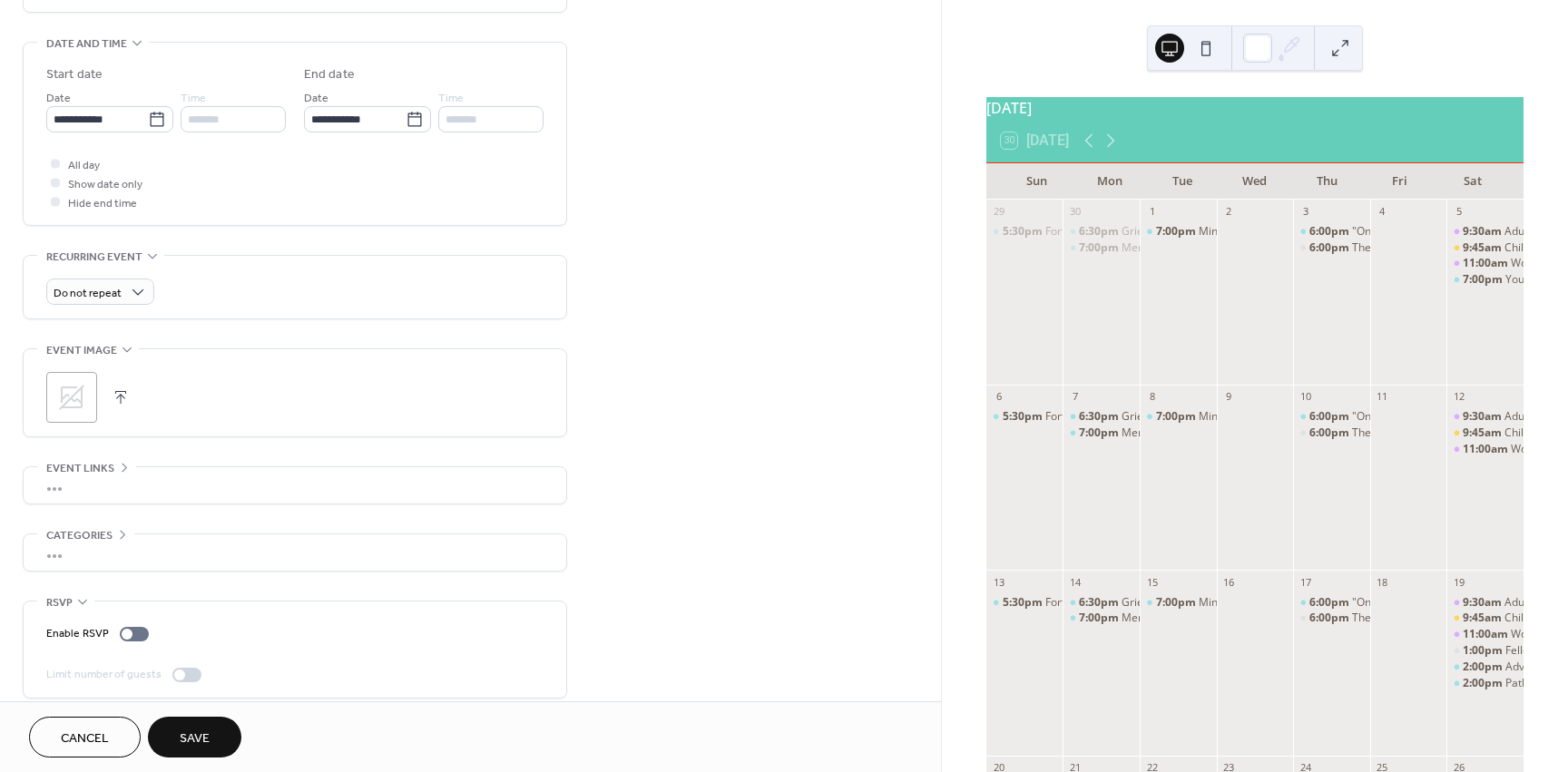 scroll, scrollTop: 564, scrollLeft: 0, axis: vertical 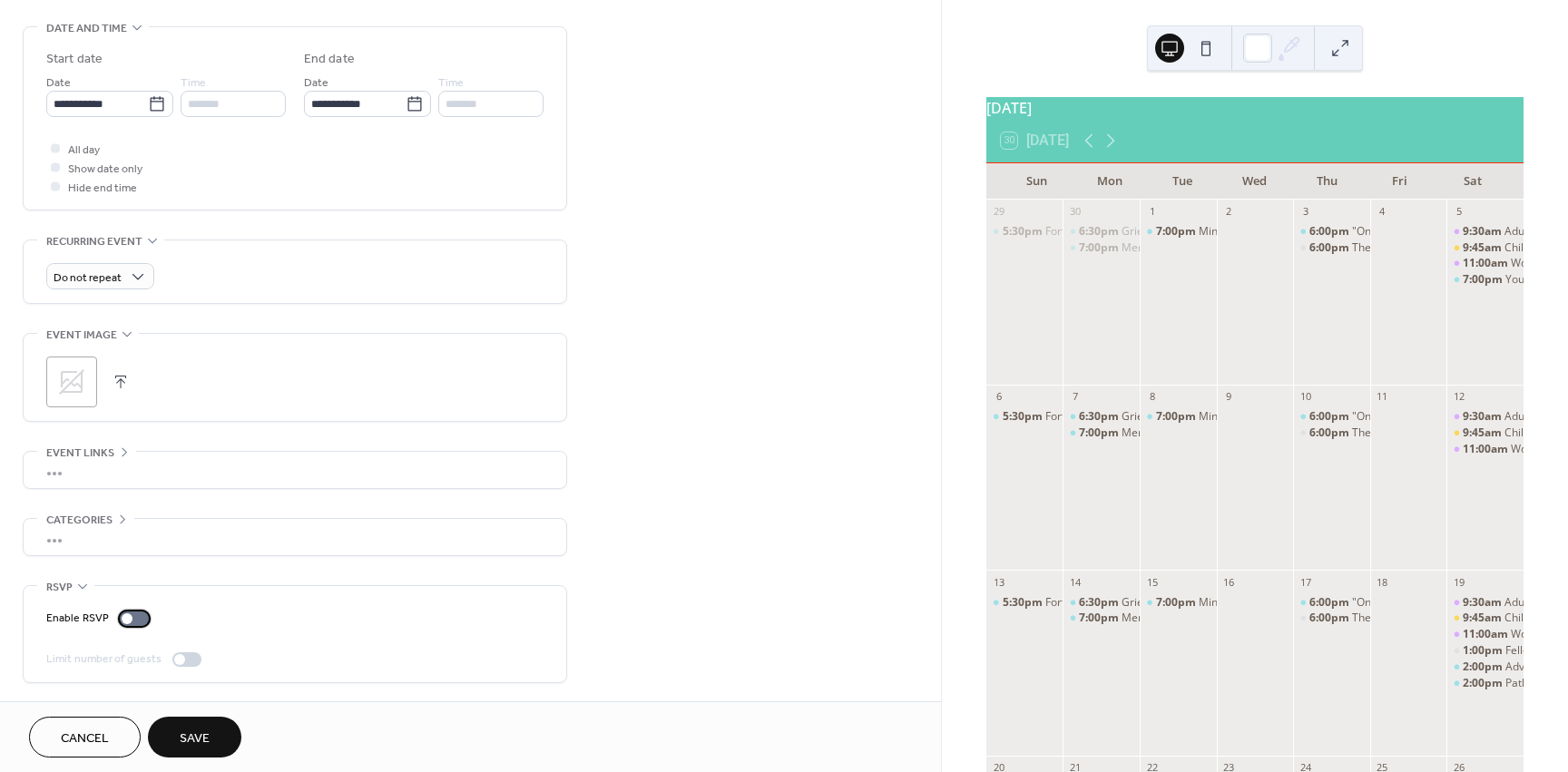 click at bounding box center (134, 619) 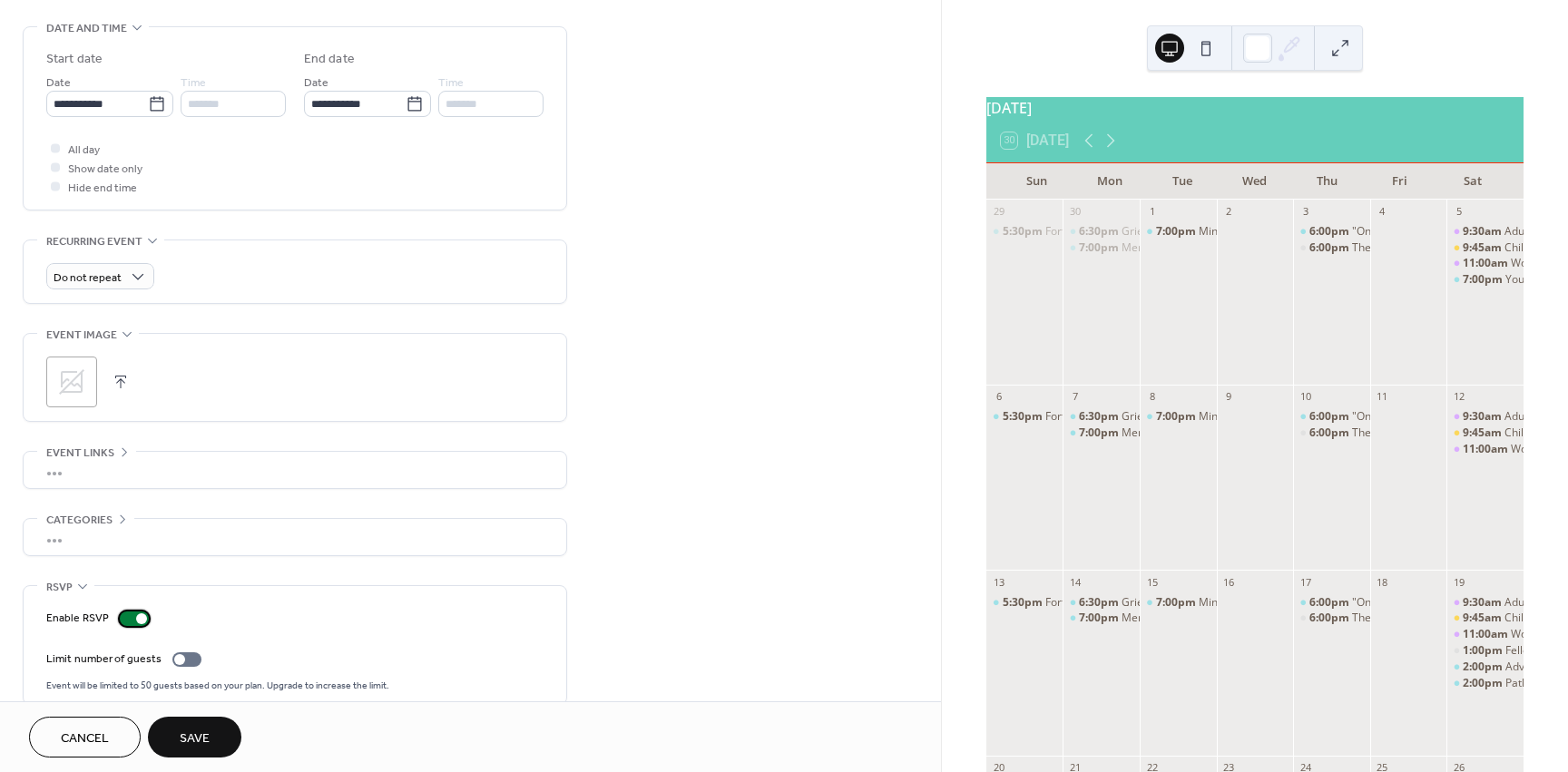 click at bounding box center (142, 619) 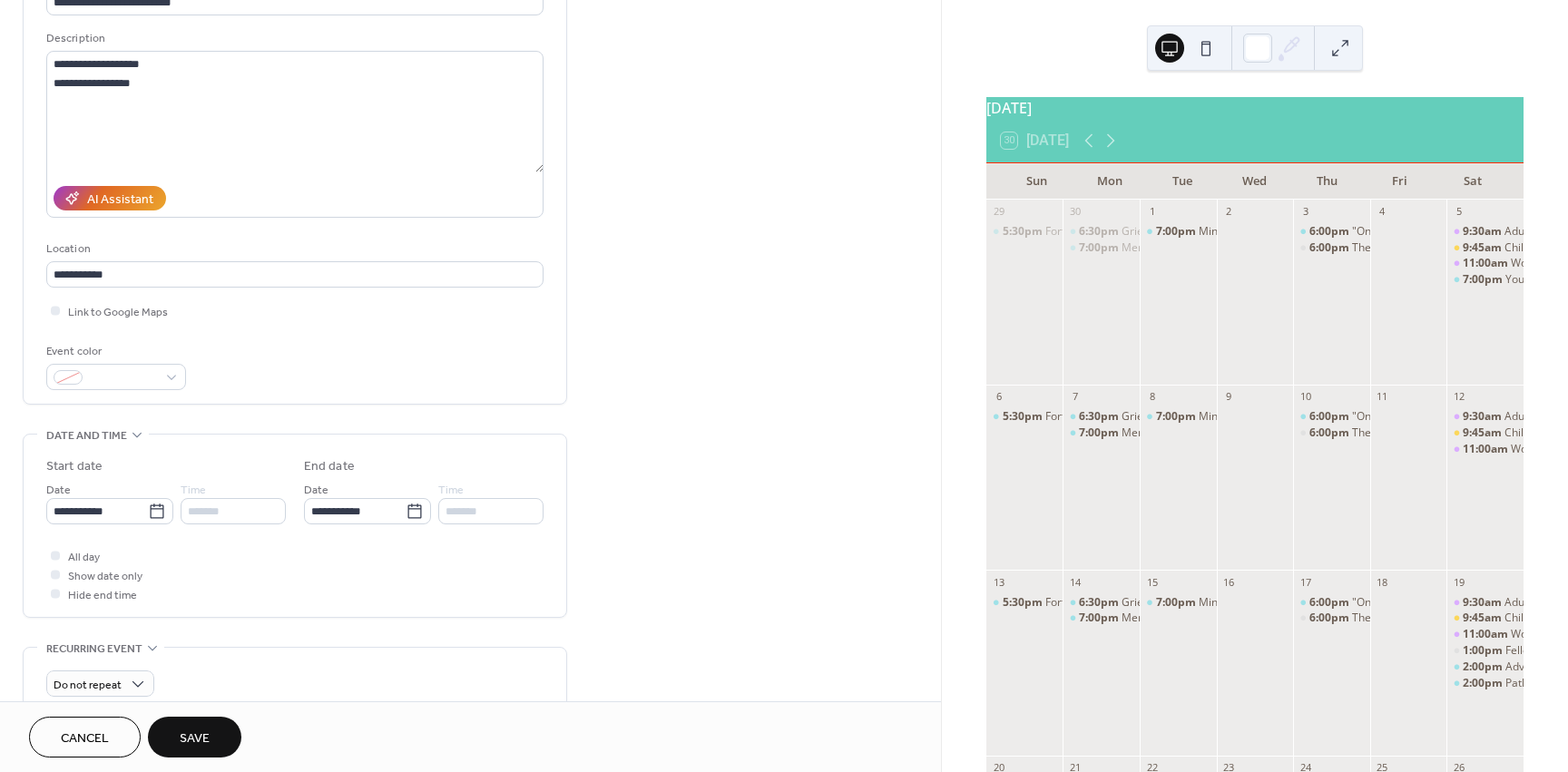 scroll, scrollTop: 241, scrollLeft: 0, axis: vertical 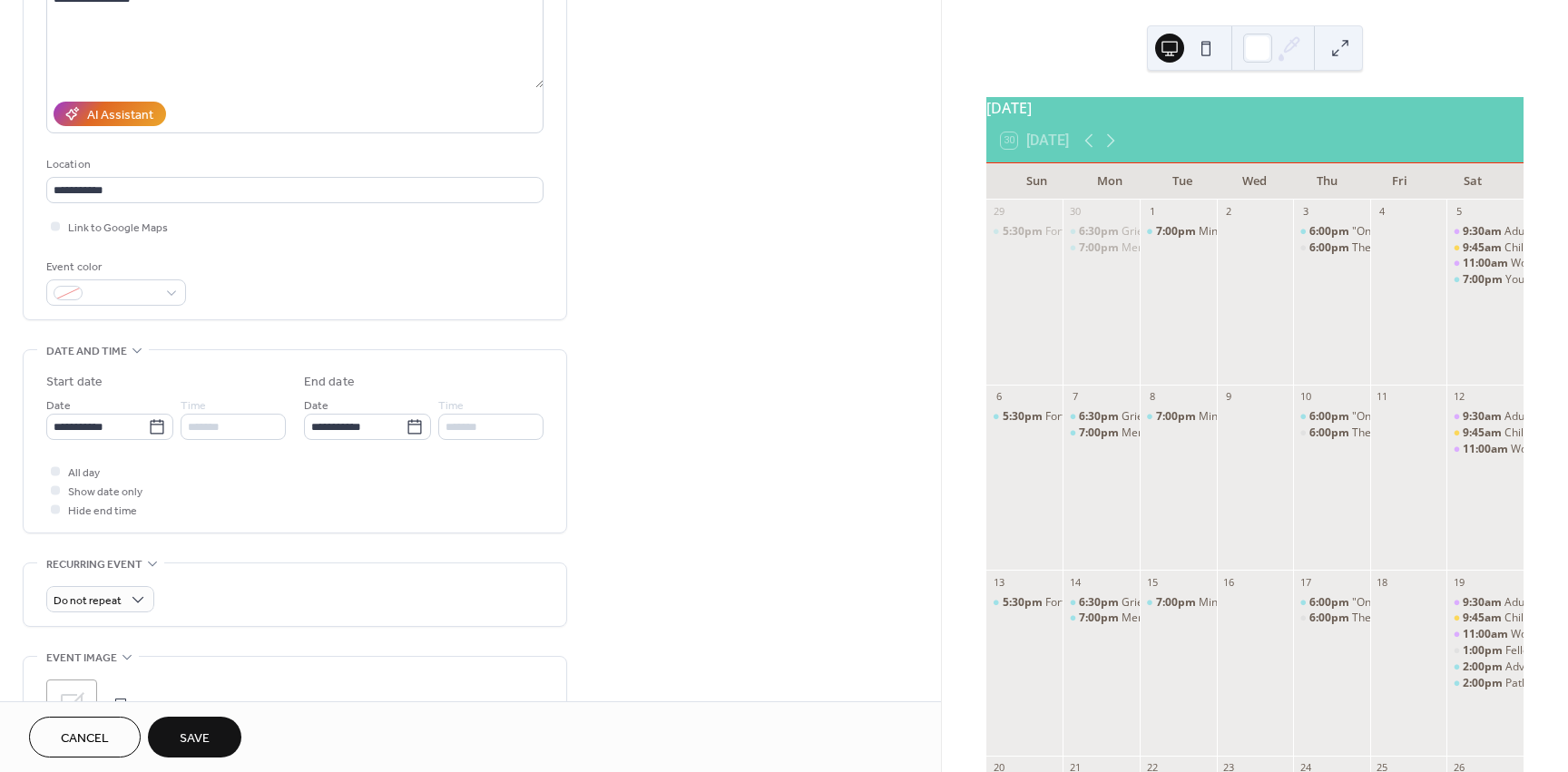 click on "Save" at bounding box center (194, 738) 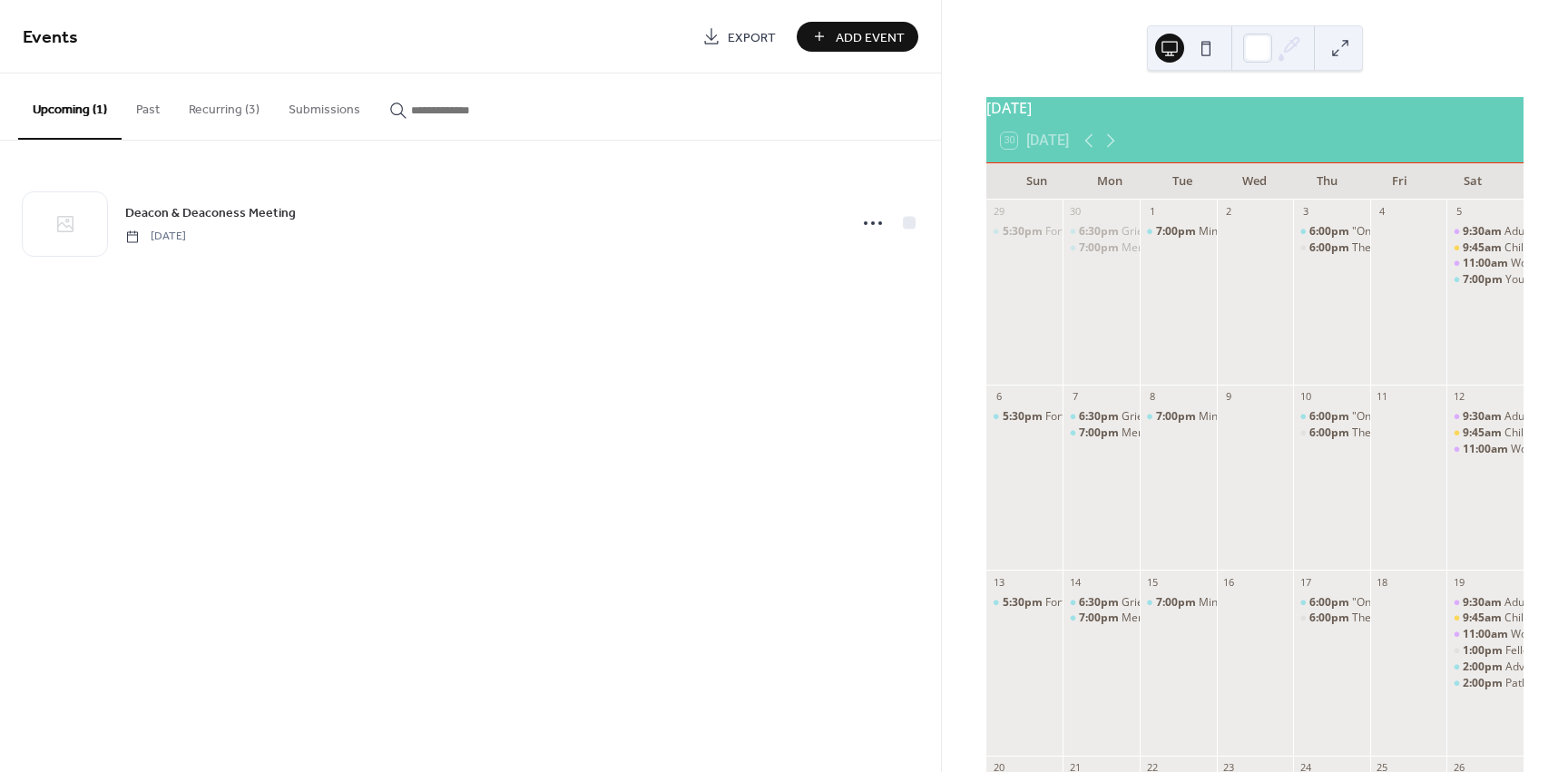 click on "Add Event" at bounding box center (870, 37) 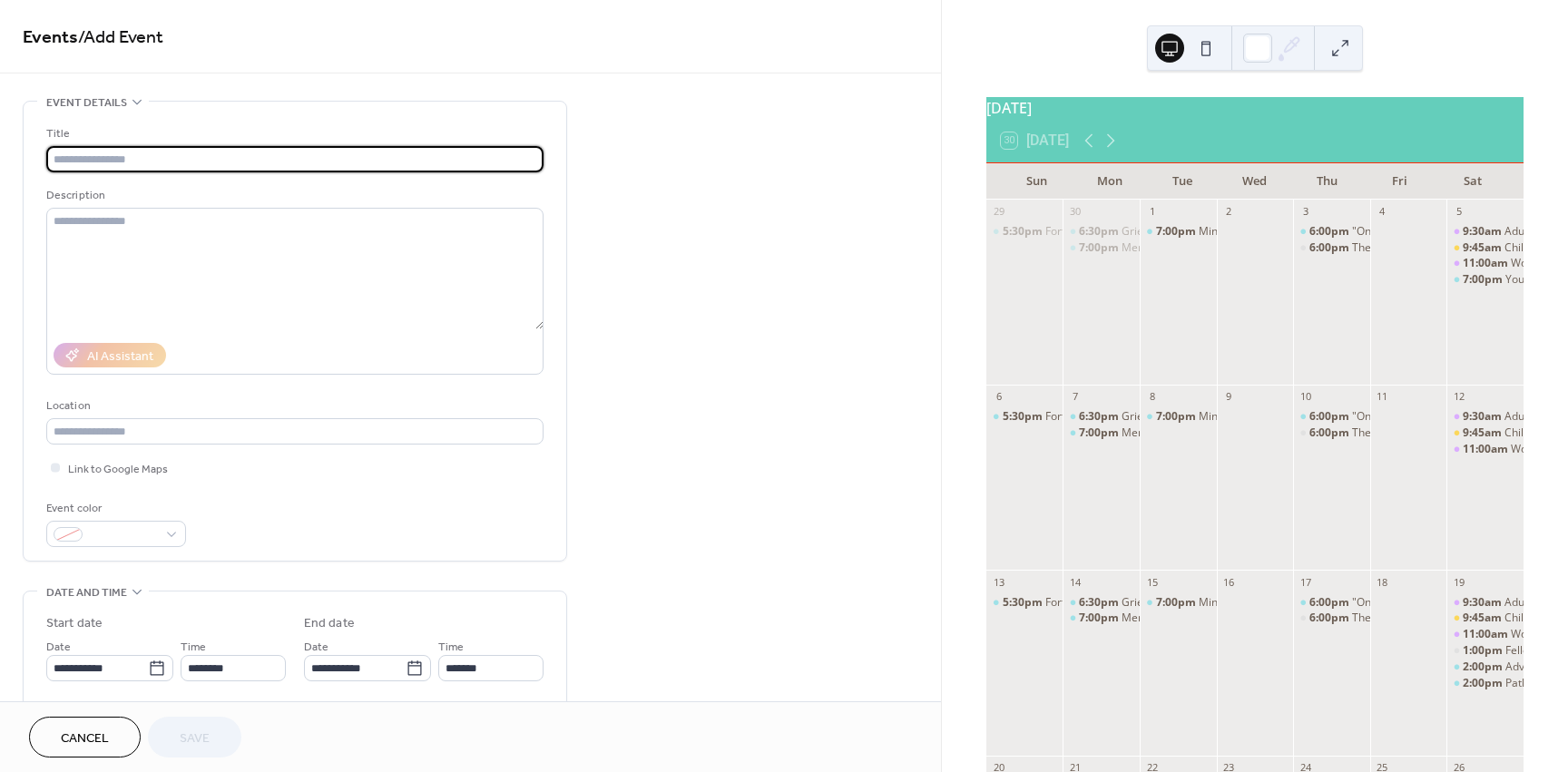 paste on "**********" 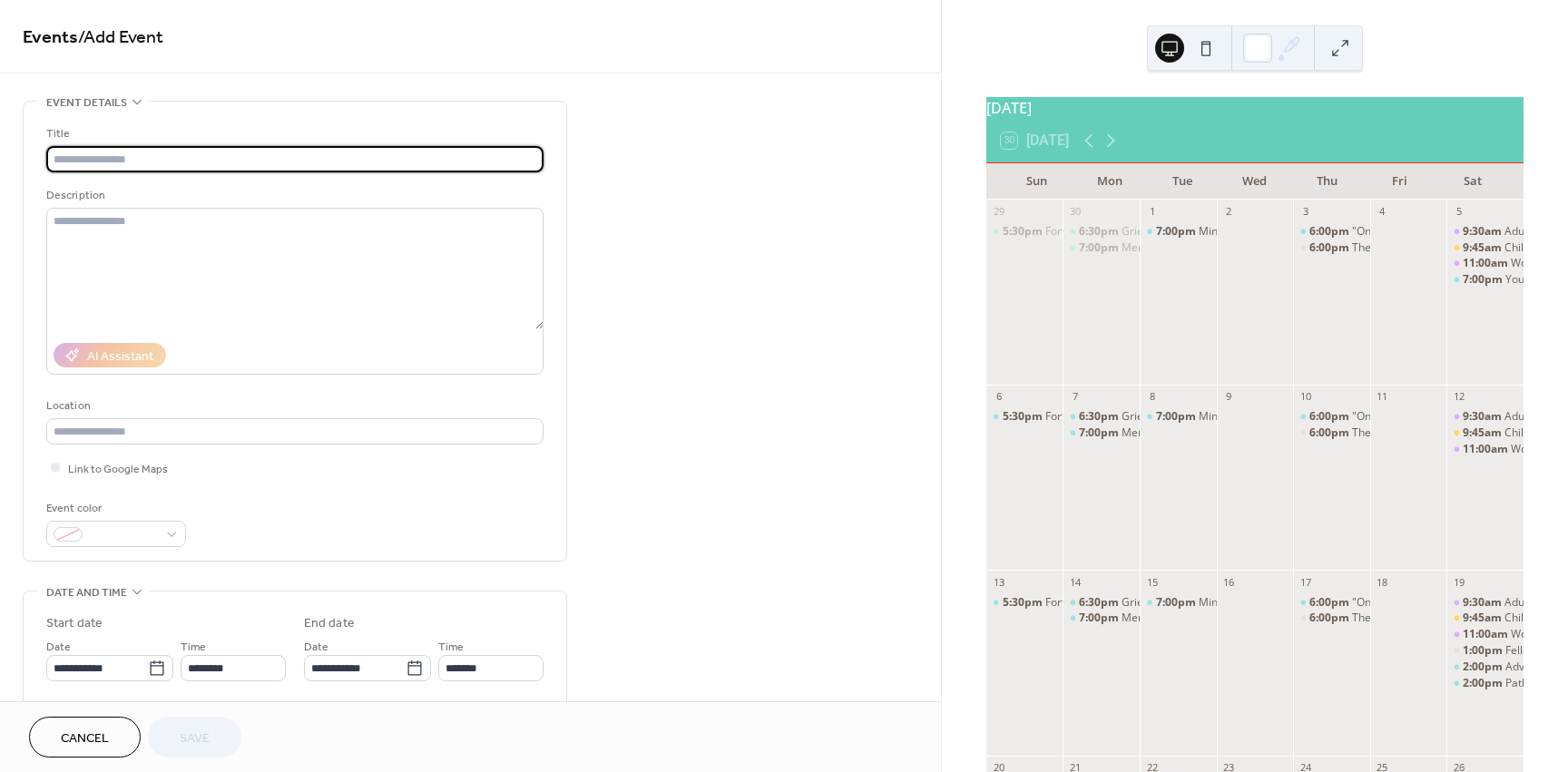 click at bounding box center [295, 159] 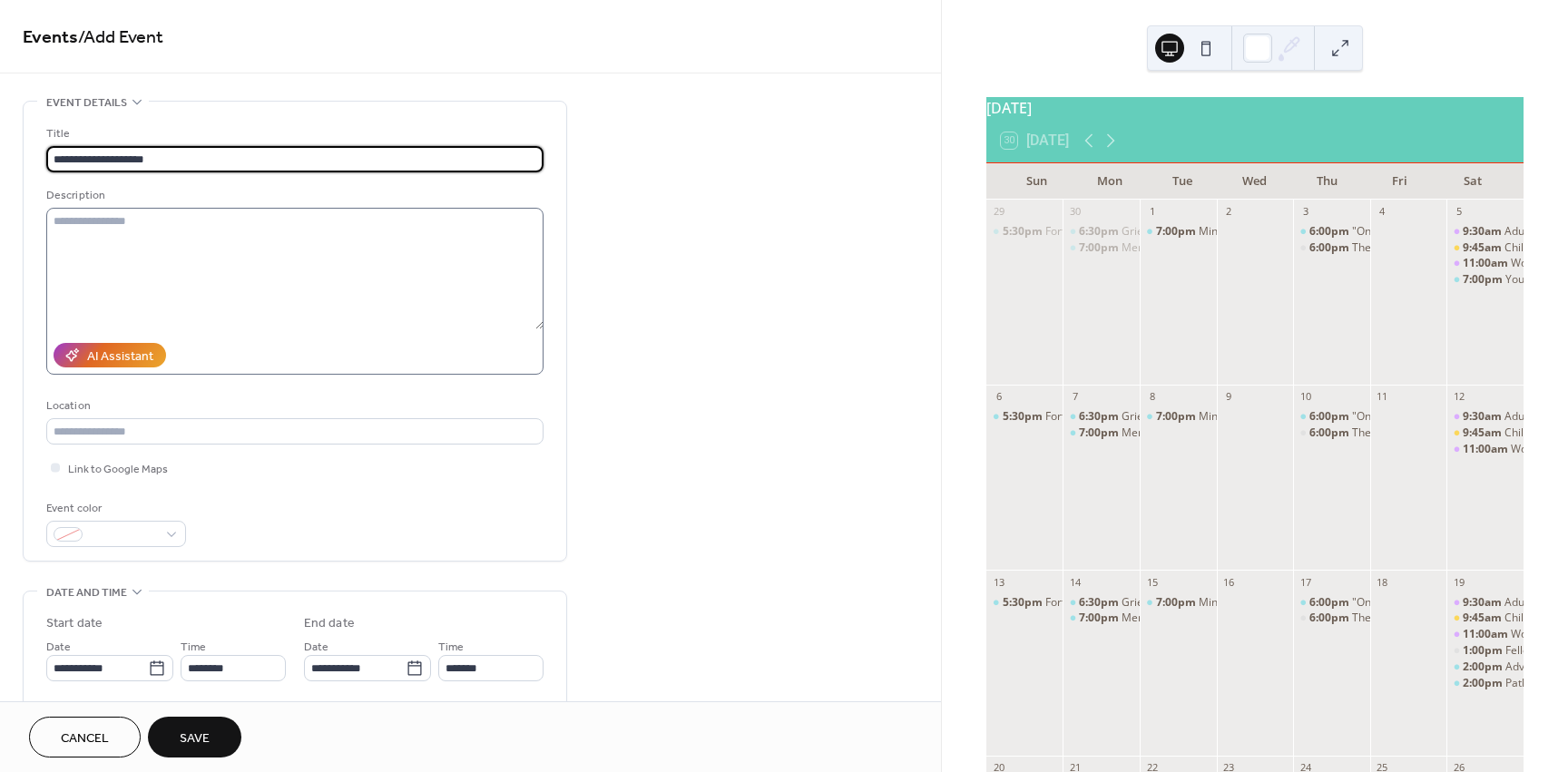 type on "**********" 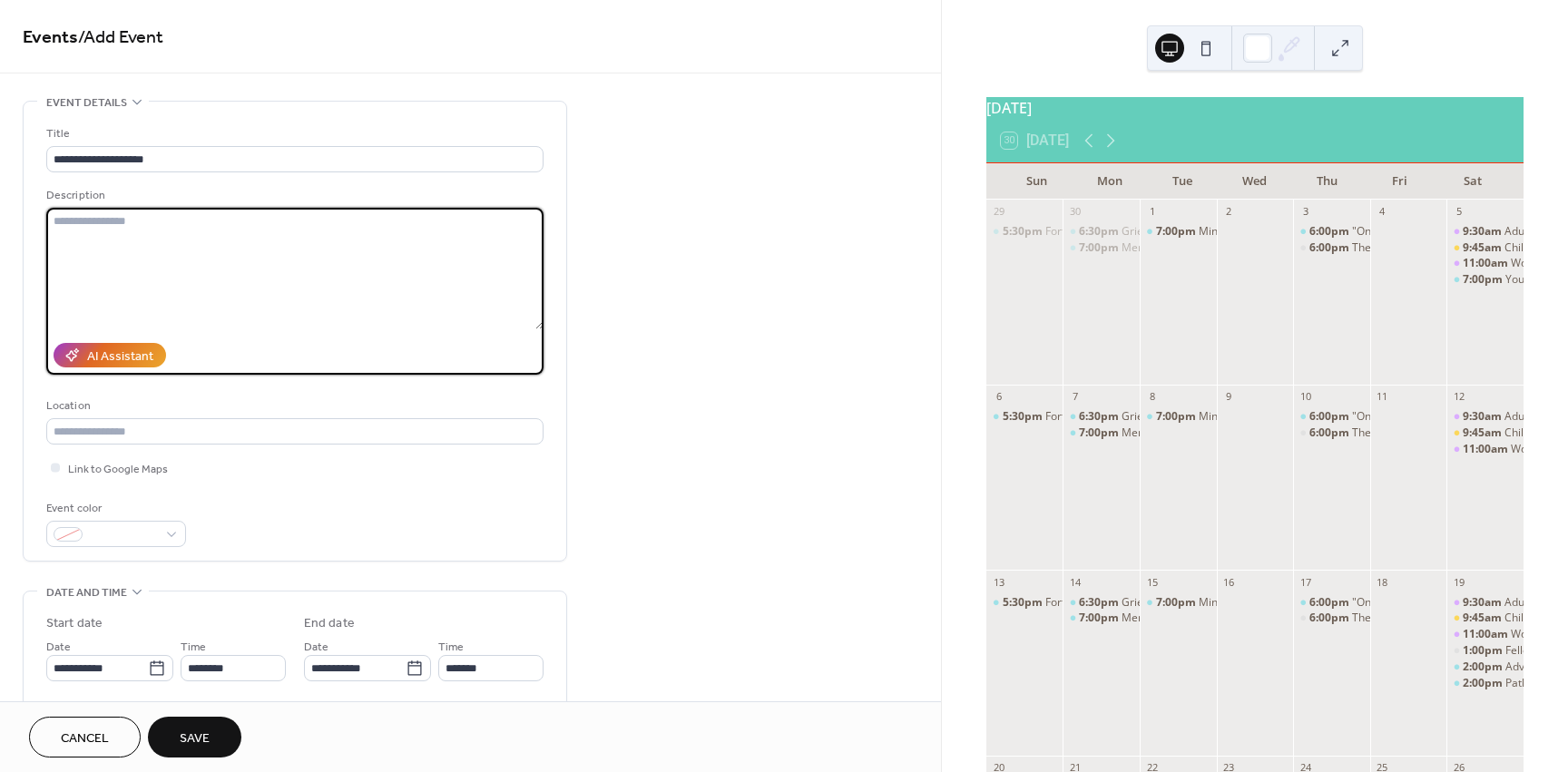 click at bounding box center [295, 269] 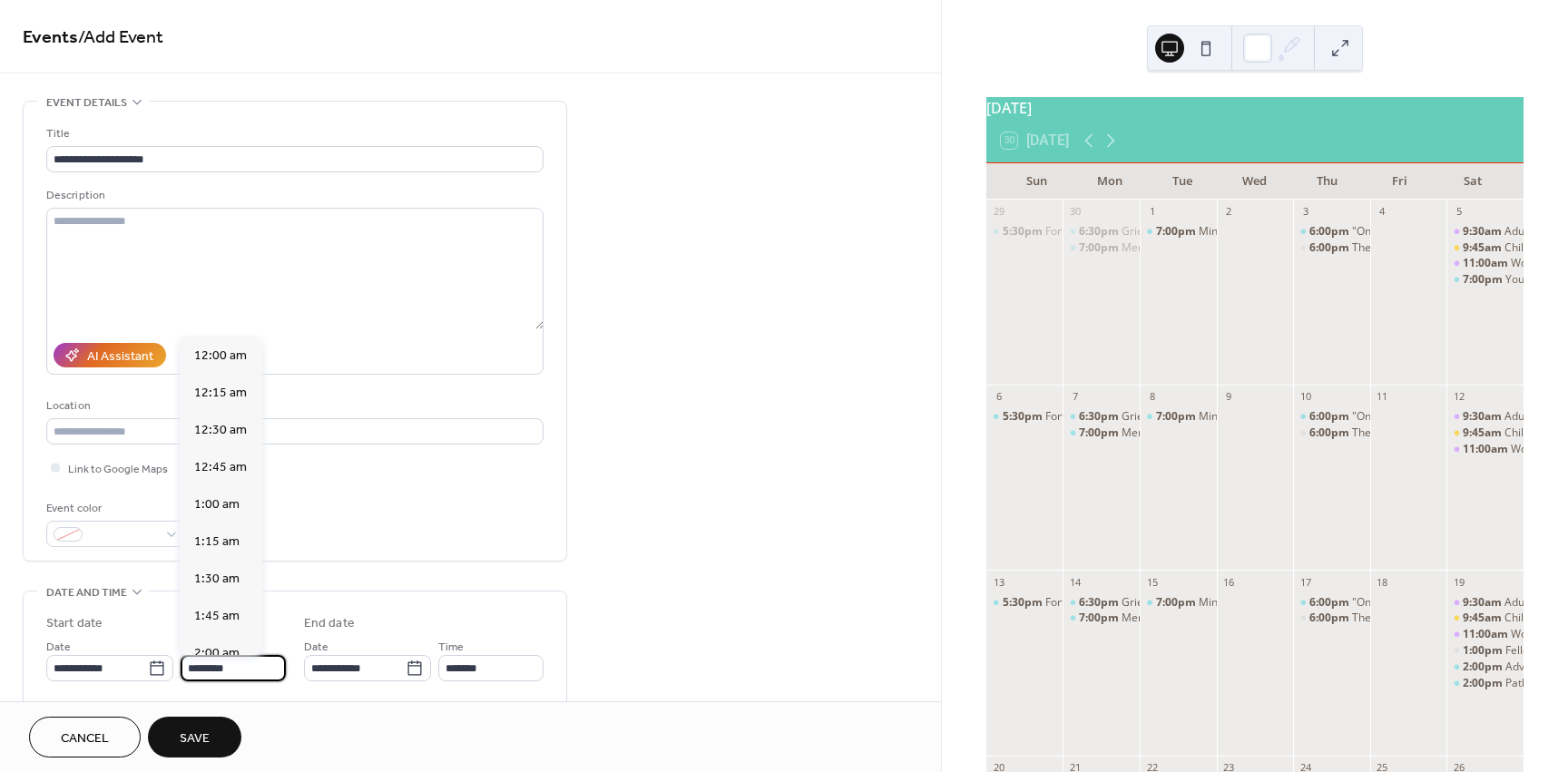 click on "********" at bounding box center [233, 668] 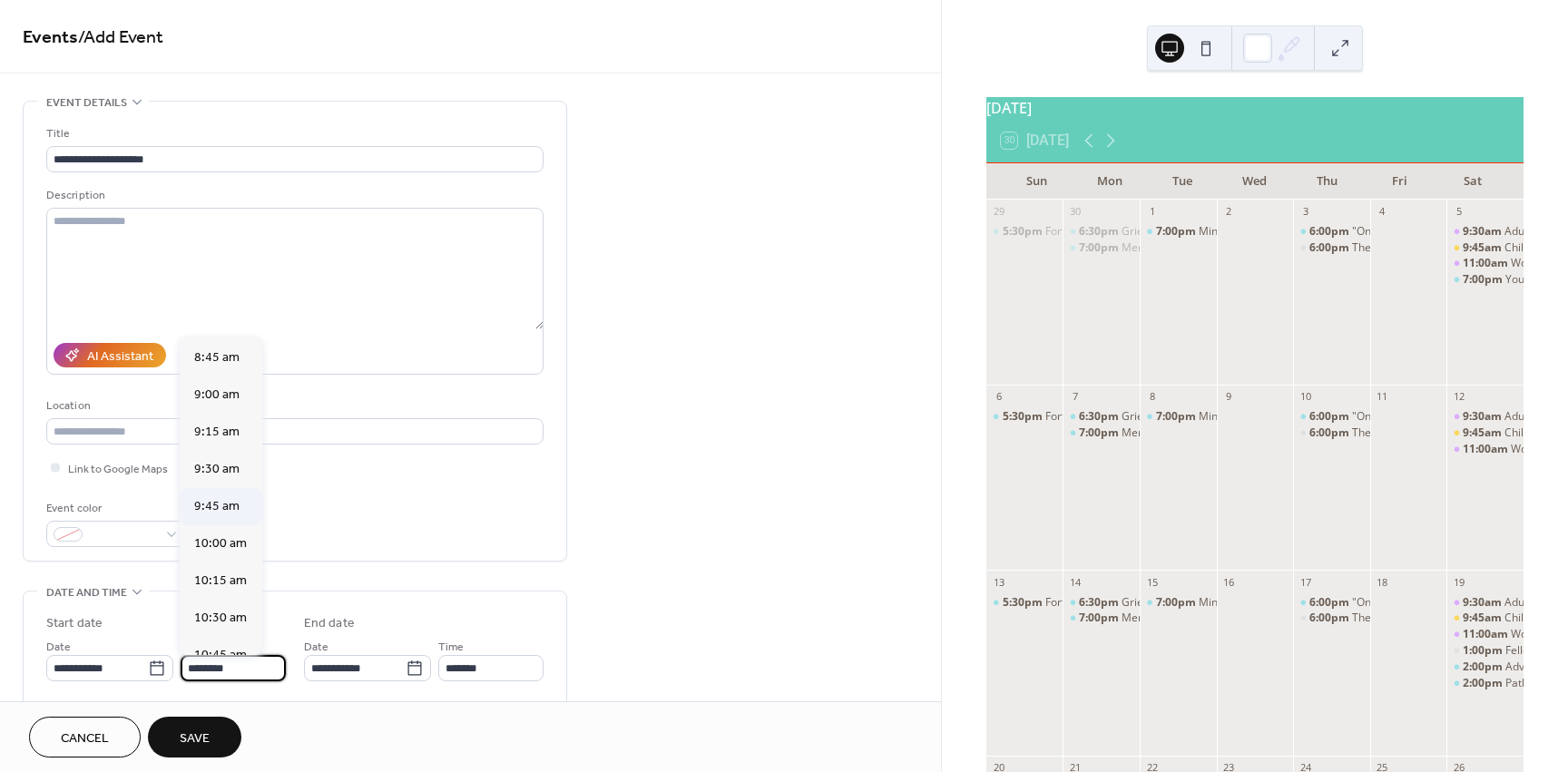 scroll, scrollTop: 1299, scrollLeft: 0, axis: vertical 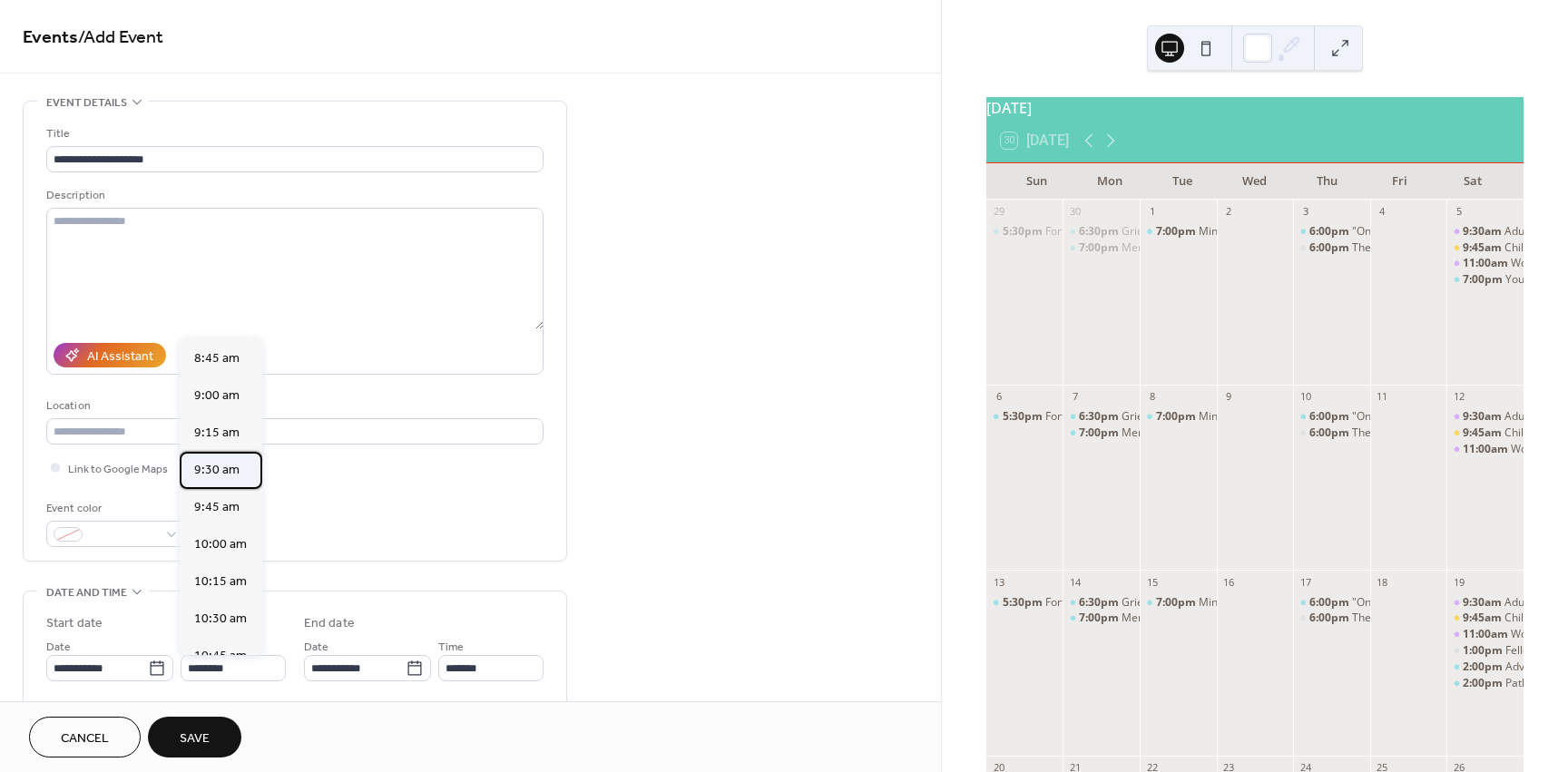 click on "9:30 am" at bounding box center [217, 470] 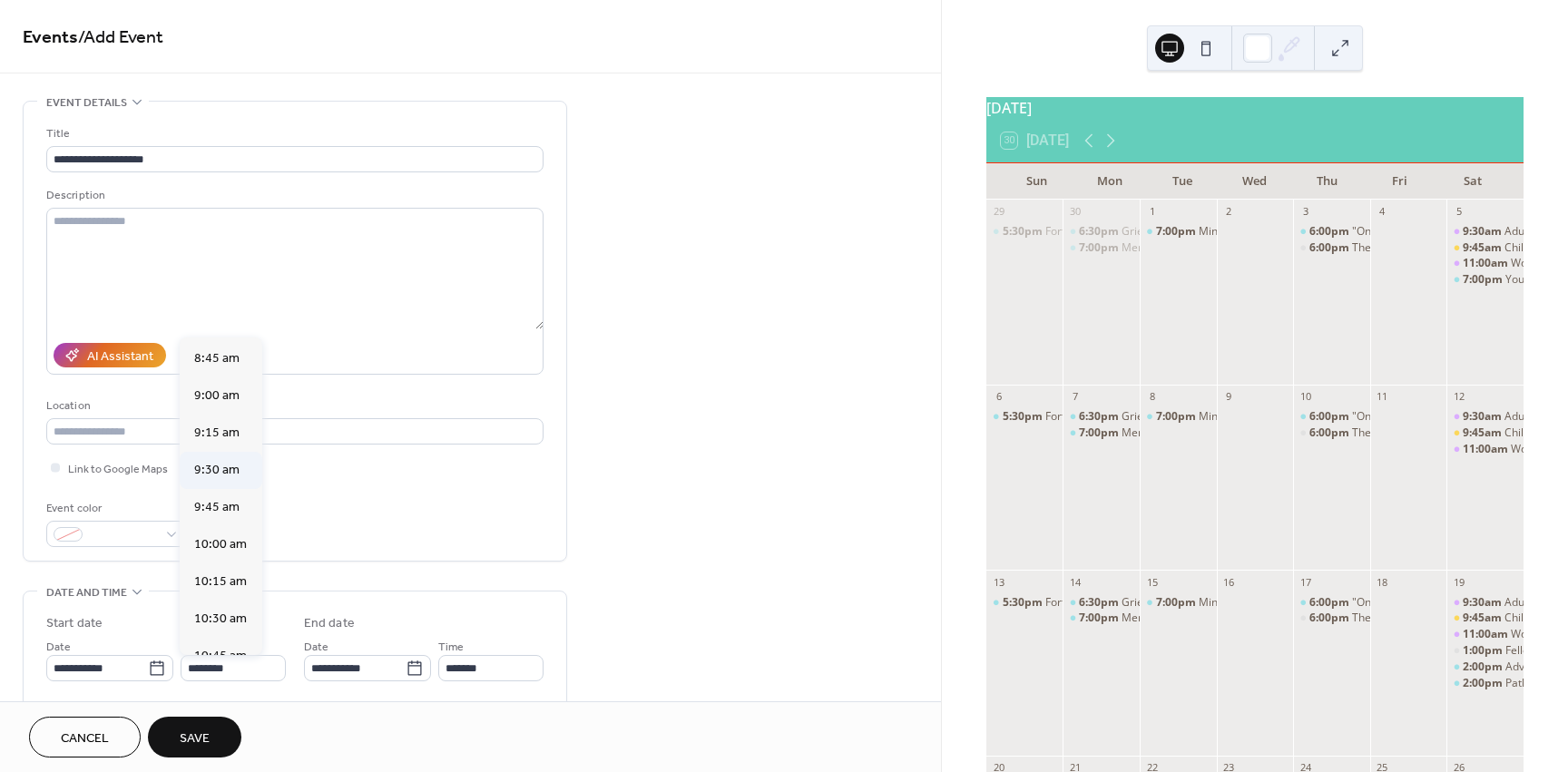 type on "*******" 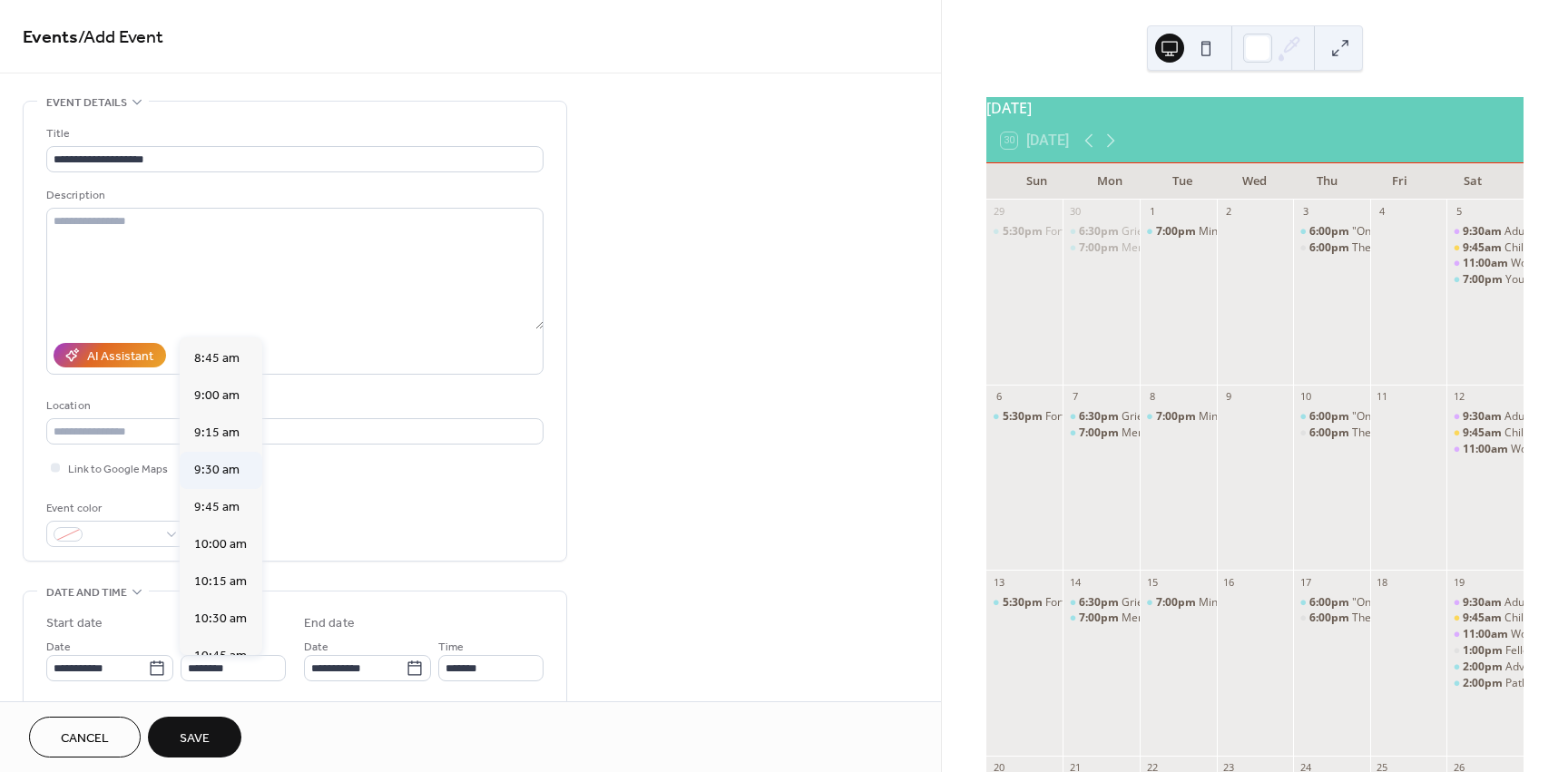 type on "********" 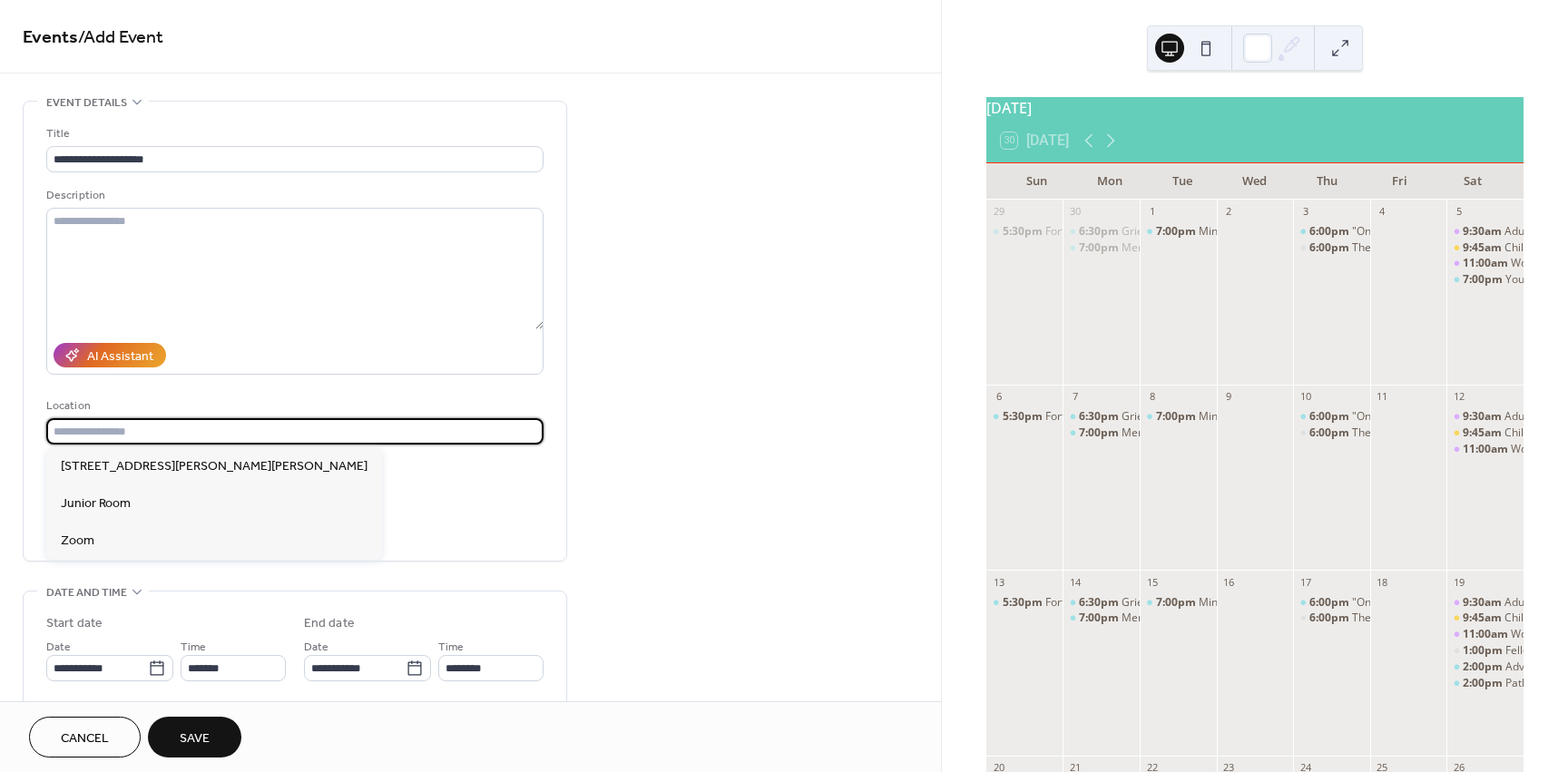 click at bounding box center [295, 431] 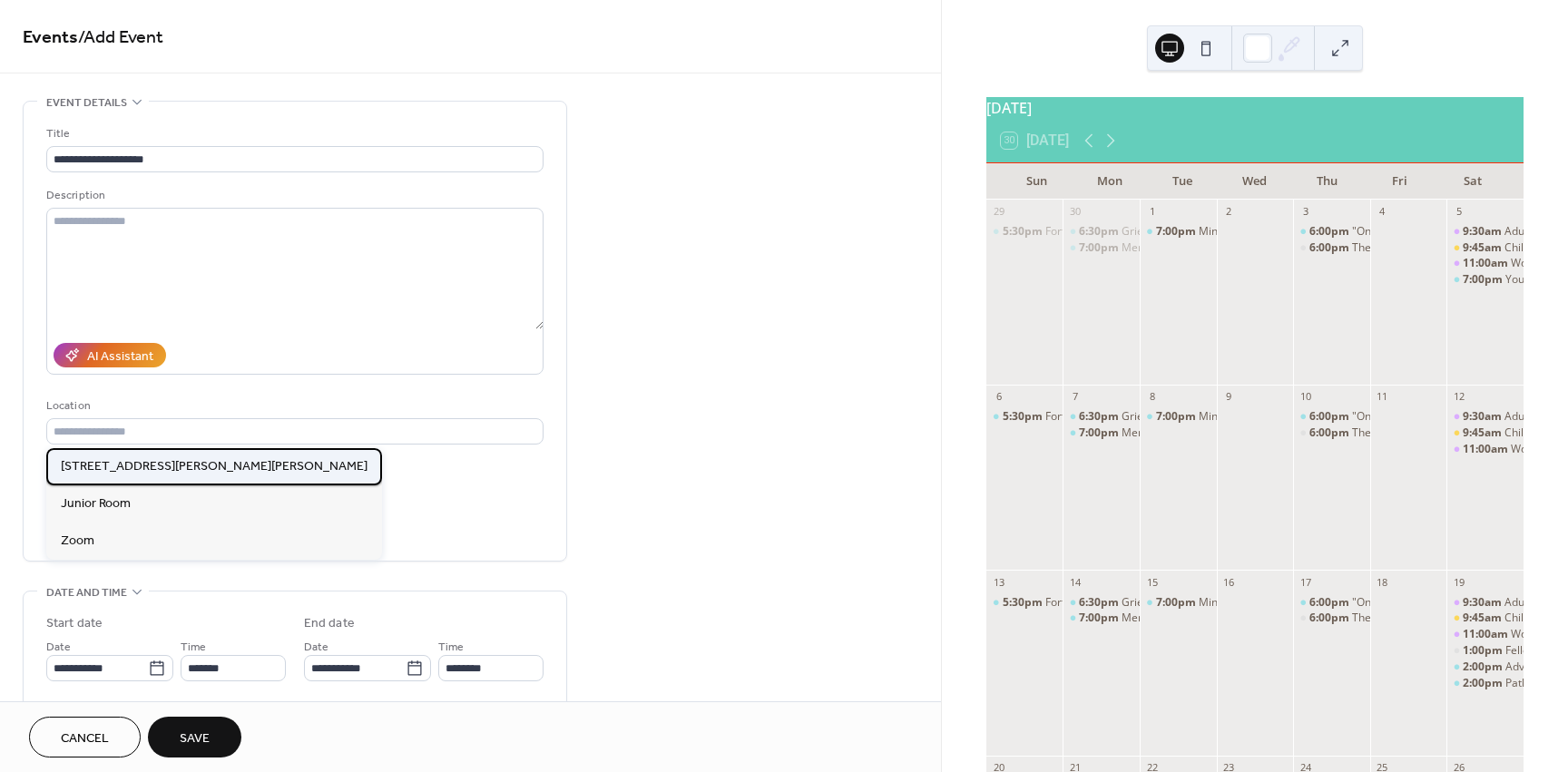 click on "2288 Moody Rd, Warner Robins, GA 31088" at bounding box center (214, 466) 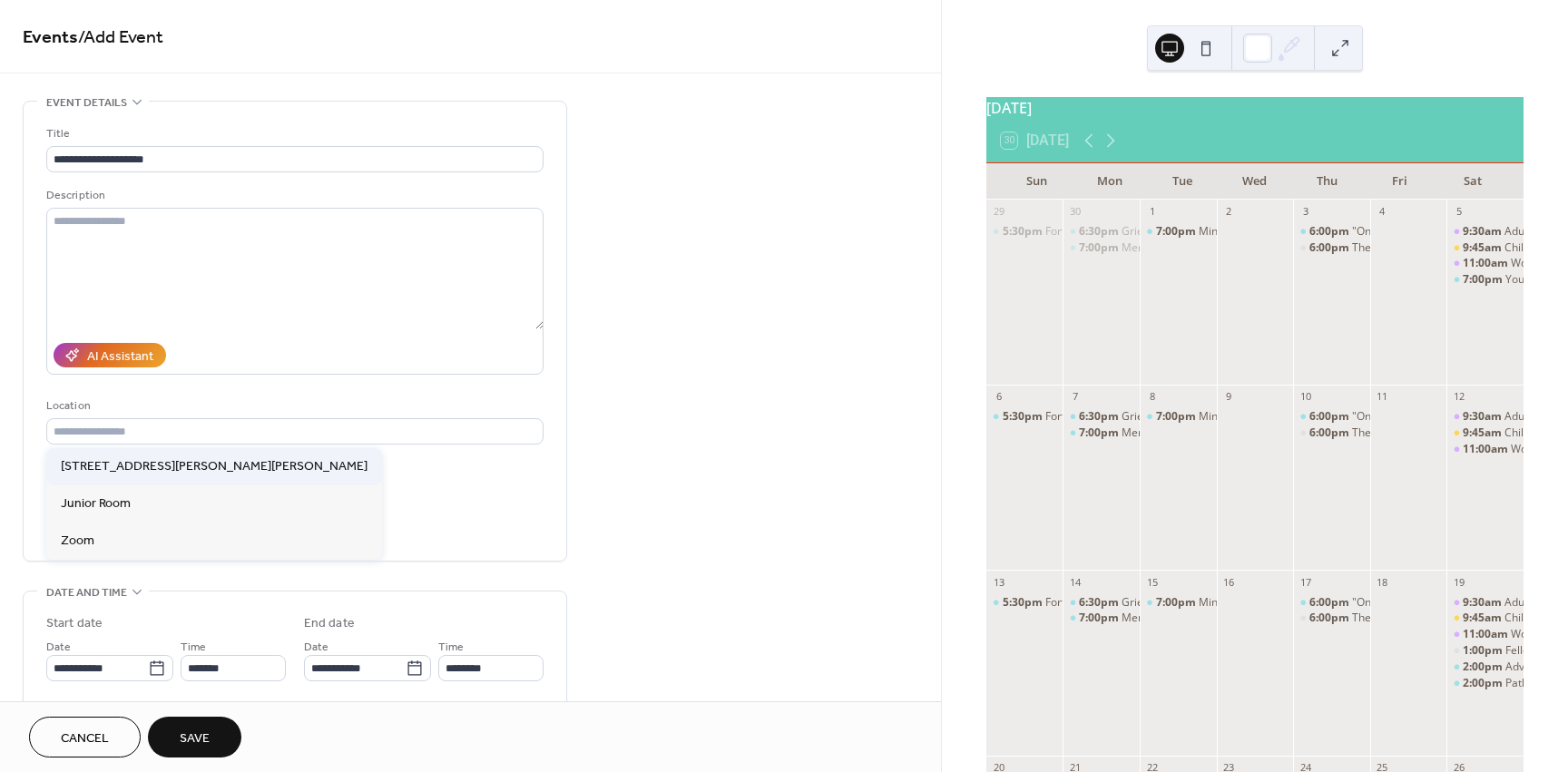 type on "**********" 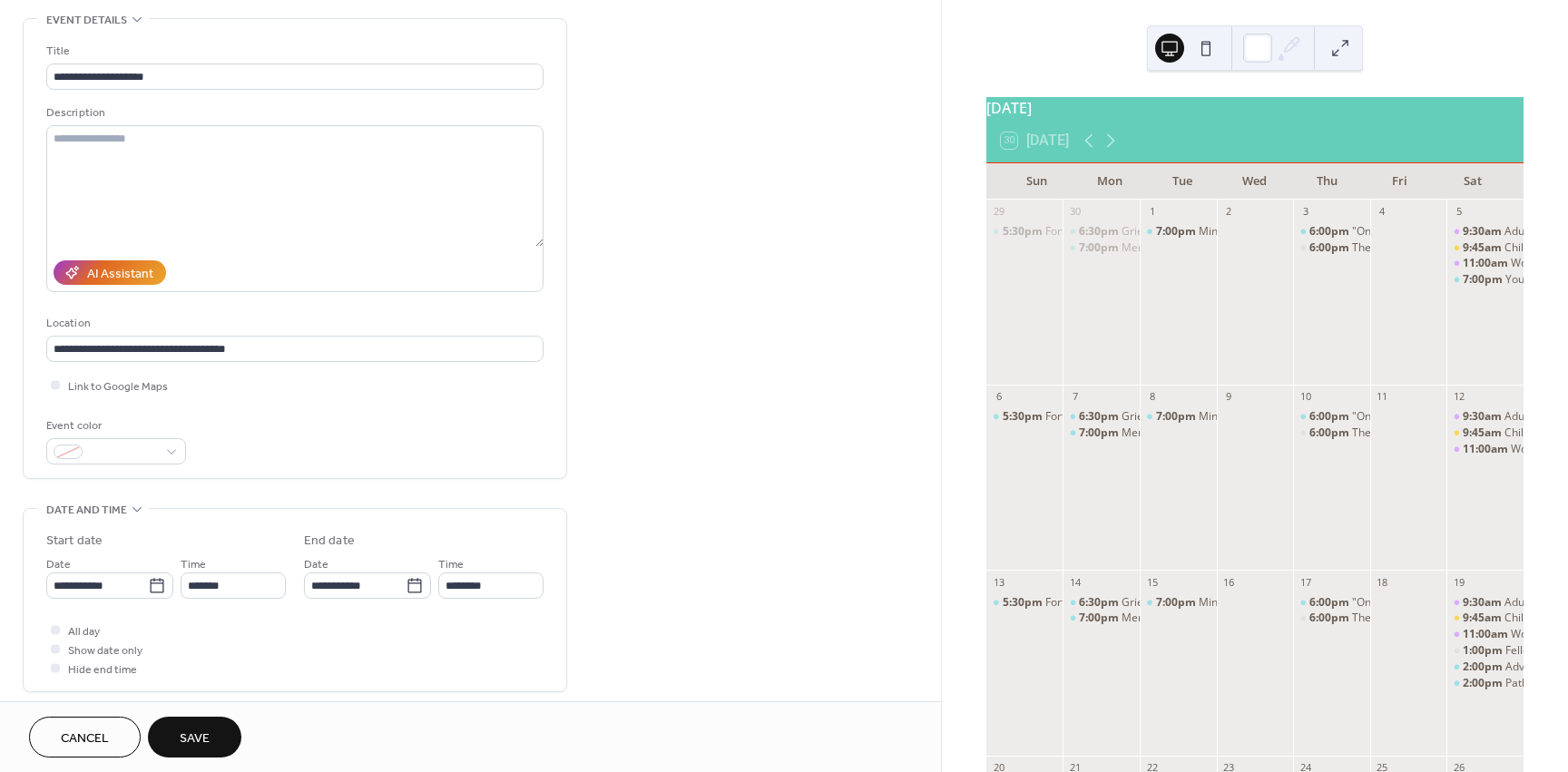 scroll, scrollTop: 0, scrollLeft: 0, axis: both 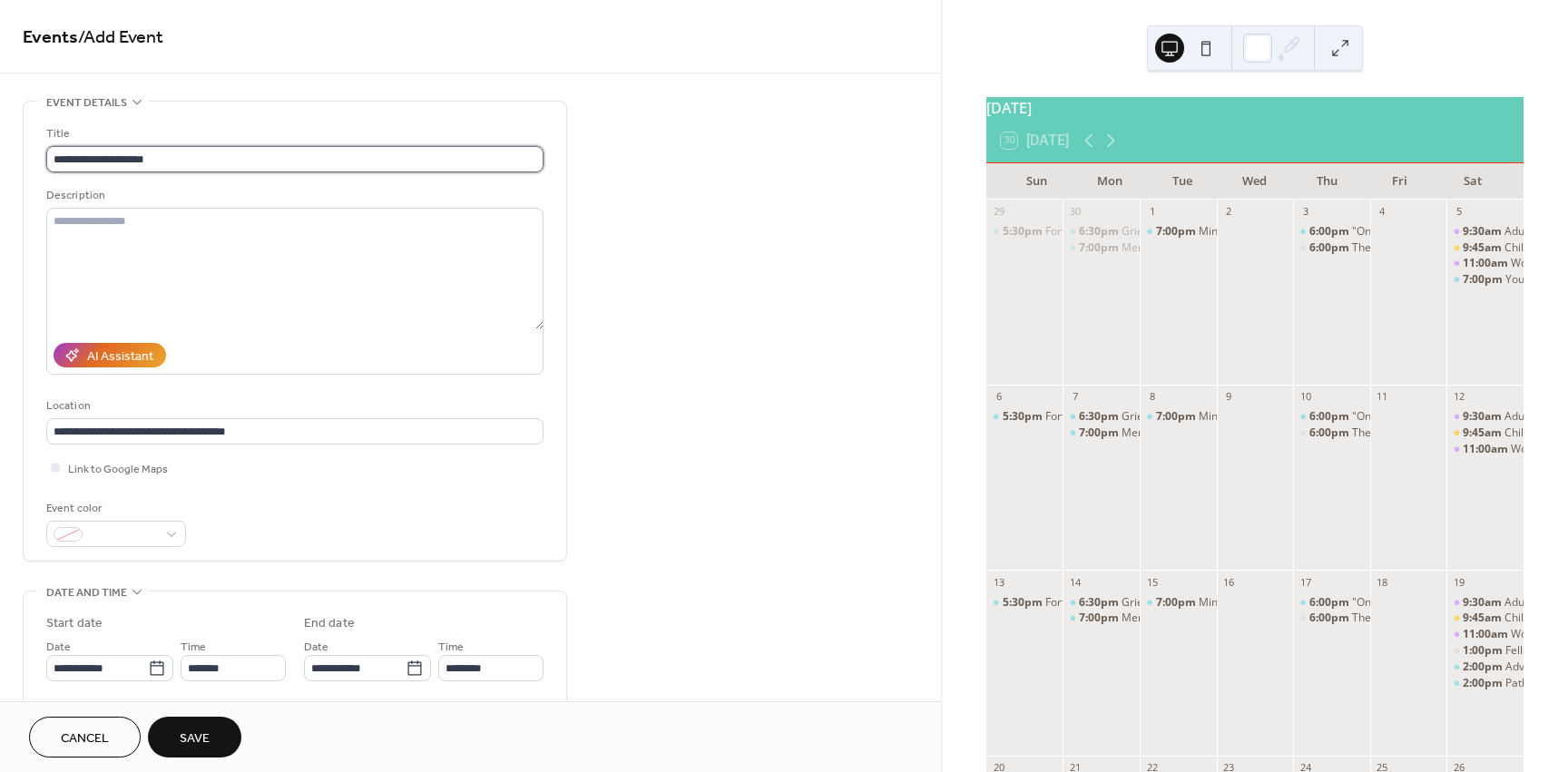 click on "**********" at bounding box center [295, 159] 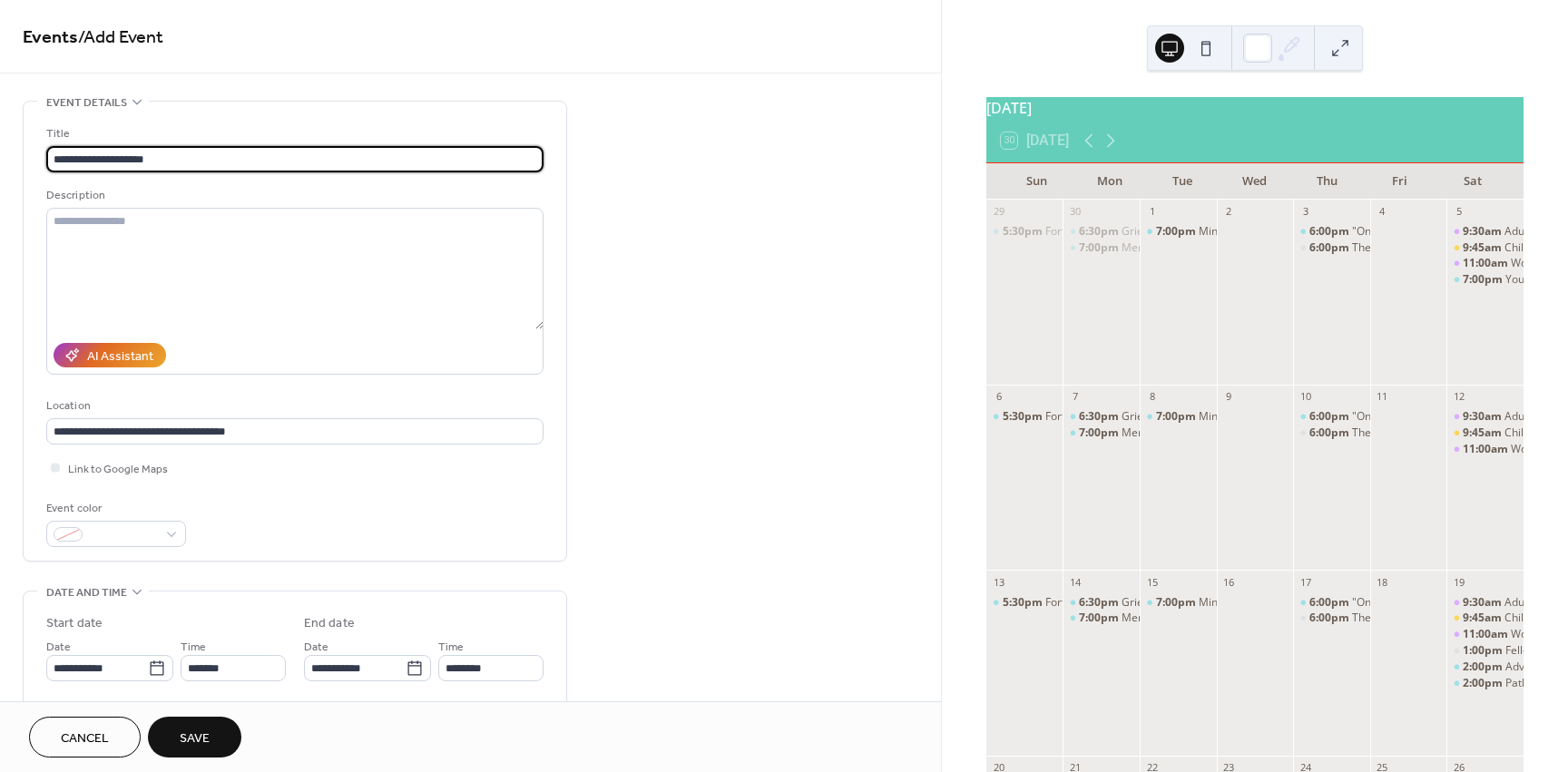 click on "**********" at bounding box center [295, 159] 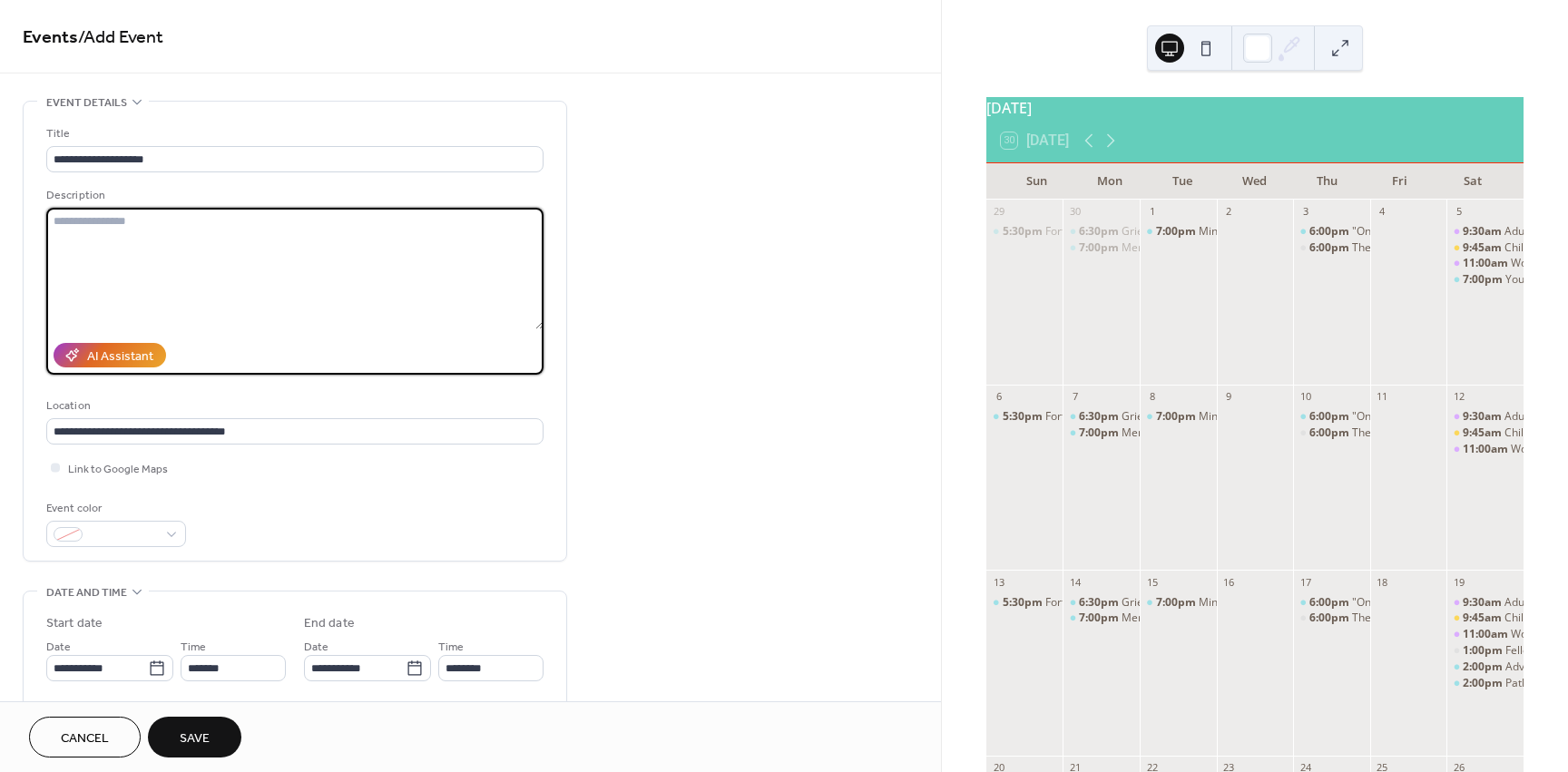 click at bounding box center (295, 269) 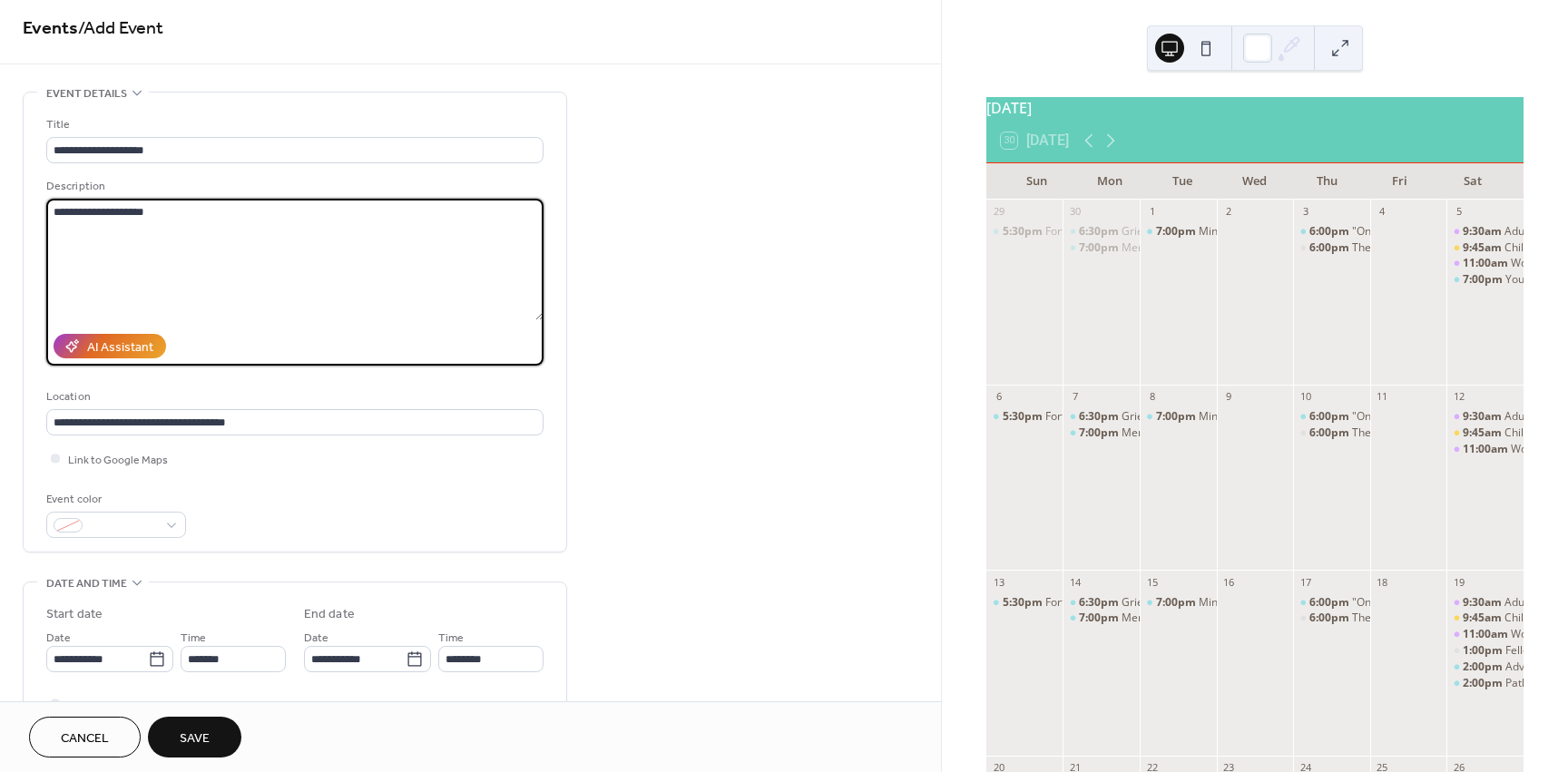 scroll, scrollTop: 11, scrollLeft: 0, axis: vertical 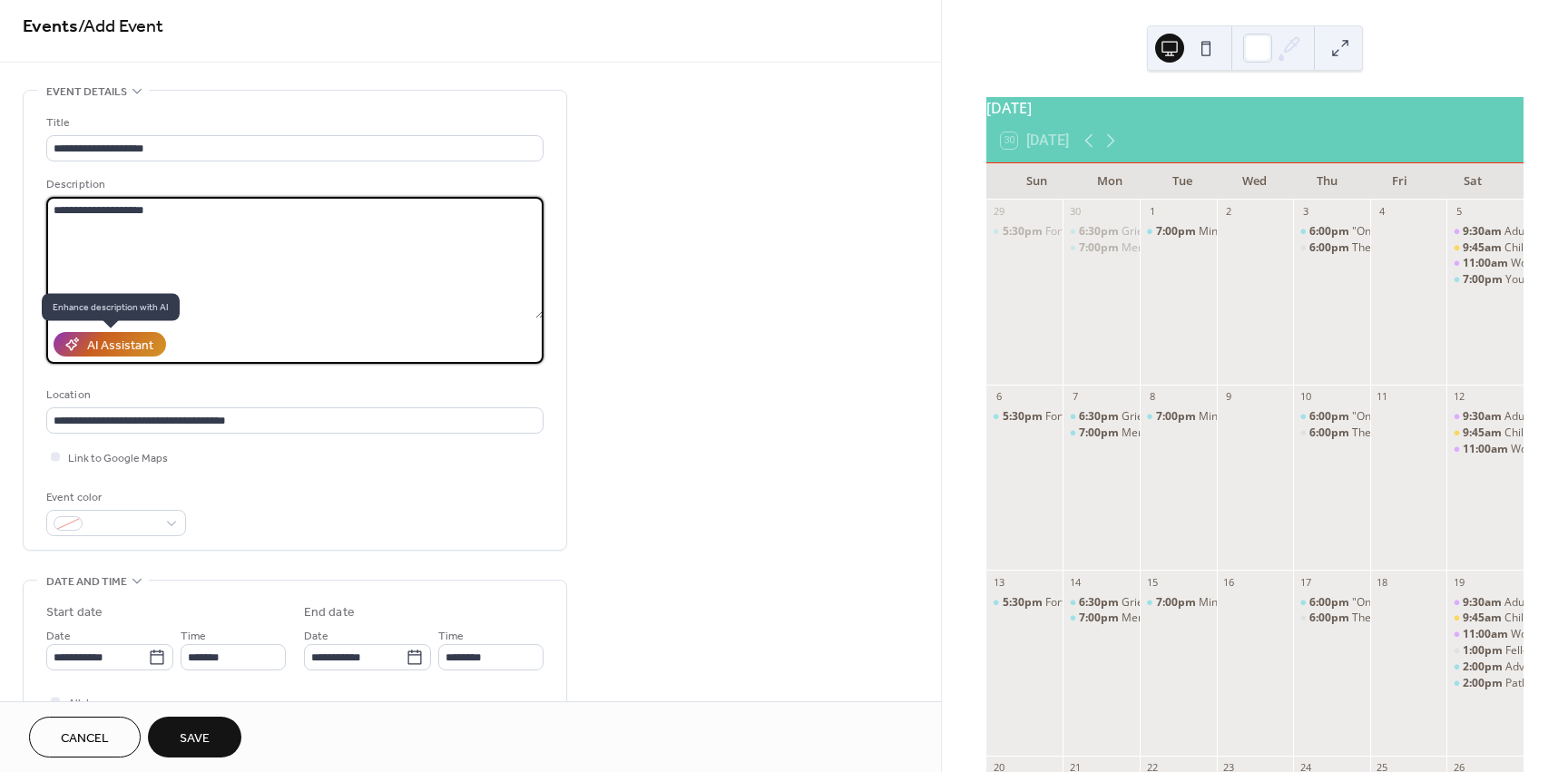 type on "**********" 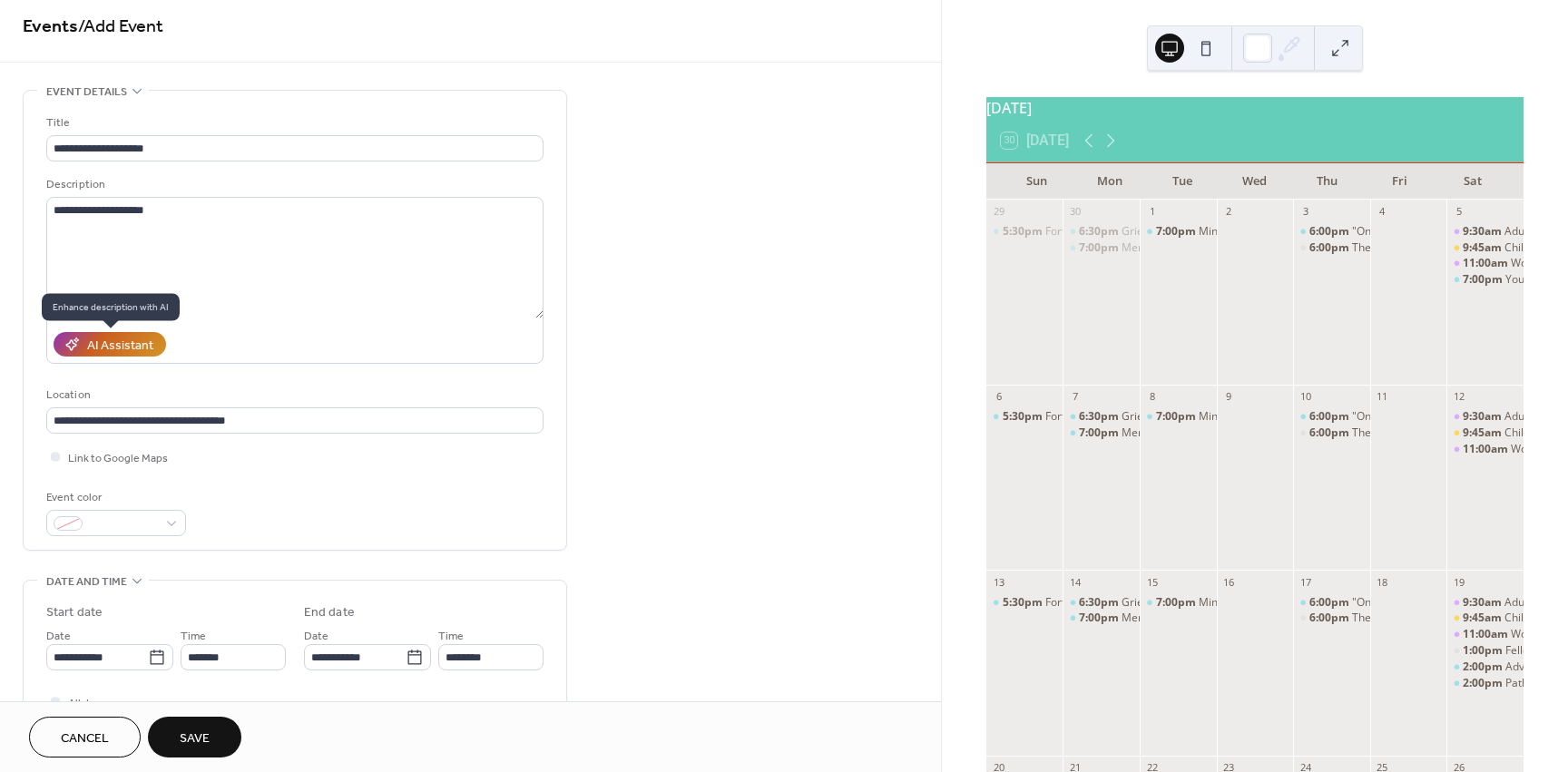 click on "AI Assistant" at bounding box center [120, 346] 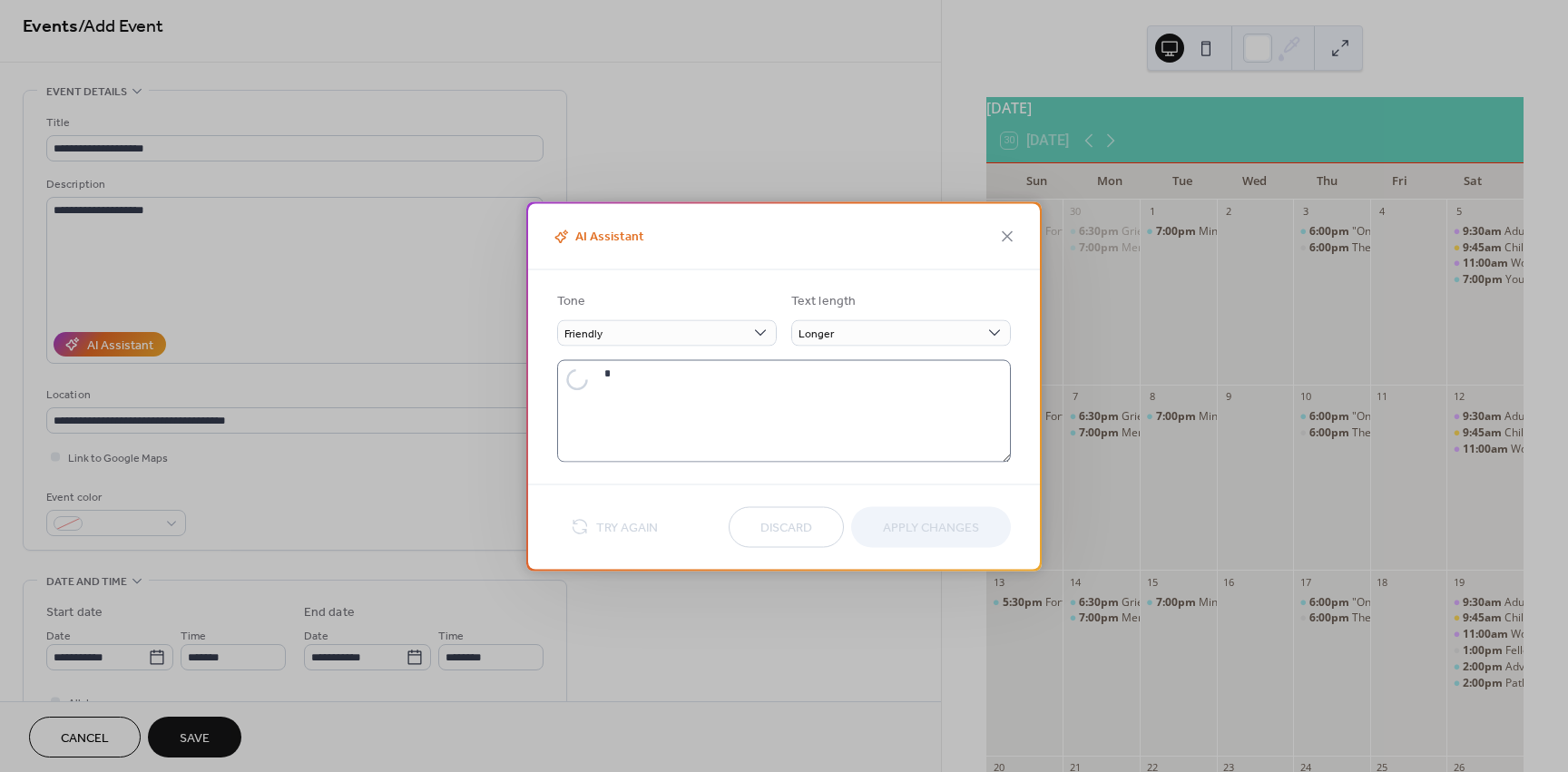 type on "**********" 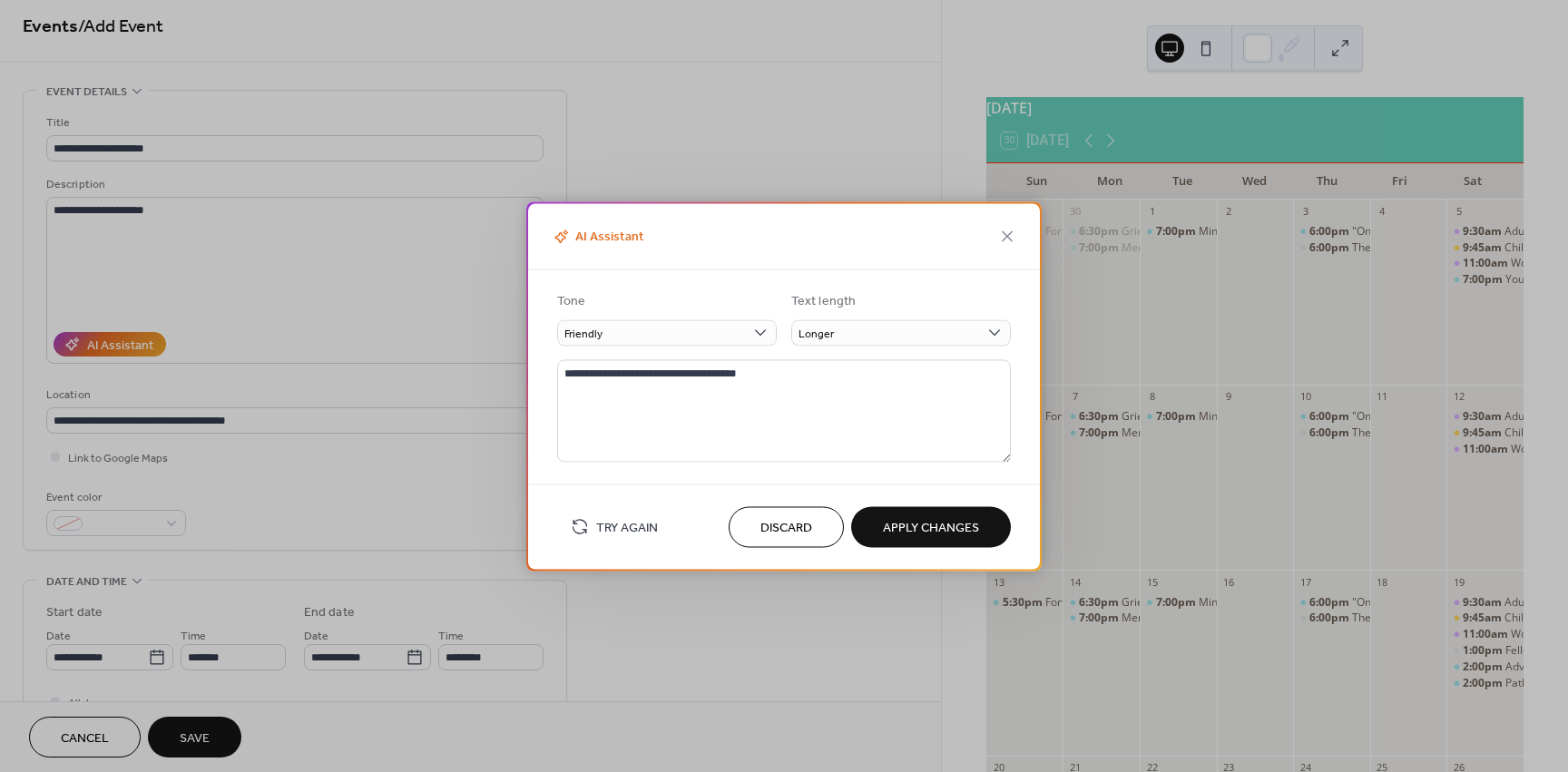 click on "Apply Changes" at bounding box center [931, 528] 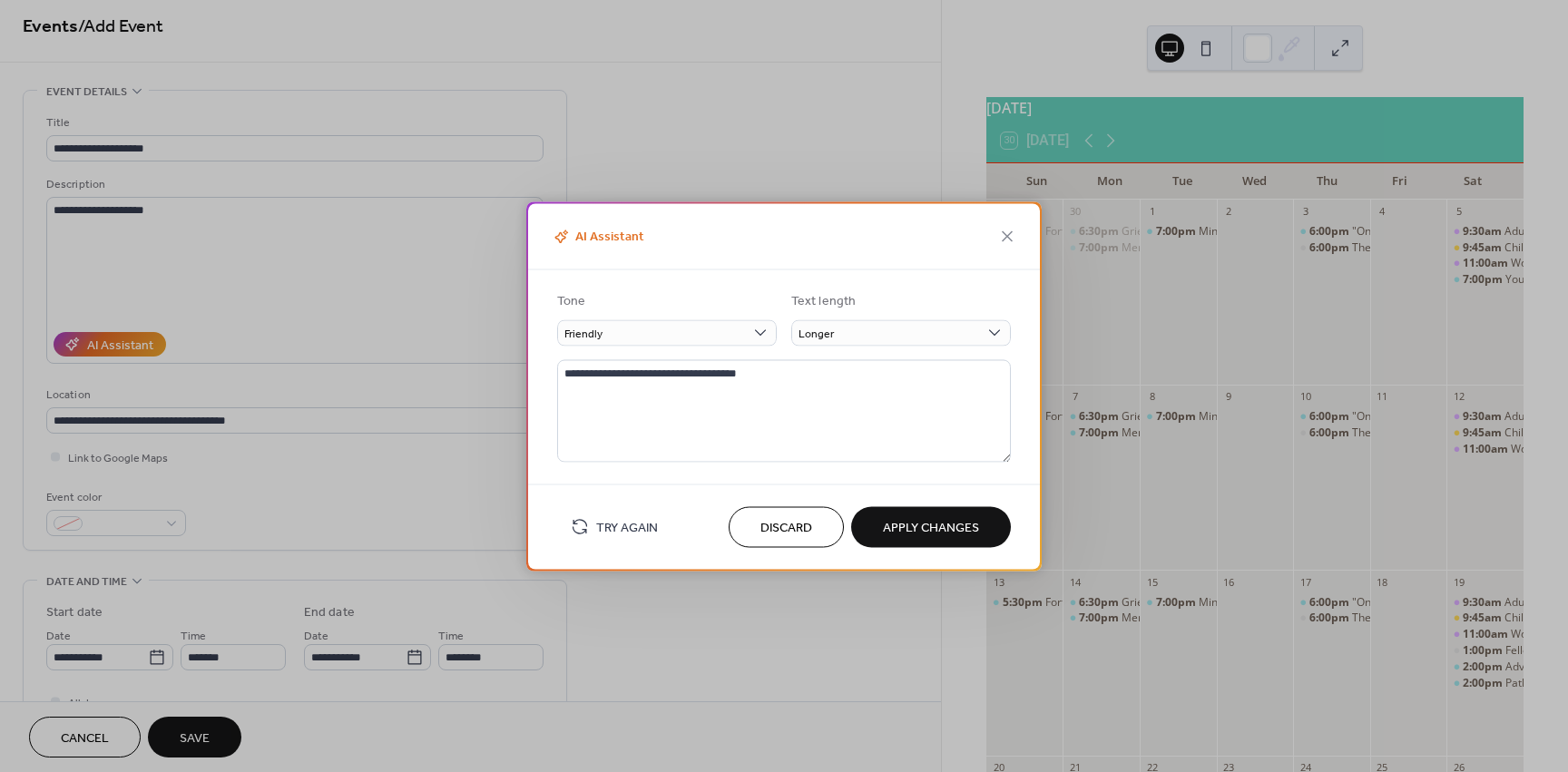 type on "**********" 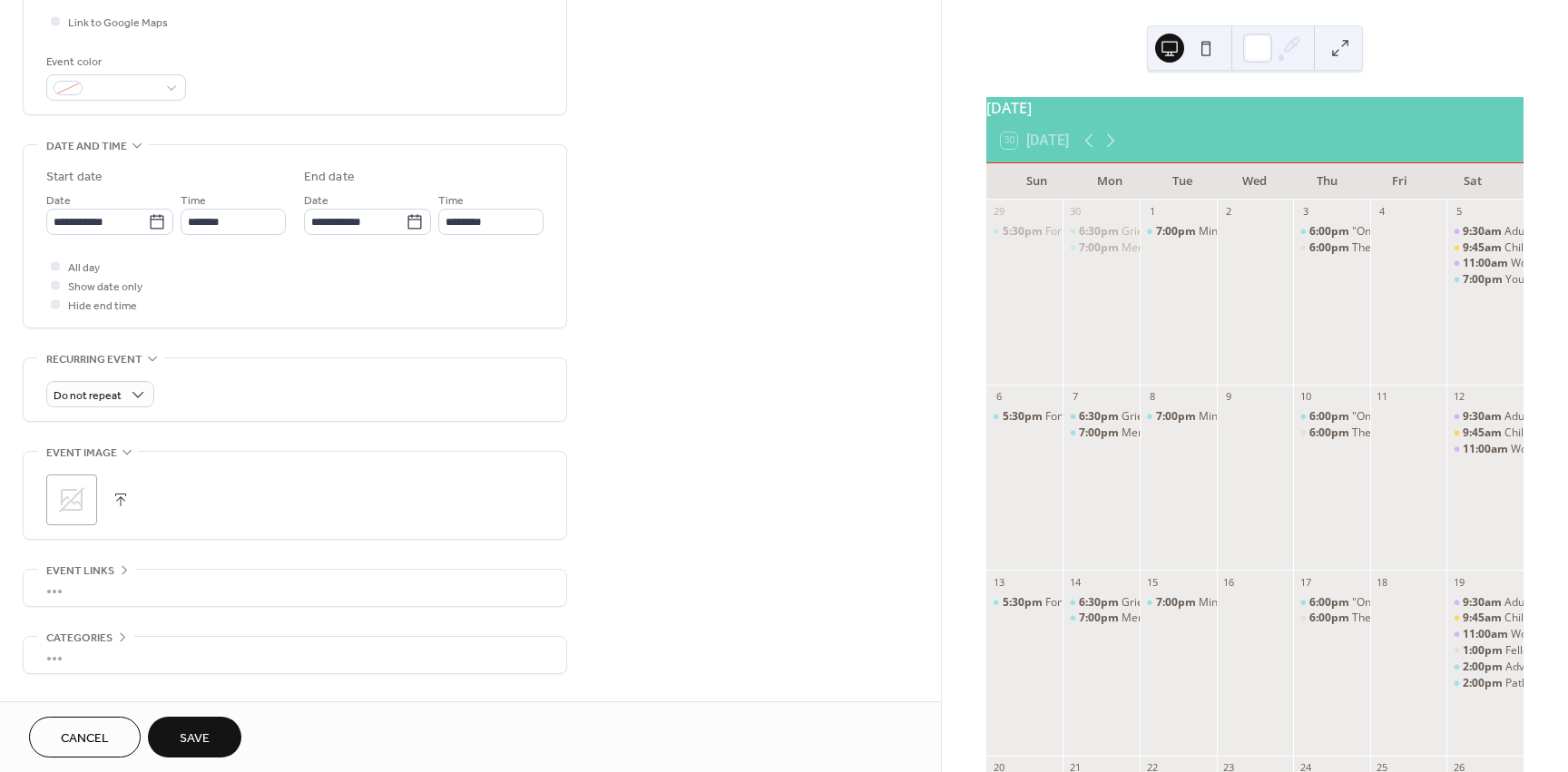 scroll, scrollTop: 447, scrollLeft: 0, axis: vertical 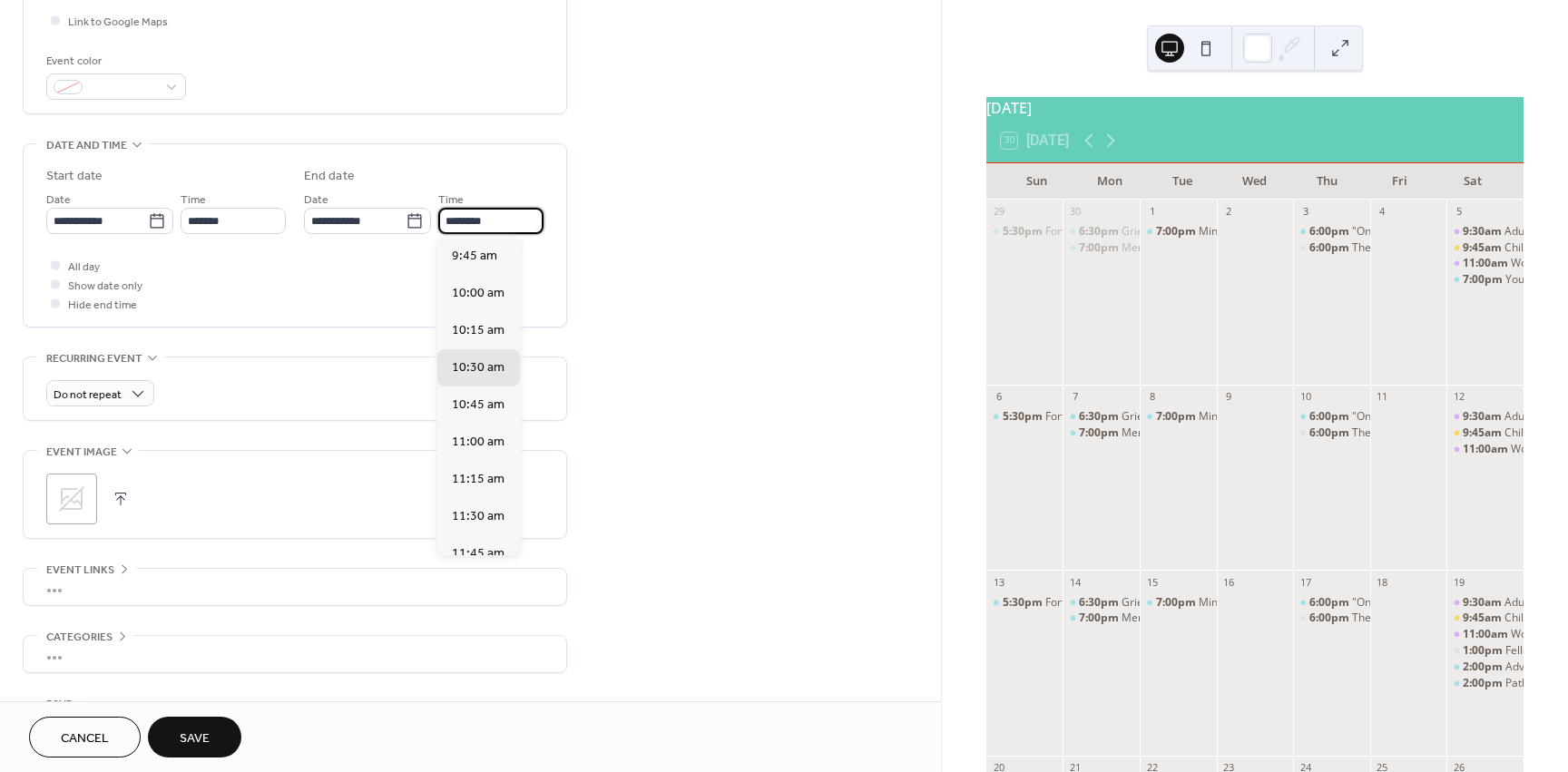 click on "********" at bounding box center (491, 220) 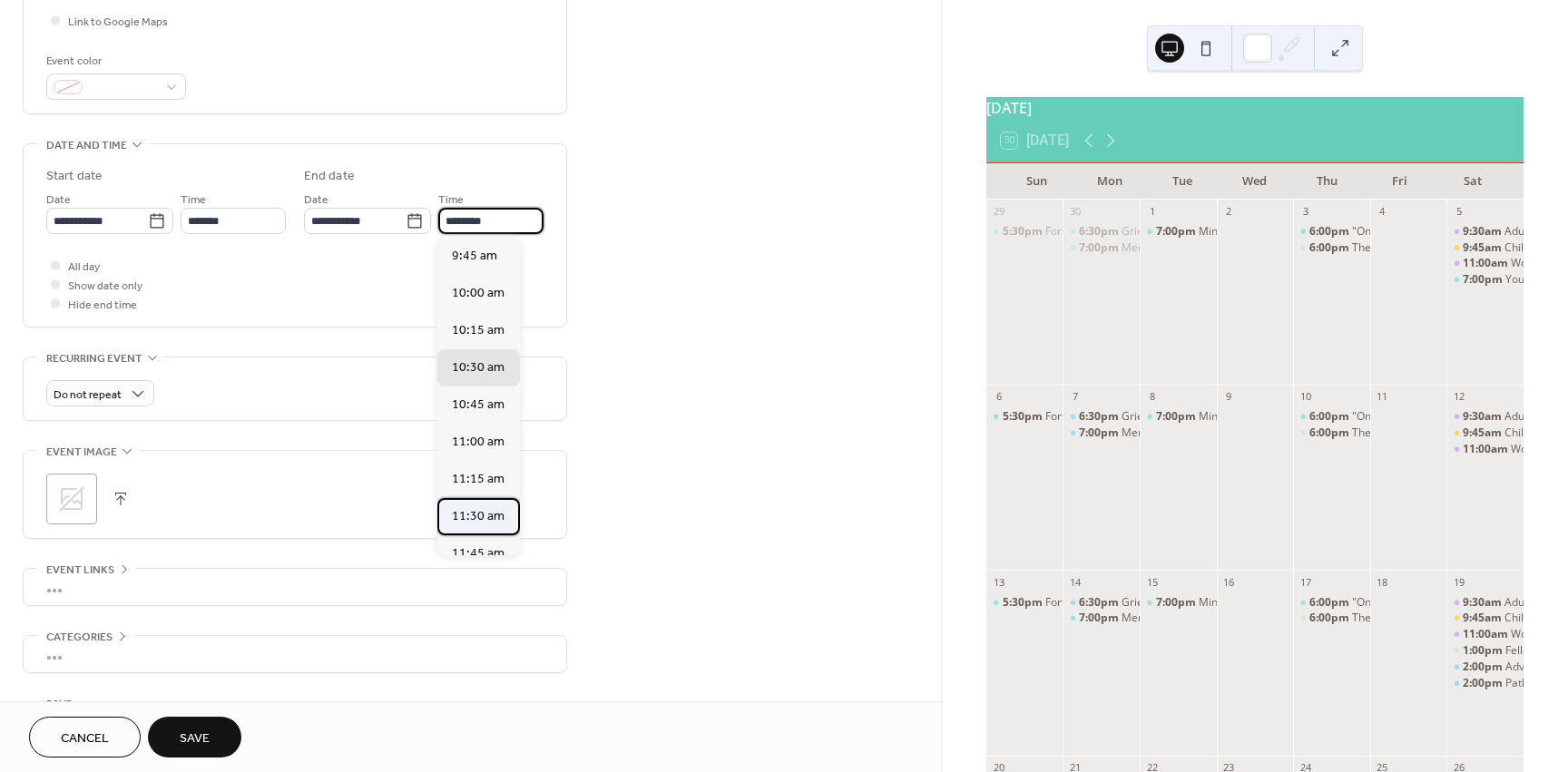 click on "11:30 am" at bounding box center [478, 516] 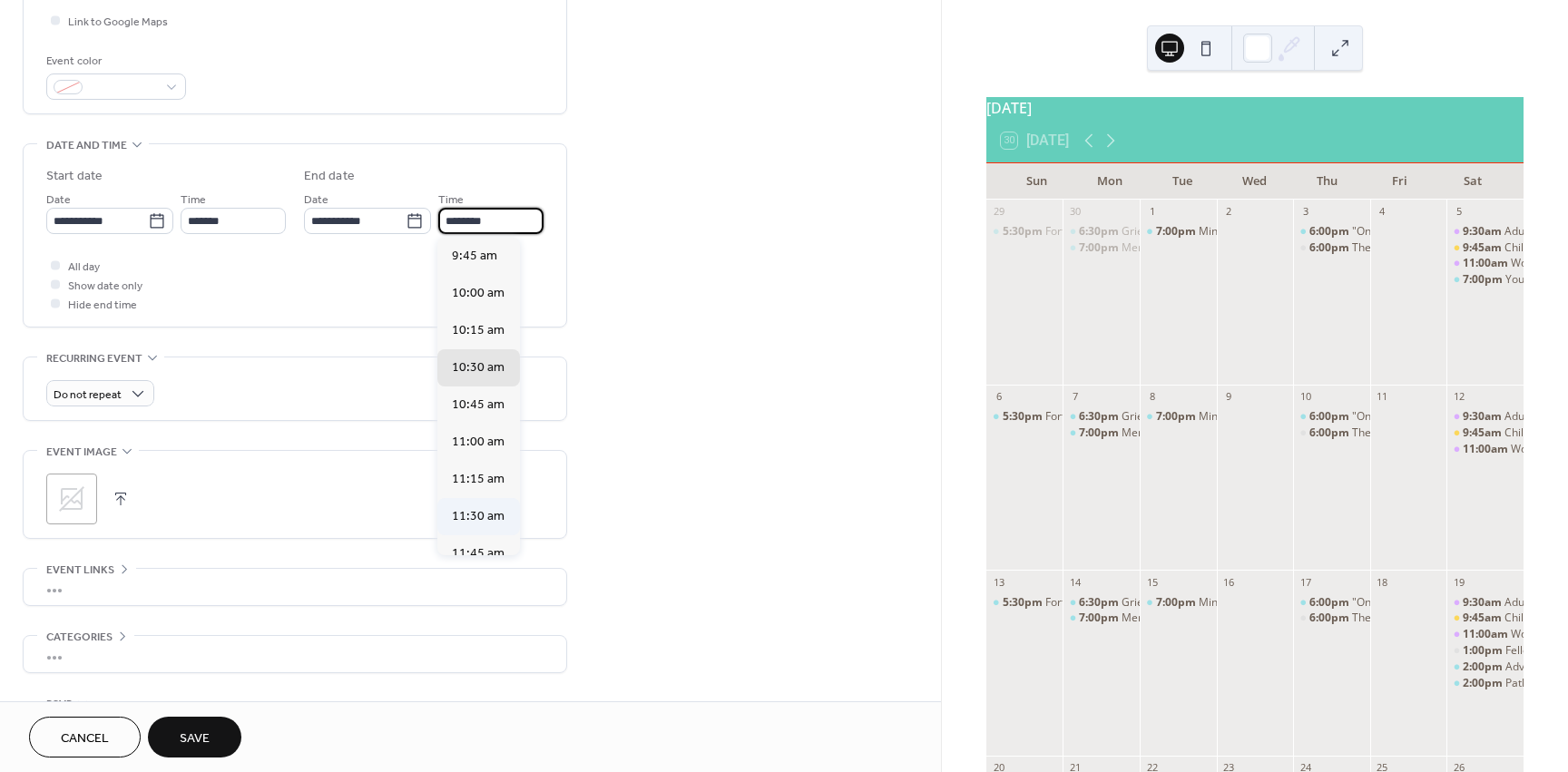 type on "********" 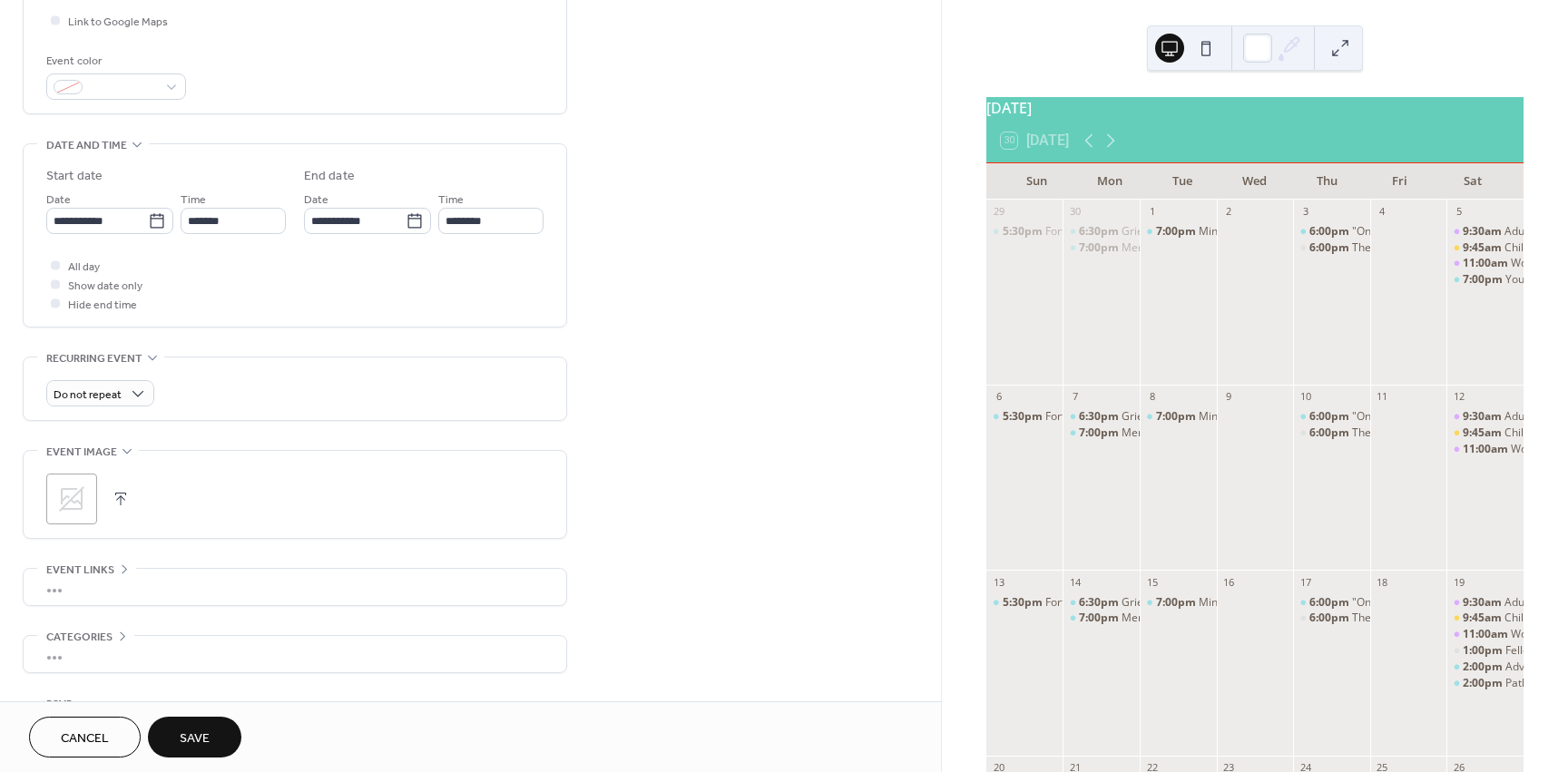 click on "**********" at bounding box center [470, 236] 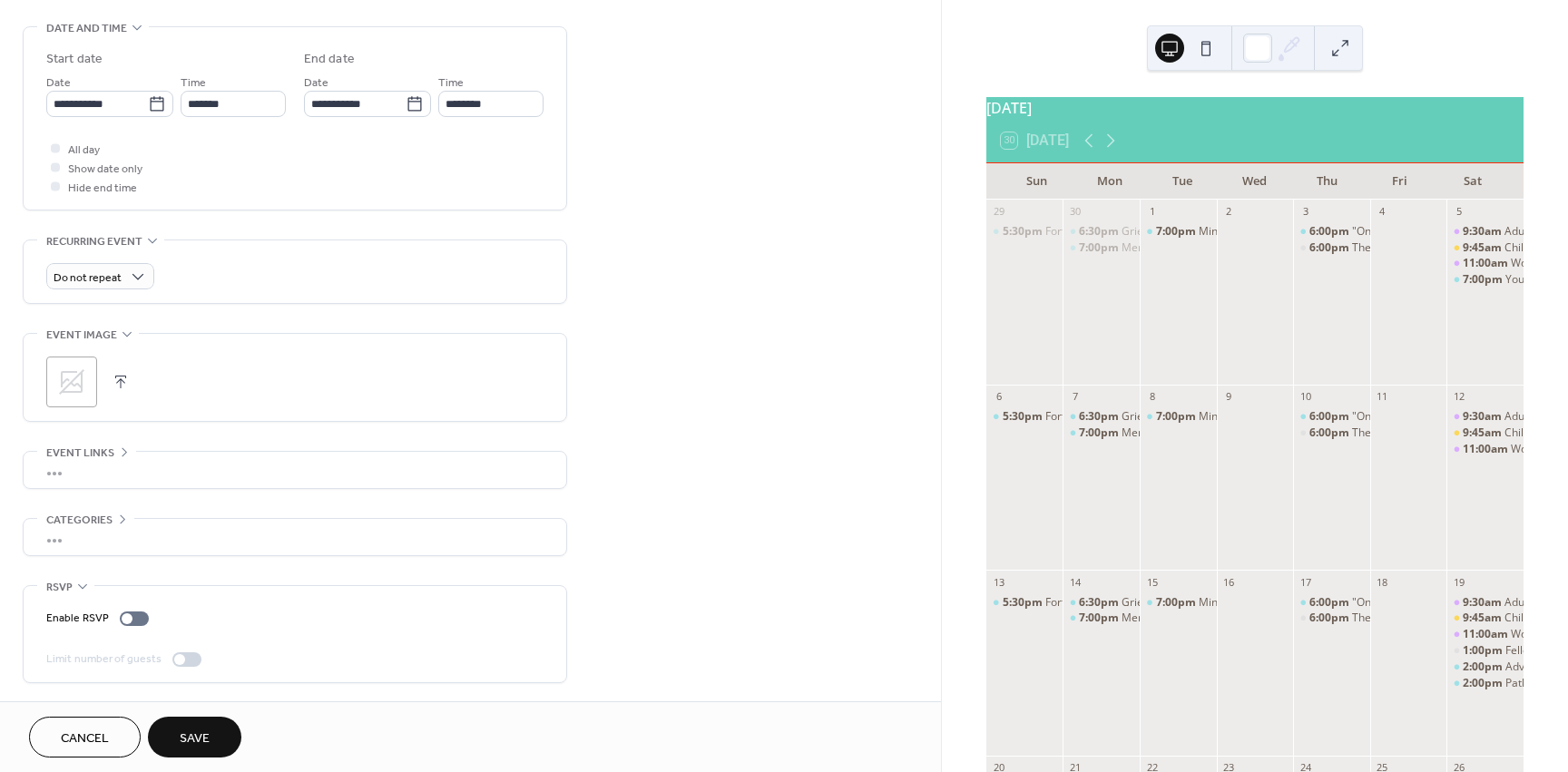 scroll, scrollTop: 0, scrollLeft: 0, axis: both 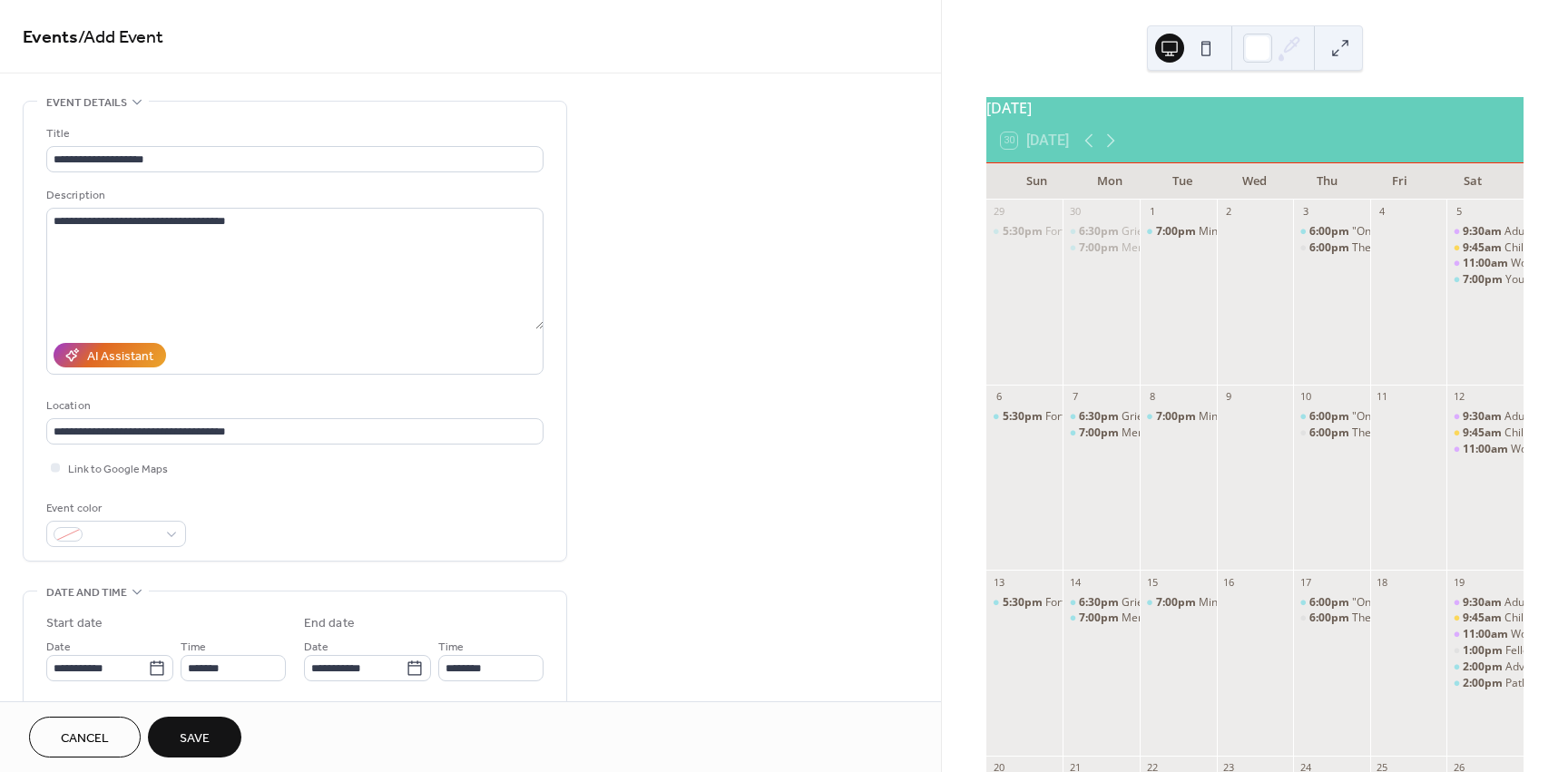 click on "Save" at bounding box center (194, 738) 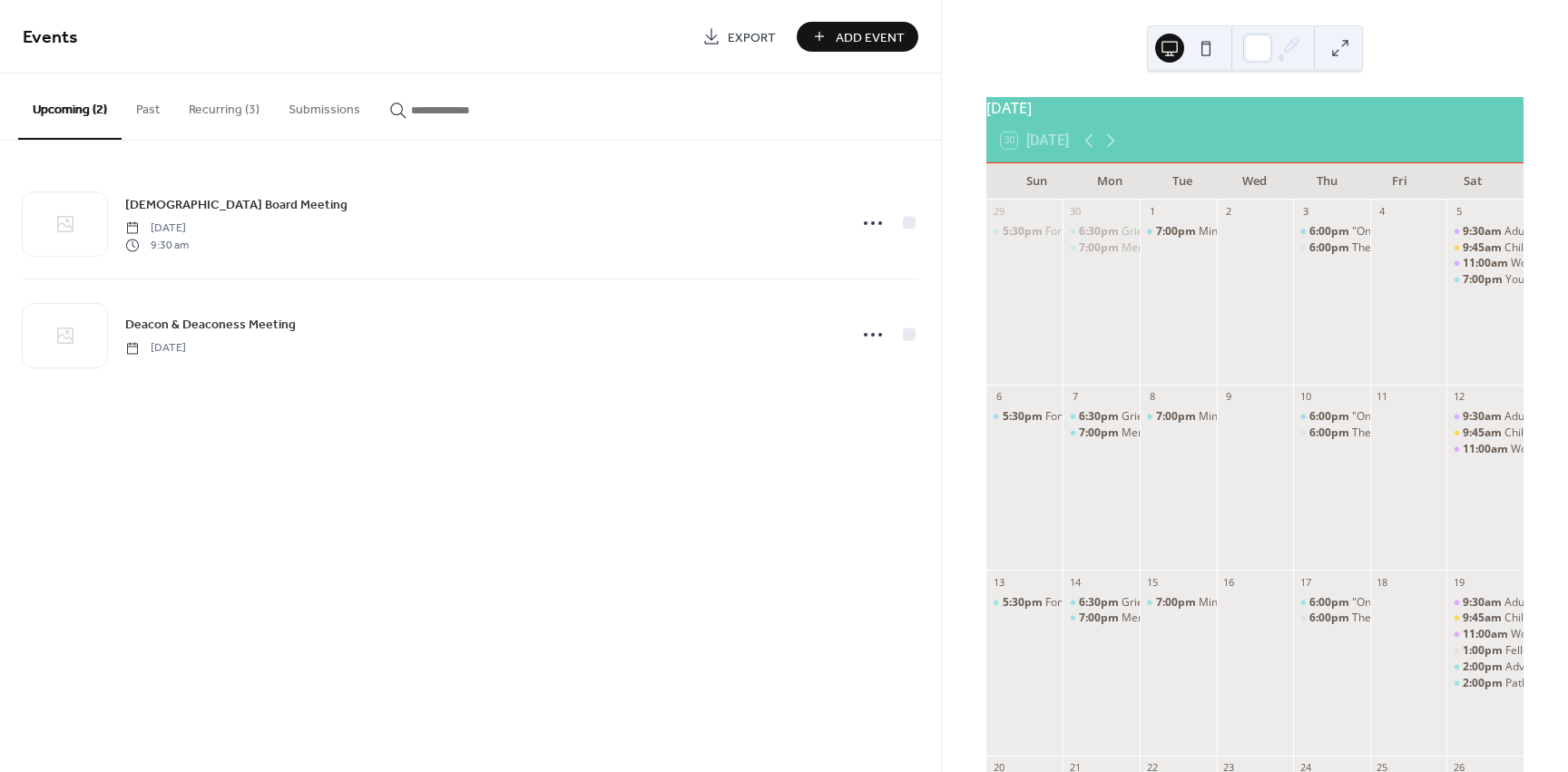 click on "Add Event" at bounding box center (870, 37) 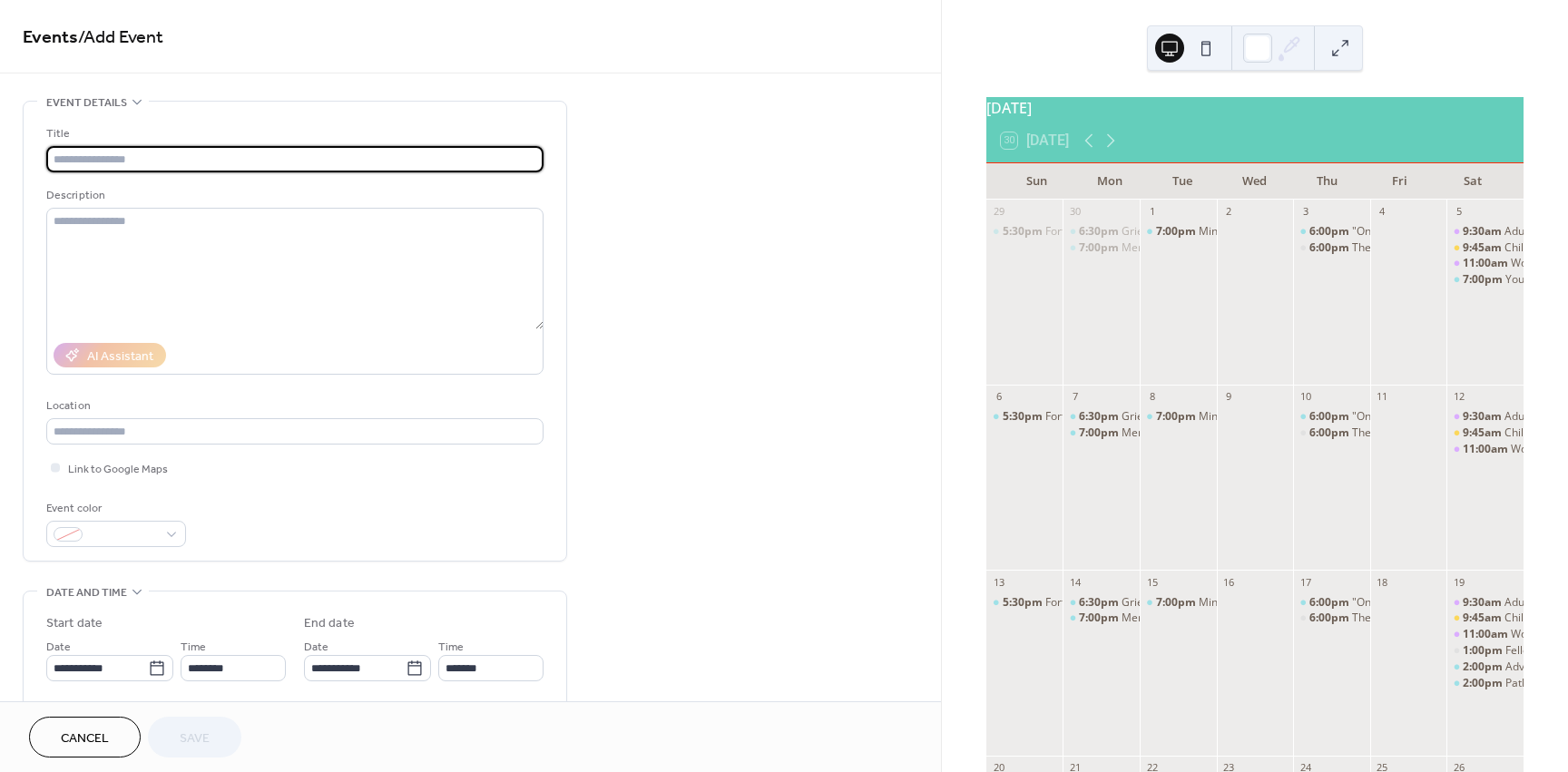 click at bounding box center [295, 159] 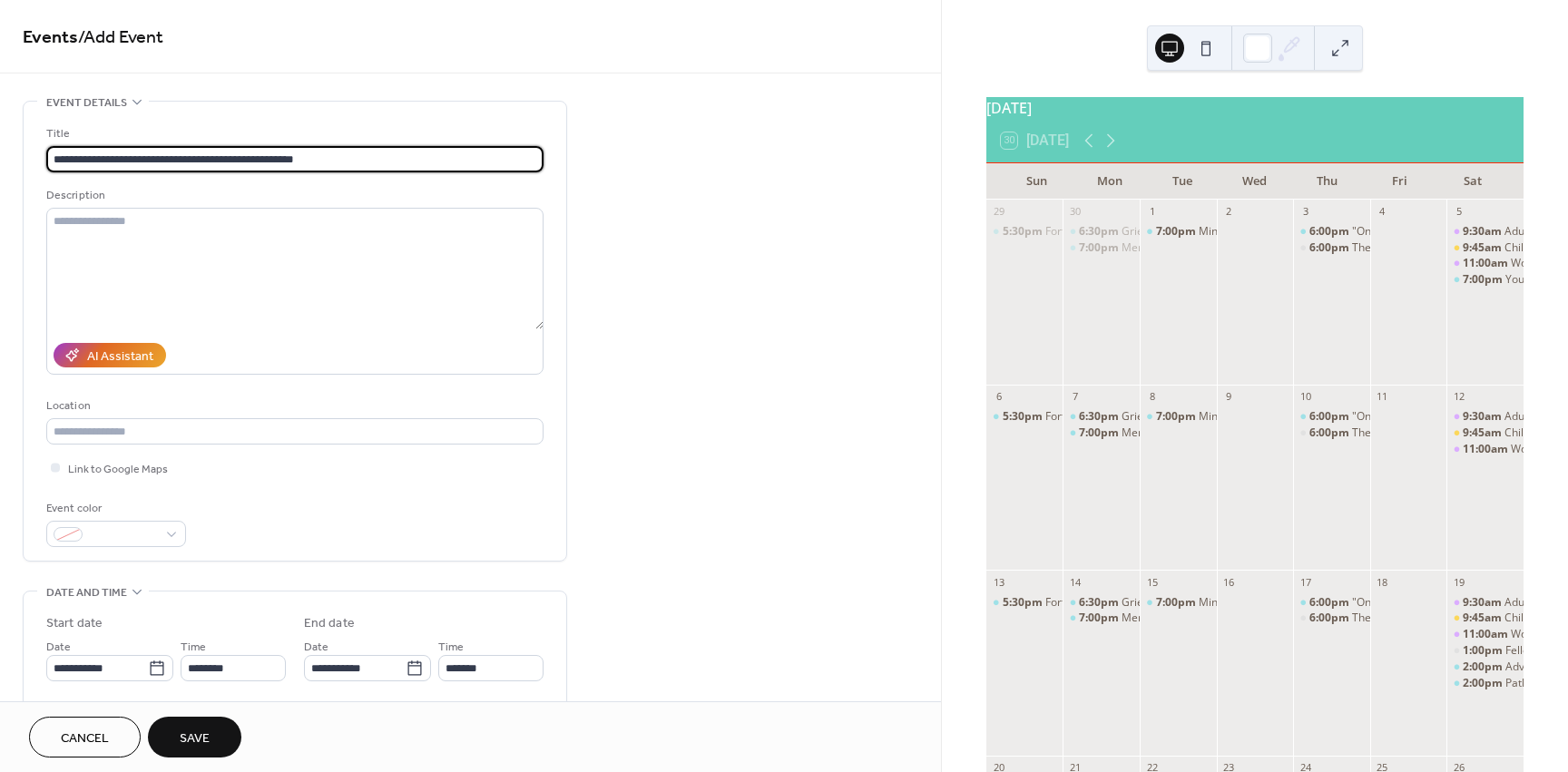 type on "**********" 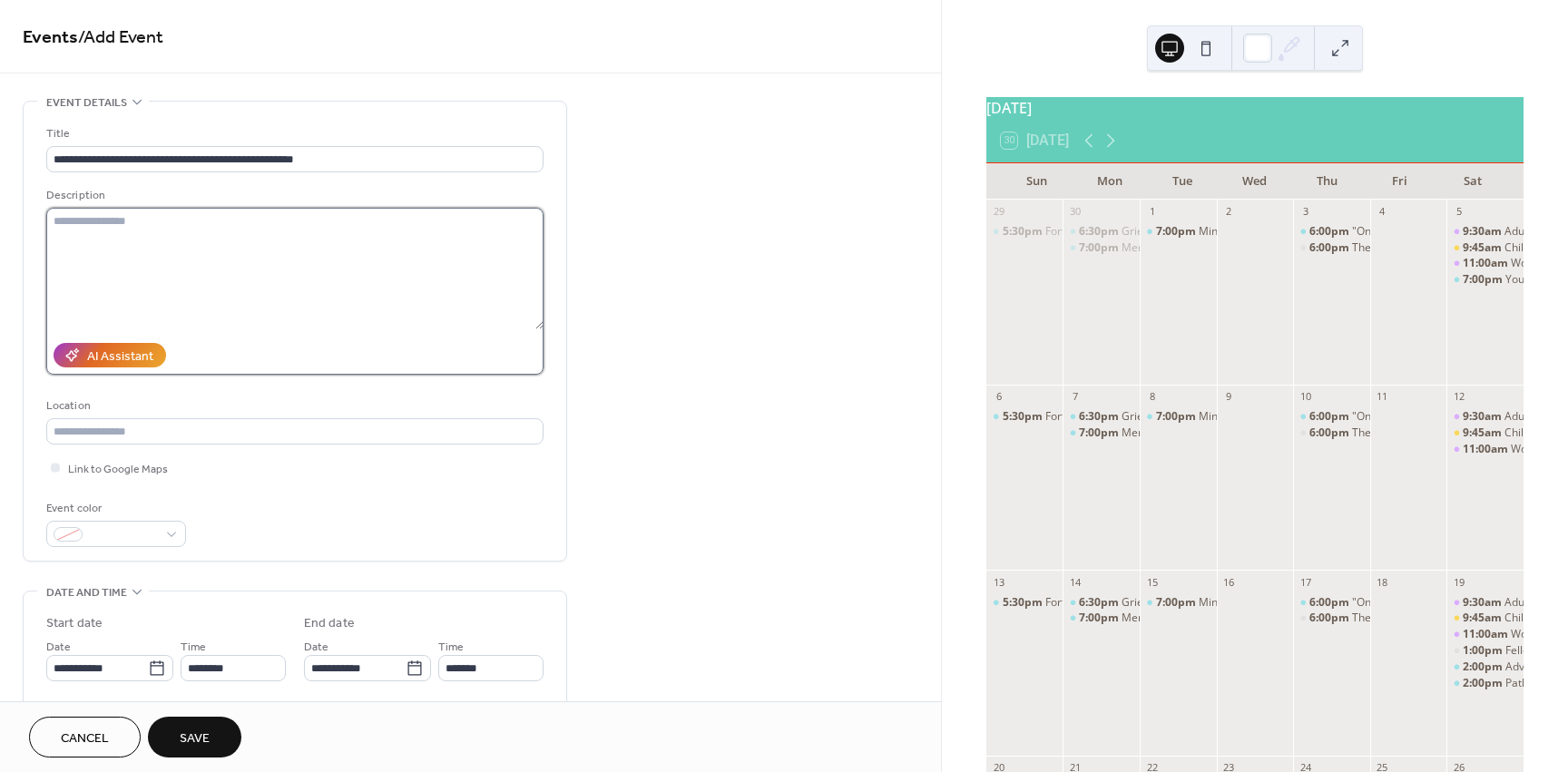 paste on "**********" 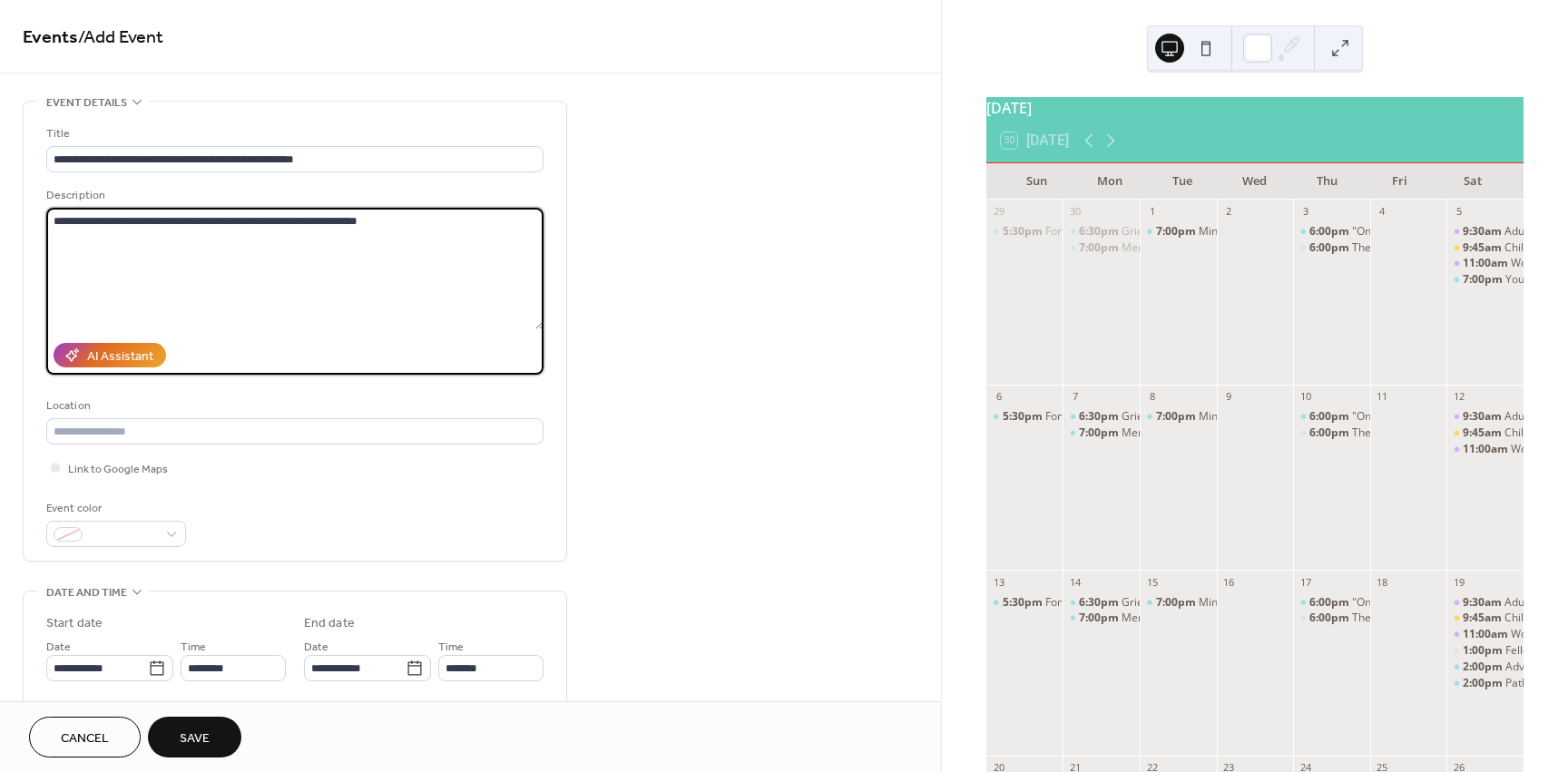 click on "**********" at bounding box center [295, 269] 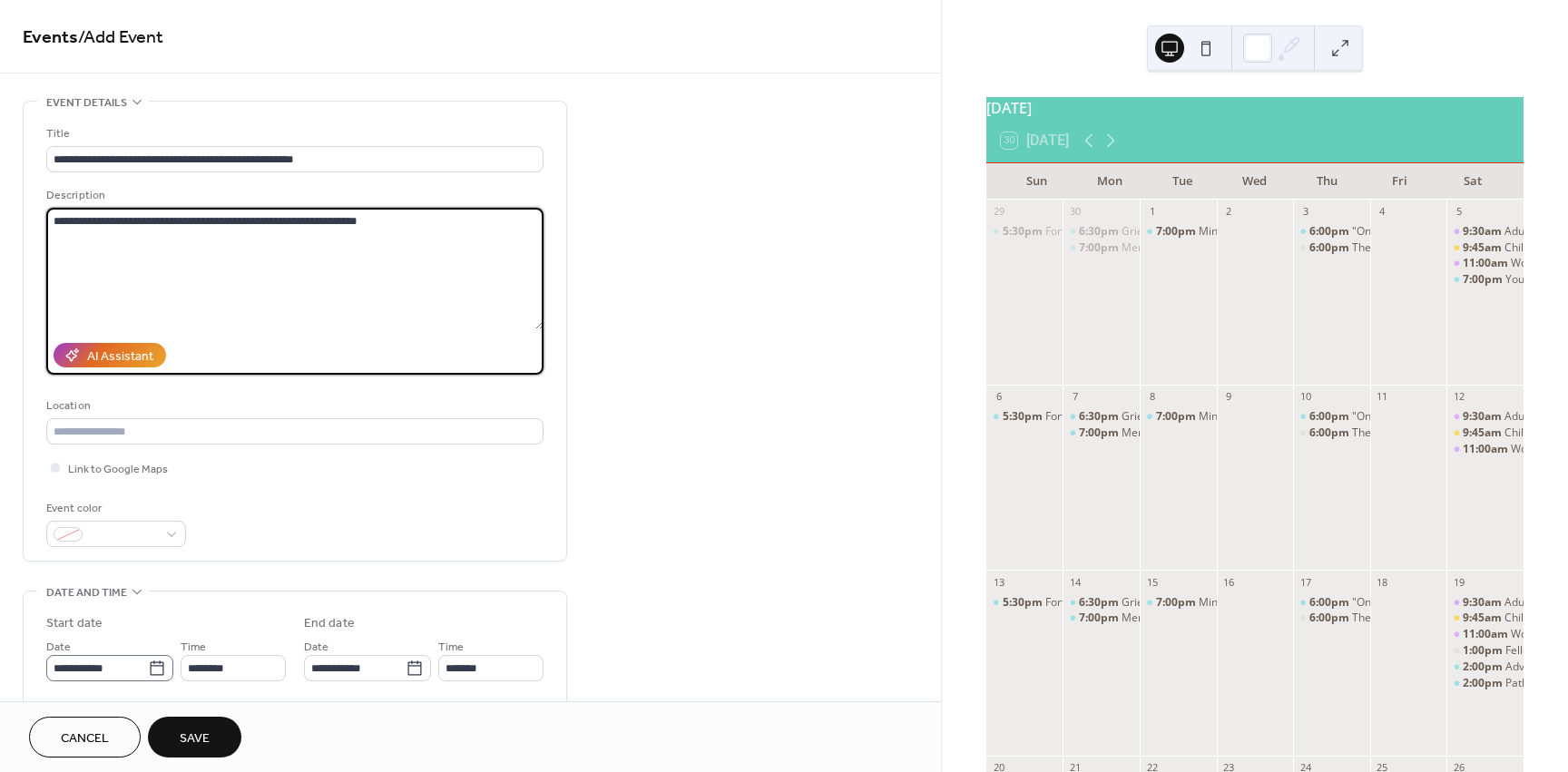 type on "**********" 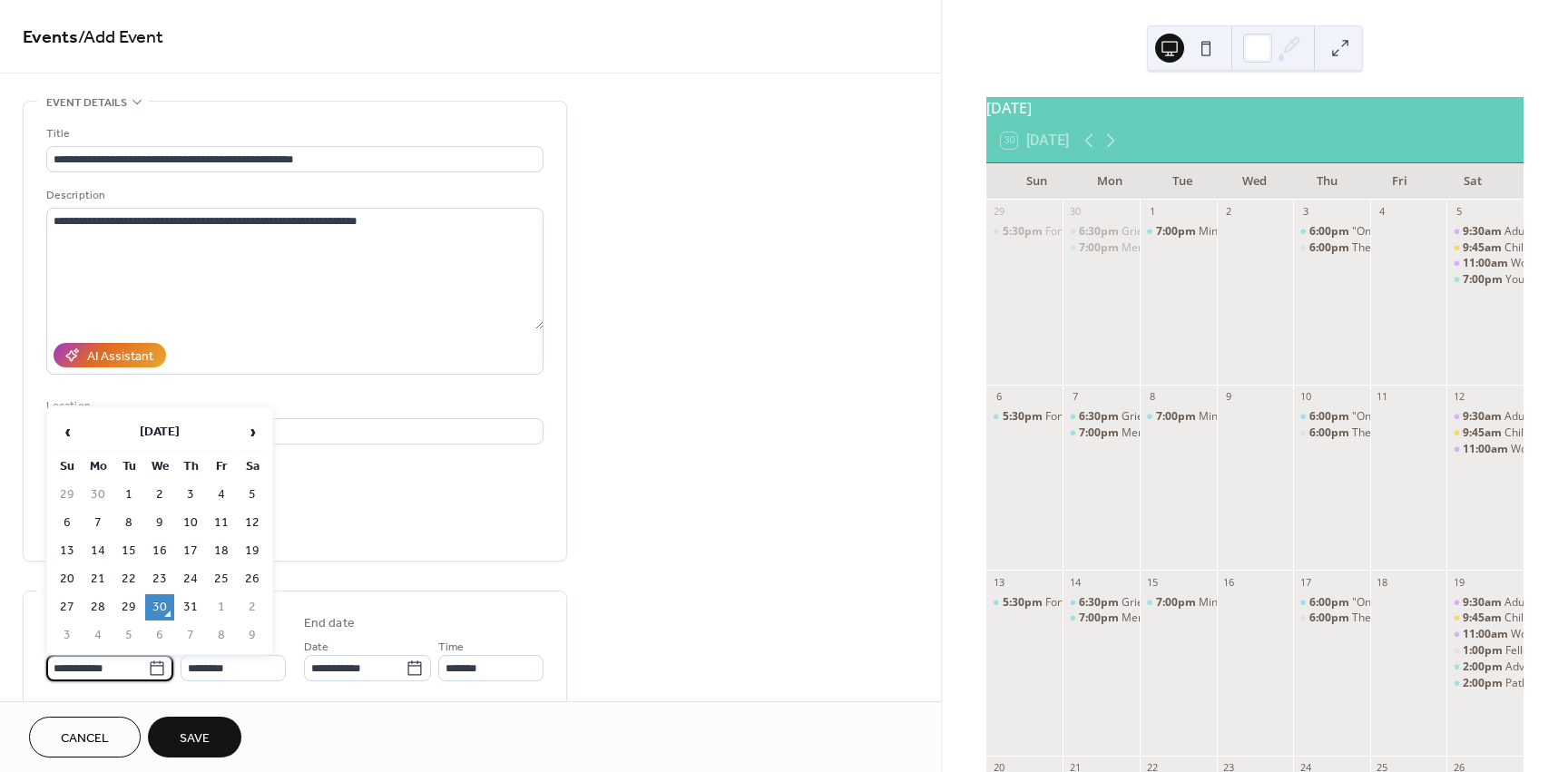 click on "**********" at bounding box center (97, 668) 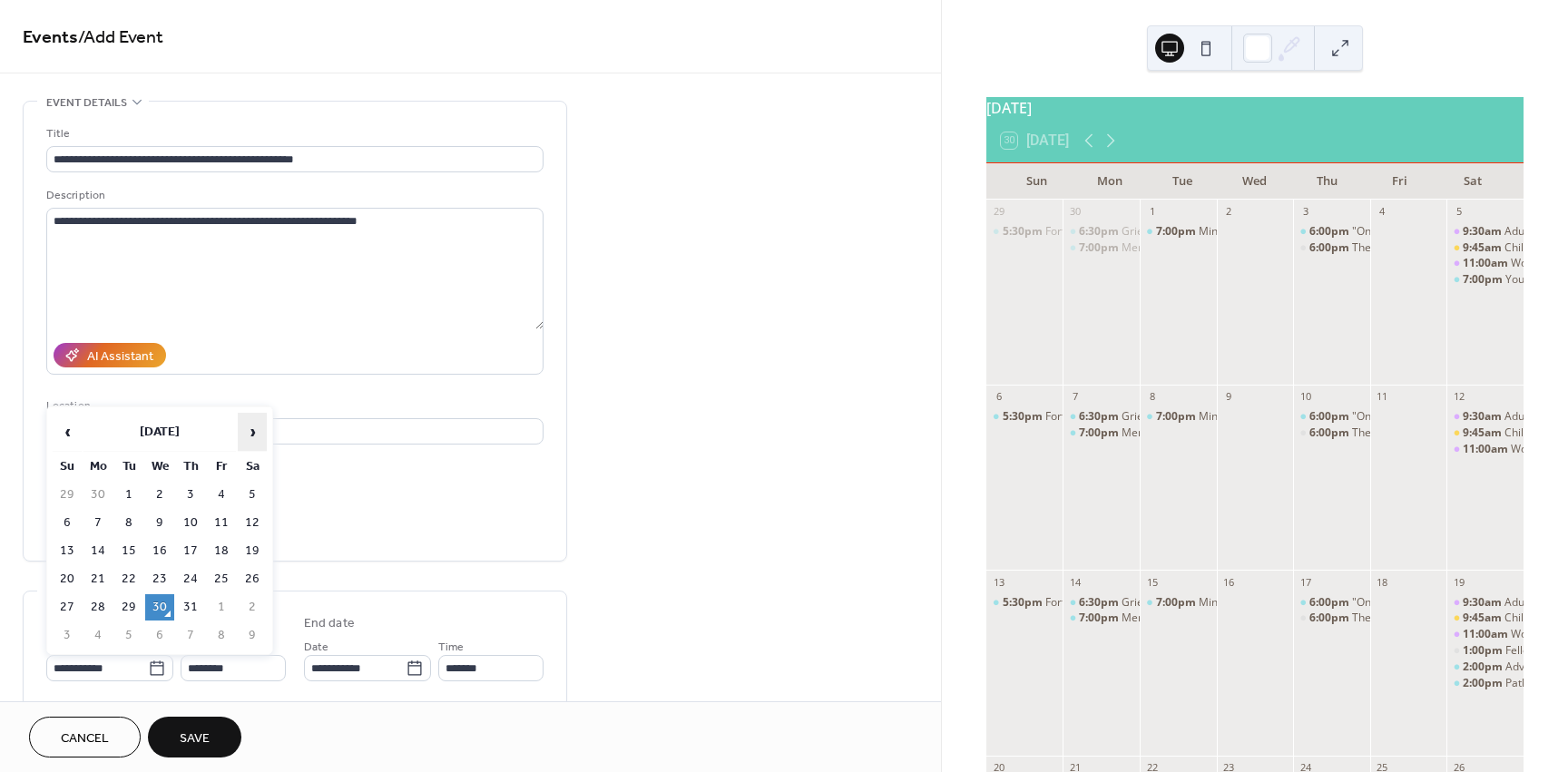 click on "›" at bounding box center [252, 432] 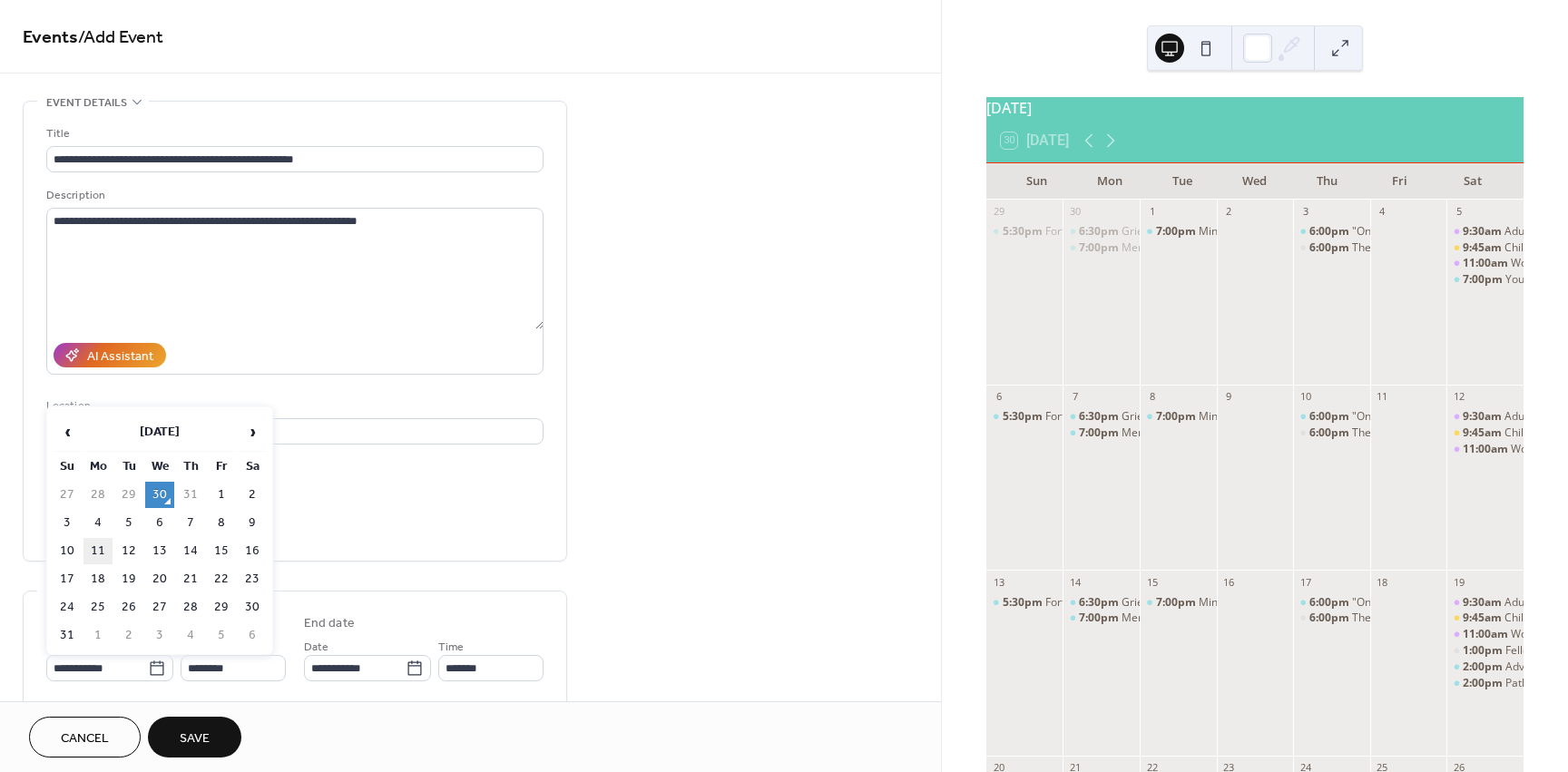 click on "11" at bounding box center [98, 551] 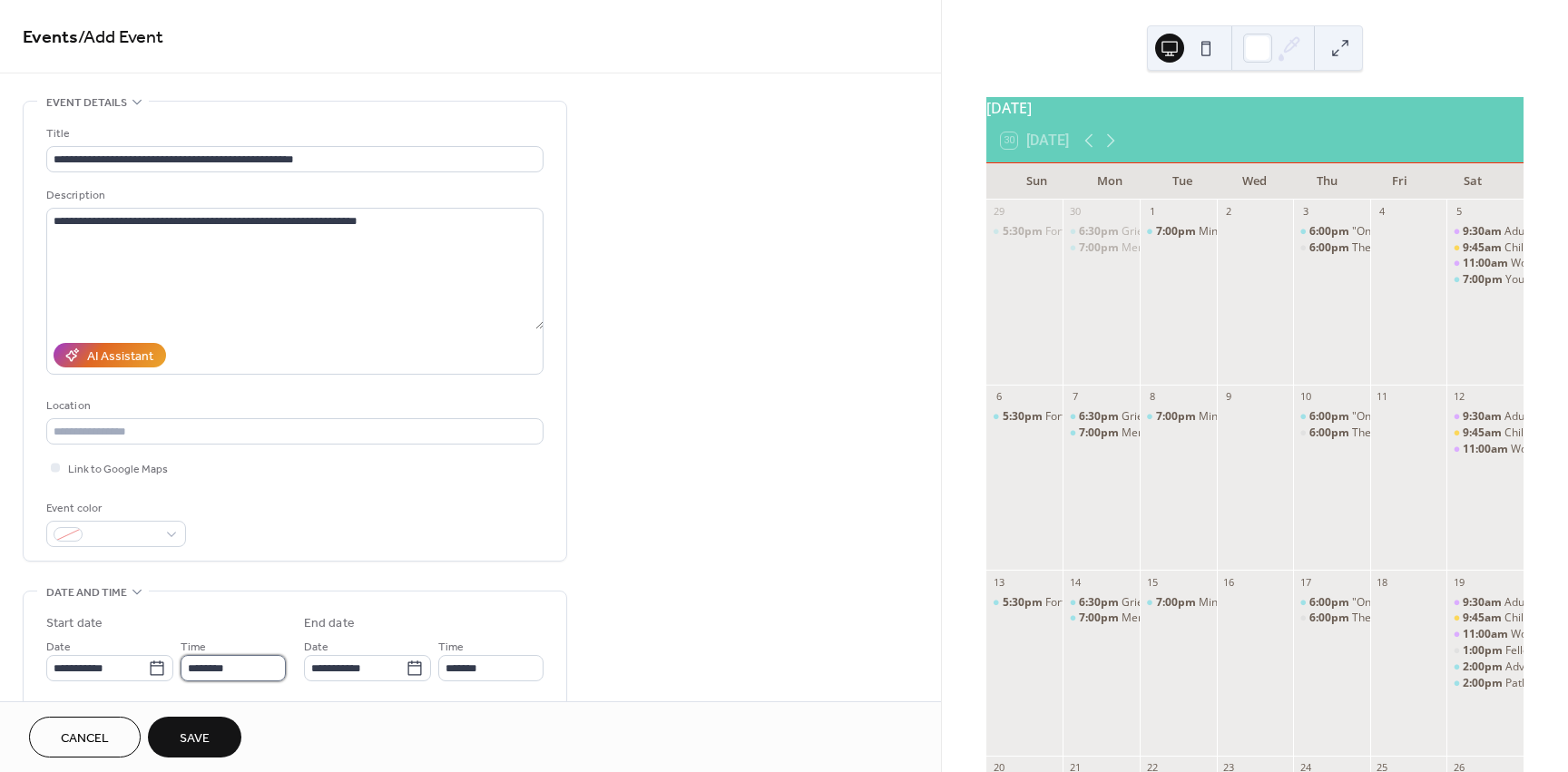 click on "********" at bounding box center (233, 668) 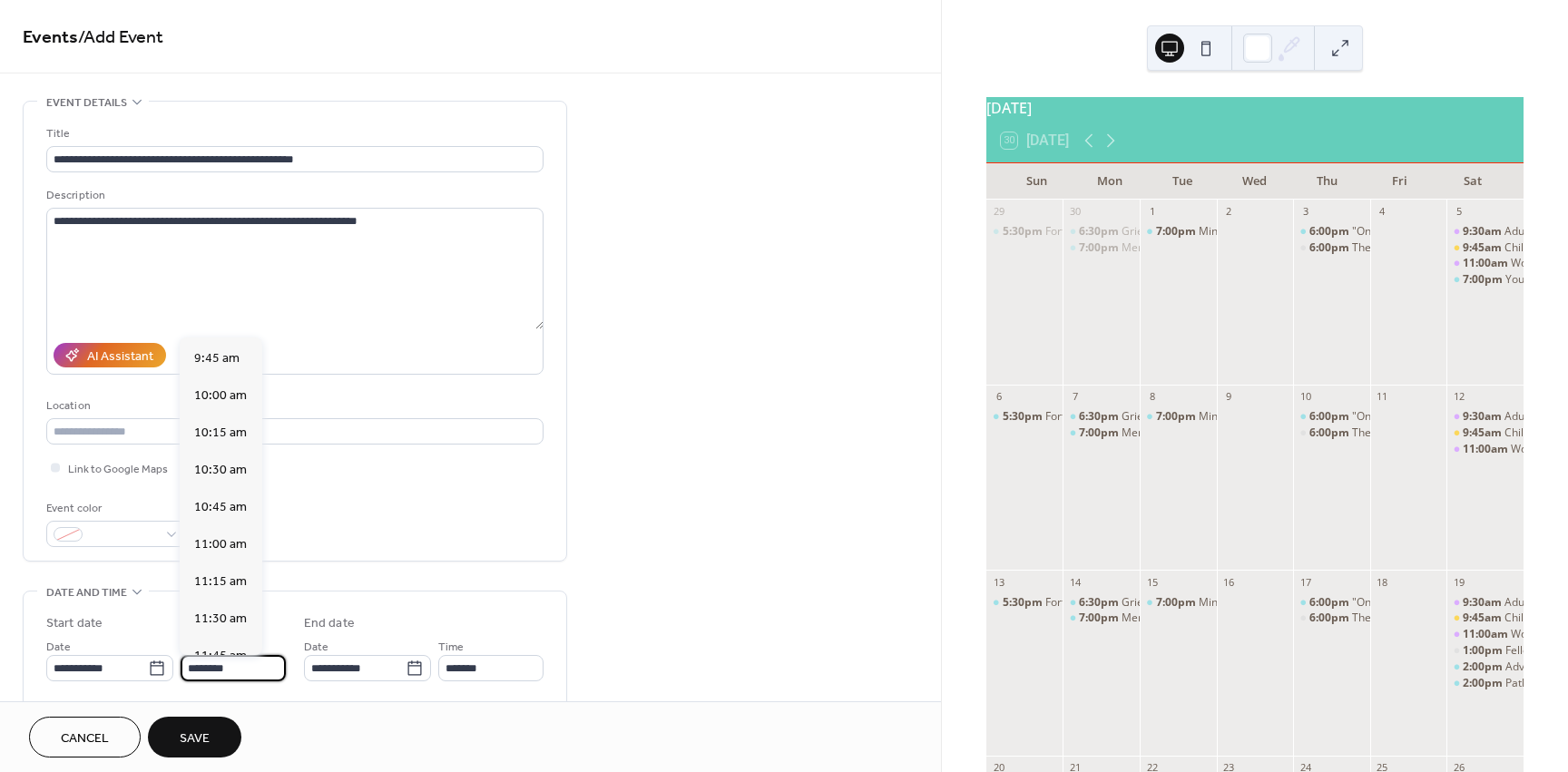 scroll, scrollTop: 1443, scrollLeft: 0, axis: vertical 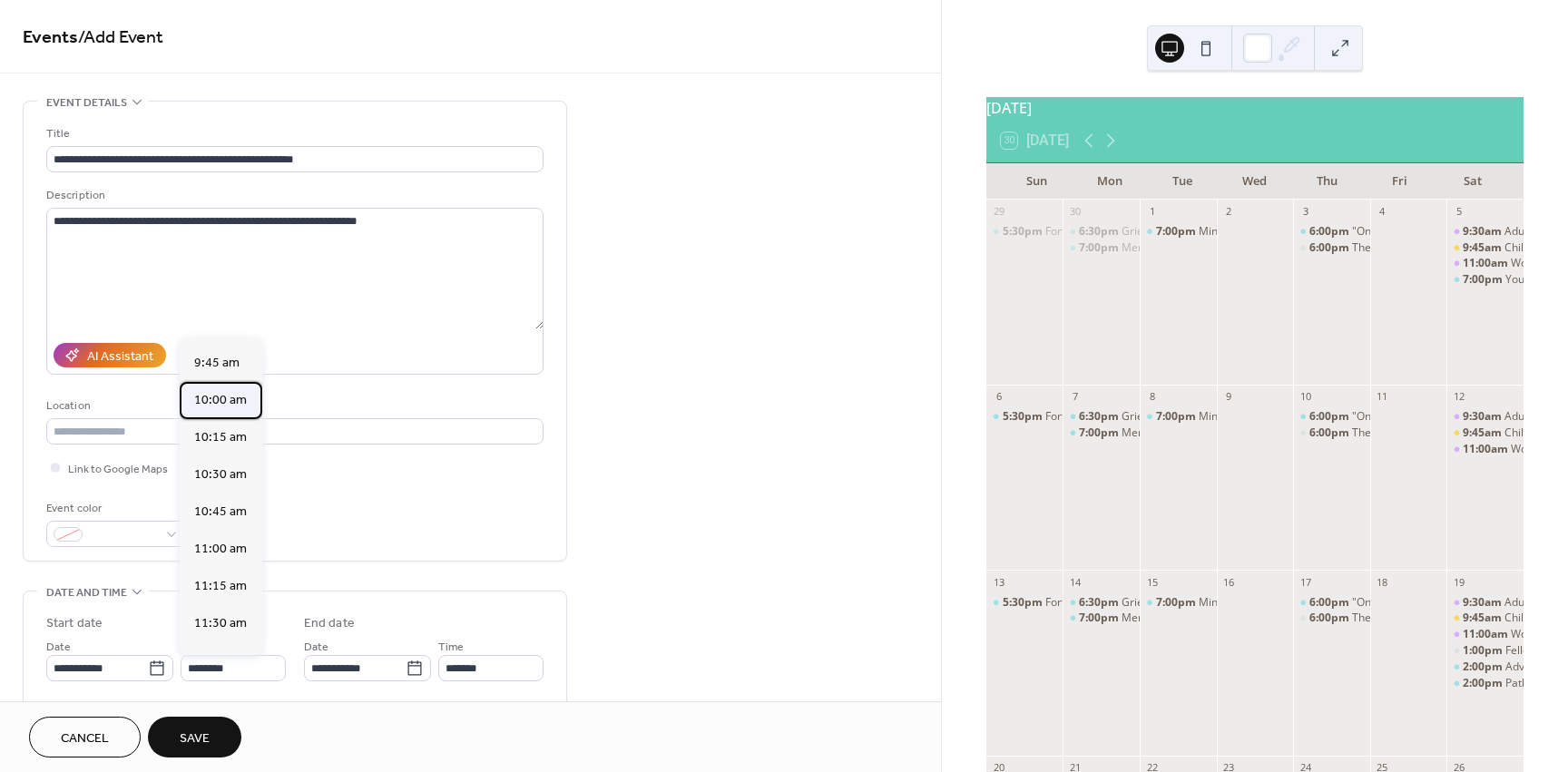 click on "10:00 am" at bounding box center (220, 400) 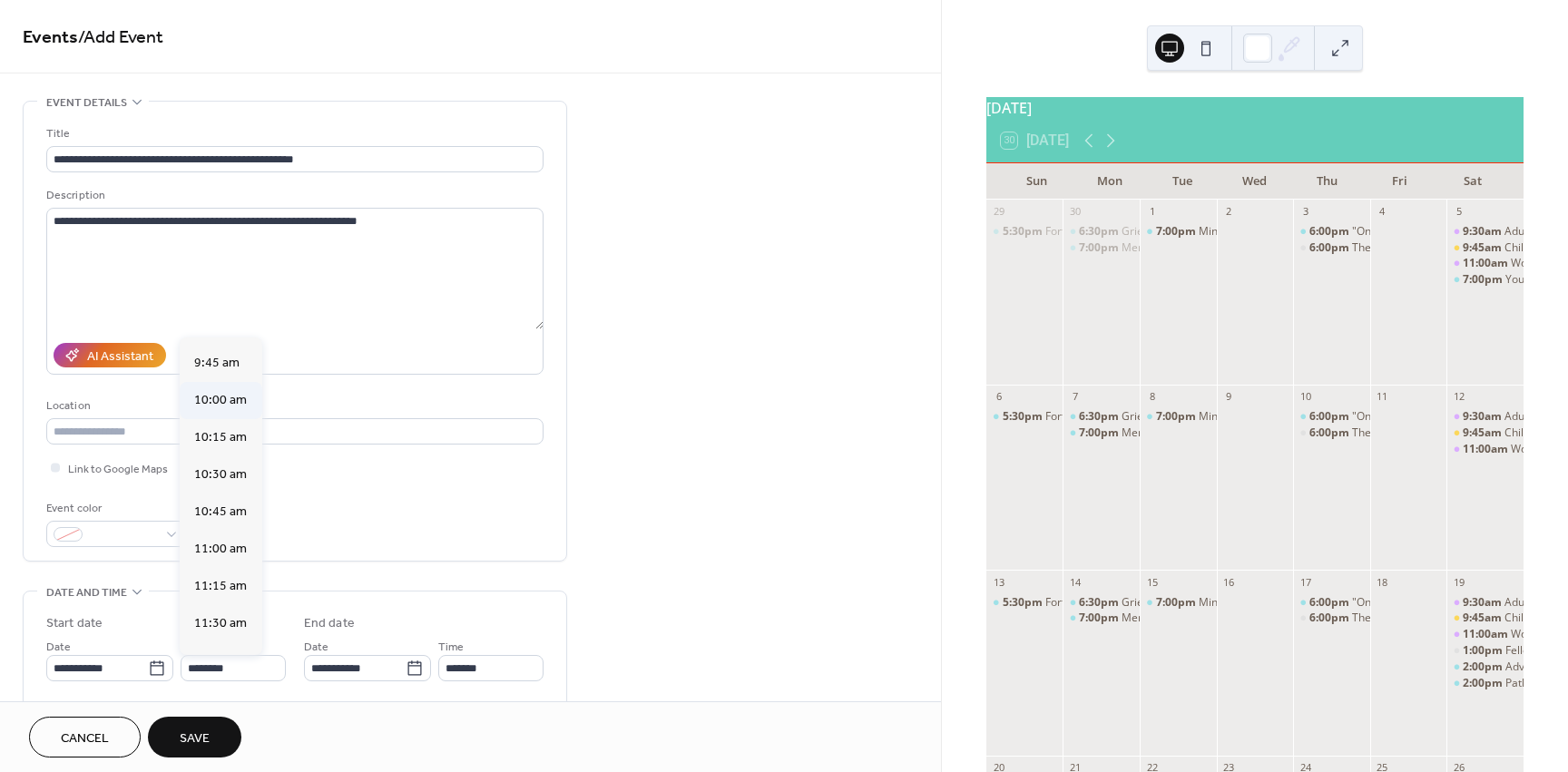 type on "********" 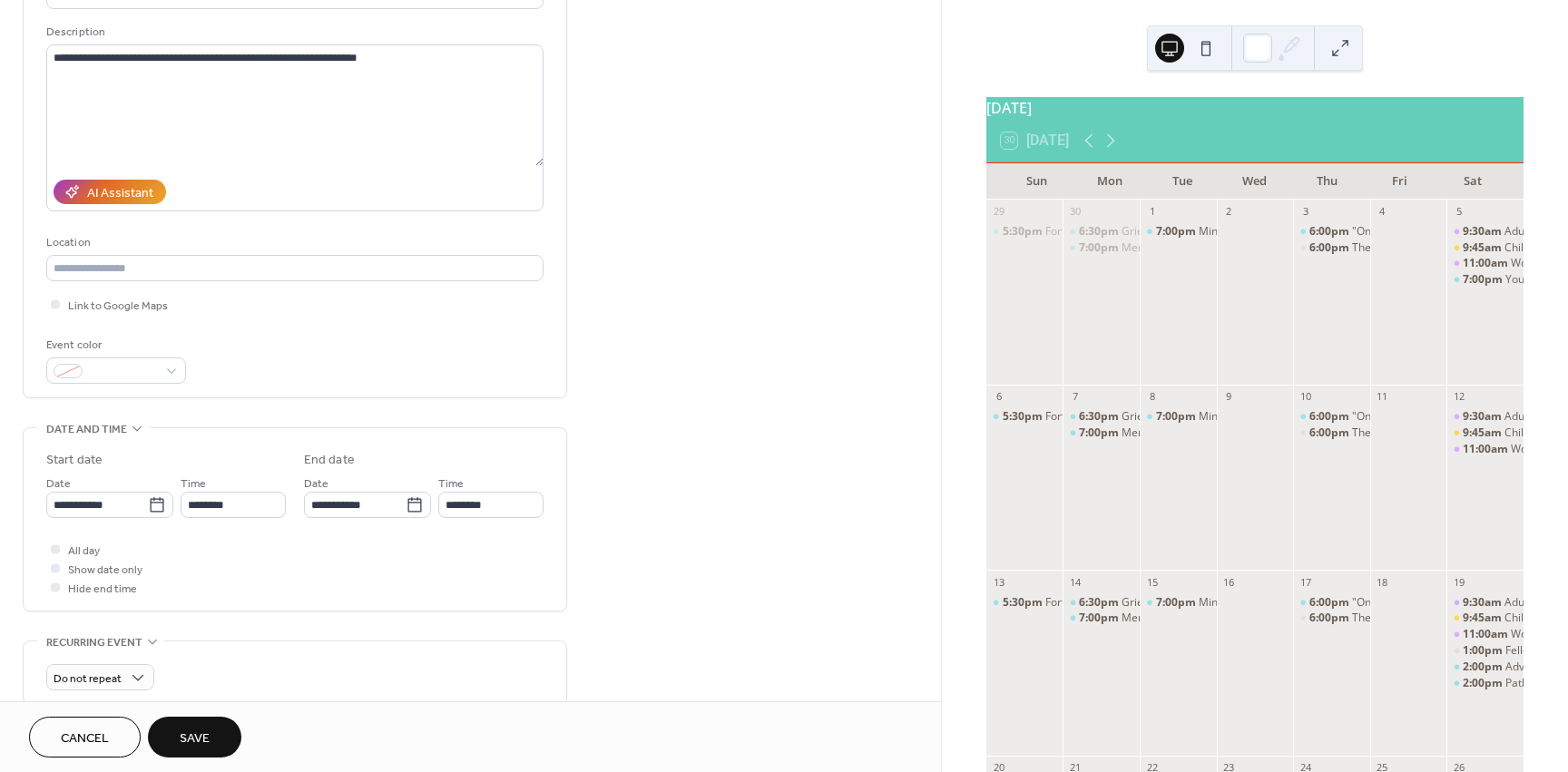 scroll, scrollTop: 171, scrollLeft: 0, axis: vertical 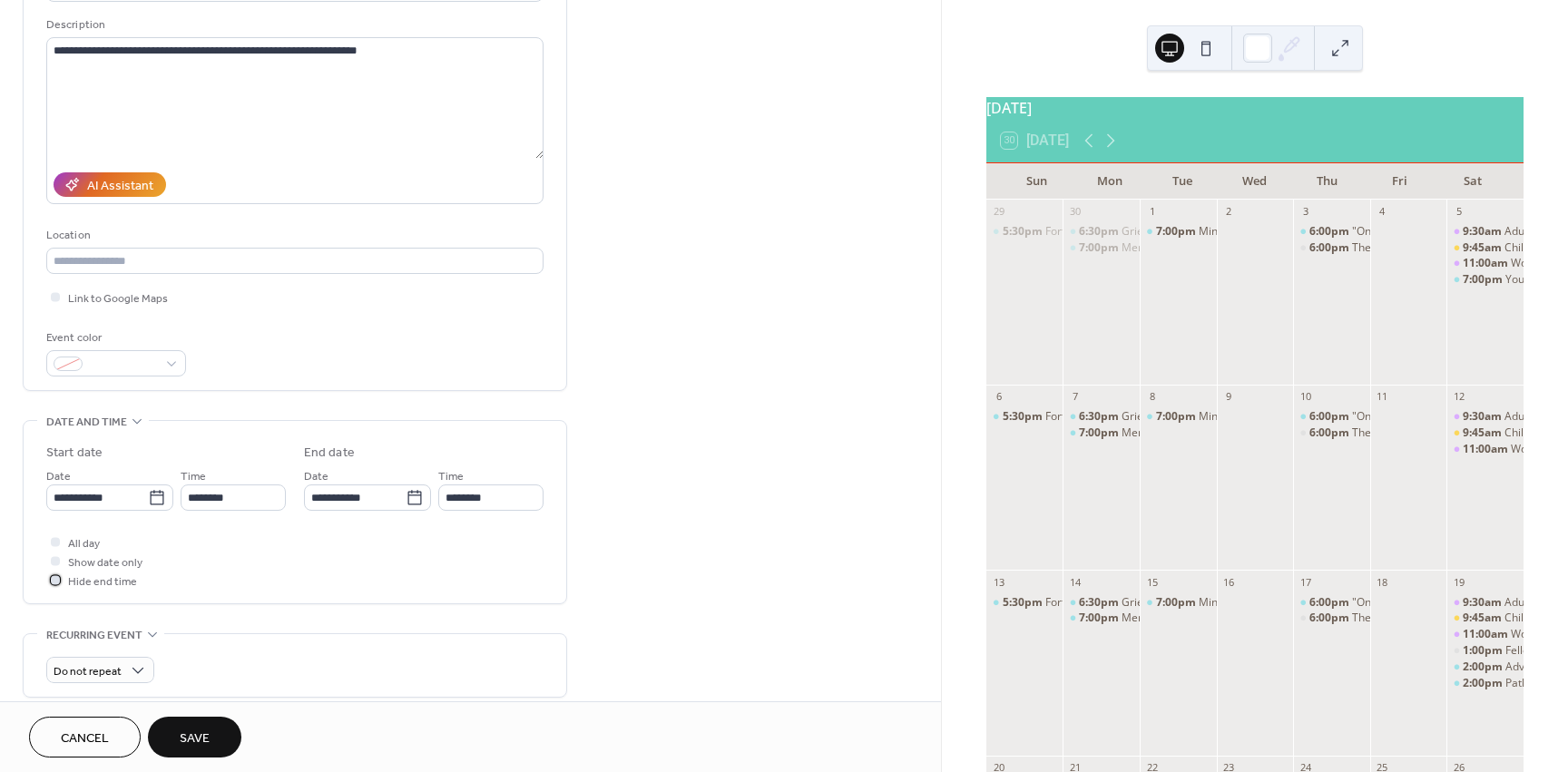 click on "Hide end time" at bounding box center [103, 581] 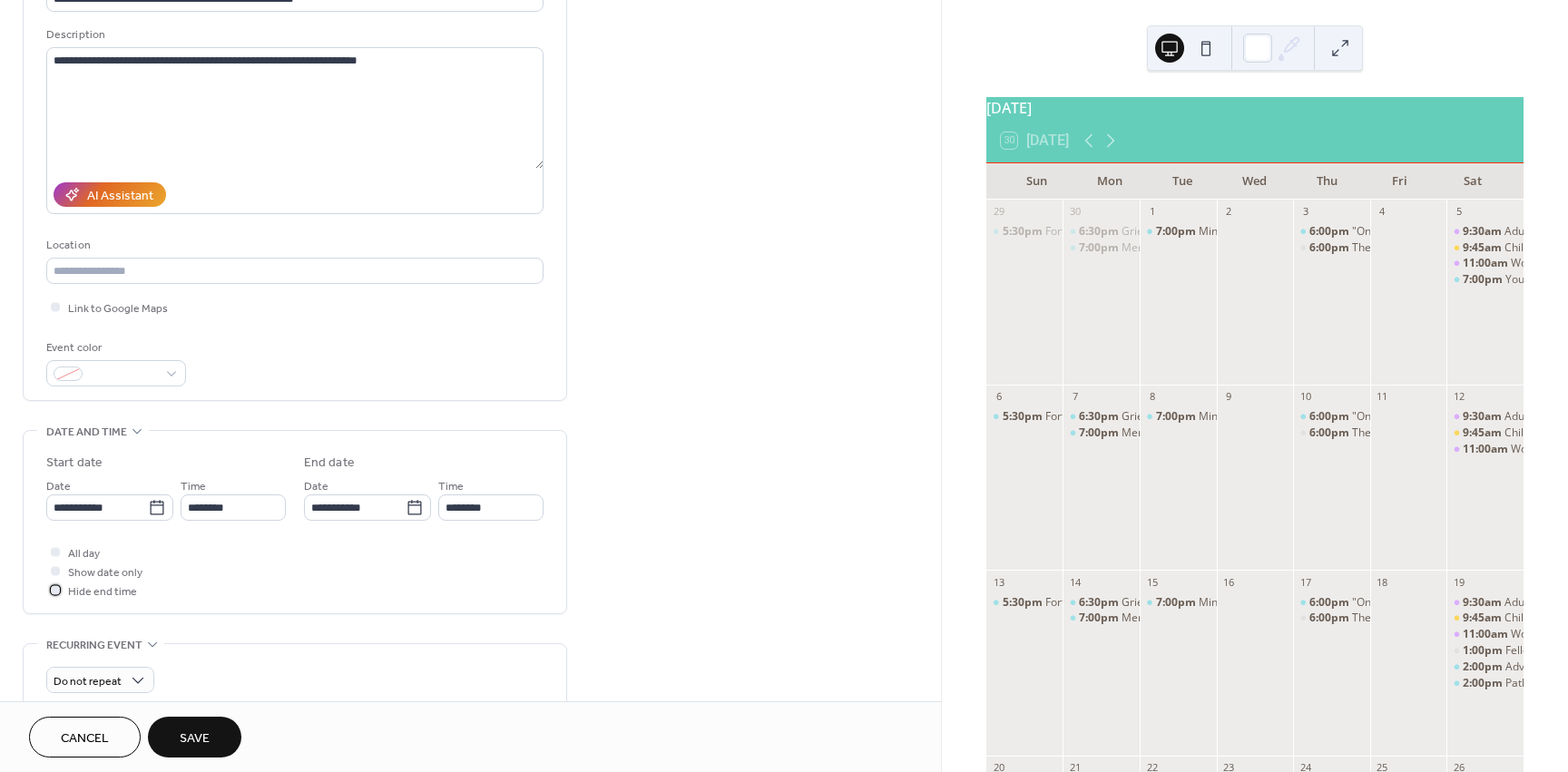 scroll, scrollTop: 160, scrollLeft: 0, axis: vertical 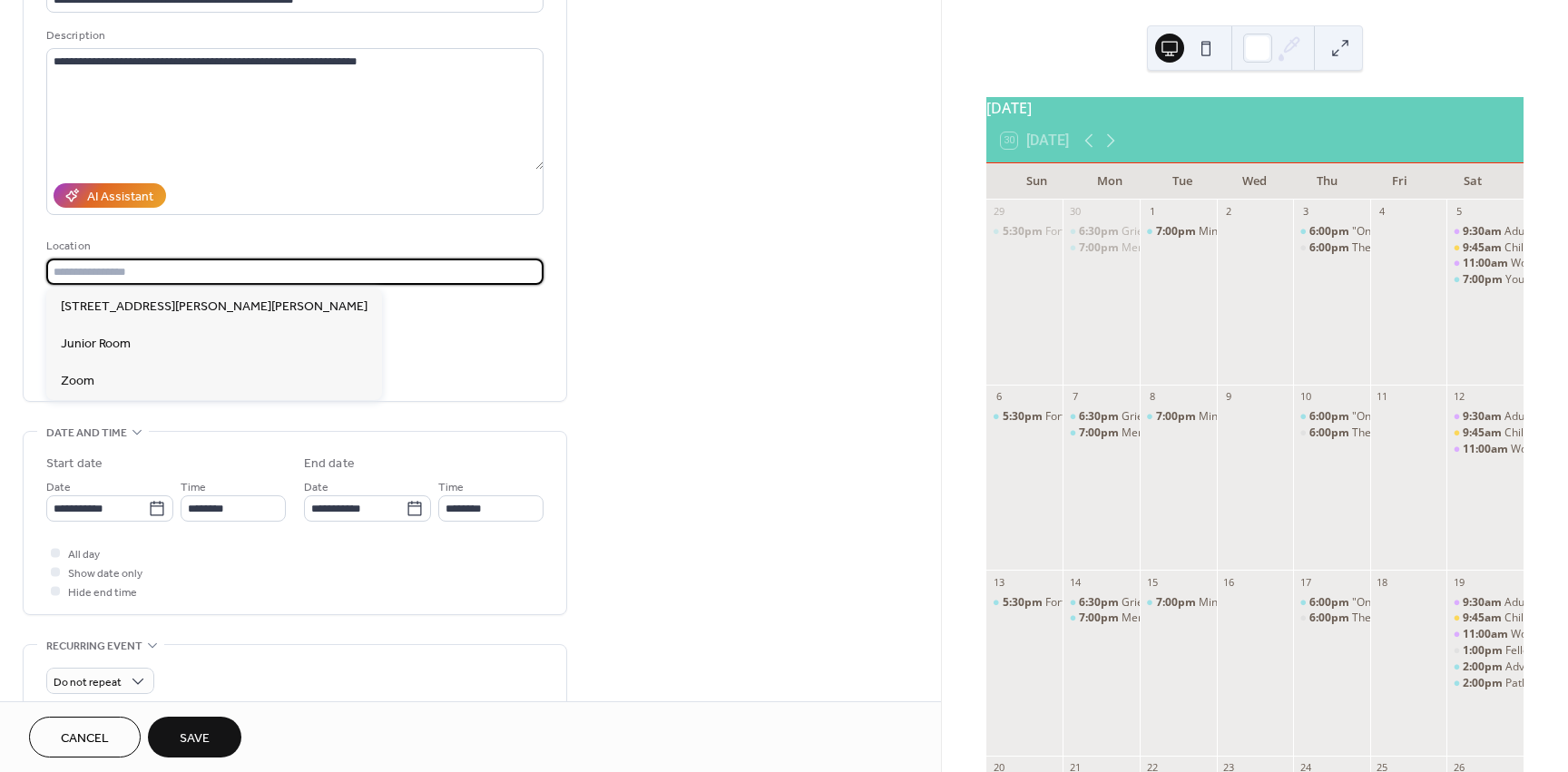 click at bounding box center [295, 271] 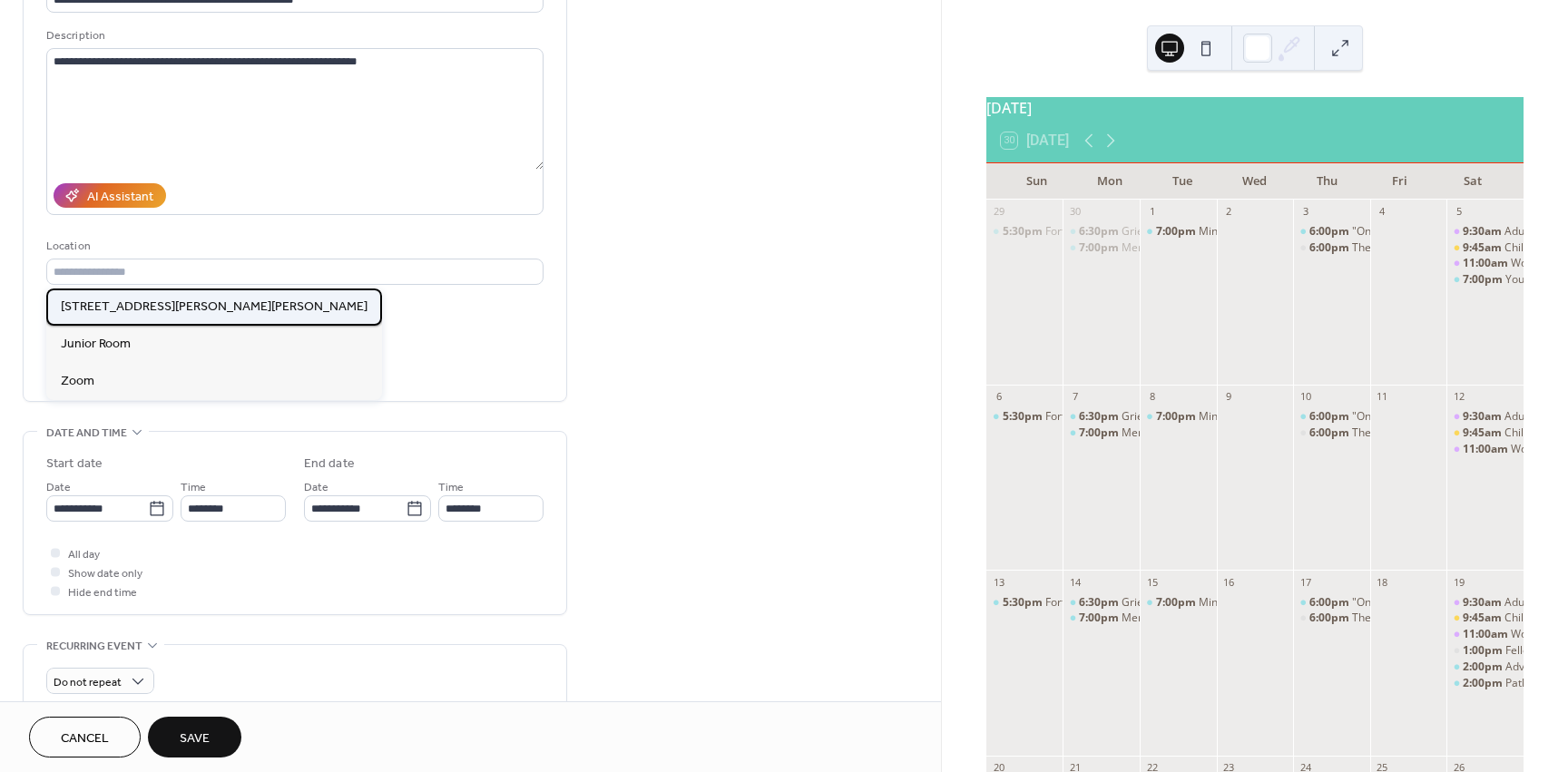 click on "2288 Moody Rd, Warner Robins, GA 31088" at bounding box center (214, 307) 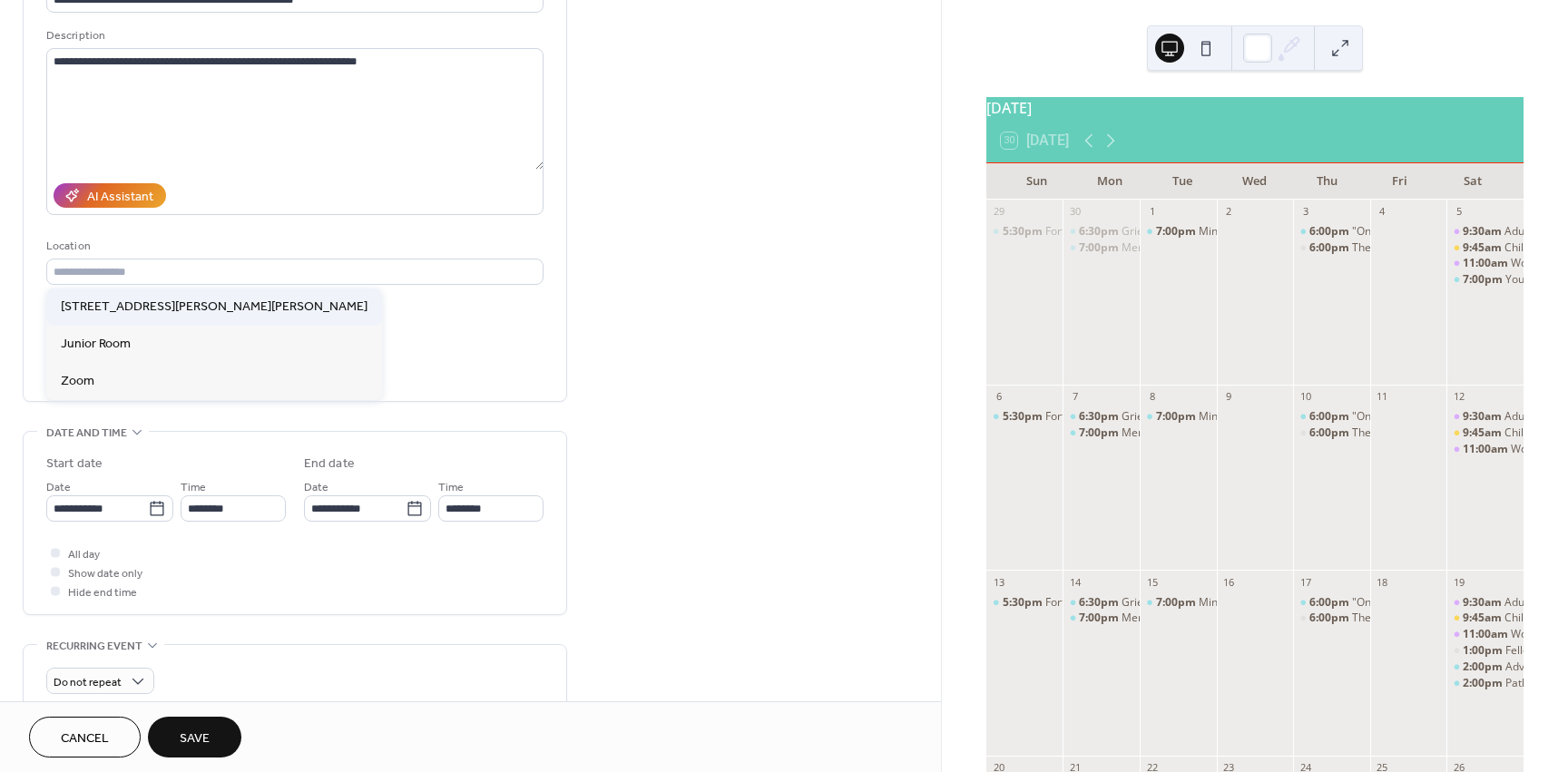 type on "**********" 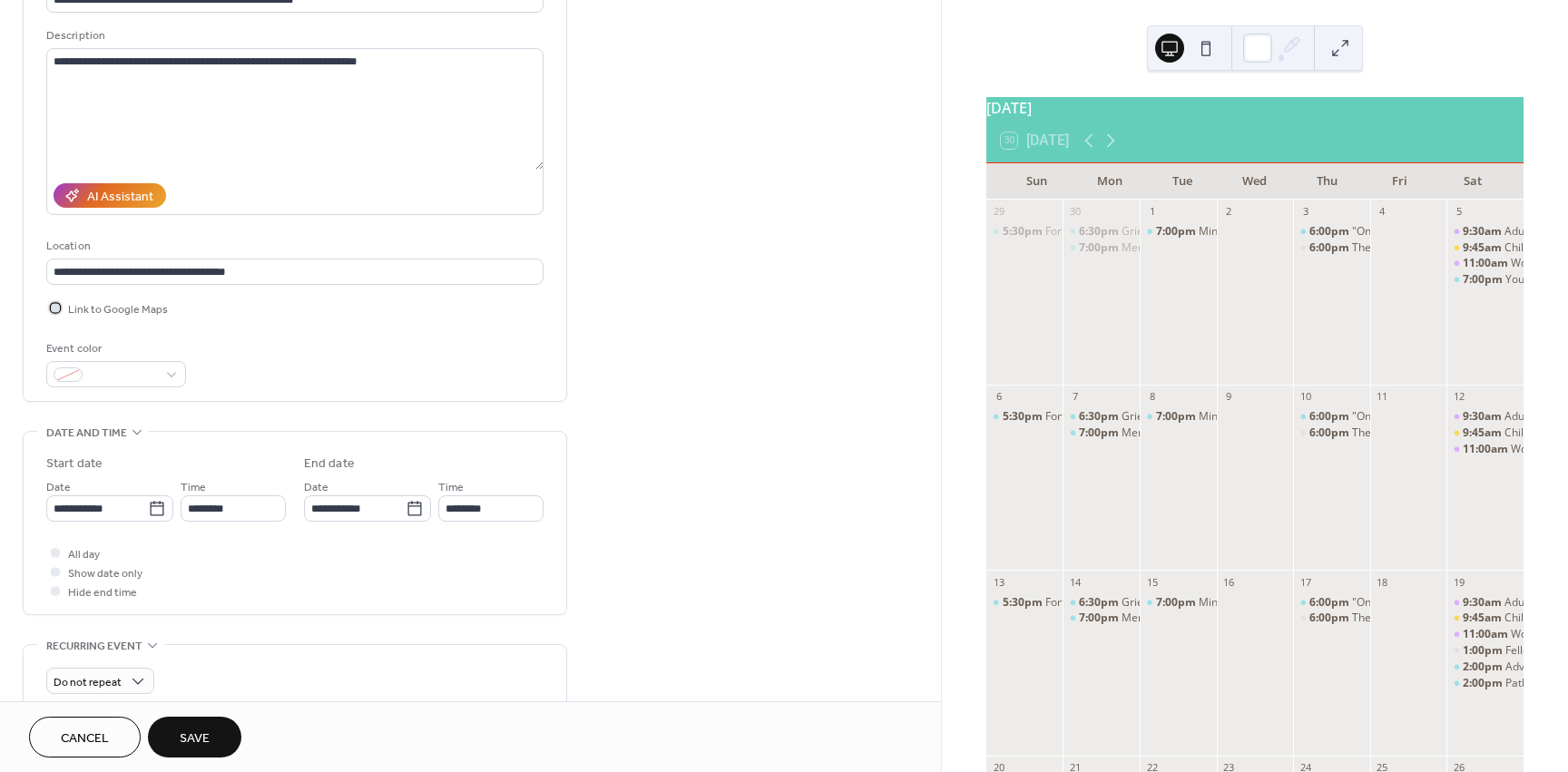 click on "Link to Google Maps" at bounding box center (118, 309) 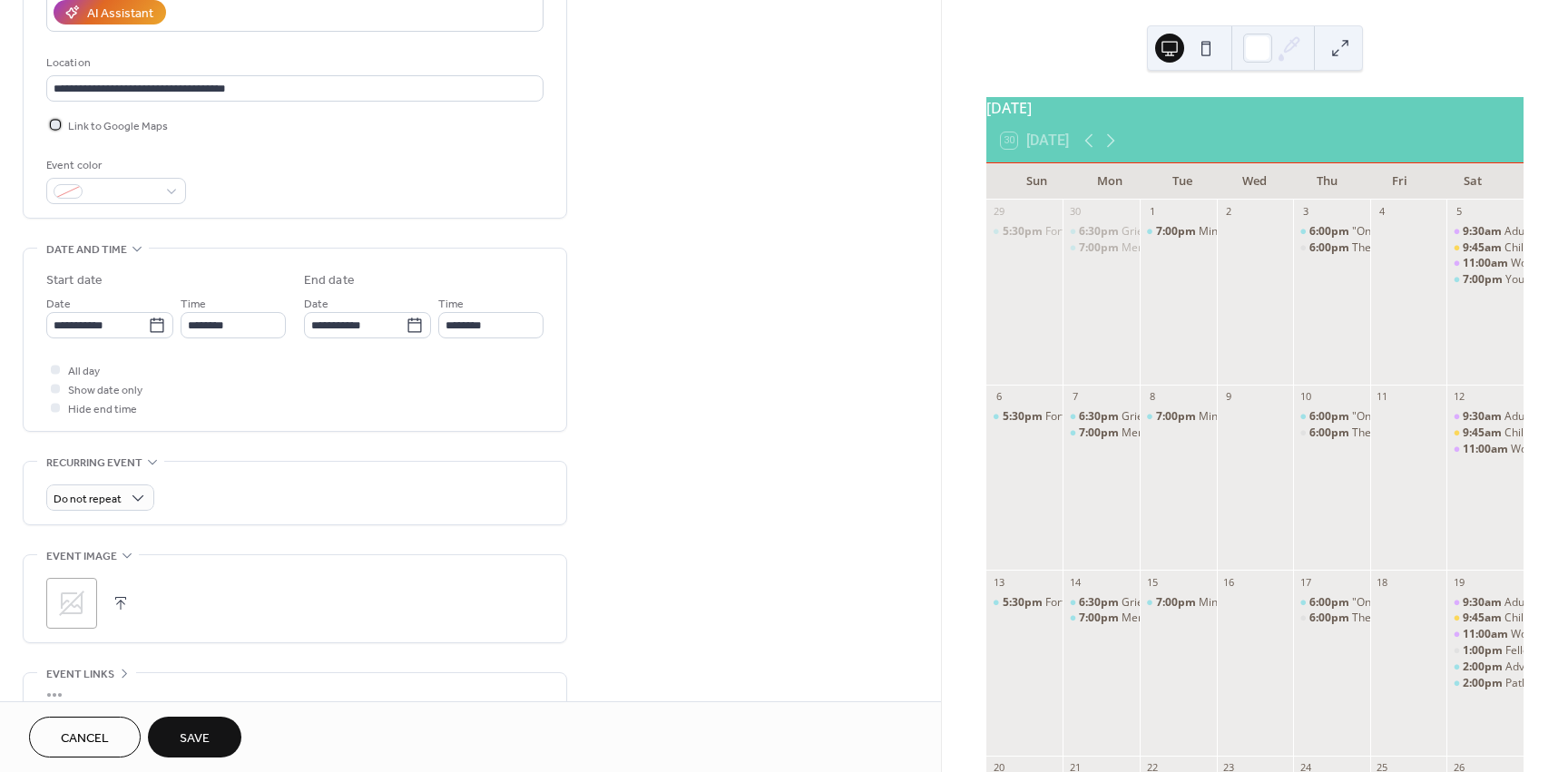 scroll, scrollTop: 344, scrollLeft: 0, axis: vertical 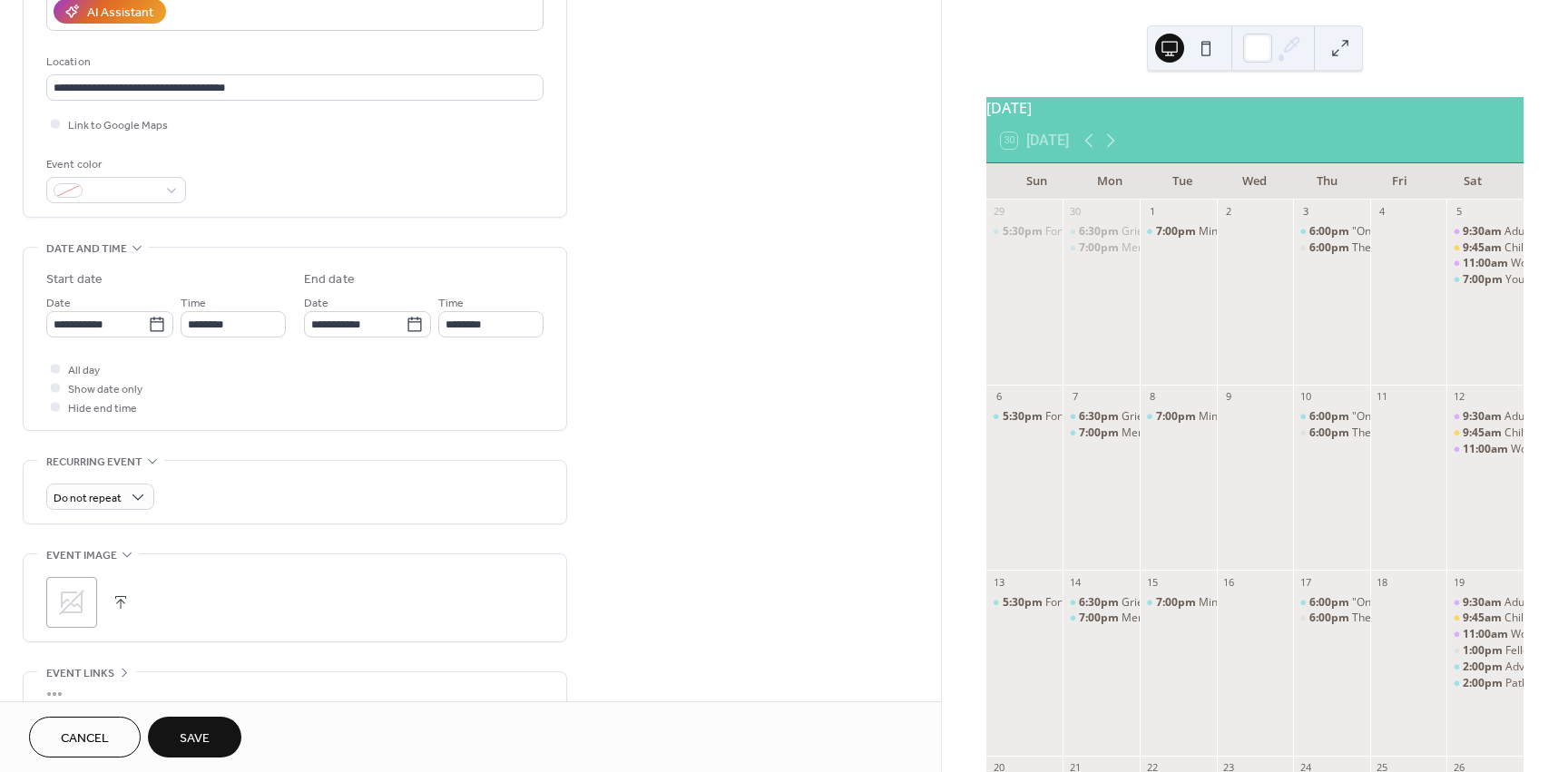 click on ";" at bounding box center (72, 602) 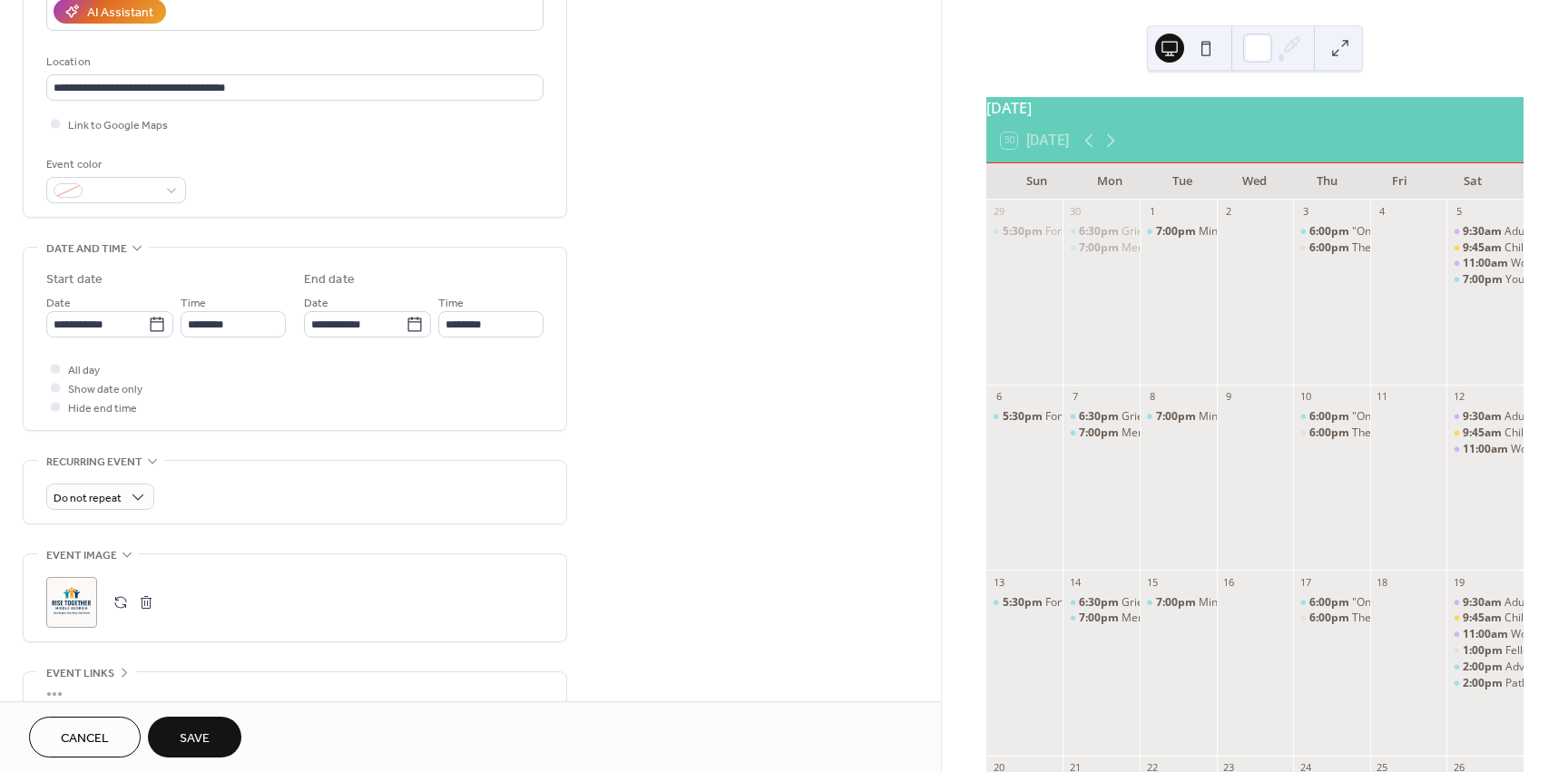 click on "Save" at bounding box center [194, 738] 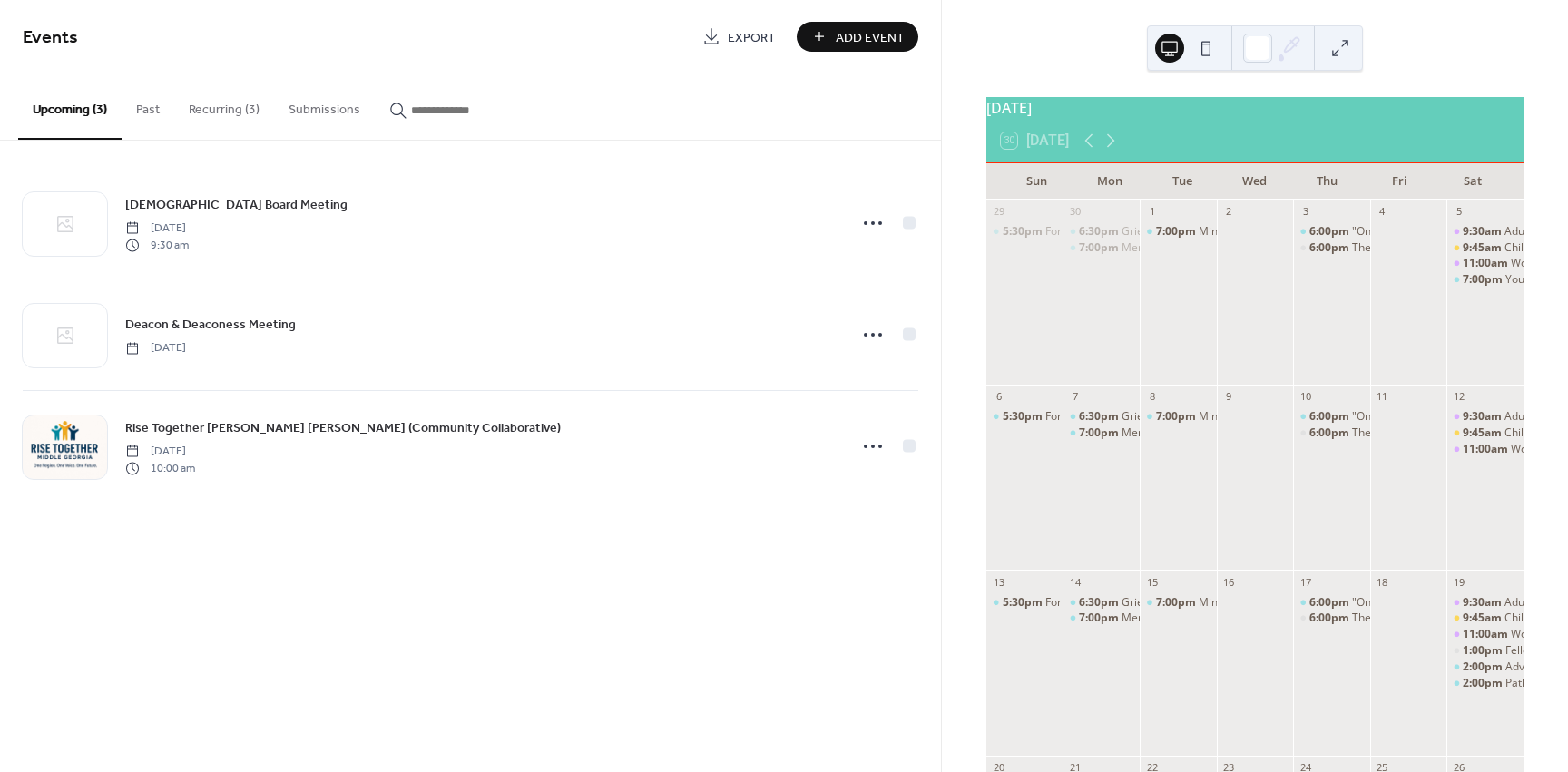 click on "Add Event" at bounding box center [870, 37] 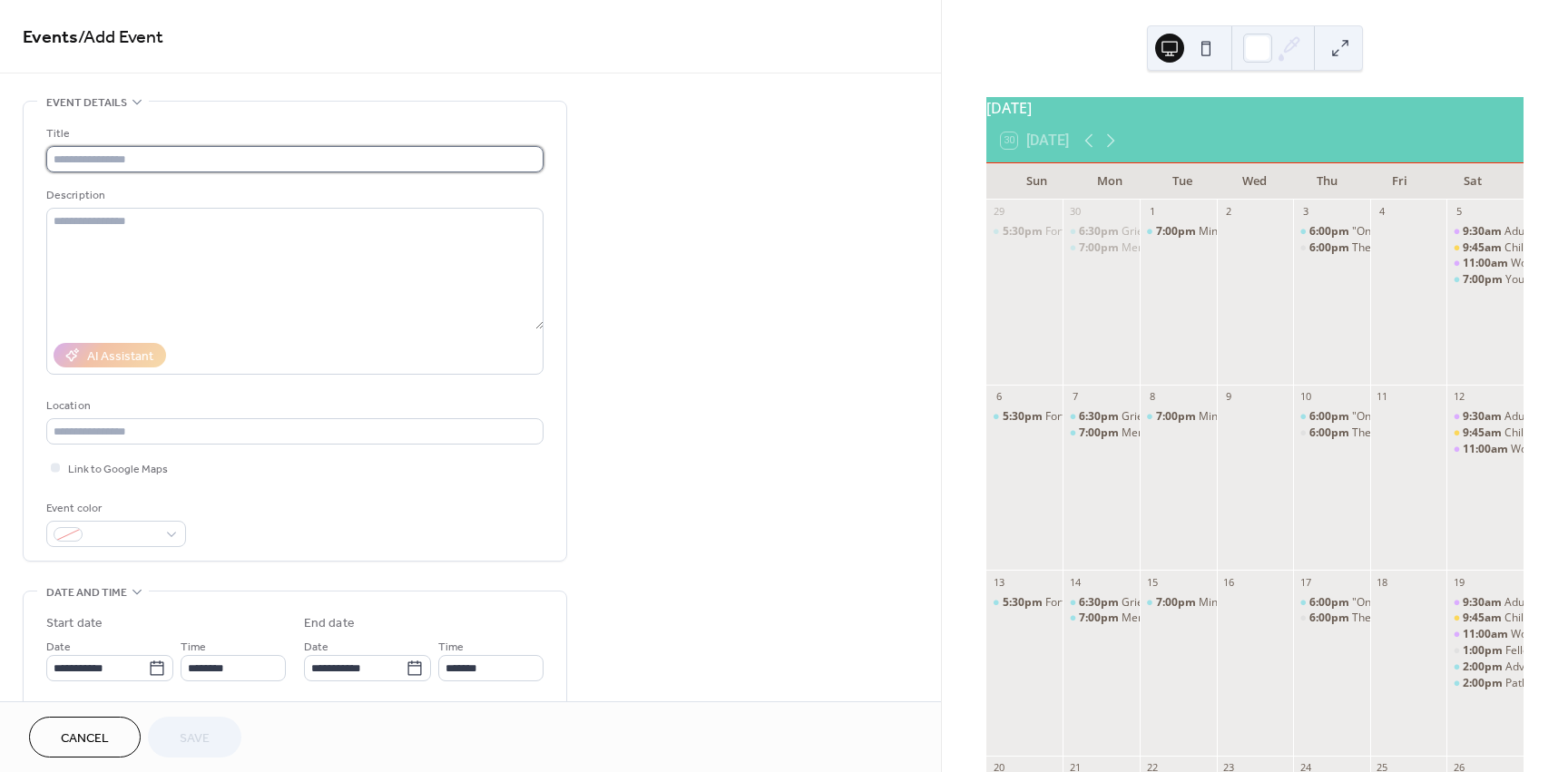 click at bounding box center [295, 159] 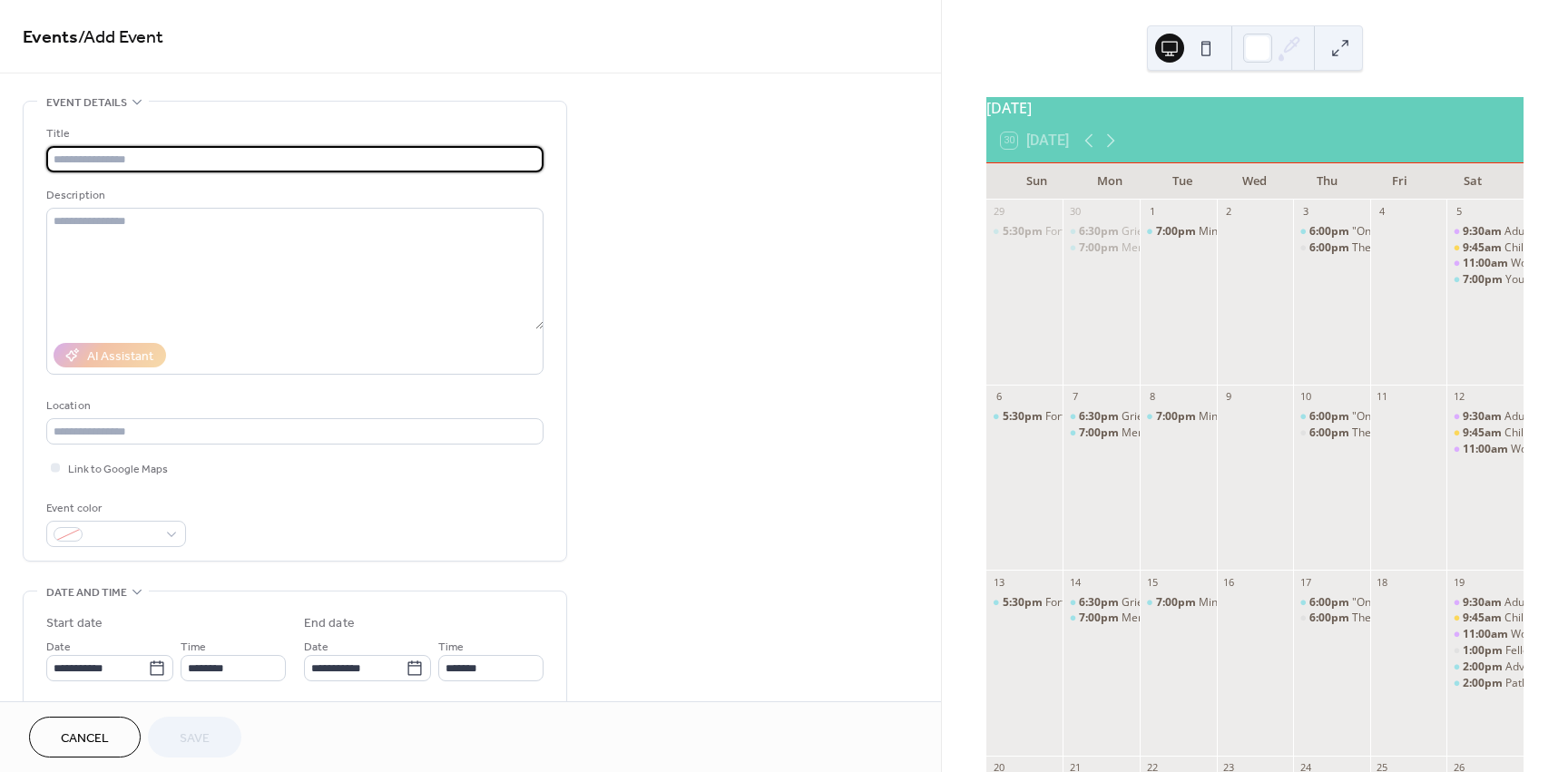 paste on "**********" 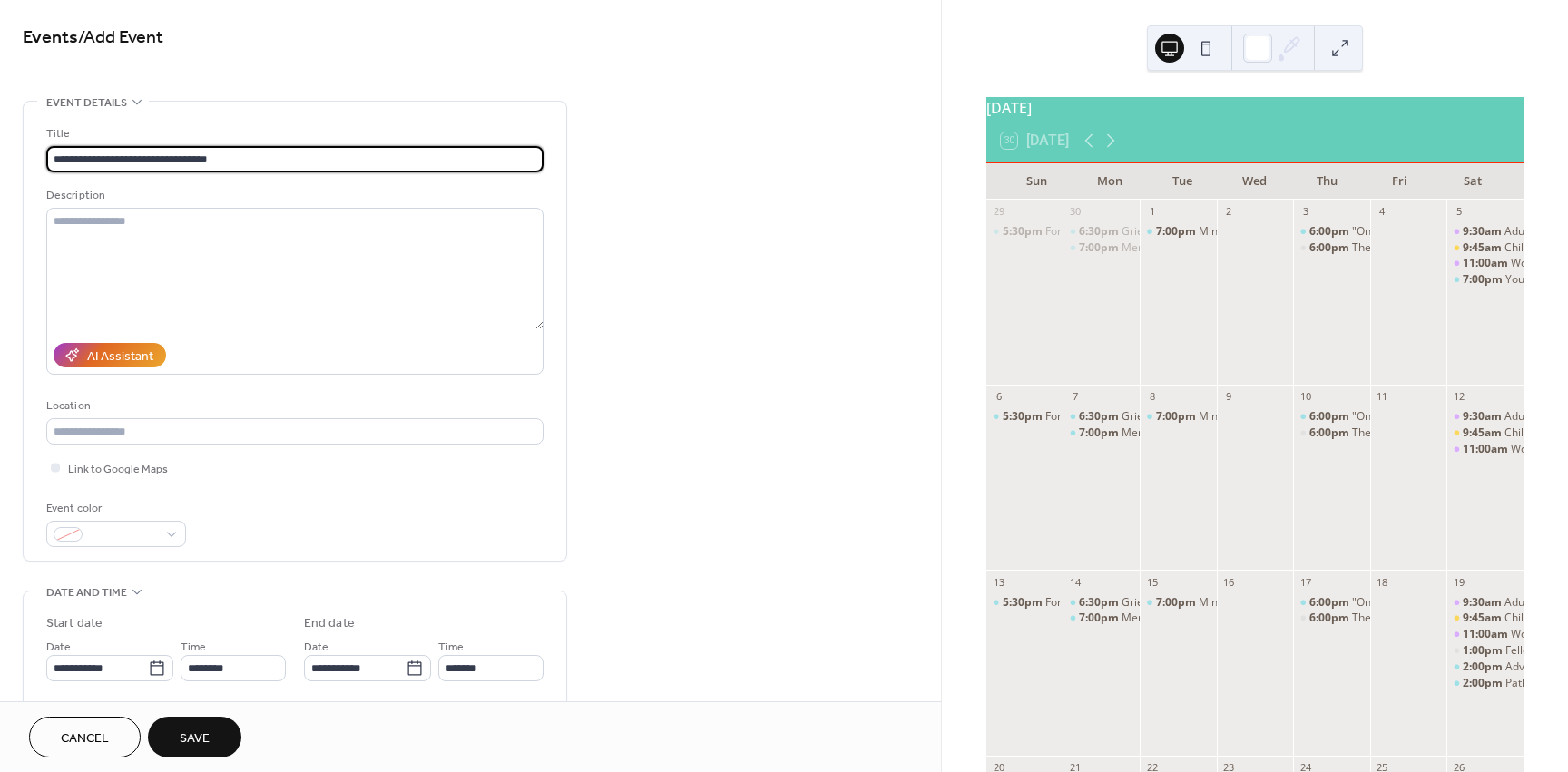 type on "**********" 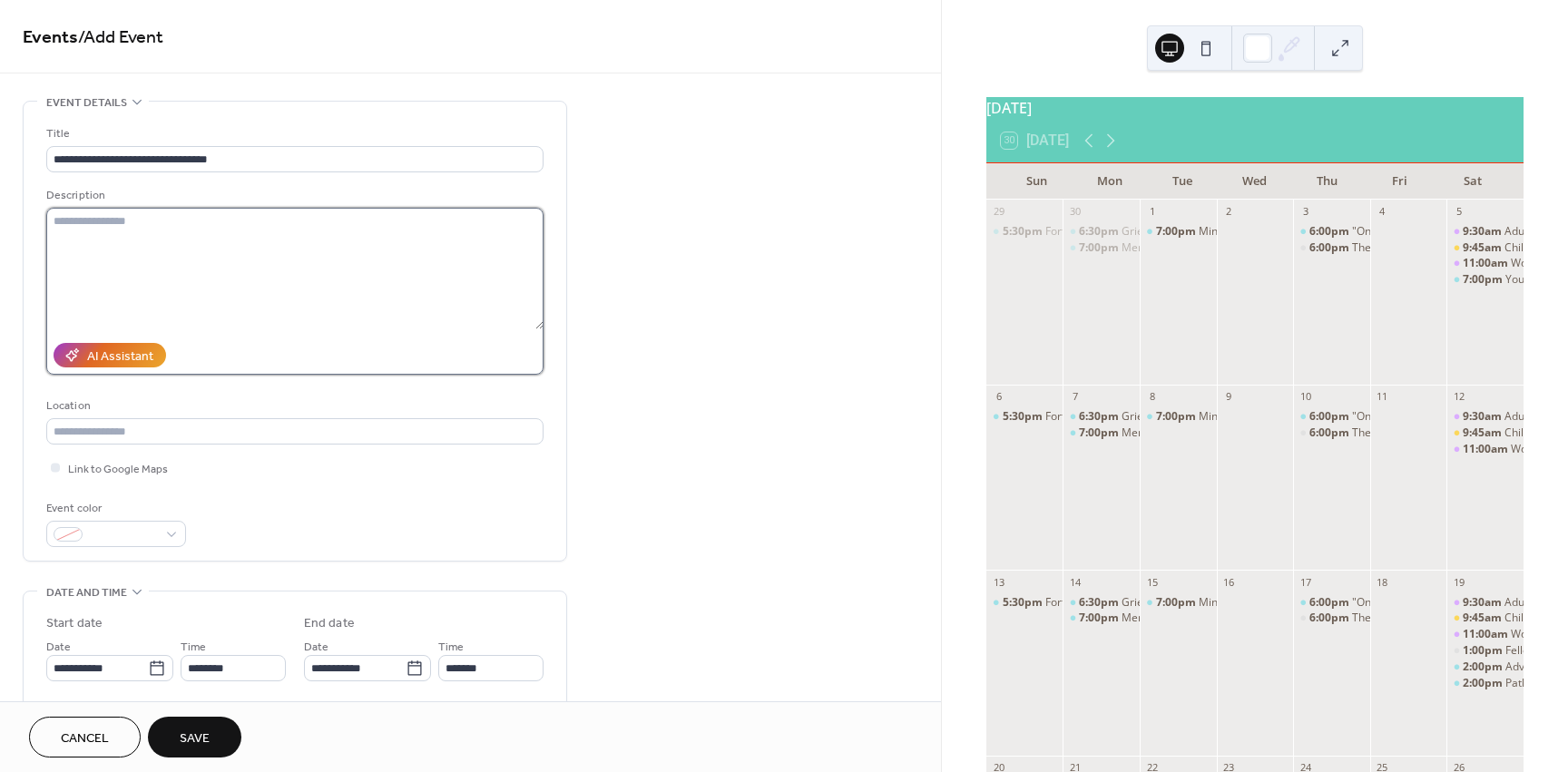 click at bounding box center [295, 269] 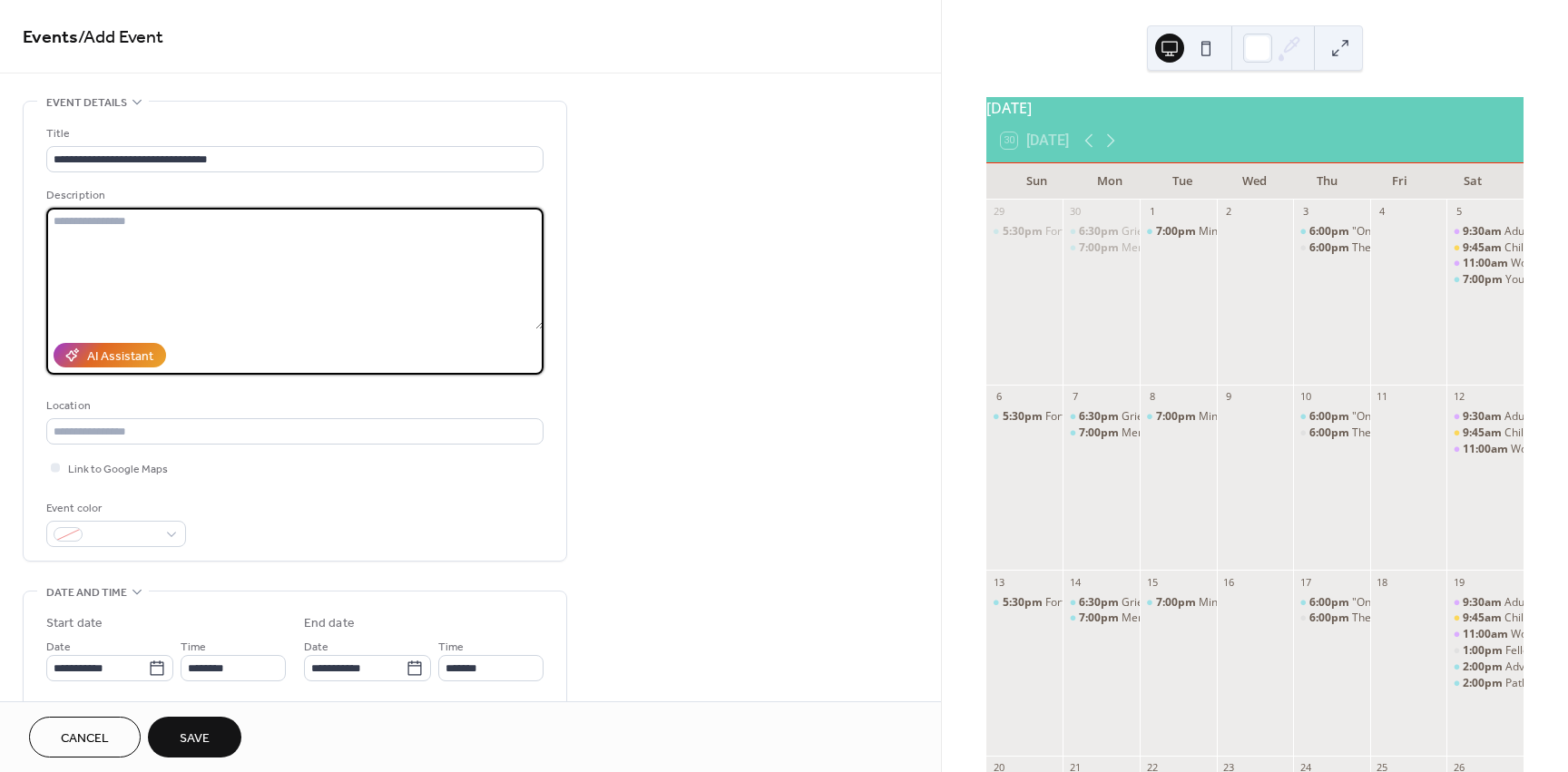 click at bounding box center (295, 269) 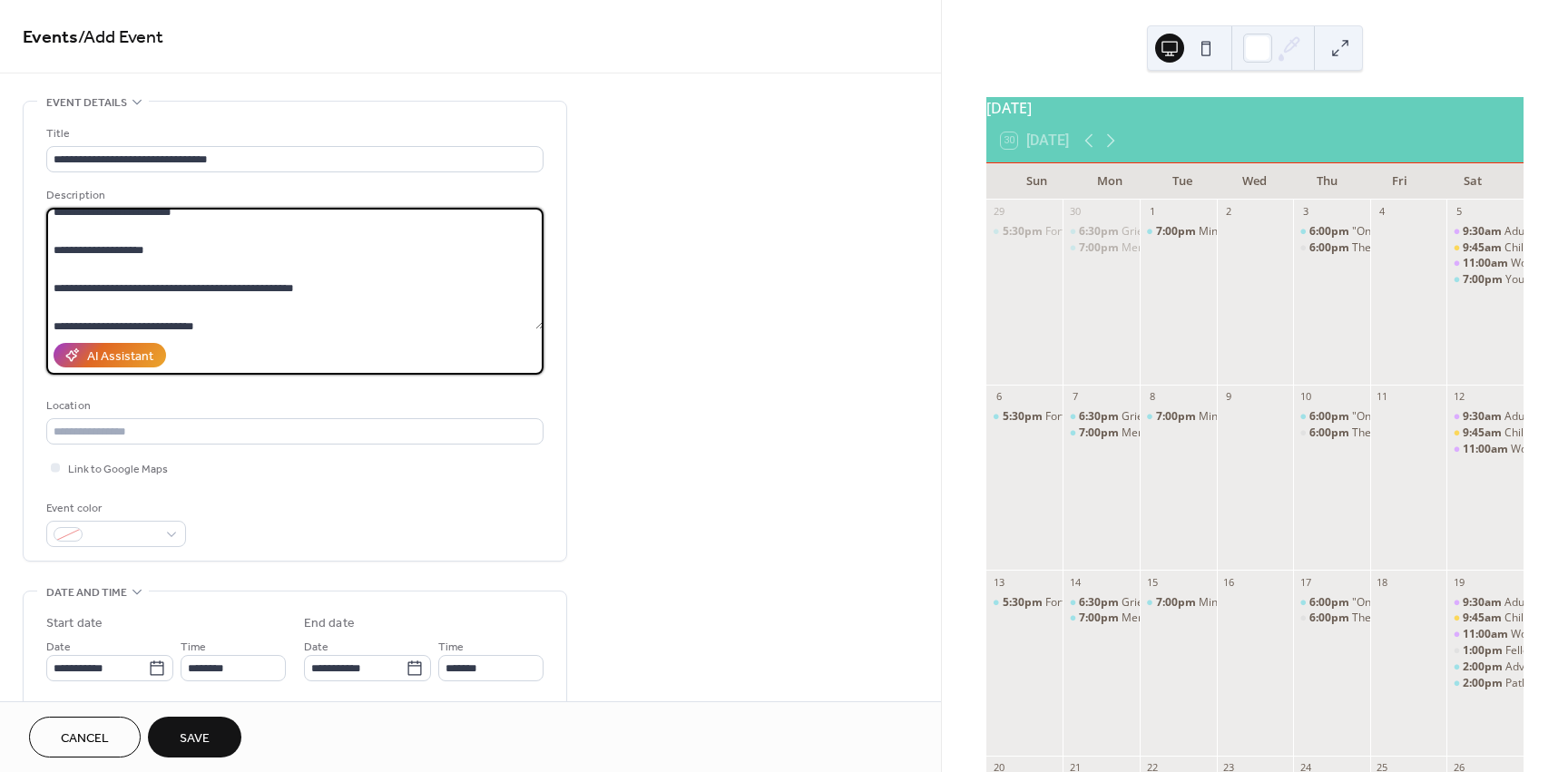 scroll, scrollTop: 133, scrollLeft: 0, axis: vertical 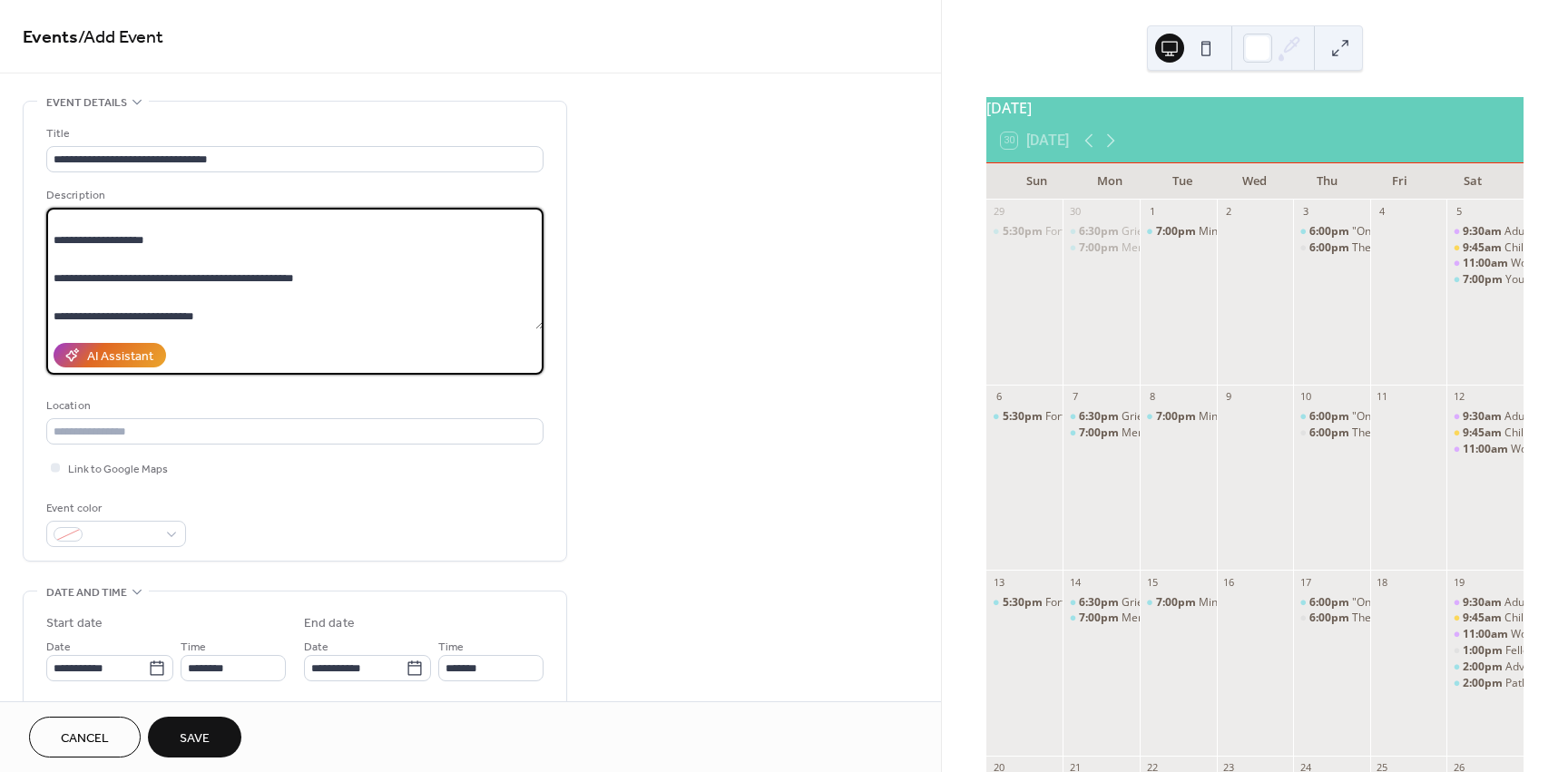 click on "**********" at bounding box center [295, 269] 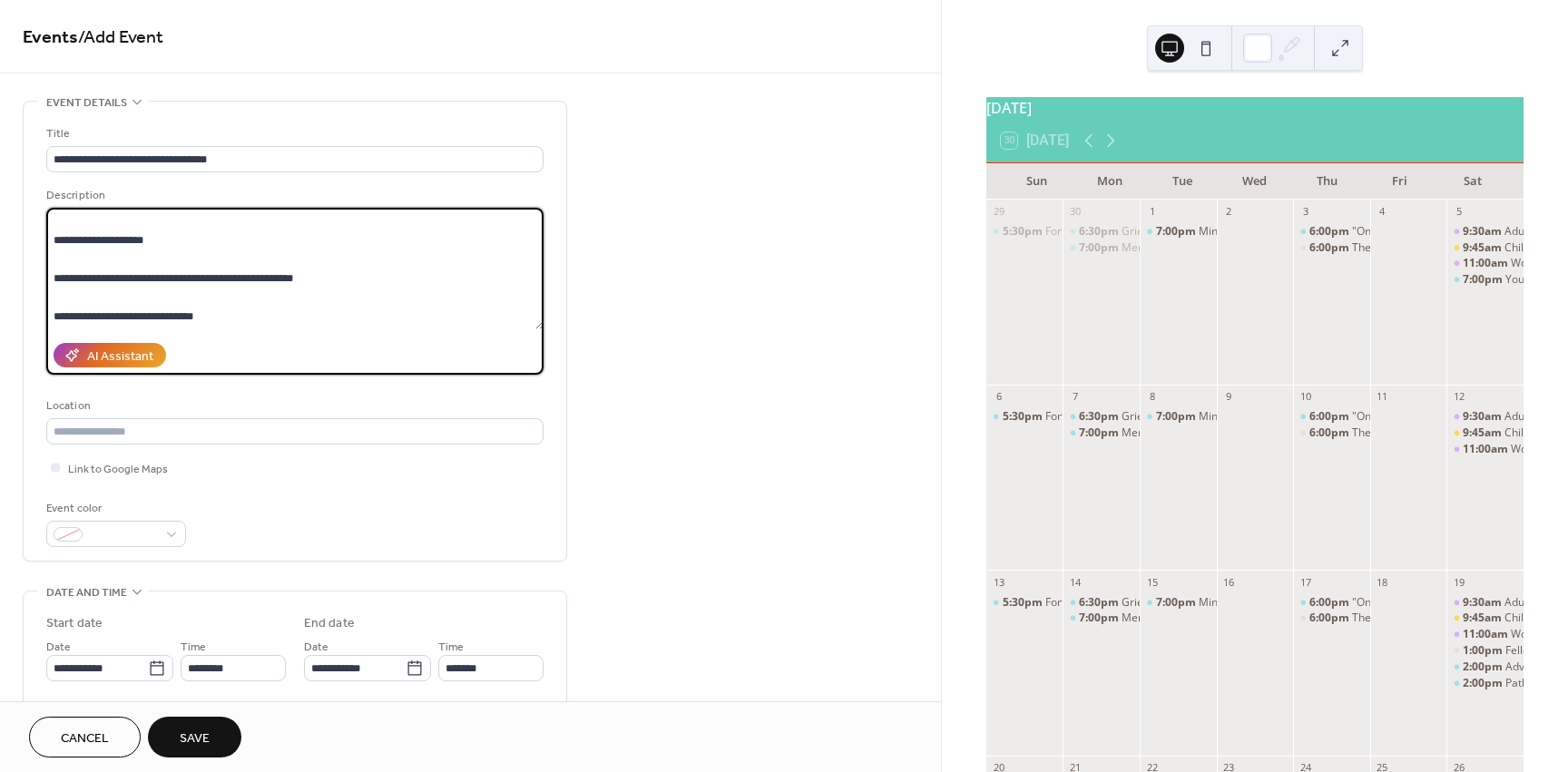type on "**********" 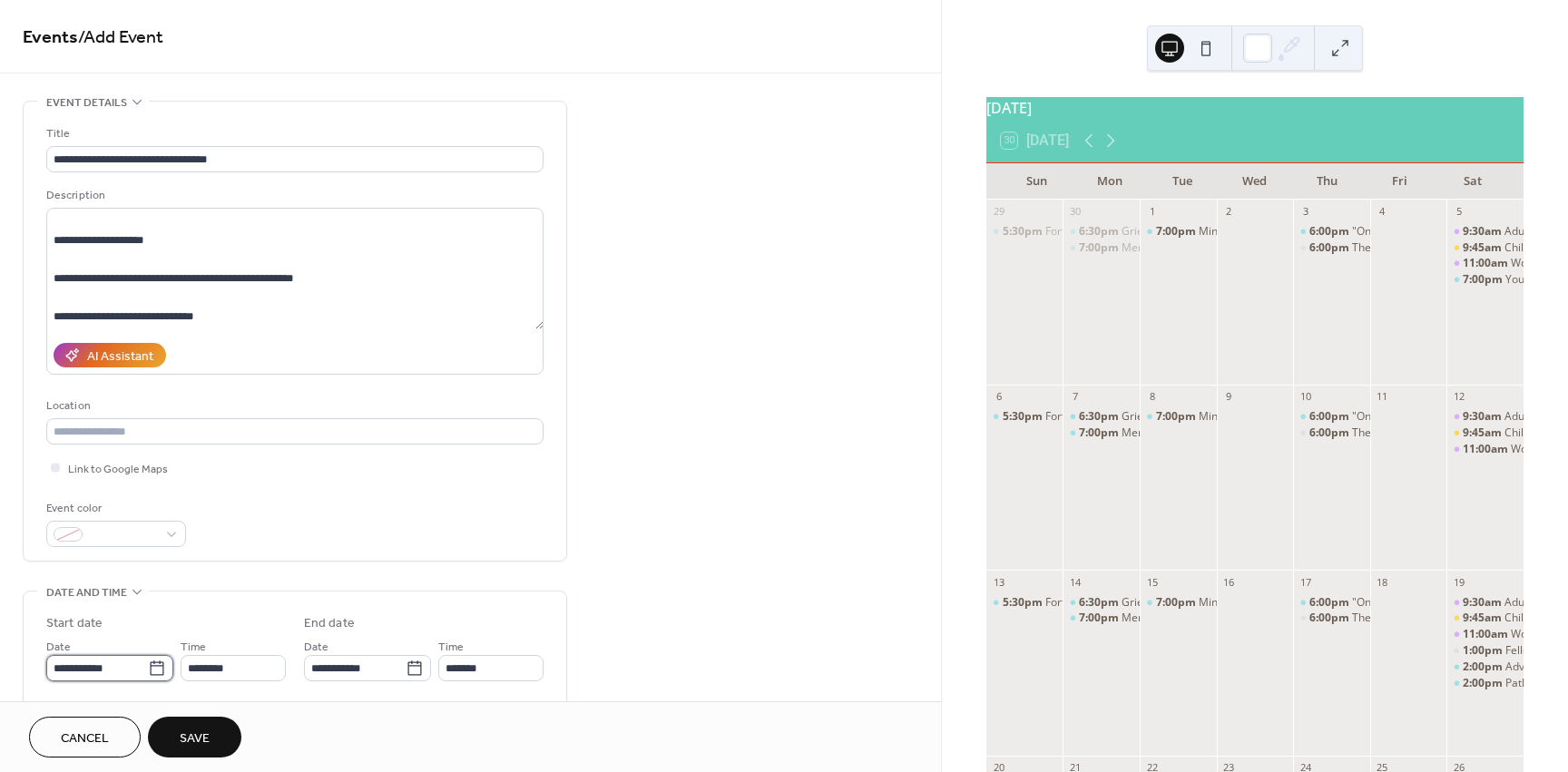 click on "**********" at bounding box center [97, 668] 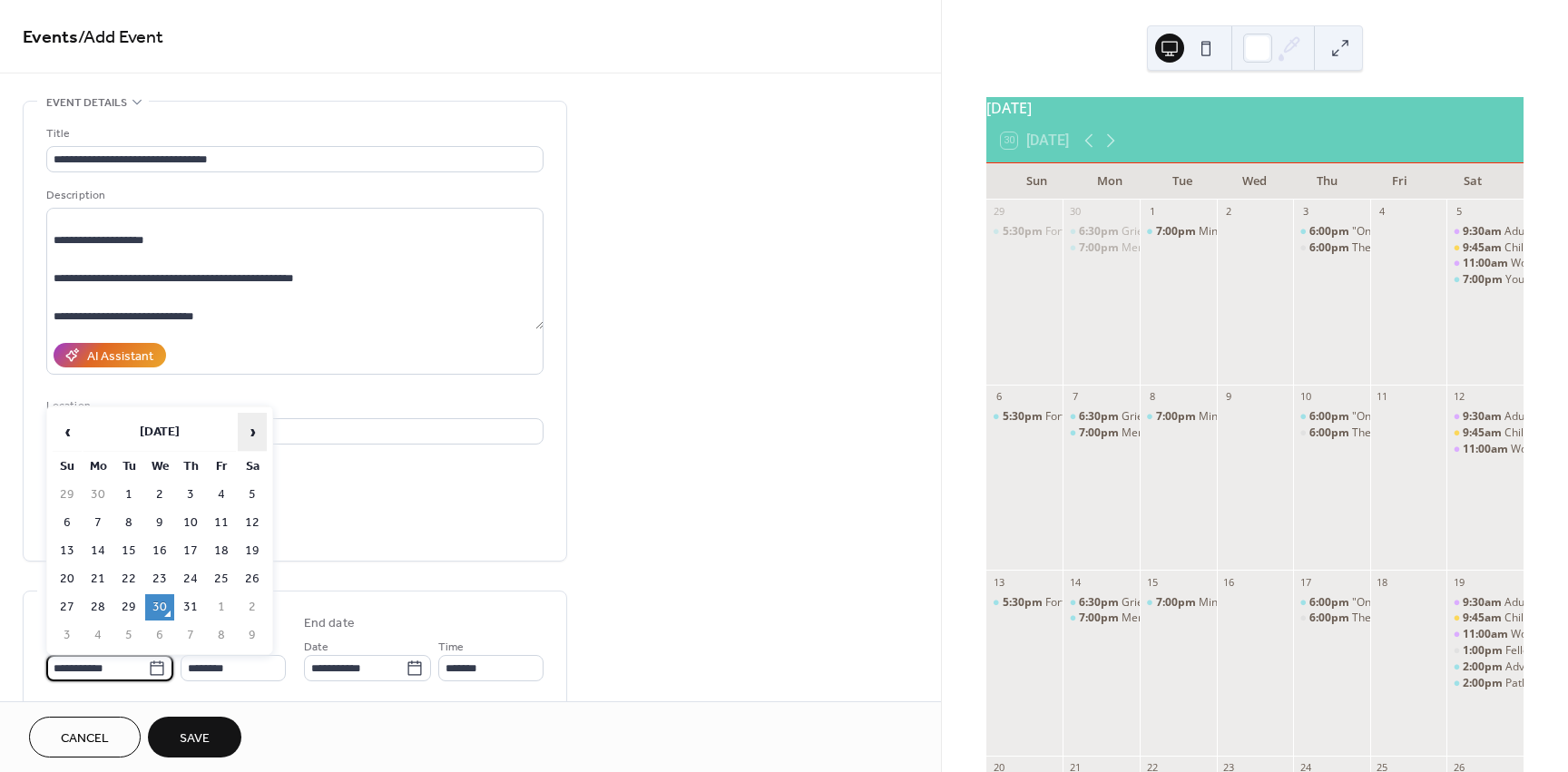 click on "›" at bounding box center (252, 432) 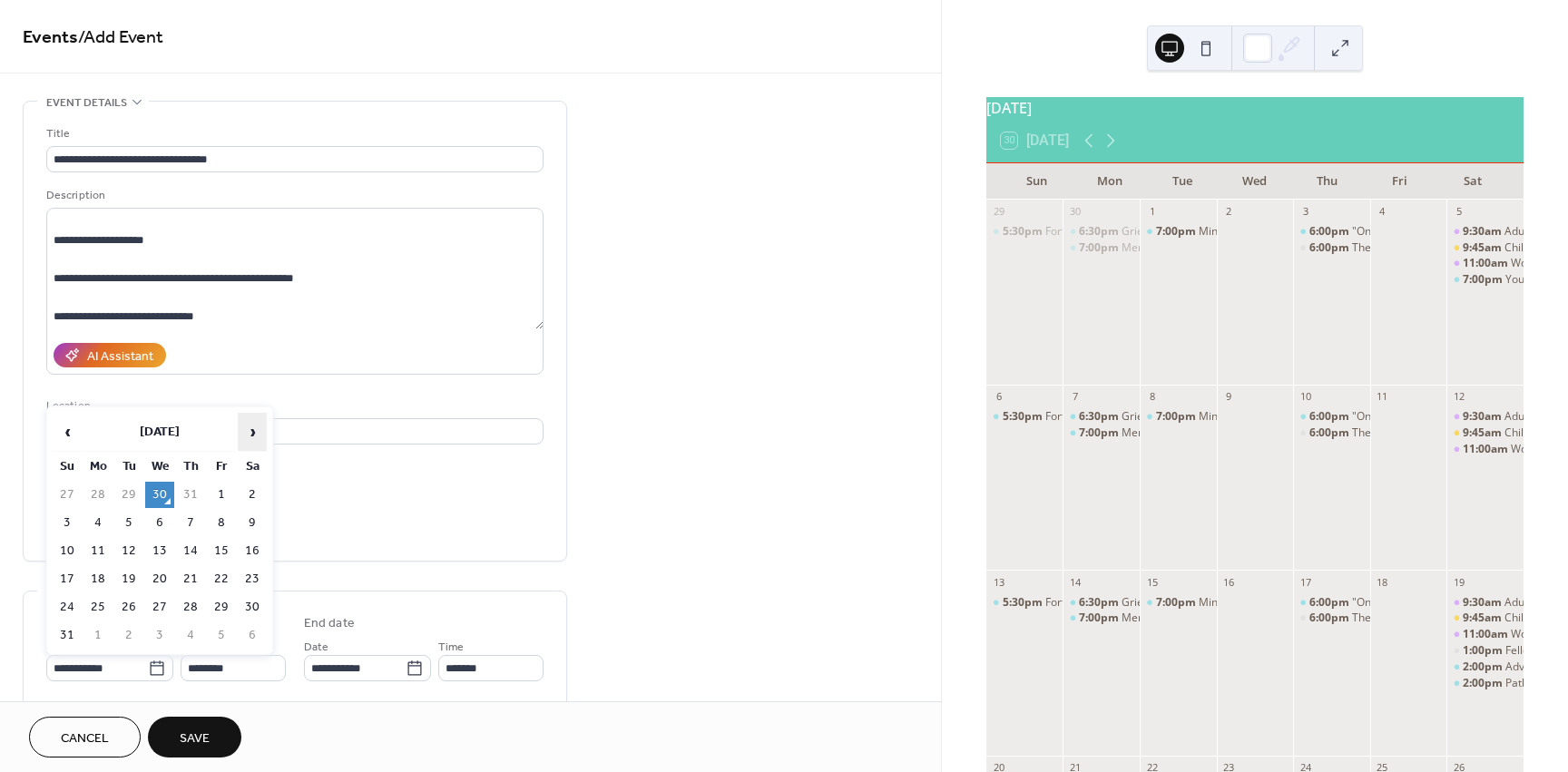 click on "›" at bounding box center [252, 432] 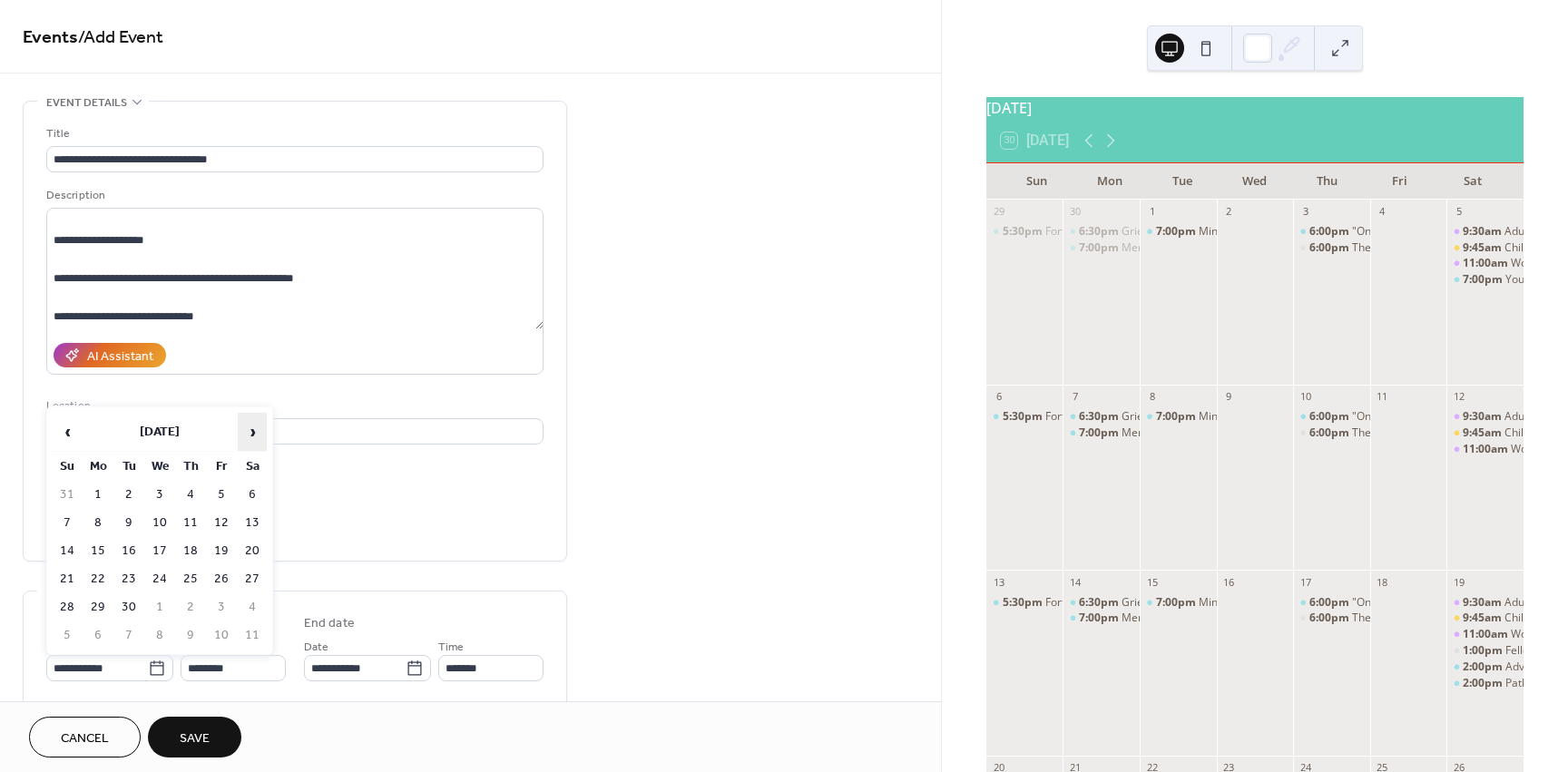 click on "›" at bounding box center [252, 432] 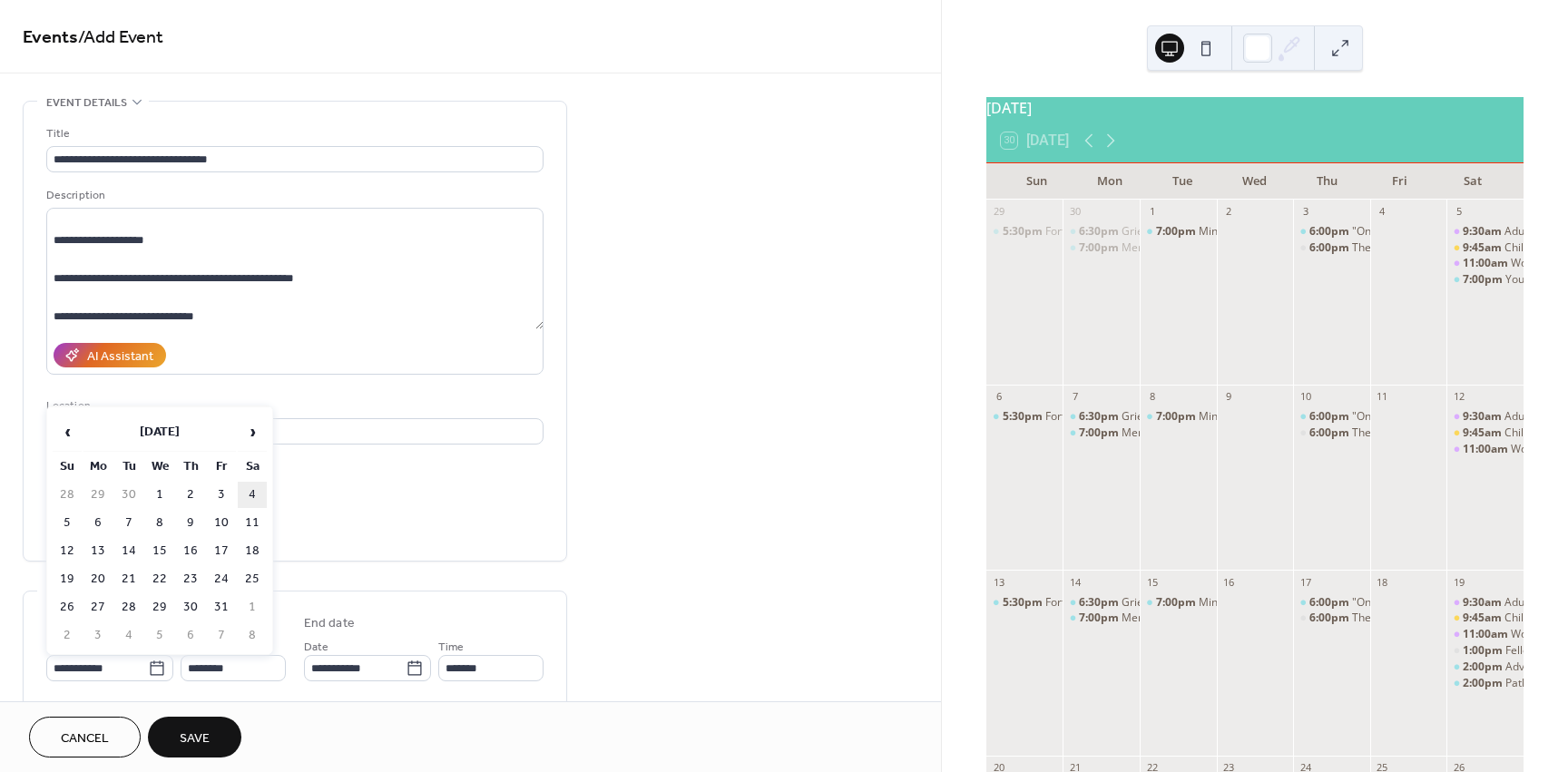 click on "4" at bounding box center (252, 494) 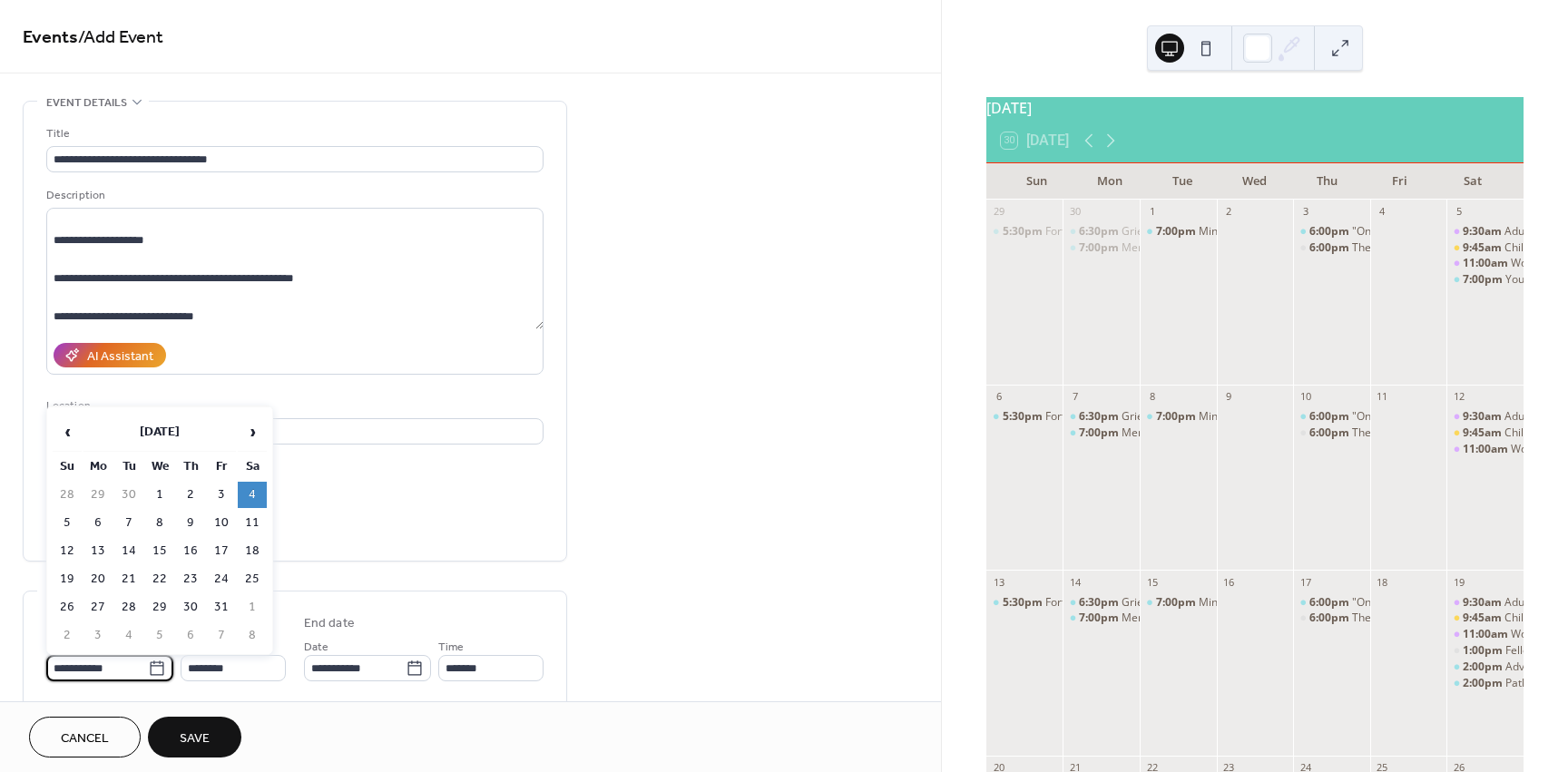 click on "**********" at bounding box center (97, 668) 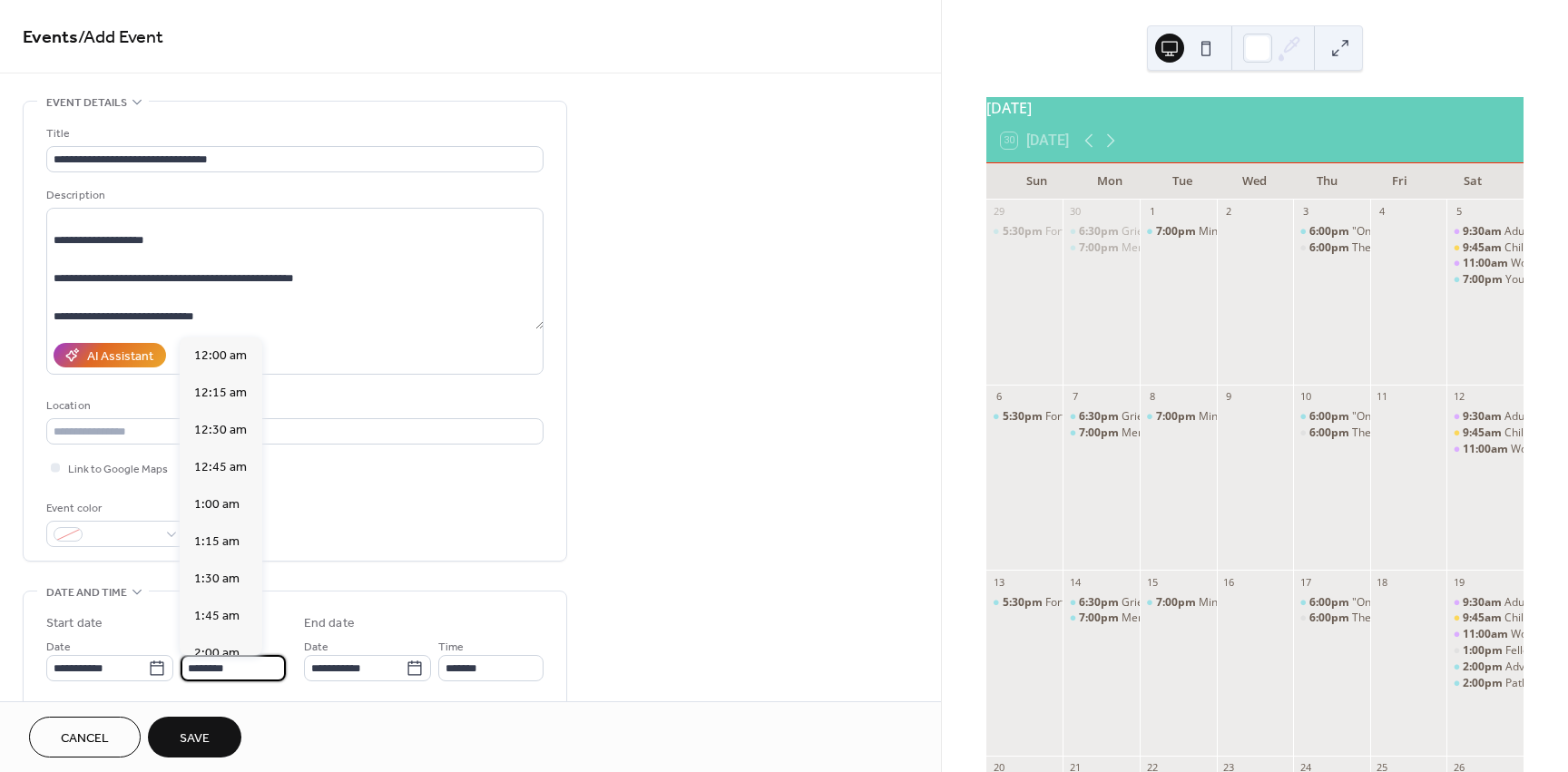 click on "********" at bounding box center [233, 668] 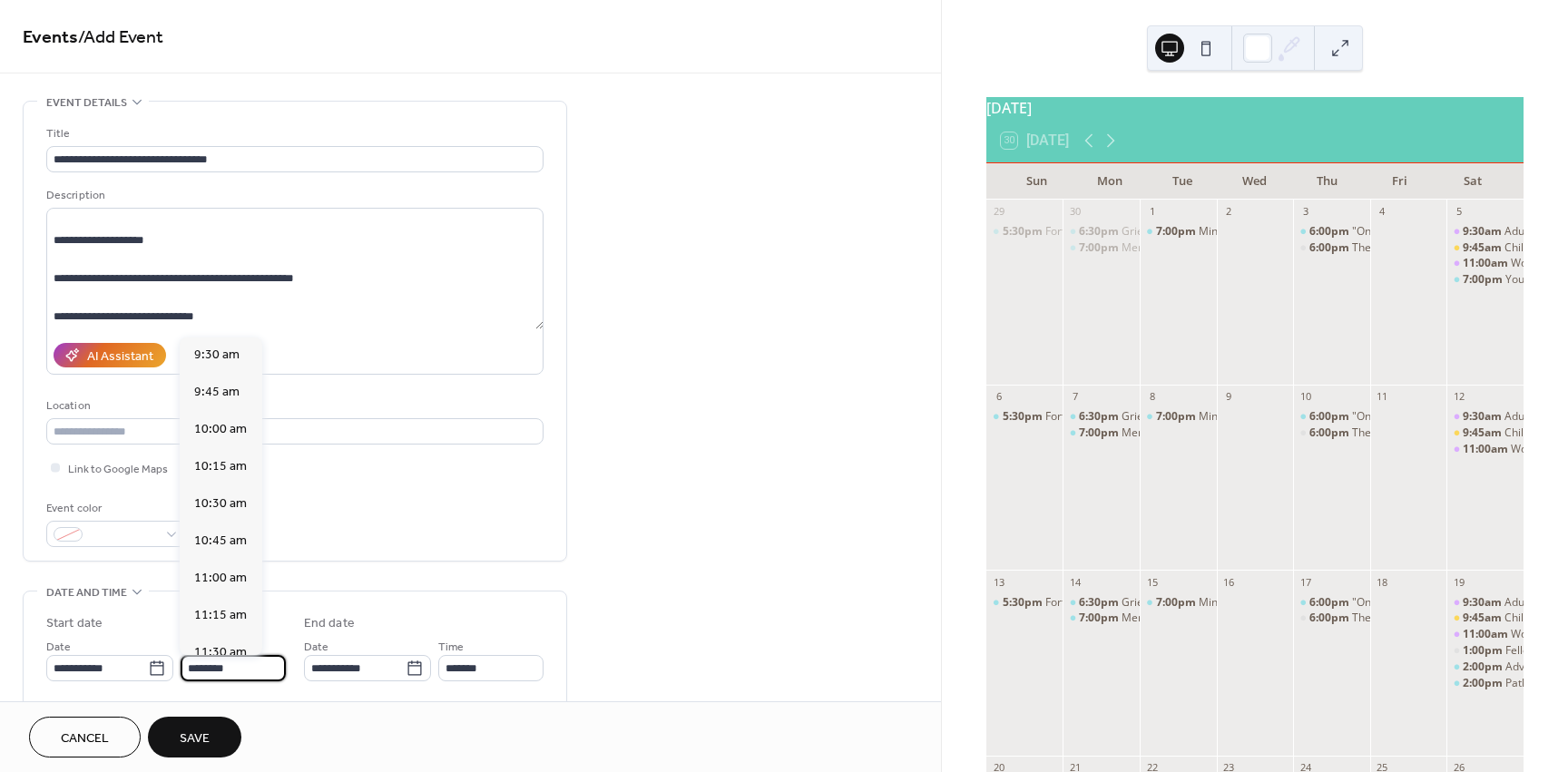 scroll, scrollTop: 1413, scrollLeft: 0, axis: vertical 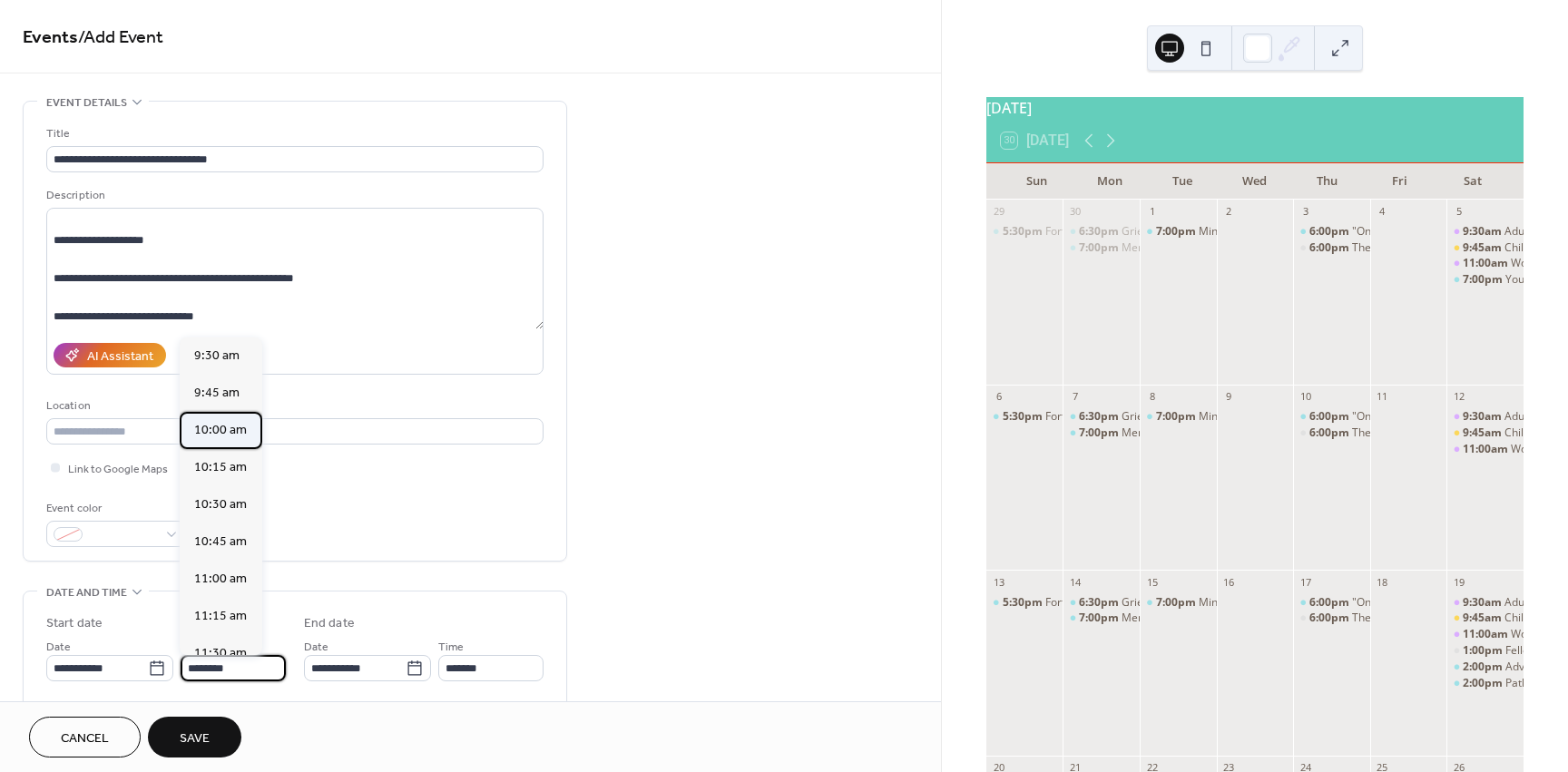 click on "10:00 am" at bounding box center (220, 430) 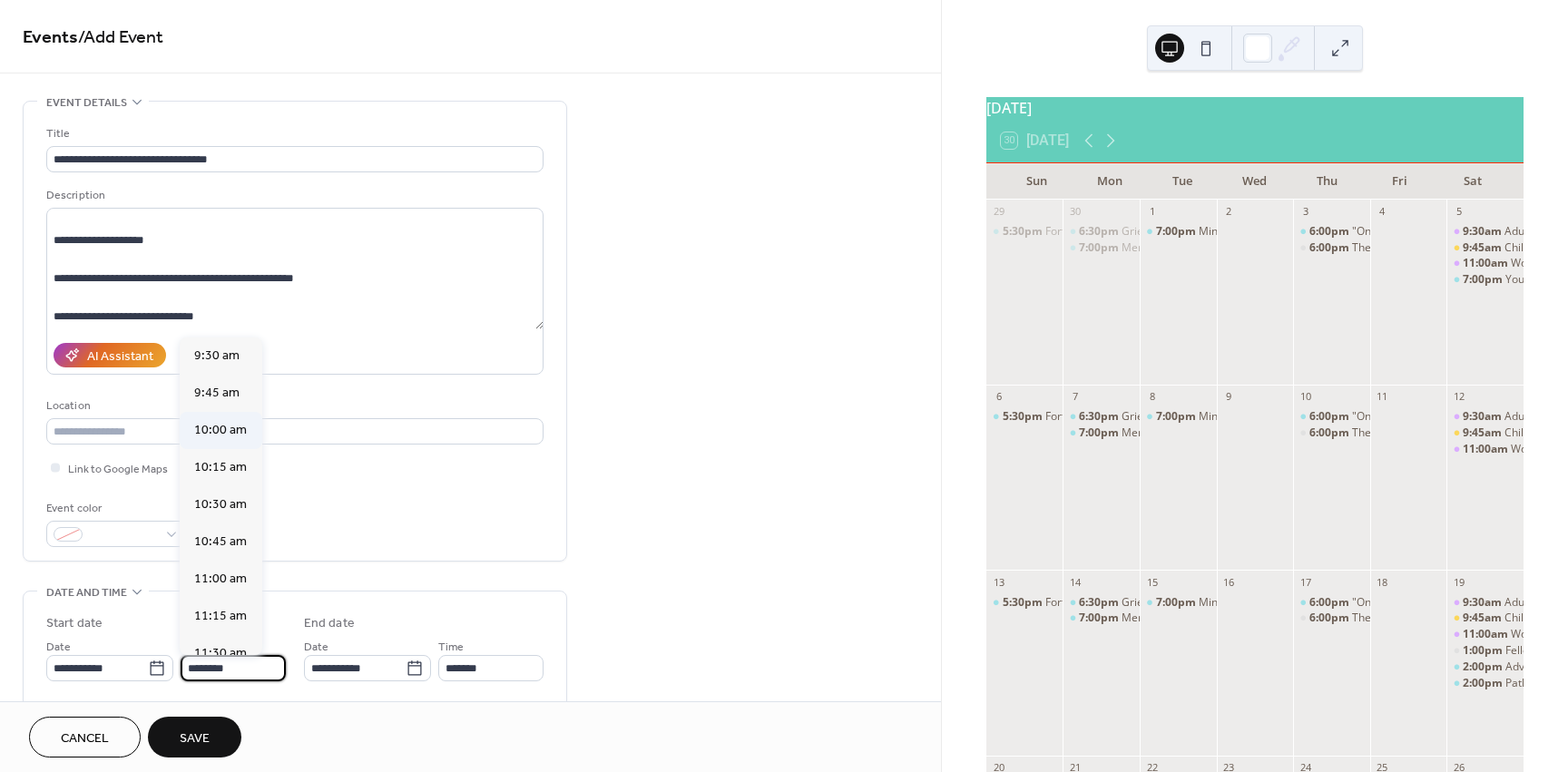 type on "********" 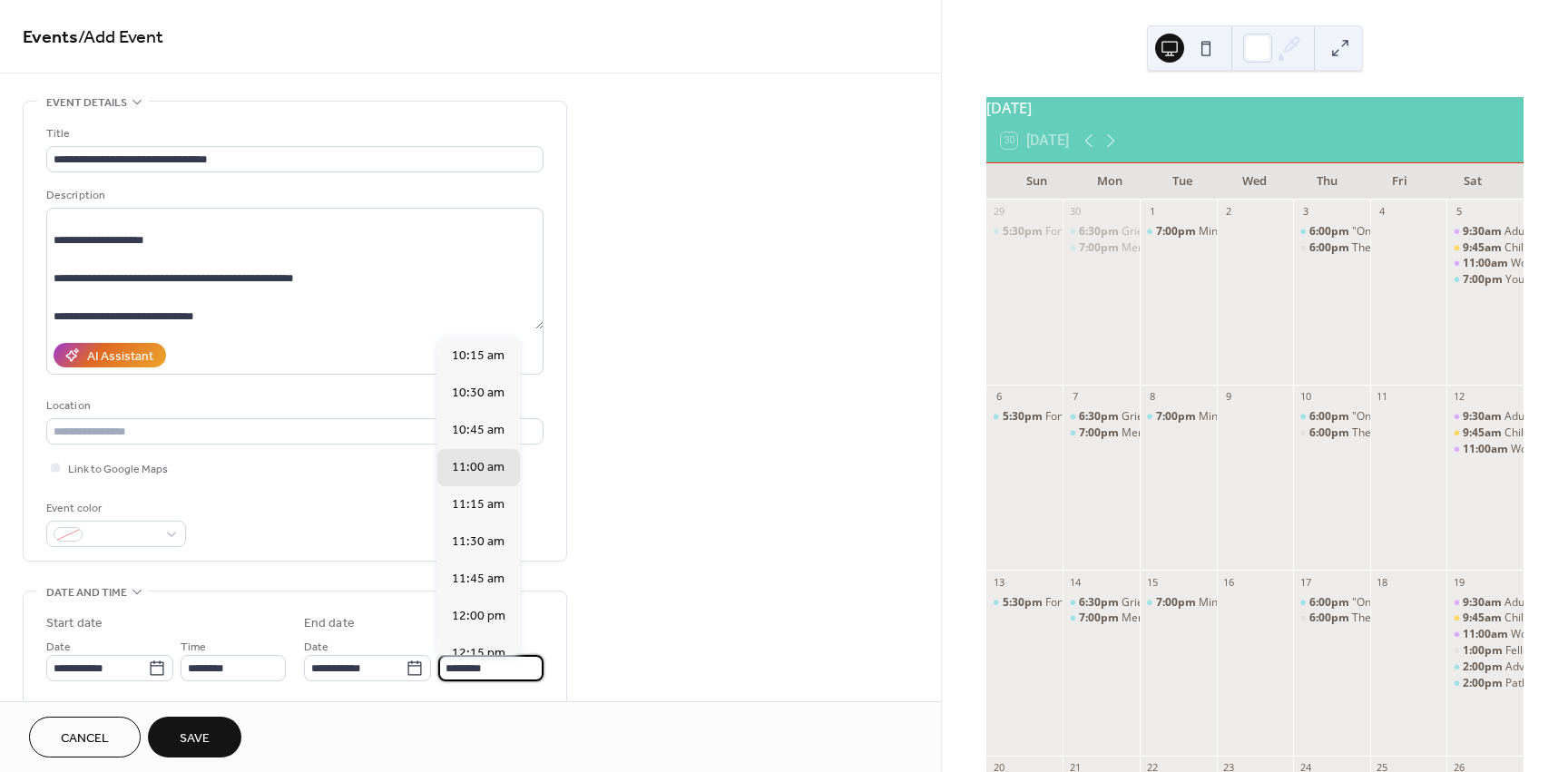 click on "********" at bounding box center (491, 668) 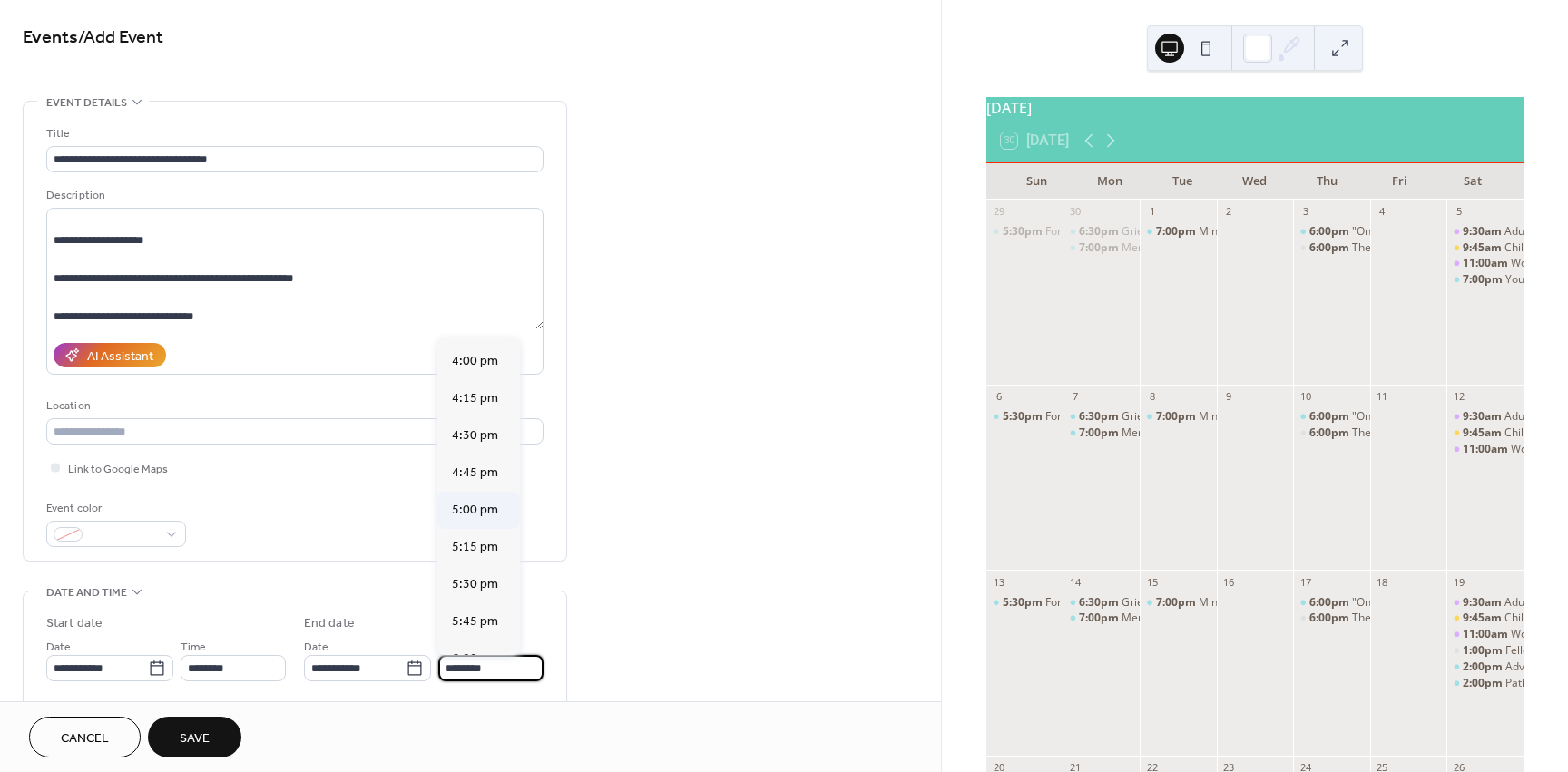 scroll, scrollTop: 848, scrollLeft: 0, axis: vertical 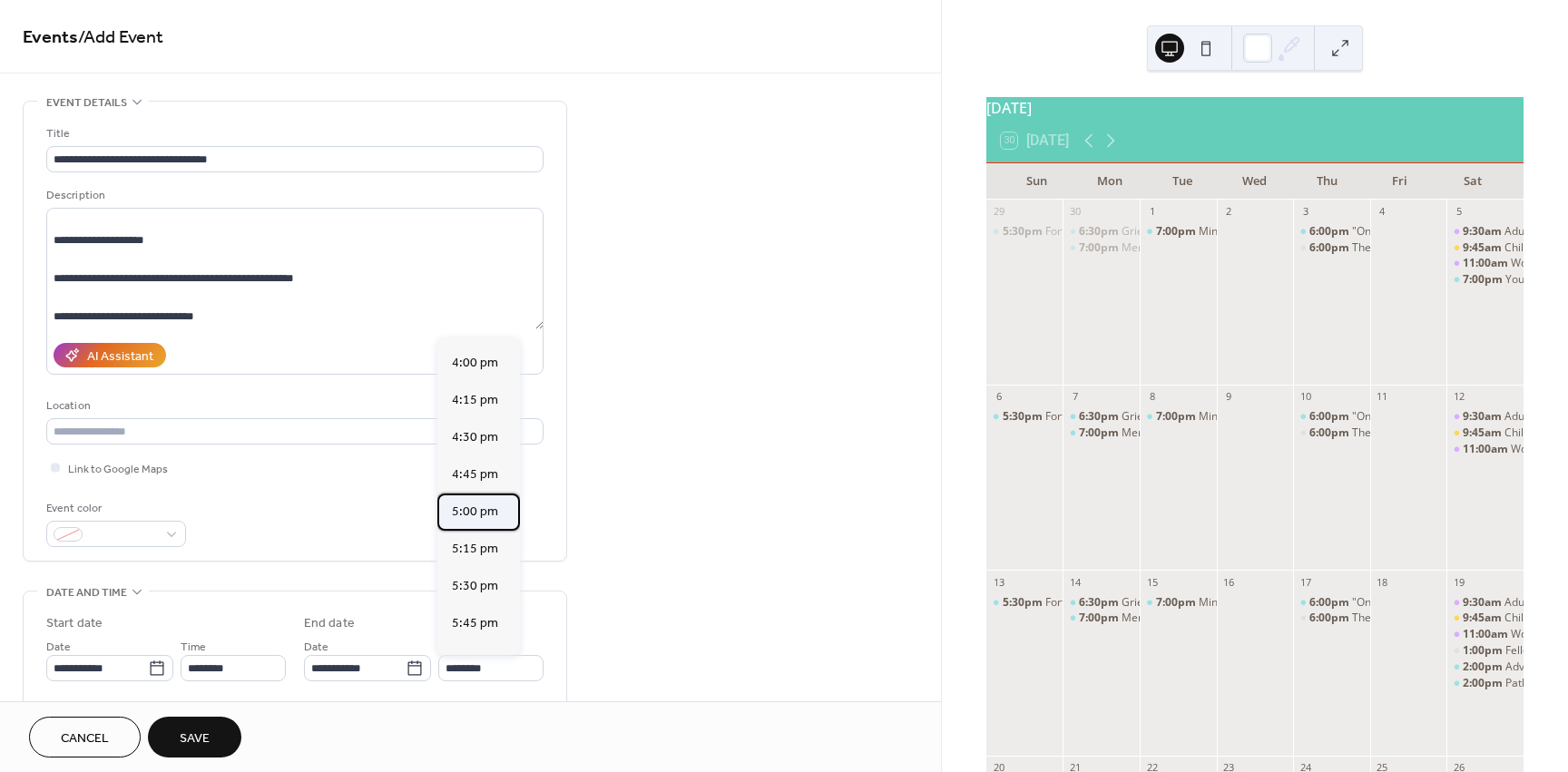 click on "5:00 pm" at bounding box center (475, 512) 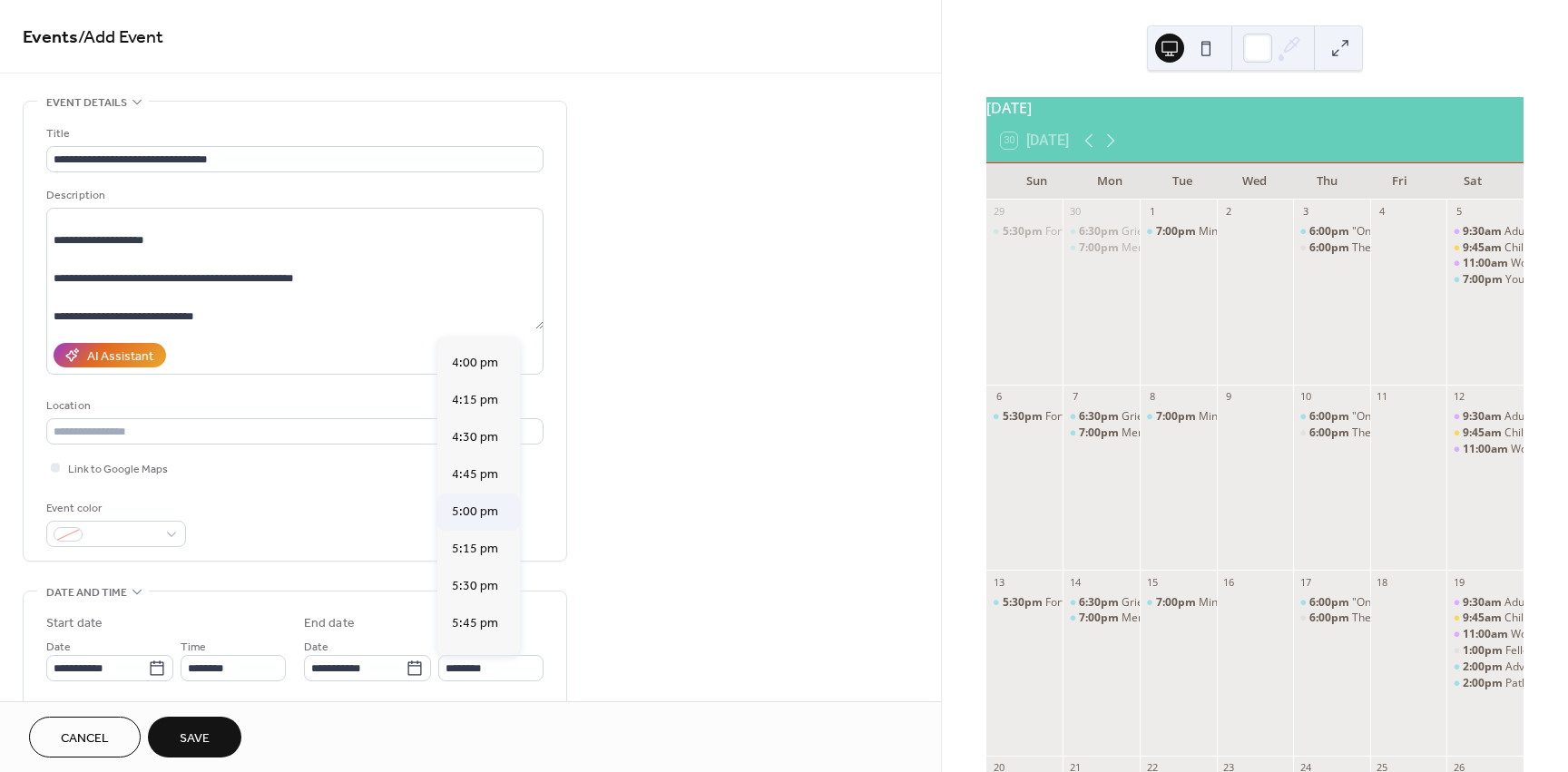 type on "*******" 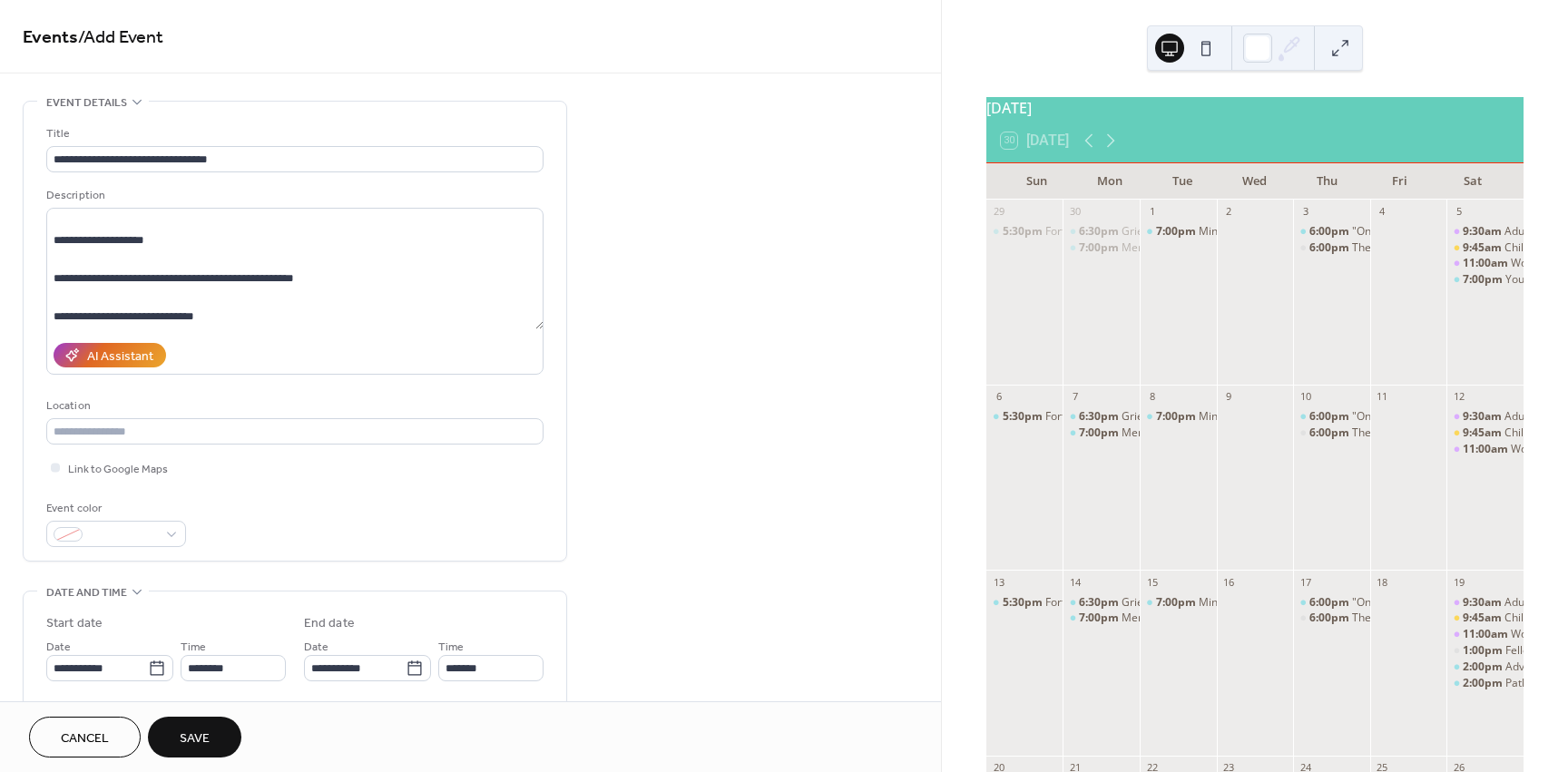 click on "**********" at bounding box center [470, 683] 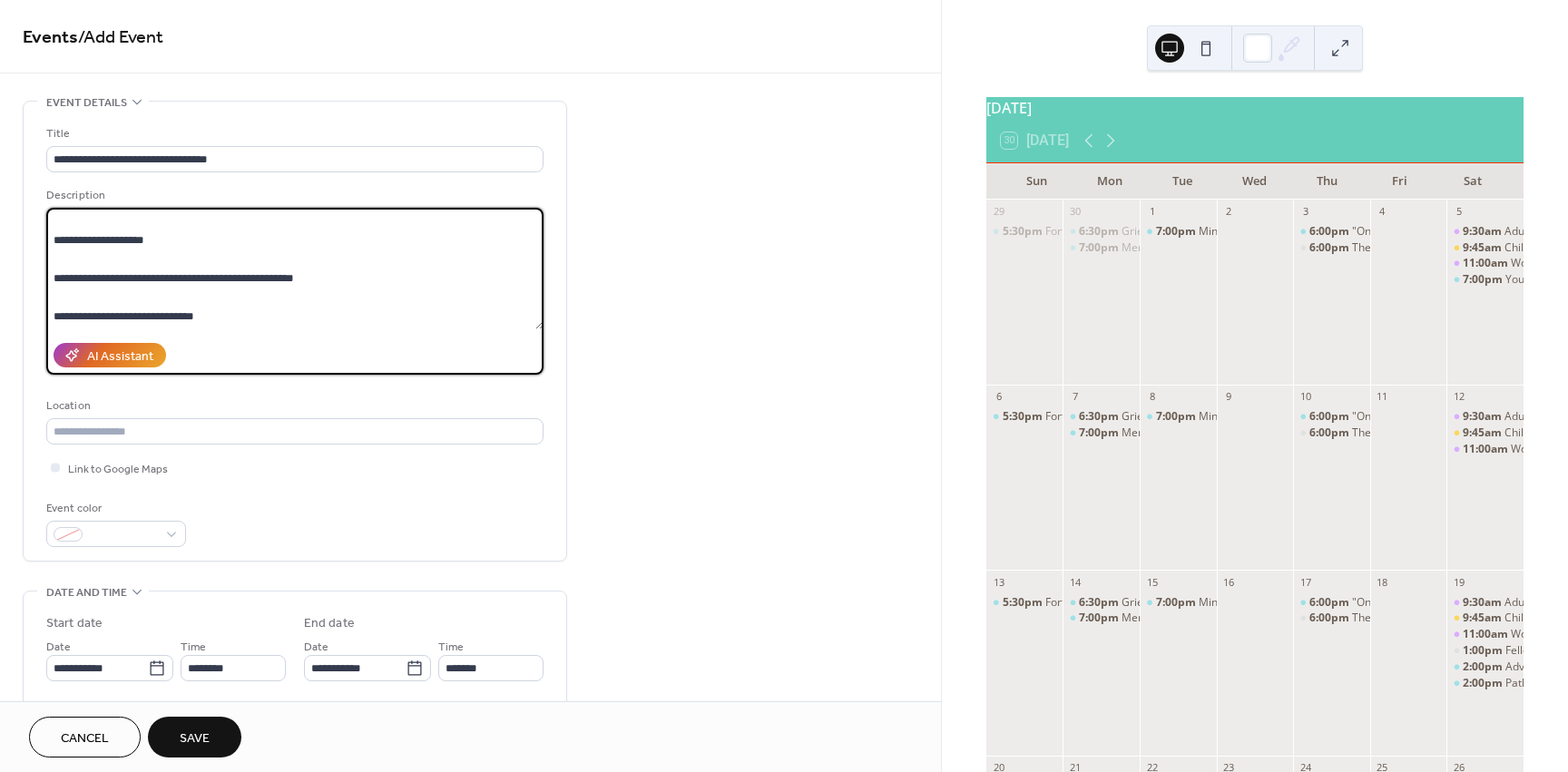 drag, startPoint x: 193, startPoint y: 286, endPoint x: 114, endPoint y: 279, distance: 79.30952 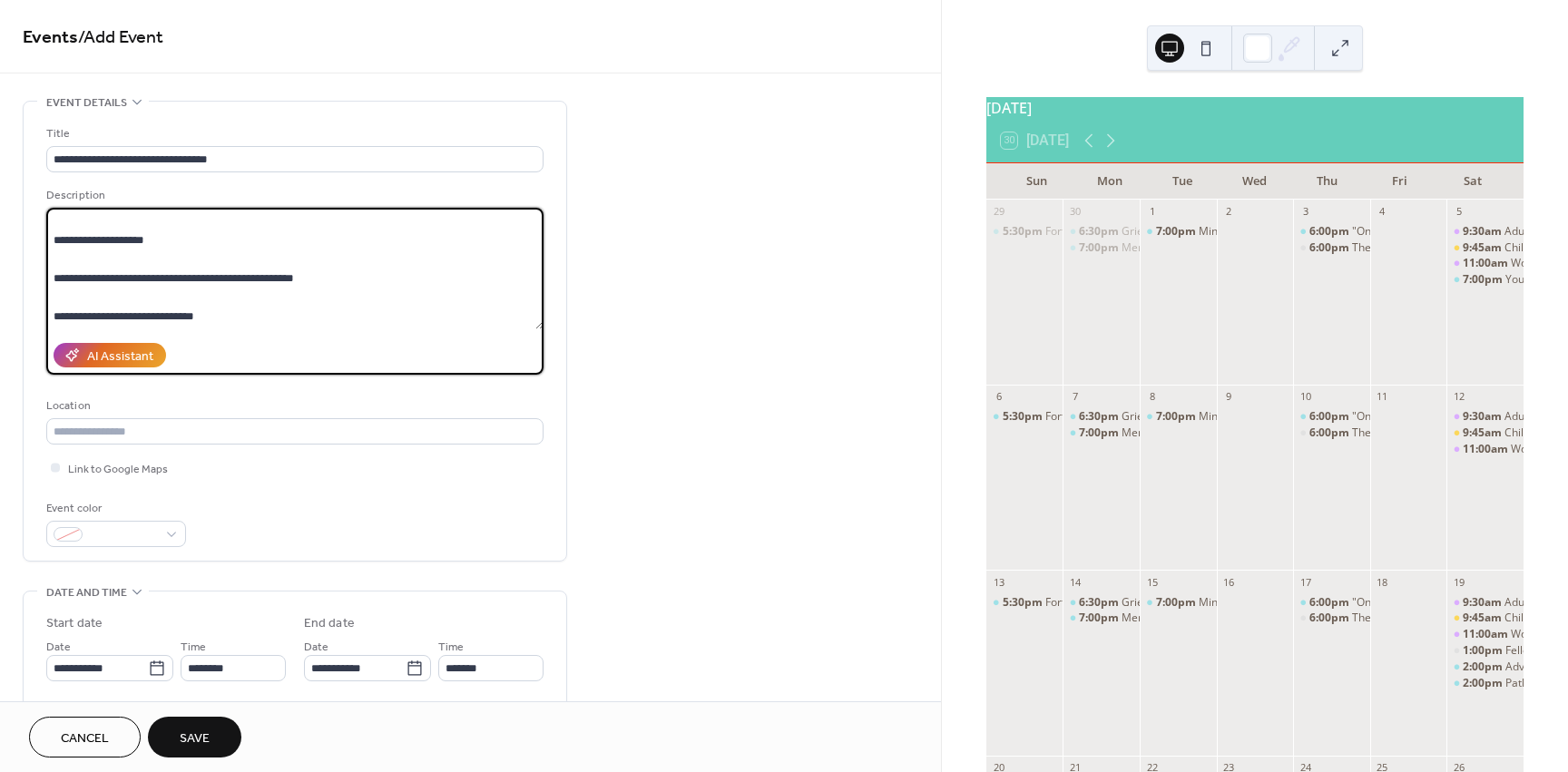 click on "**********" at bounding box center (295, 269) 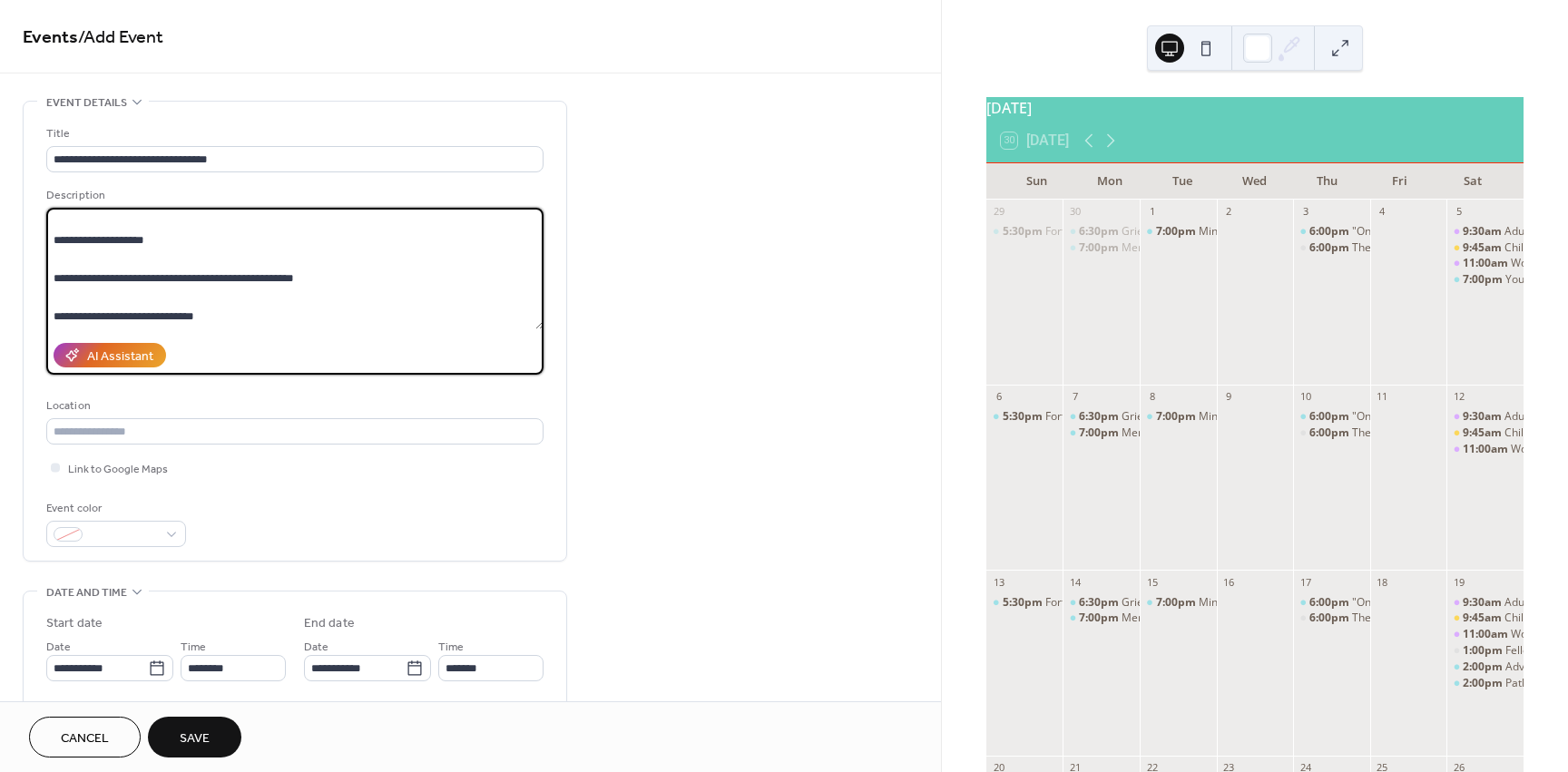 drag, startPoint x: 198, startPoint y: 281, endPoint x: 116, endPoint y: 280, distance: 82.006097 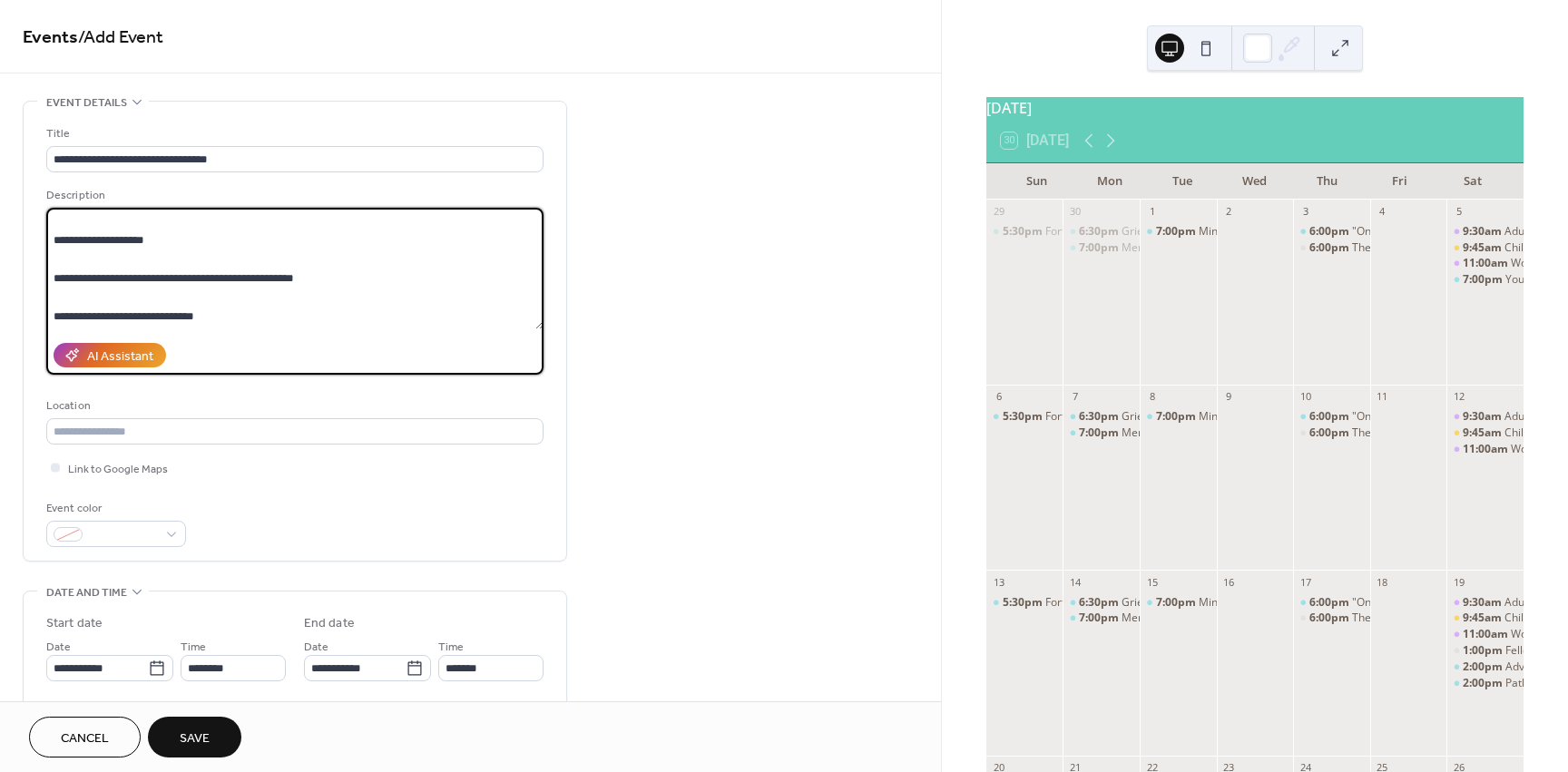click on "**********" at bounding box center [295, 269] 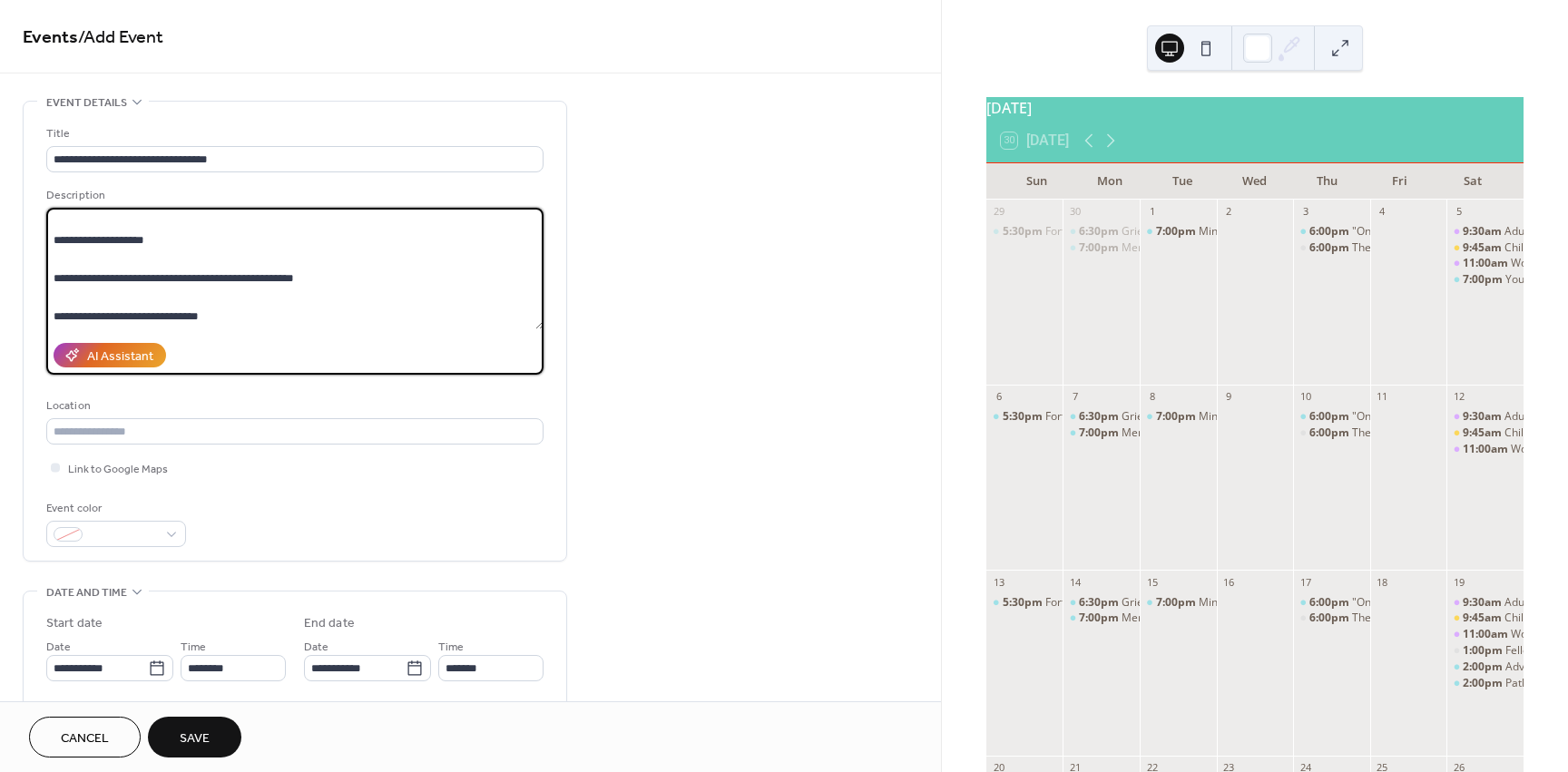 paste on "**********" 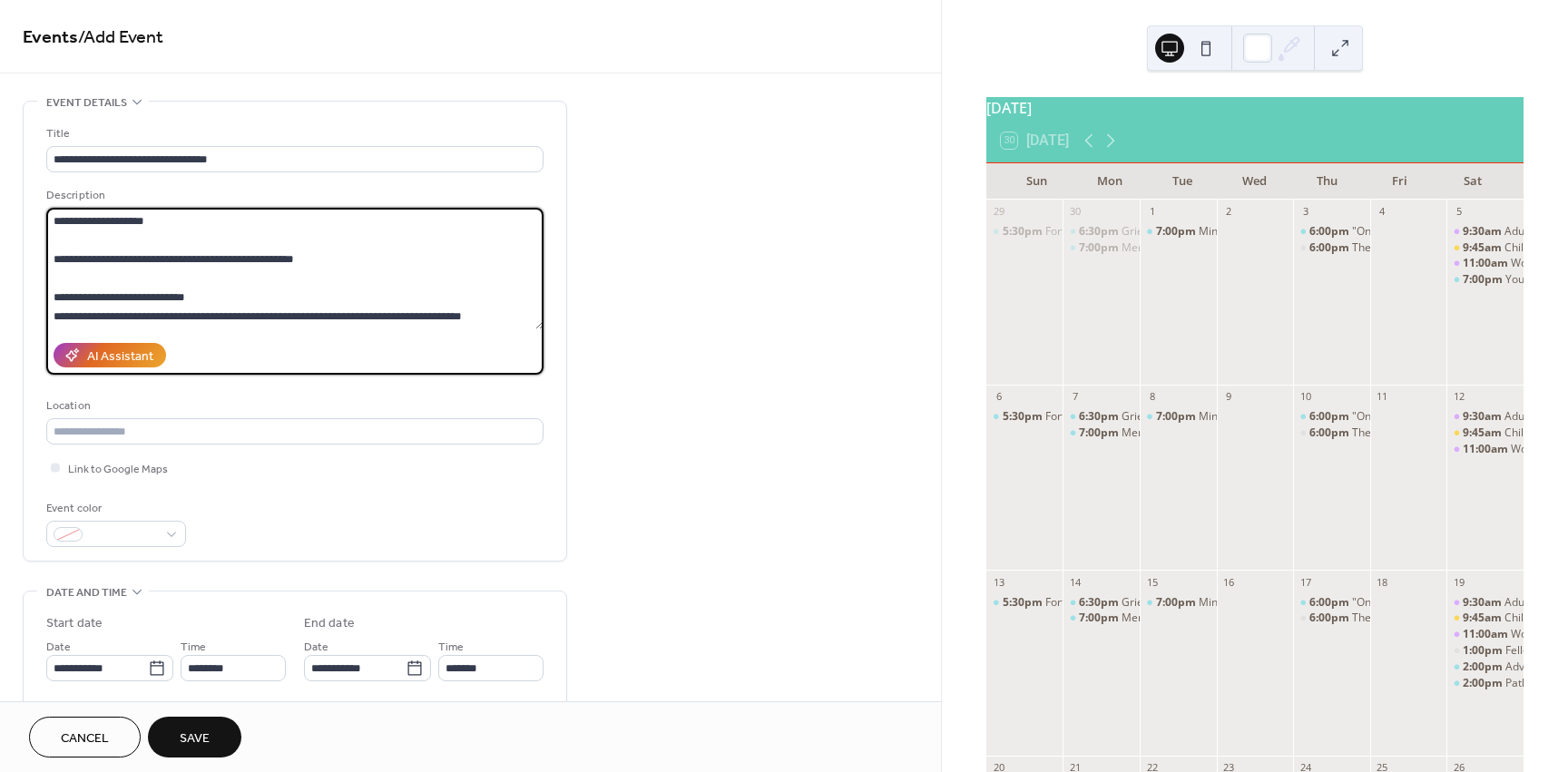 click on "**********" at bounding box center [295, 269] 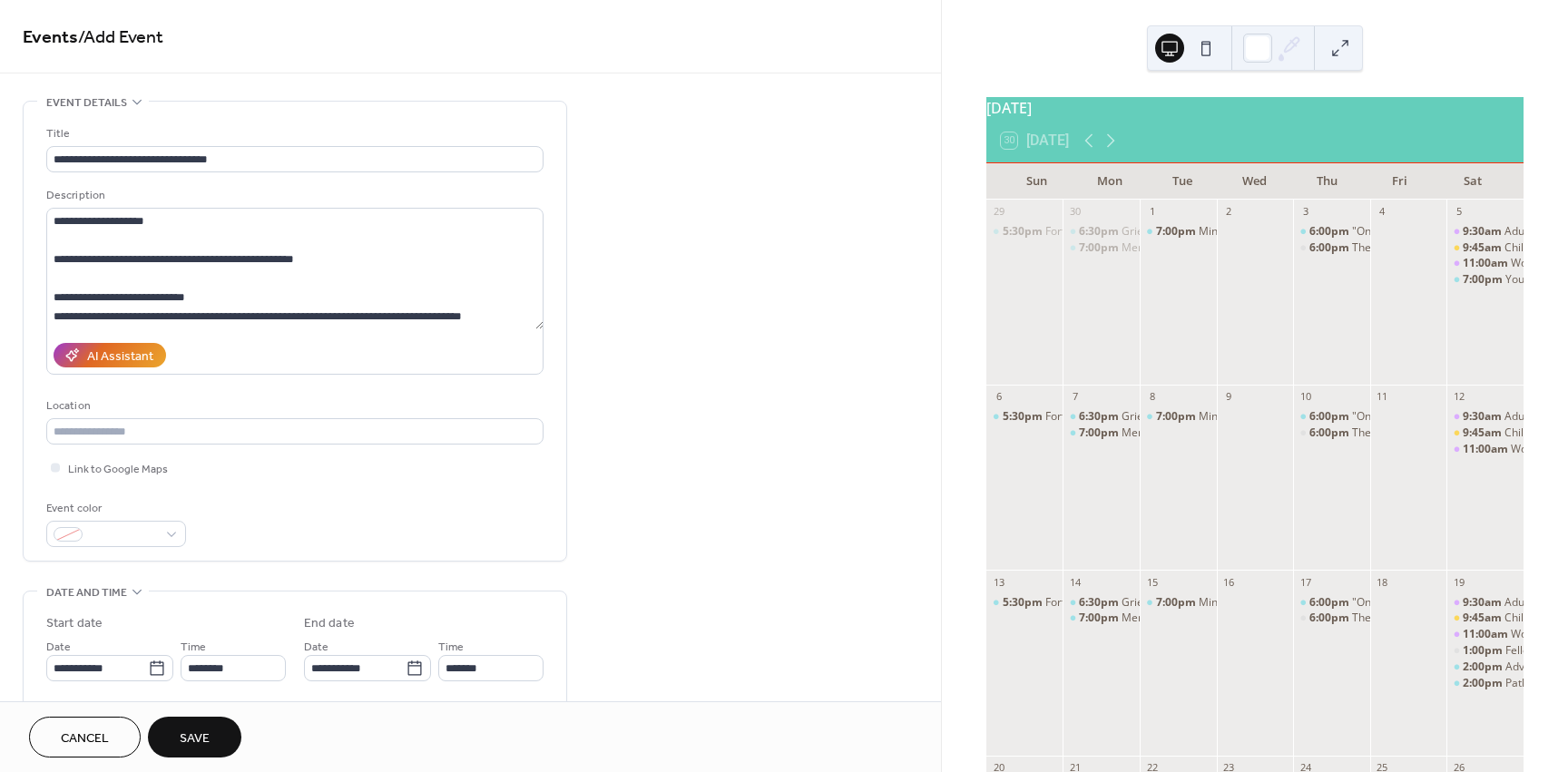 click on "**********" at bounding box center [470, 683] 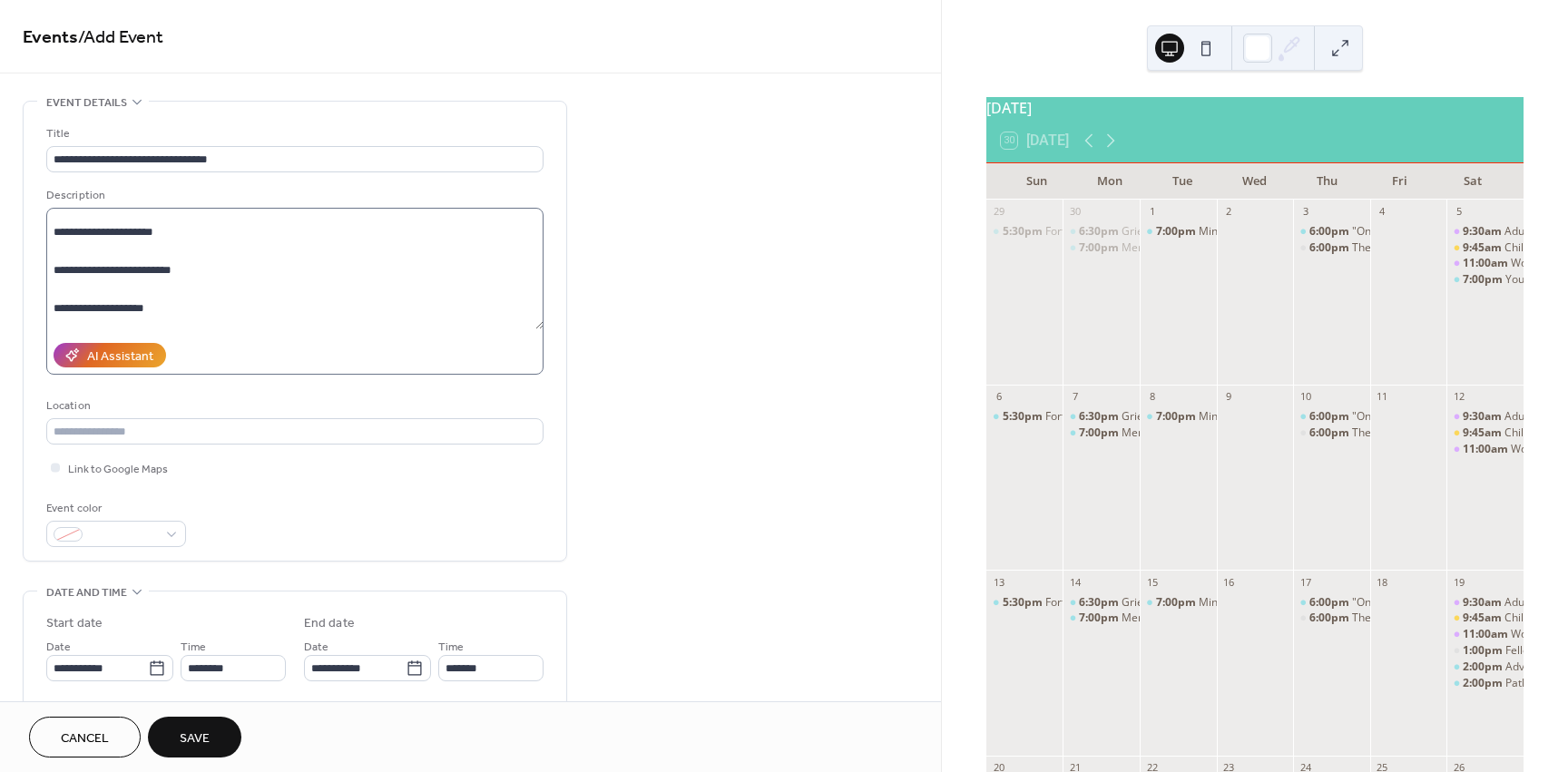 scroll, scrollTop: 28, scrollLeft: 0, axis: vertical 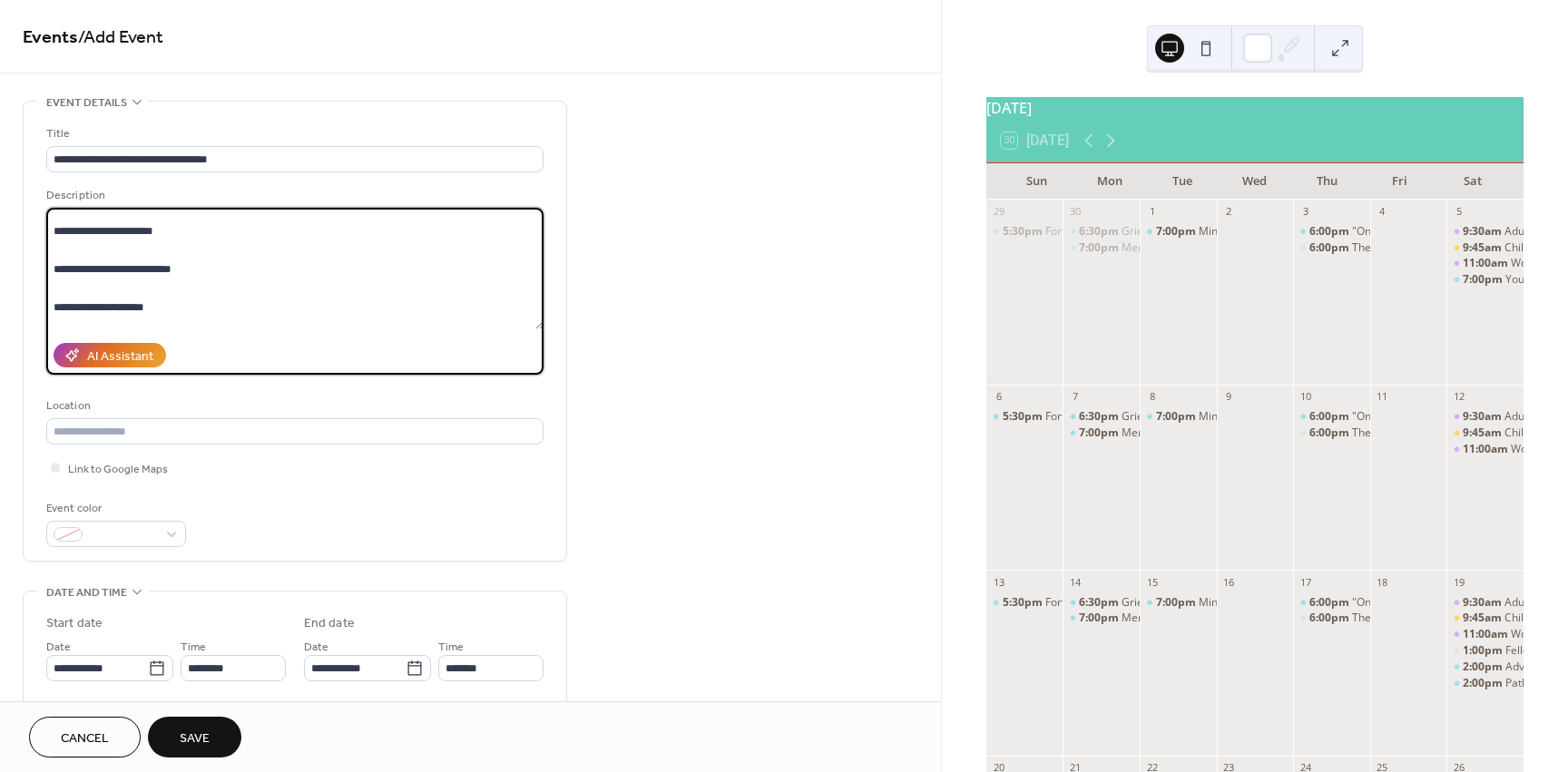 drag, startPoint x: 195, startPoint y: 269, endPoint x: 101, endPoint y: 266, distance: 94.04786 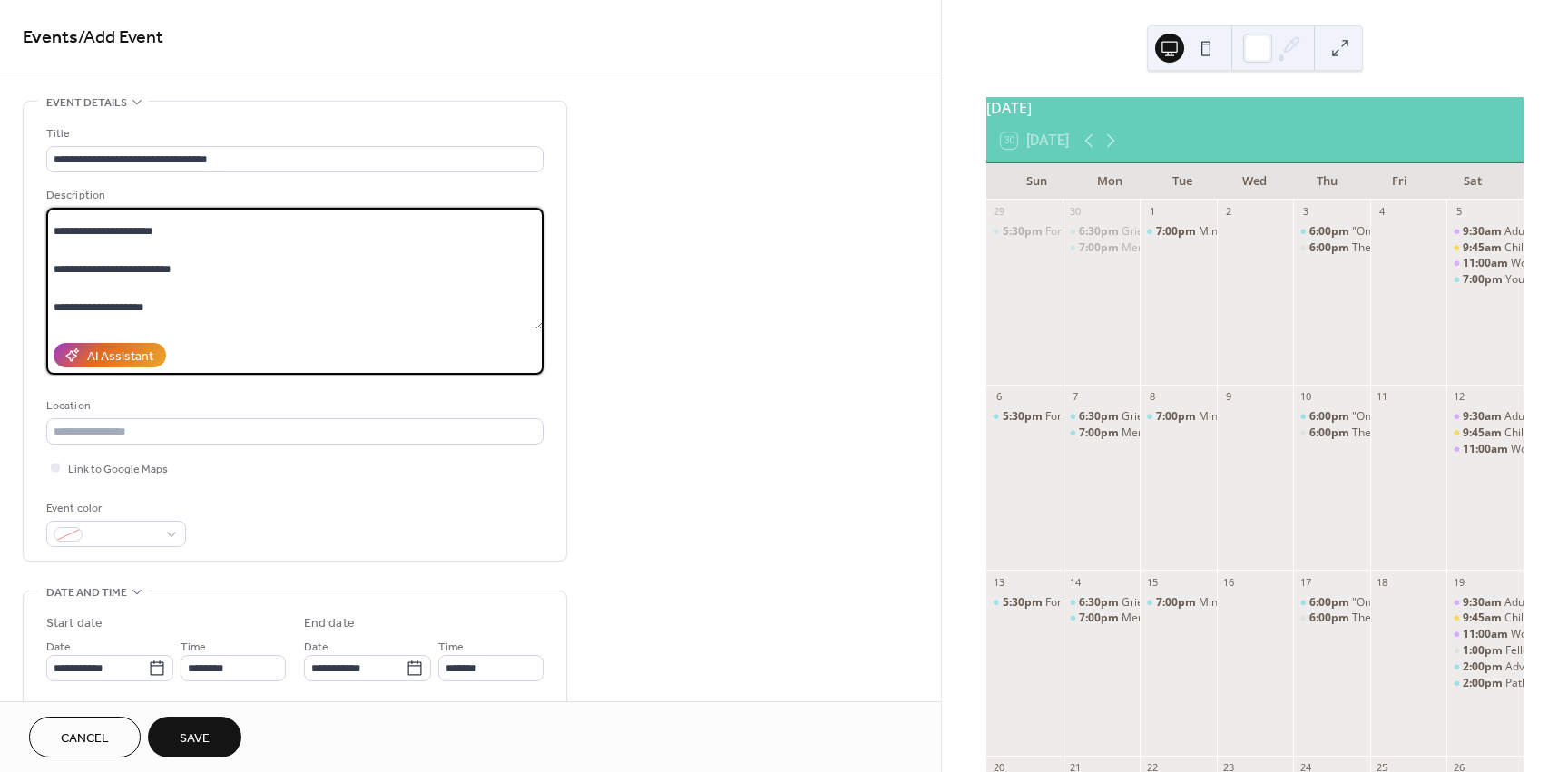 click on "**********" at bounding box center [295, 269] 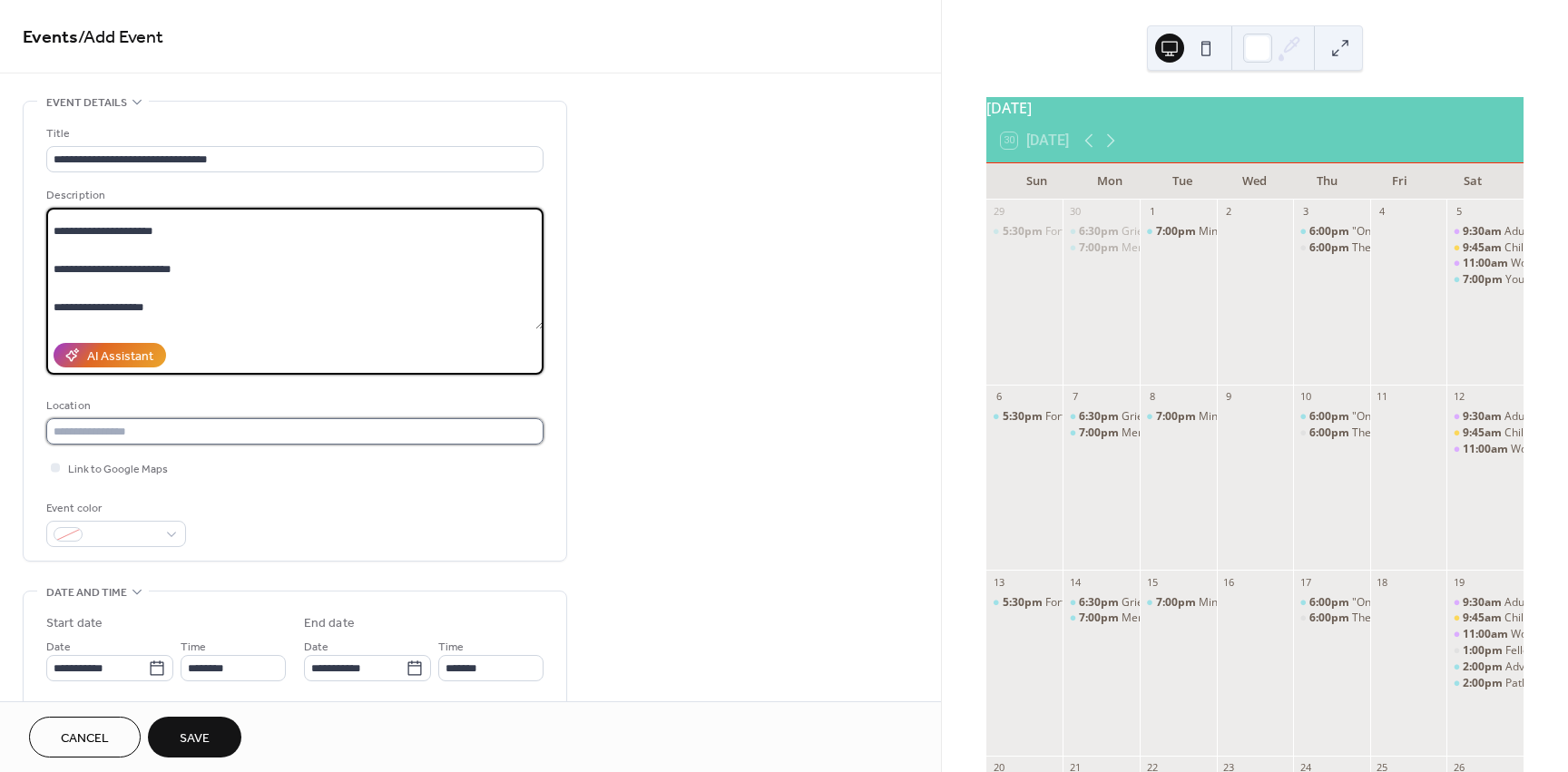 click at bounding box center [295, 431] 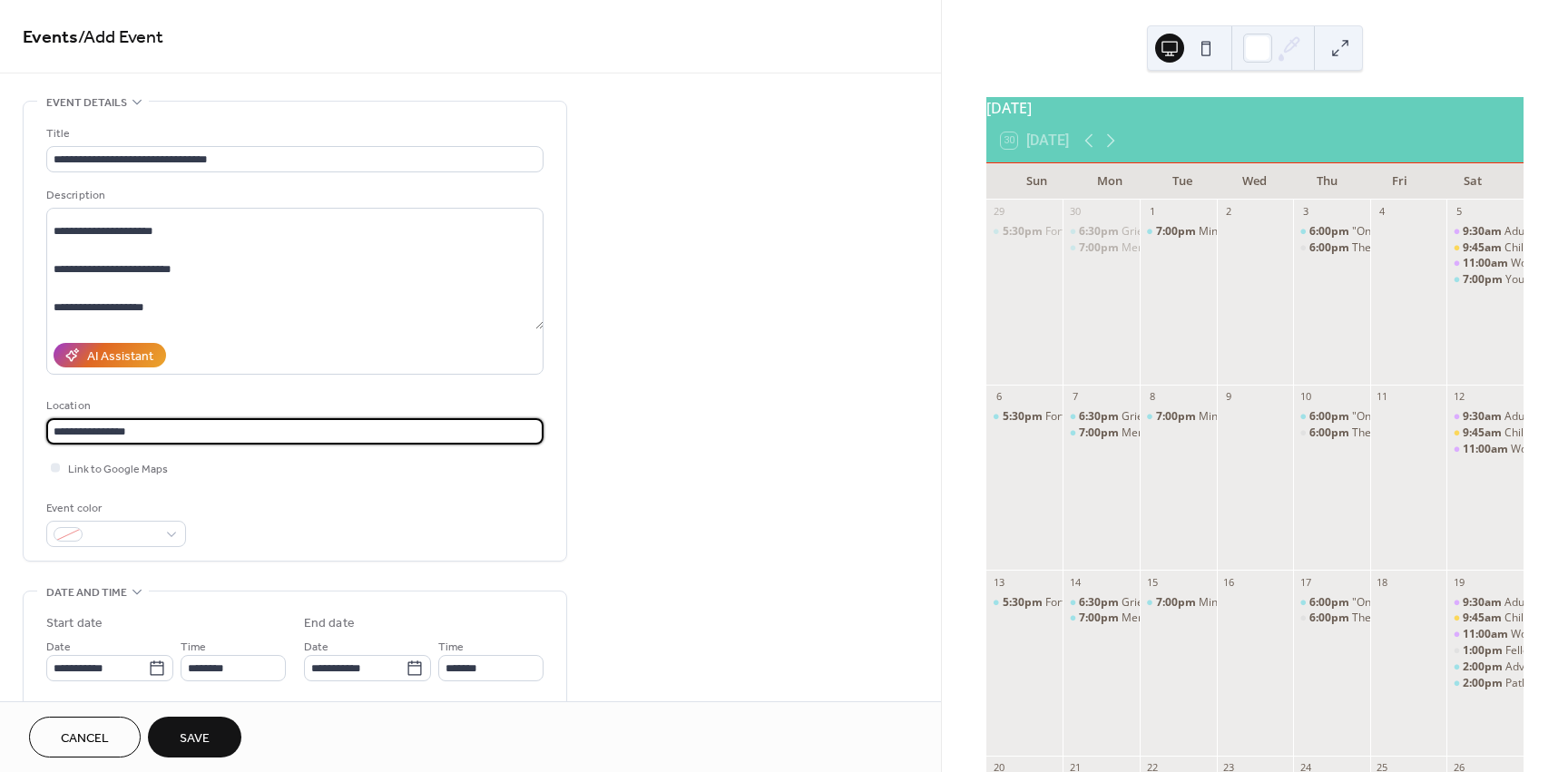 type on "**********" 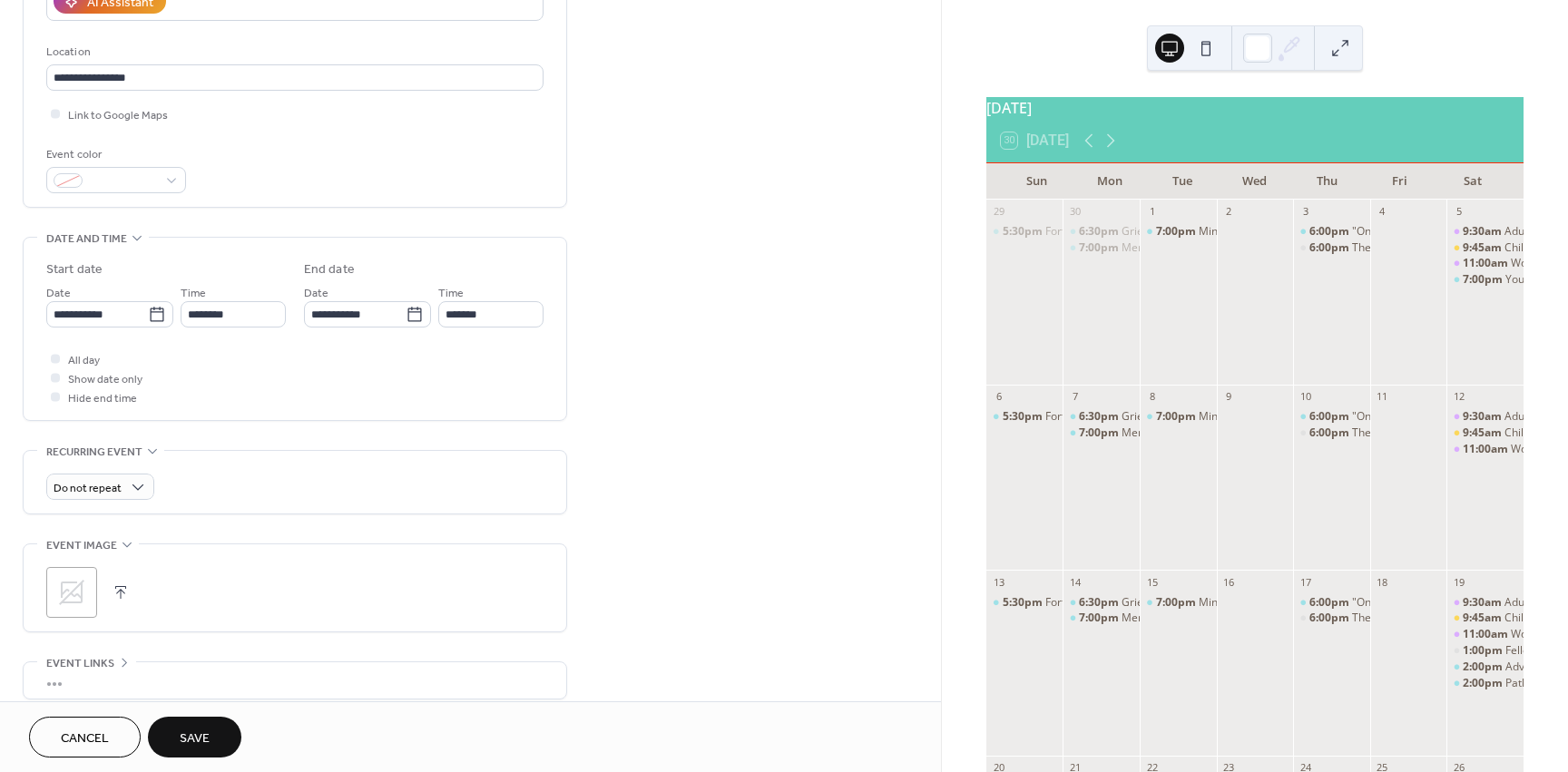 scroll, scrollTop: 357, scrollLeft: 0, axis: vertical 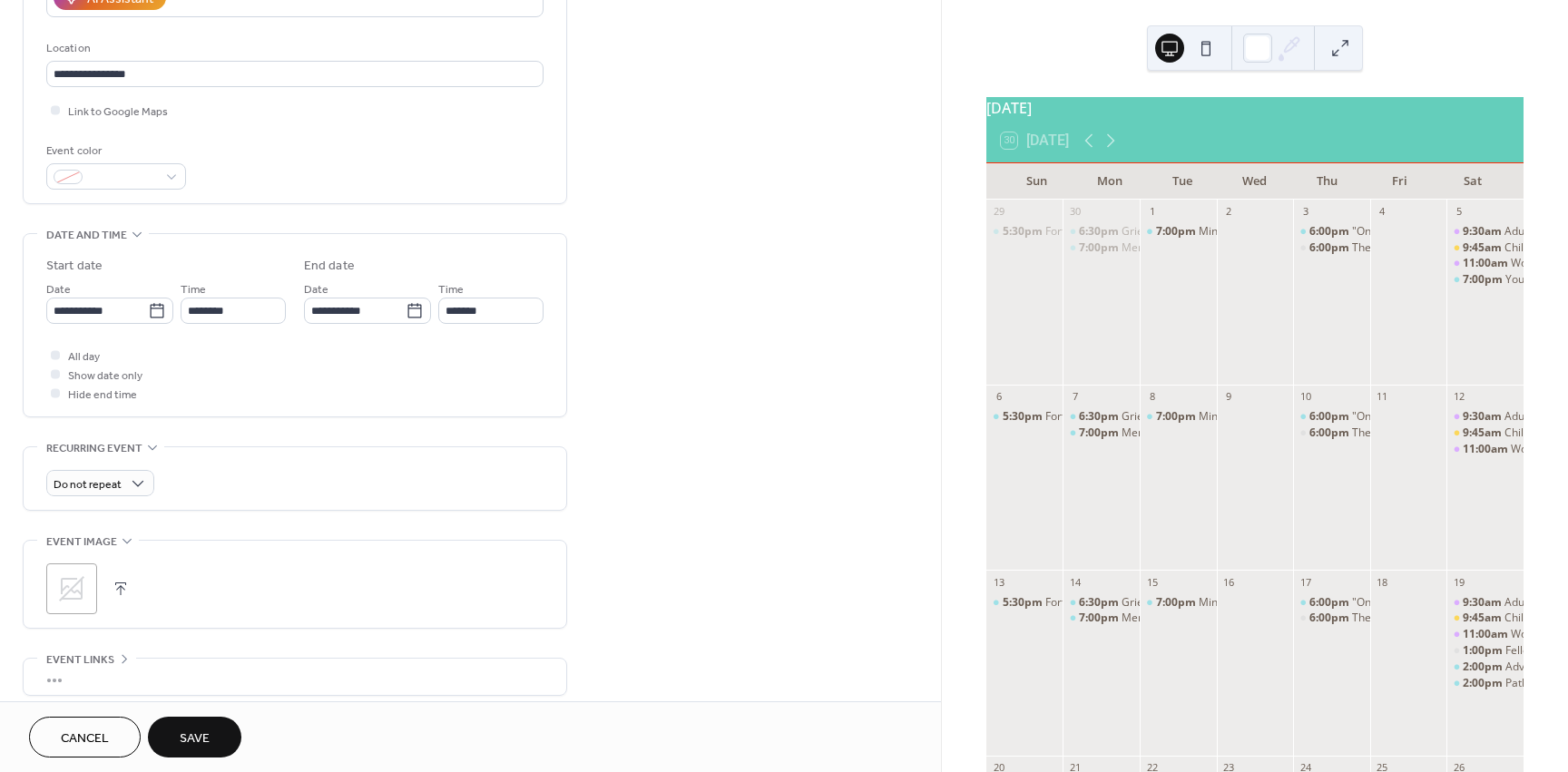 type 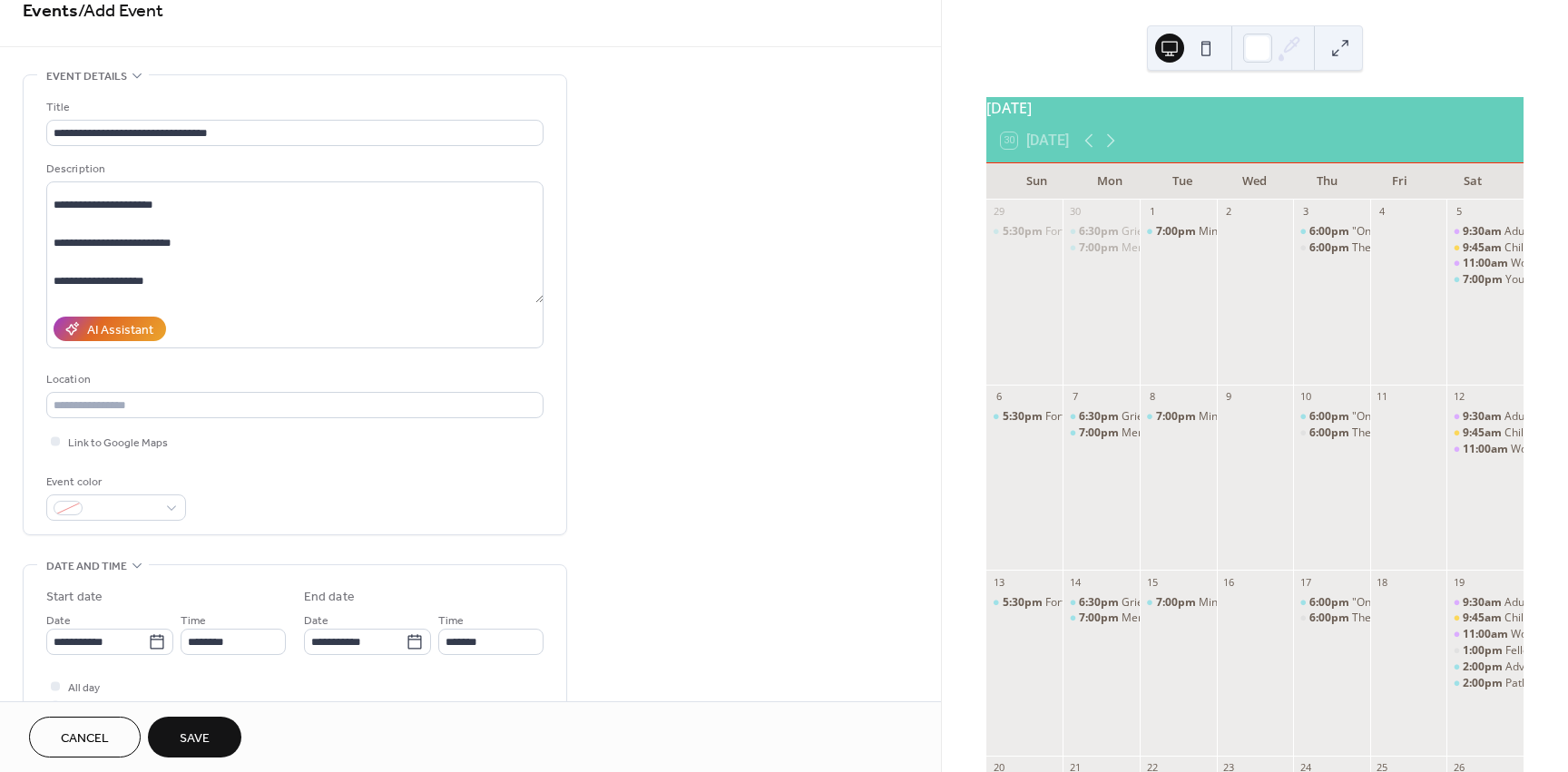 scroll, scrollTop: 0, scrollLeft: 0, axis: both 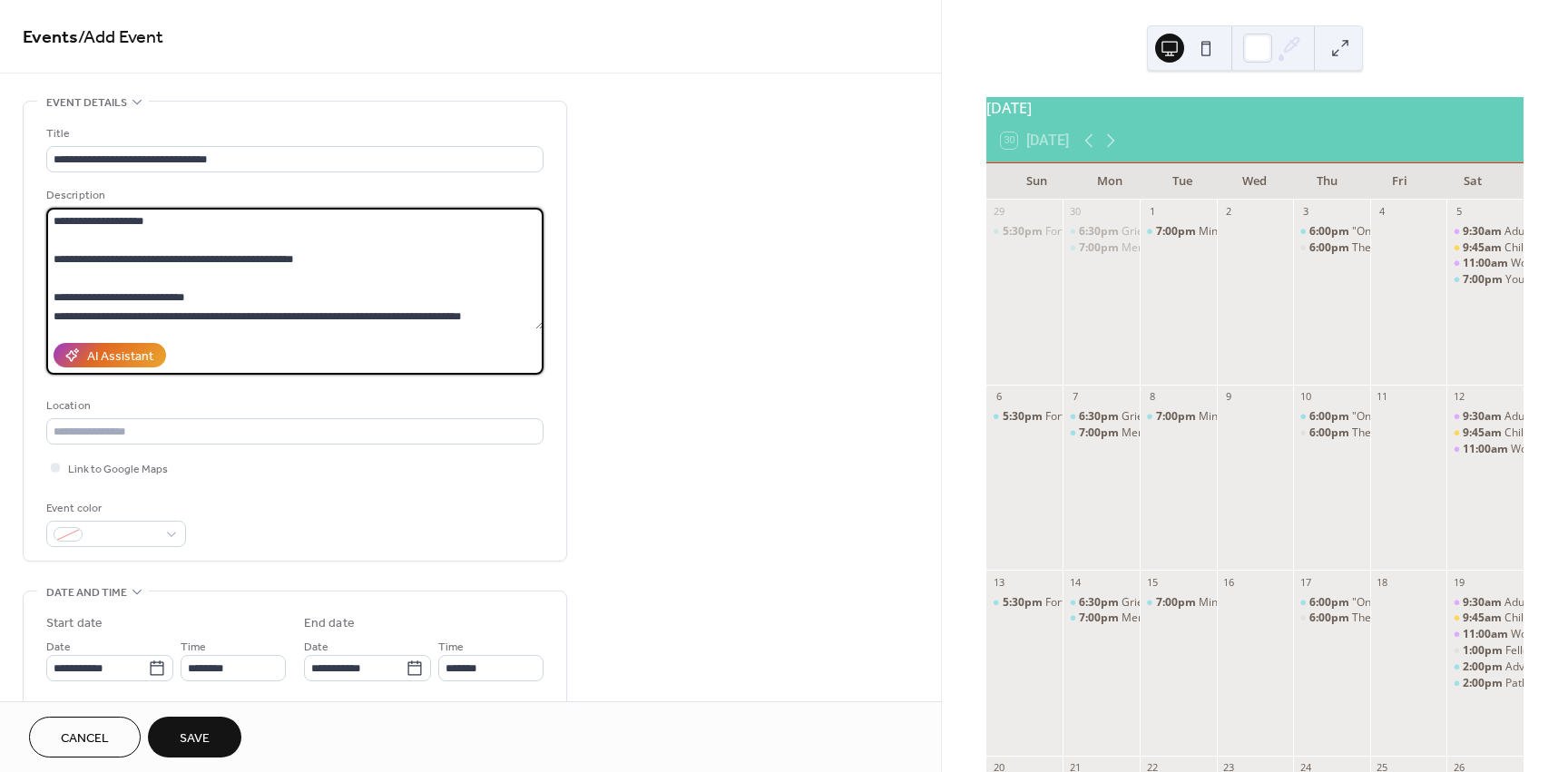 click on "**********" at bounding box center [295, 269] 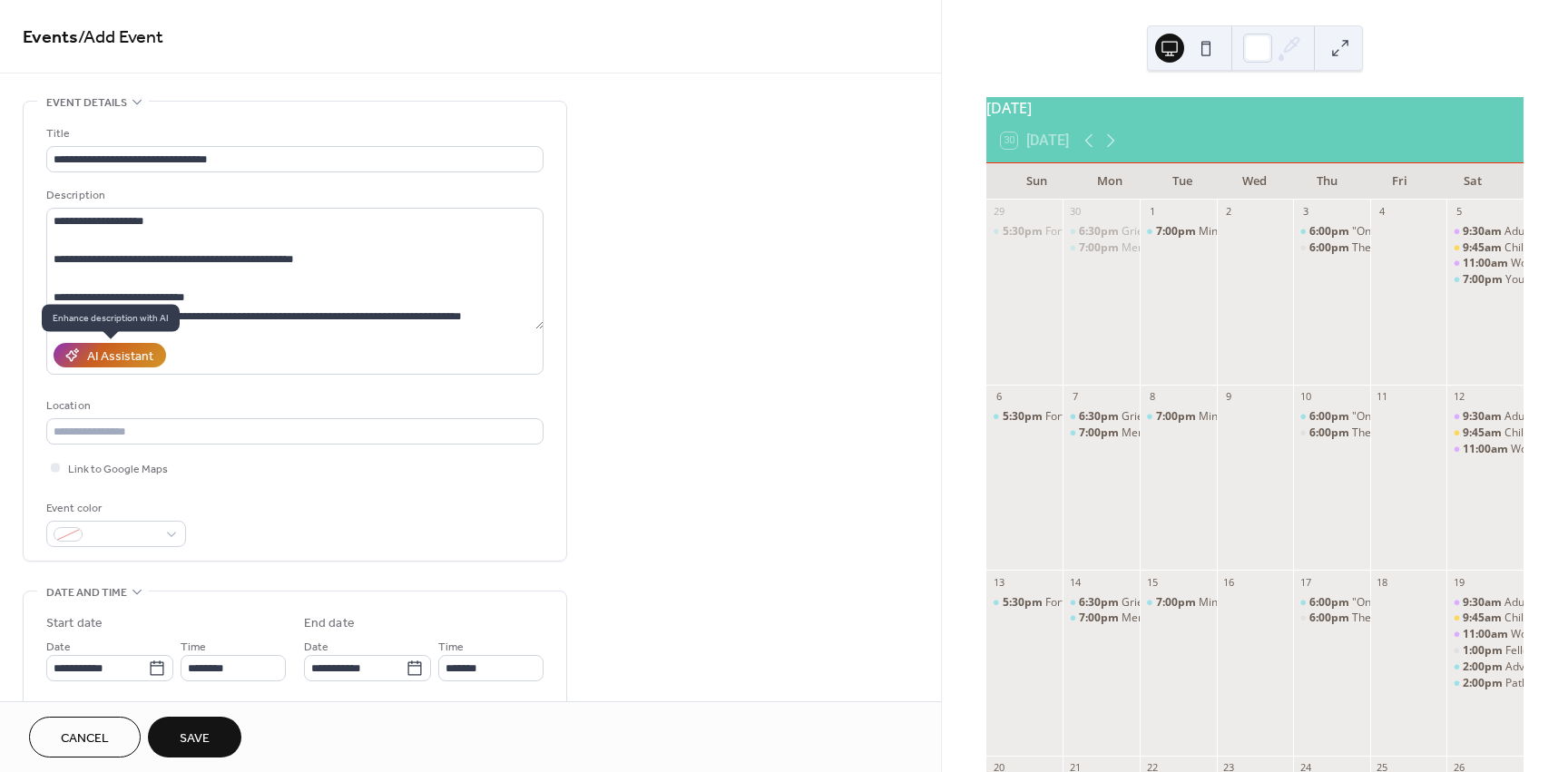 click on "AI Assistant" at bounding box center (120, 357) 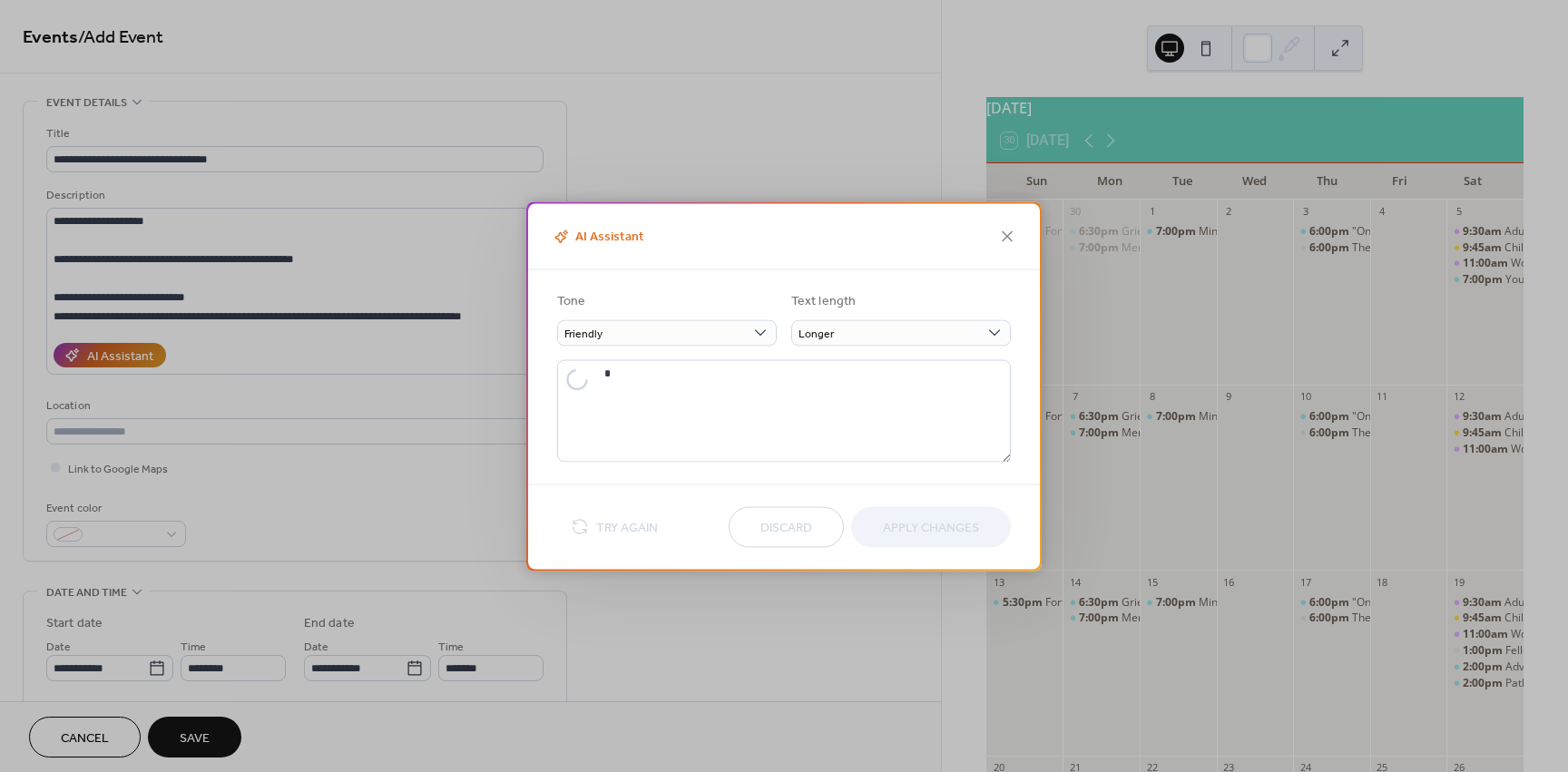 type on "**********" 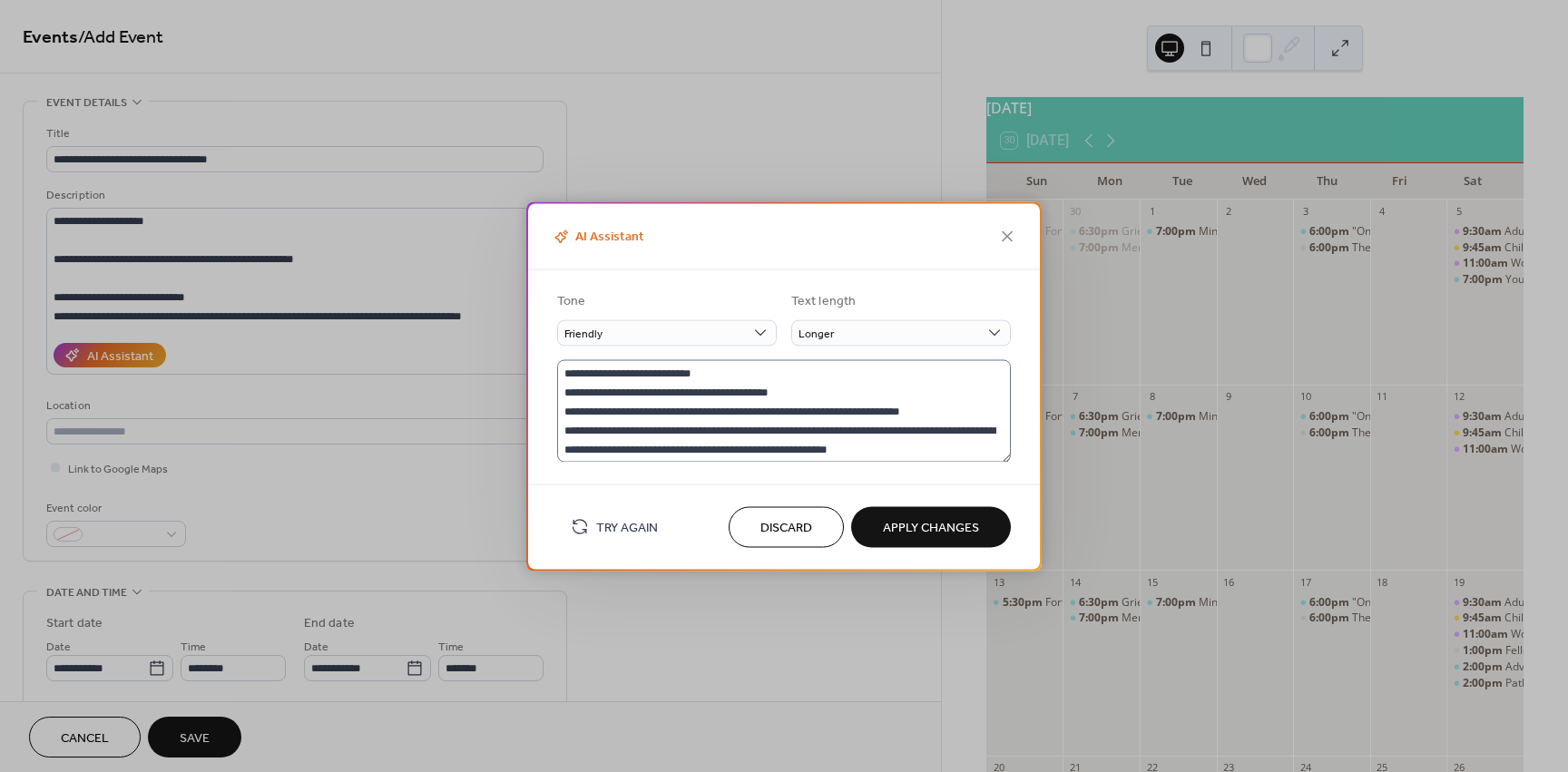 scroll, scrollTop: 57, scrollLeft: 0, axis: vertical 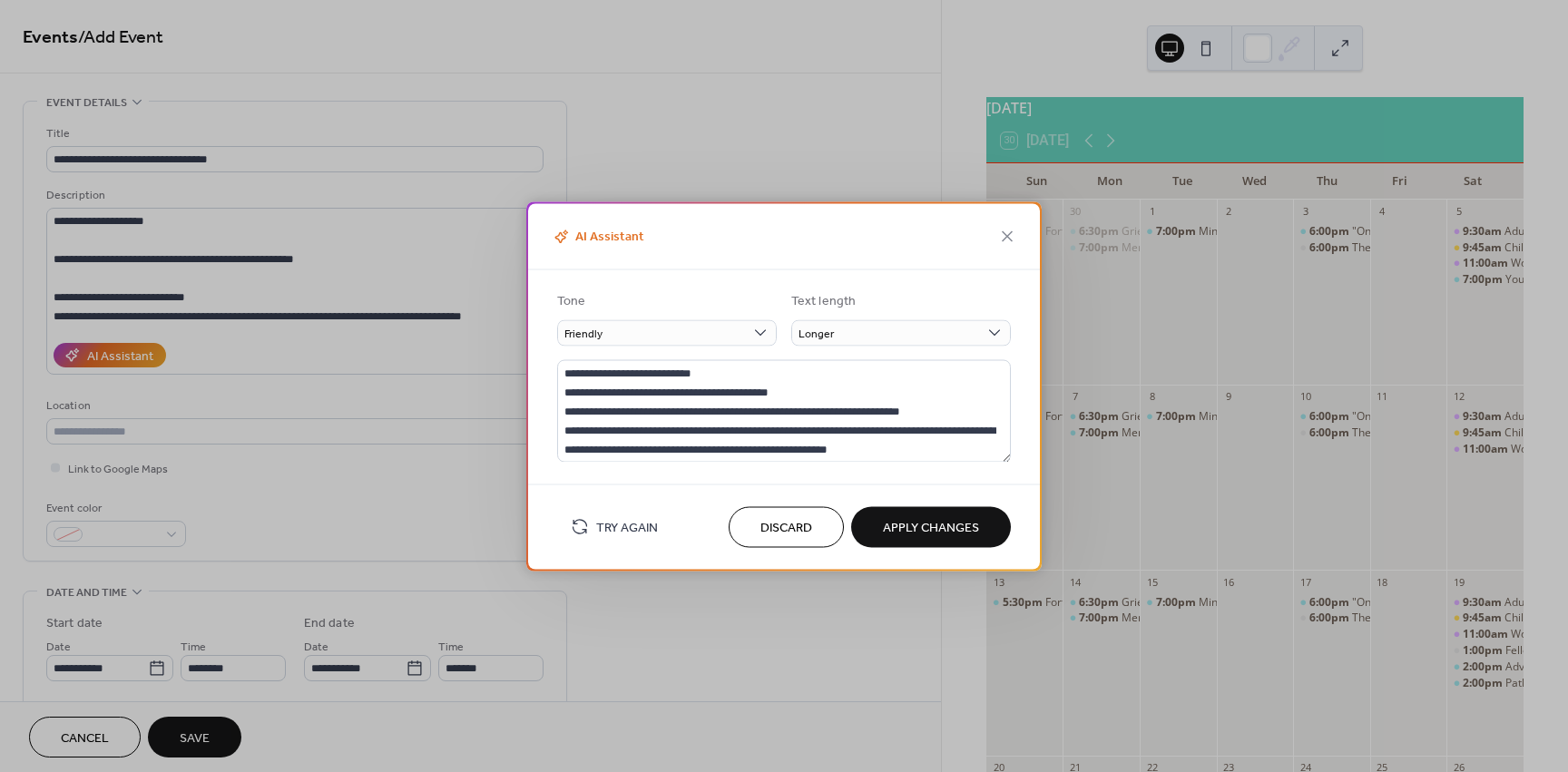 click on "Discard" at bounding box center (786, 528) 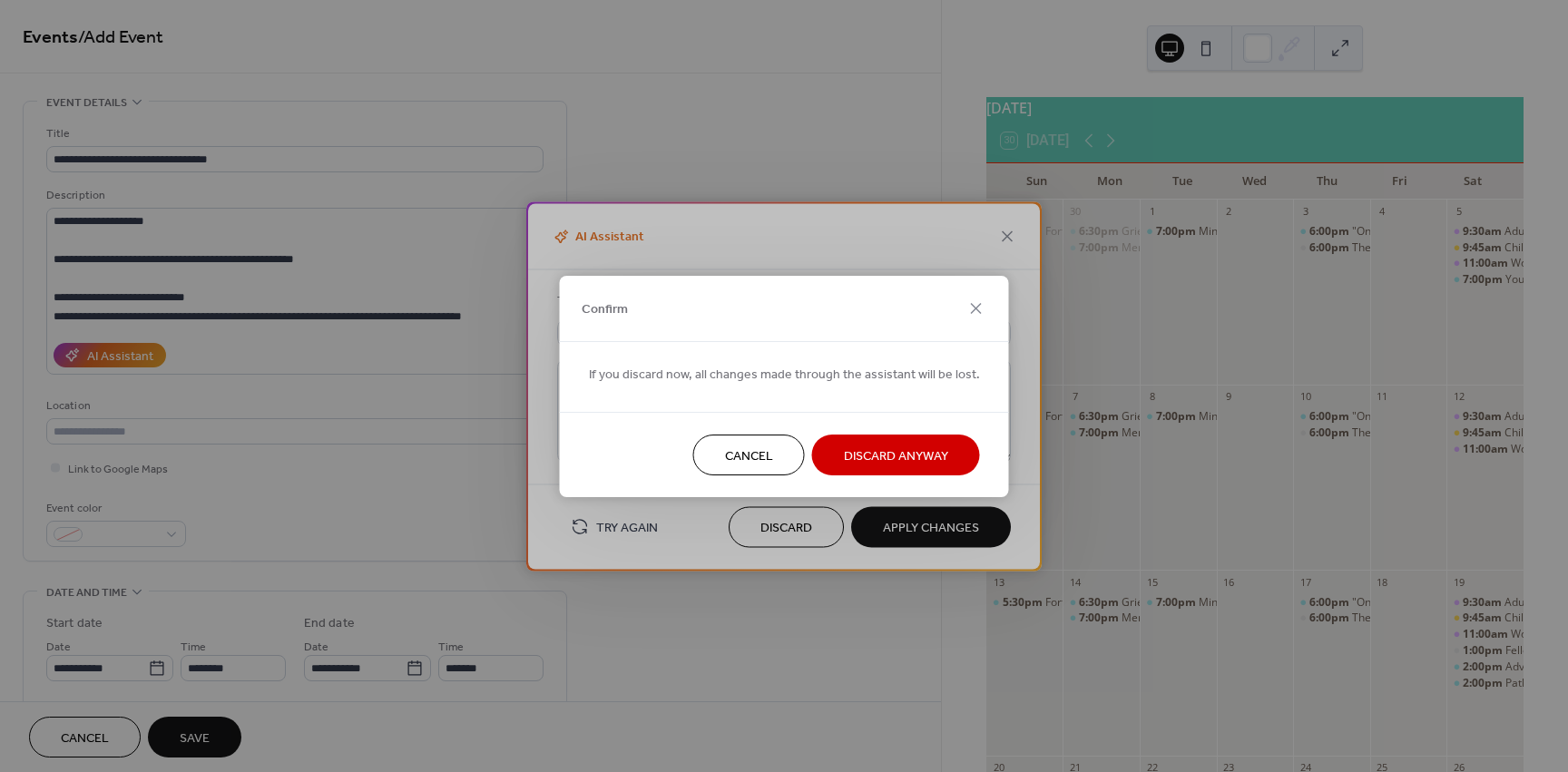 click on "Discard Anyway" at bounding box center (896, 454) 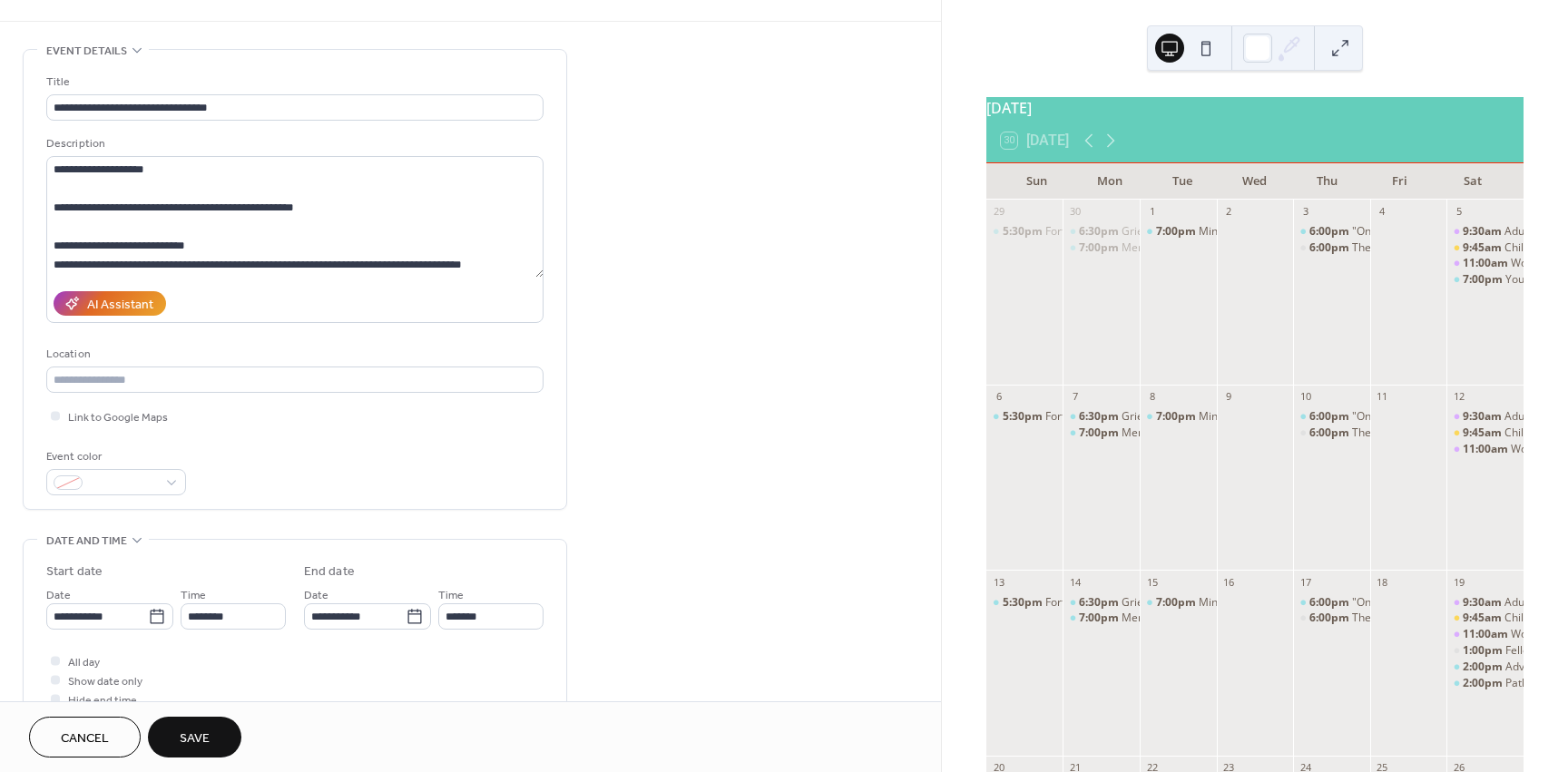 scroll, scrollTop: 0, scrollLeft: 0, axis: both 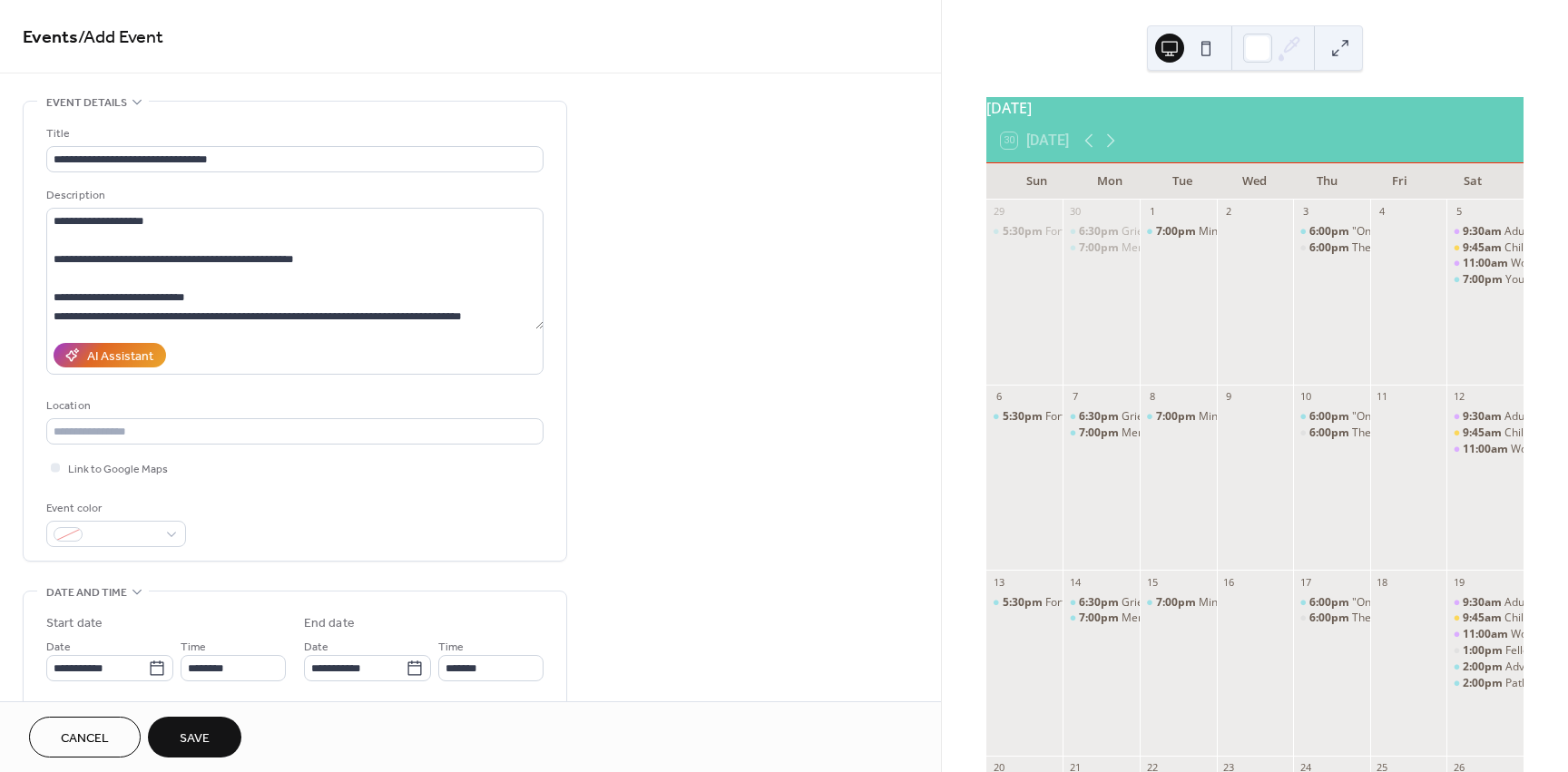 click on "AI Assistant" at bounding box center [295, 355] 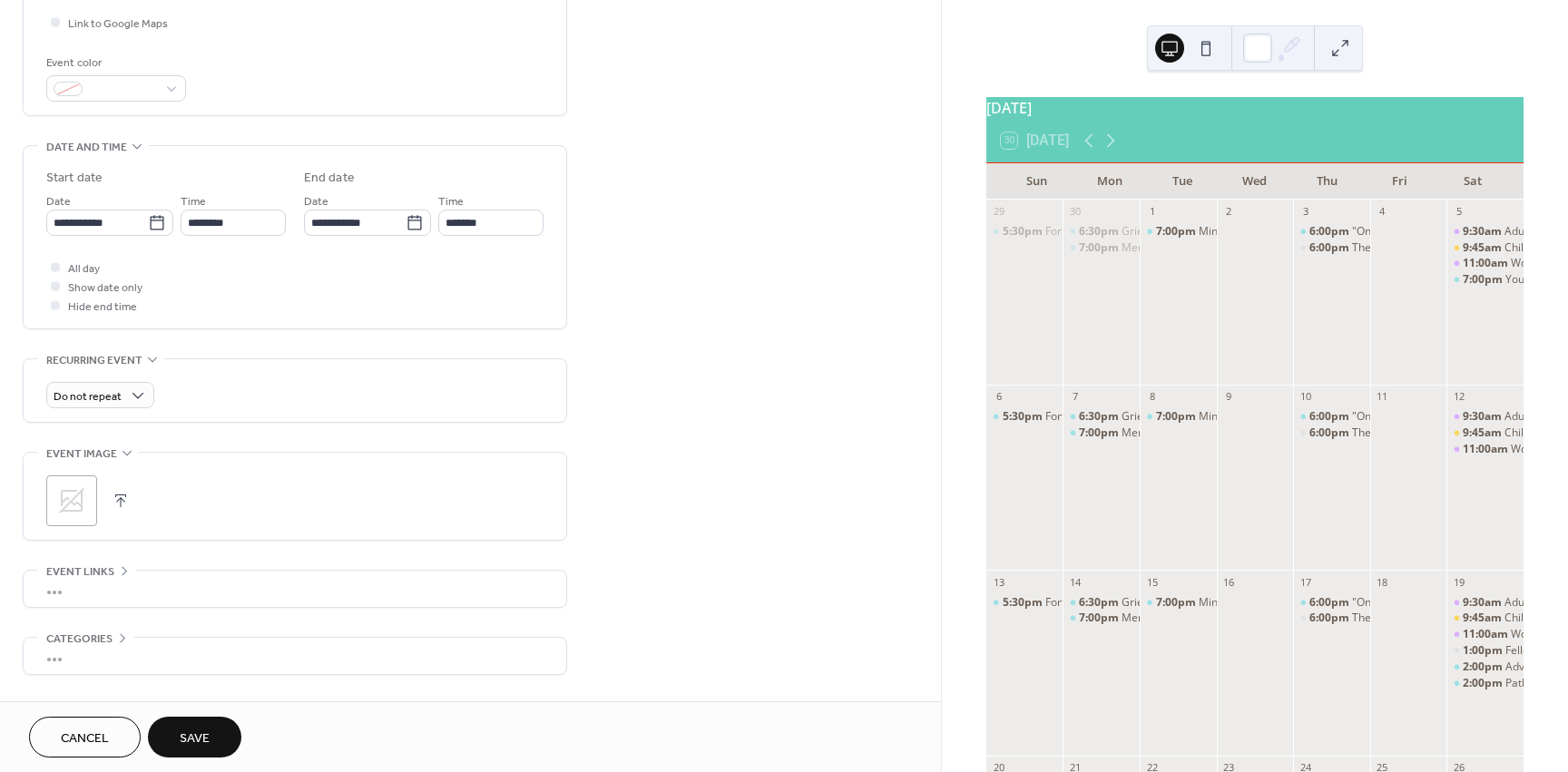 scroll, scrollTop: 564, scrollLeft: 0, axis: vertical 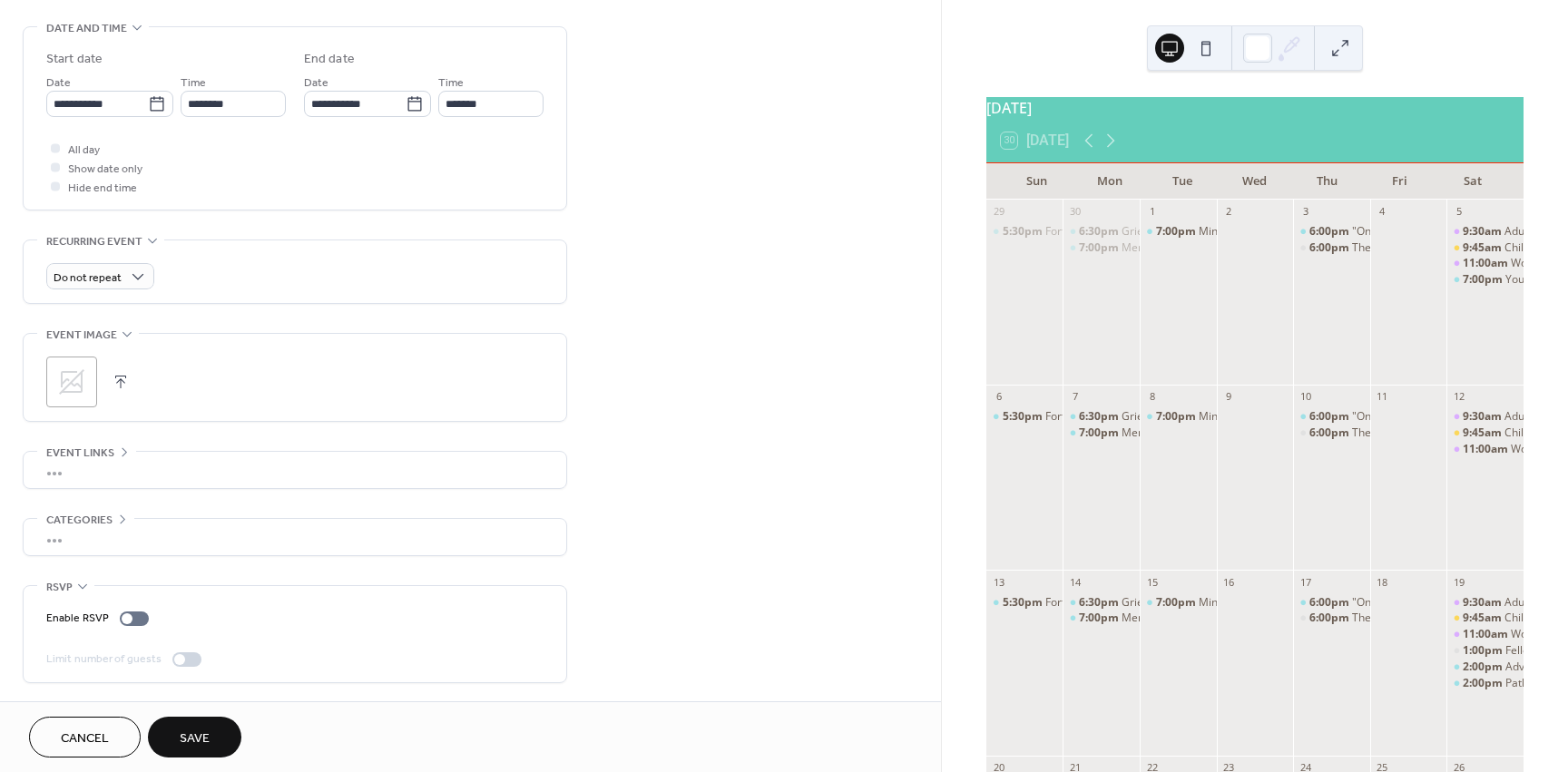 click on "•••" at bounding box center (295, 470) 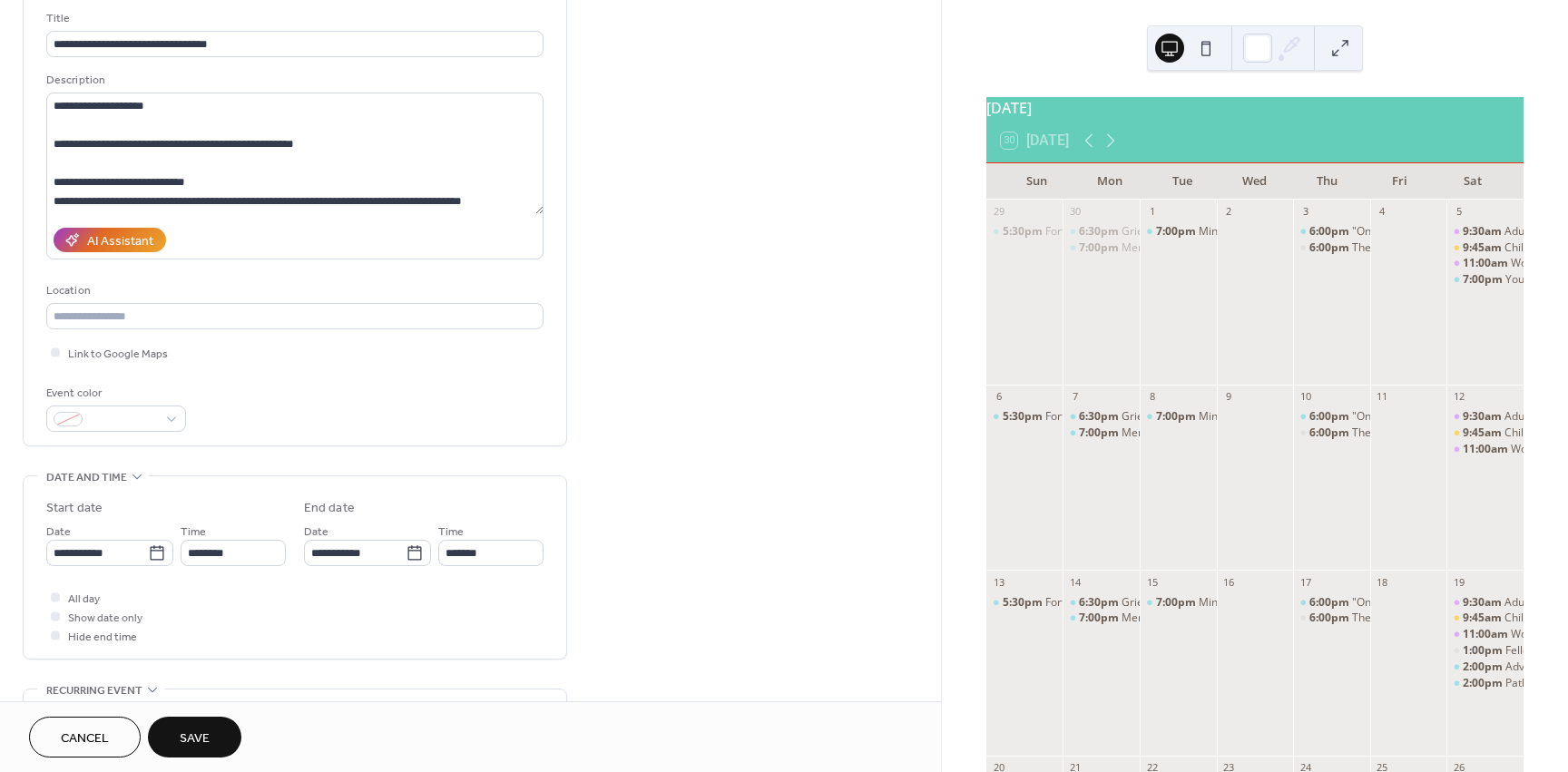 scroll, scrollTop: 114, scrollLeft: 0, axis: vertical 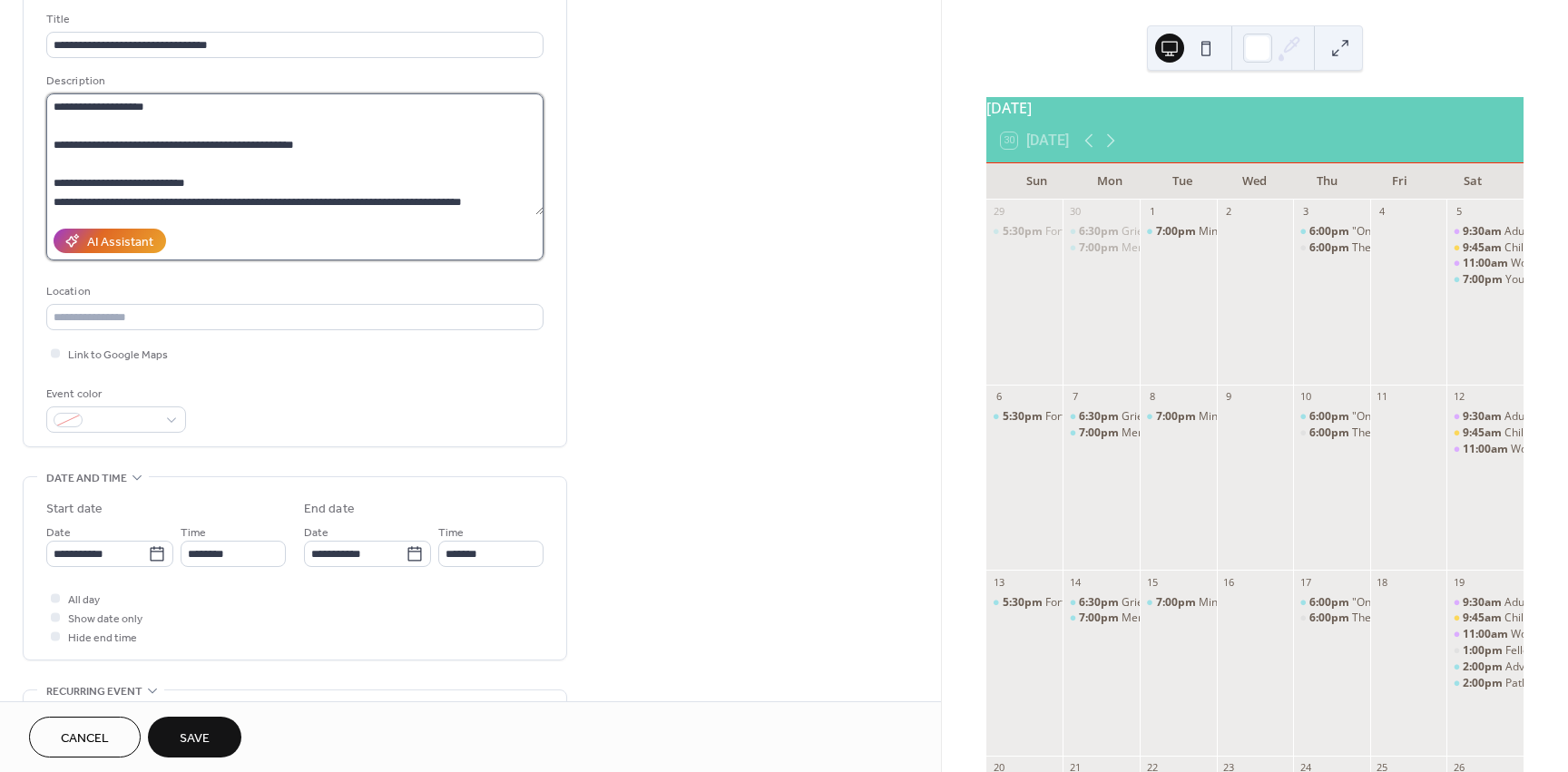 click on "**********" at bounding box center (295, 154) 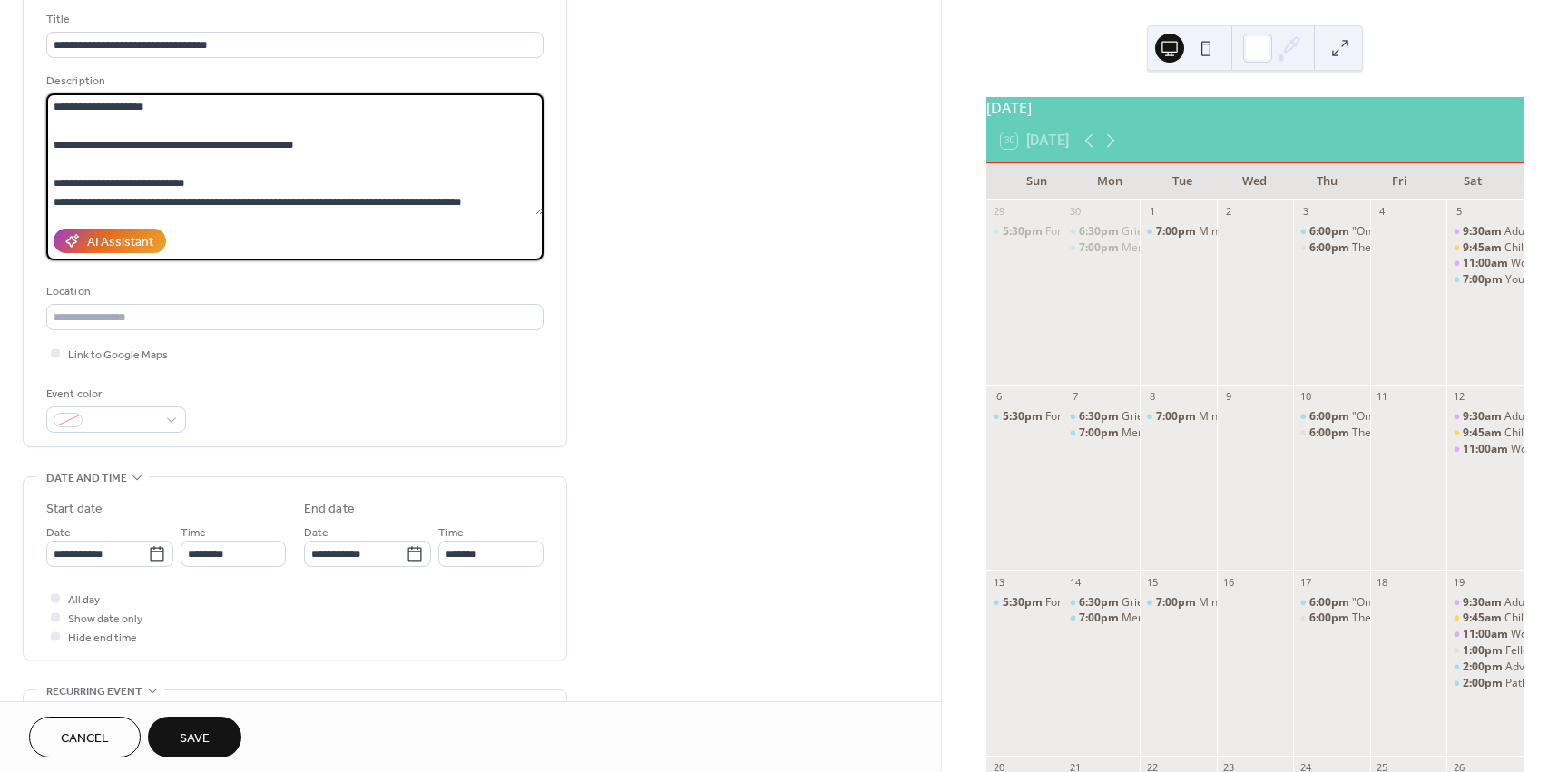 click on "**********" at bounding box center [295, 154] 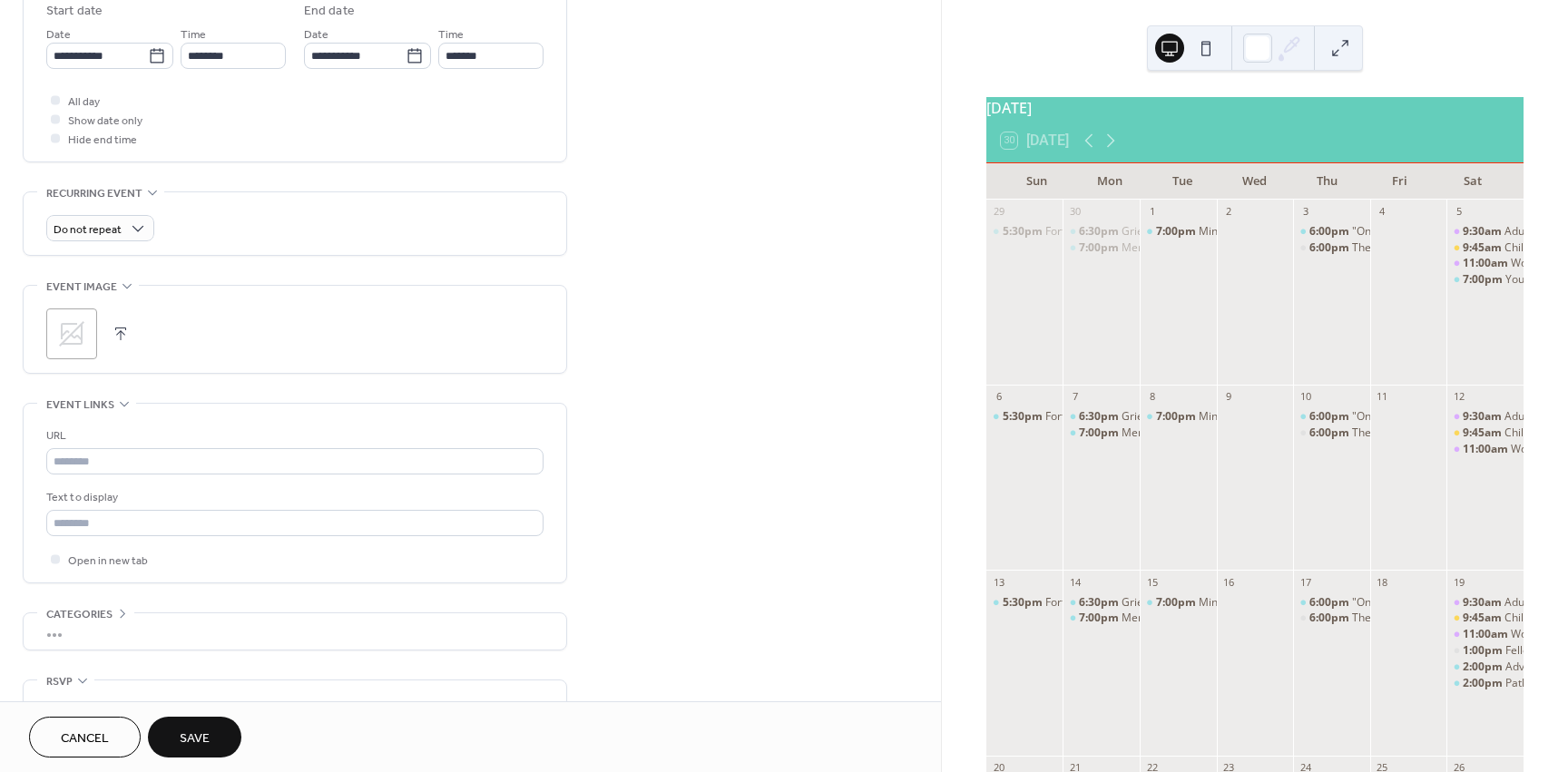scroll, scrollTop: 613, scrollLeft: 0, axis: vertical 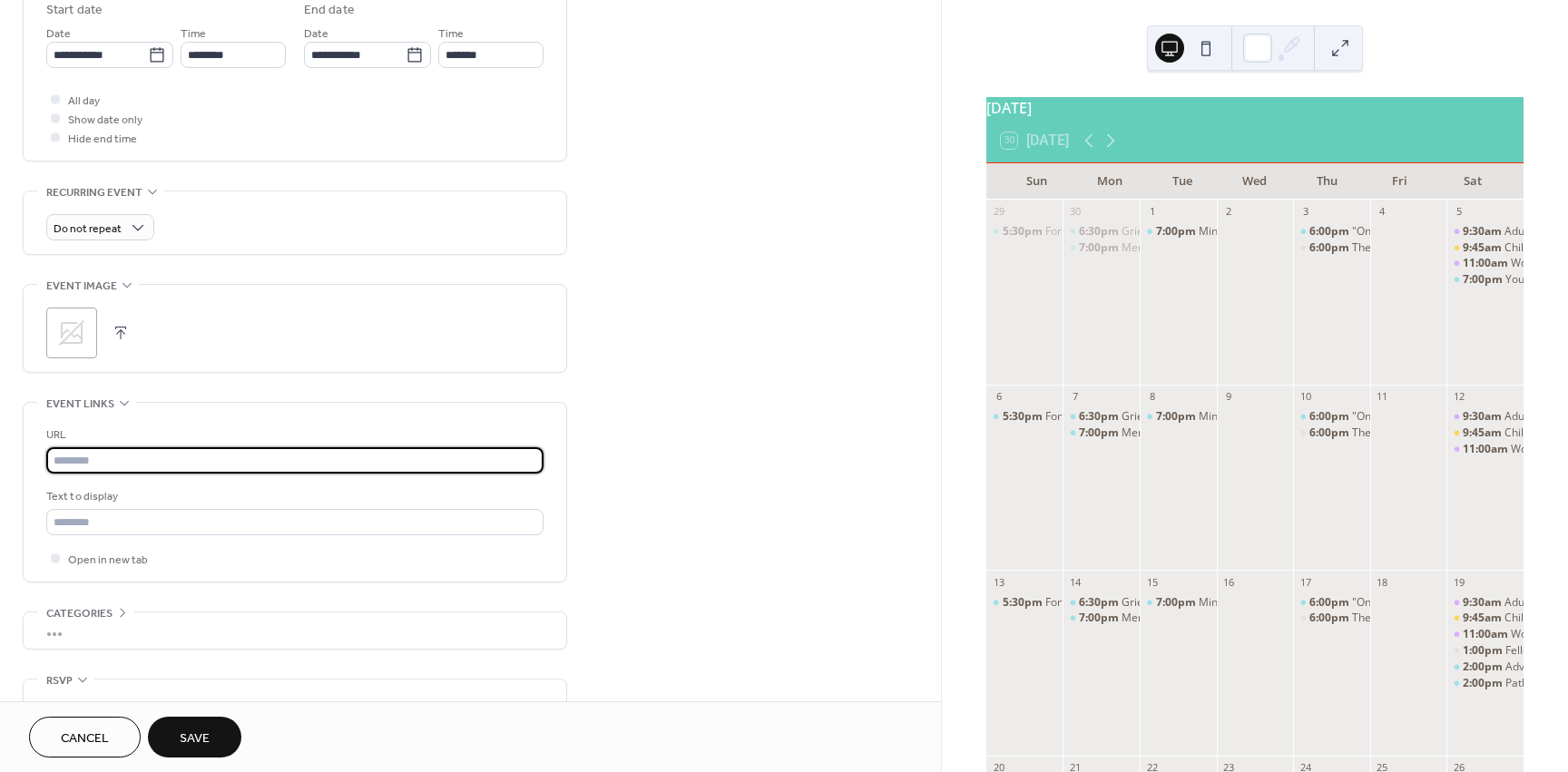 click at bounding box center [295, 460] 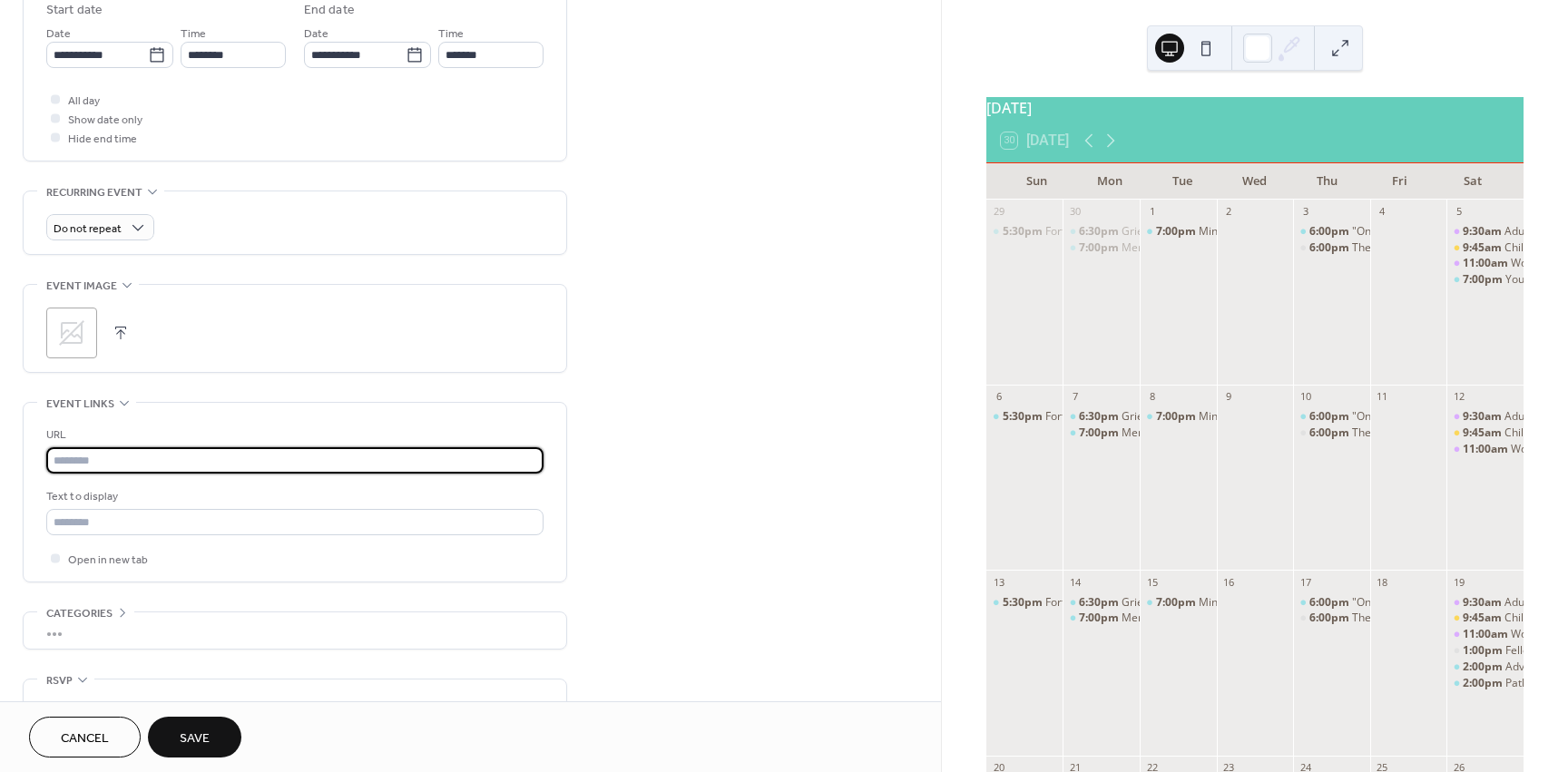 paste on "**********" 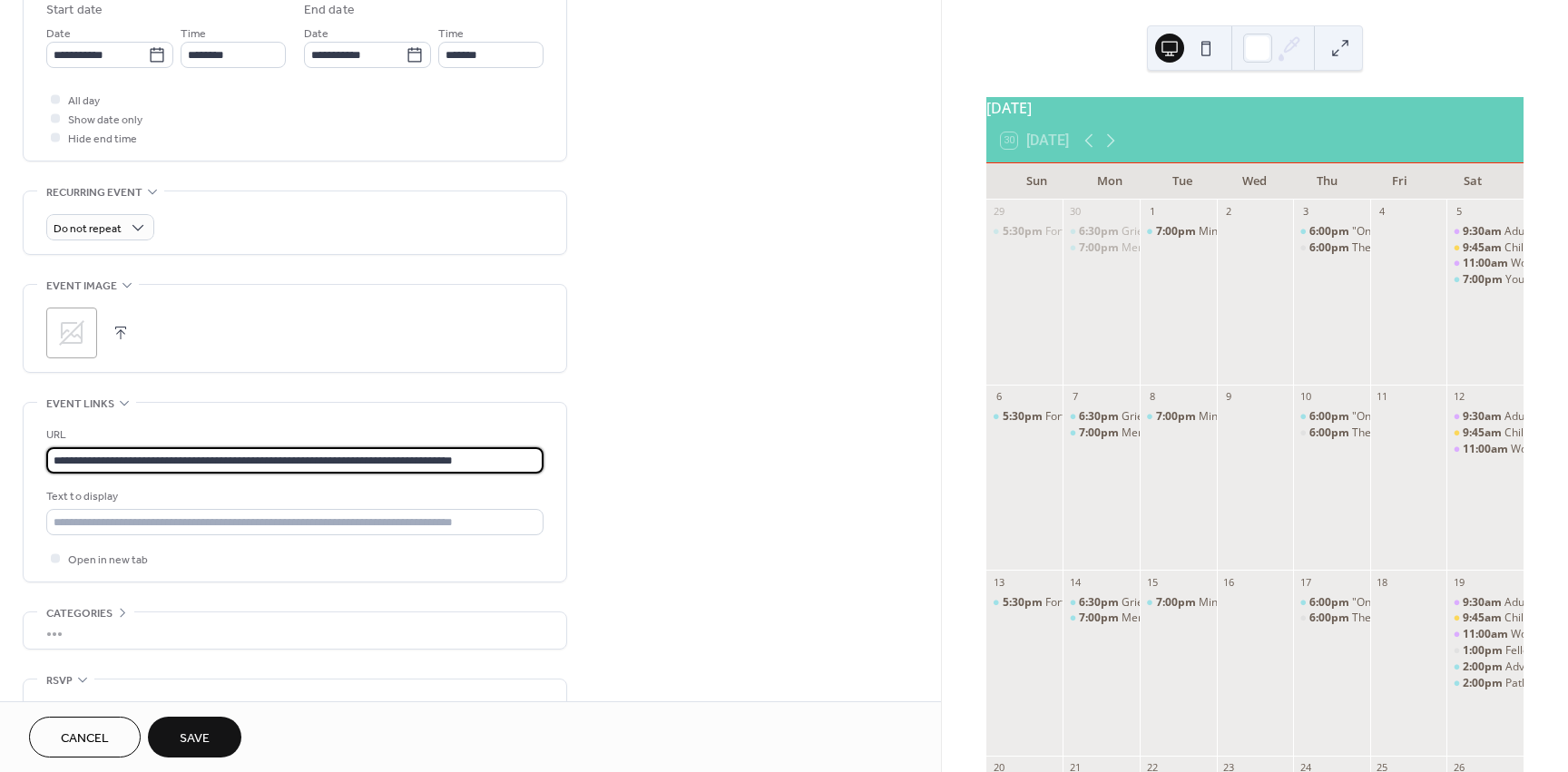 type on "**********" 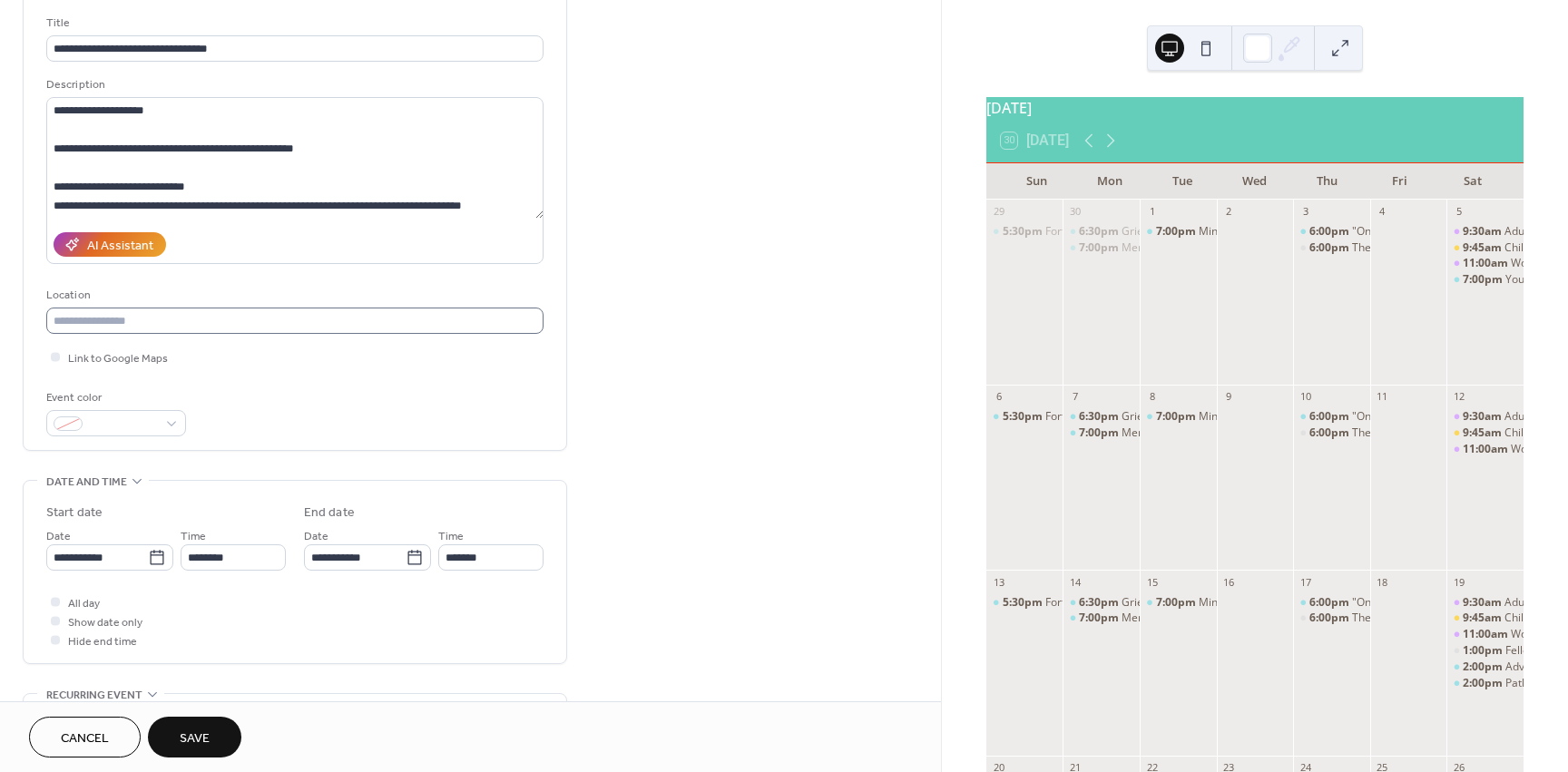 scroll, scrollTop: 110, scrollLeft: 0, axis: vertical 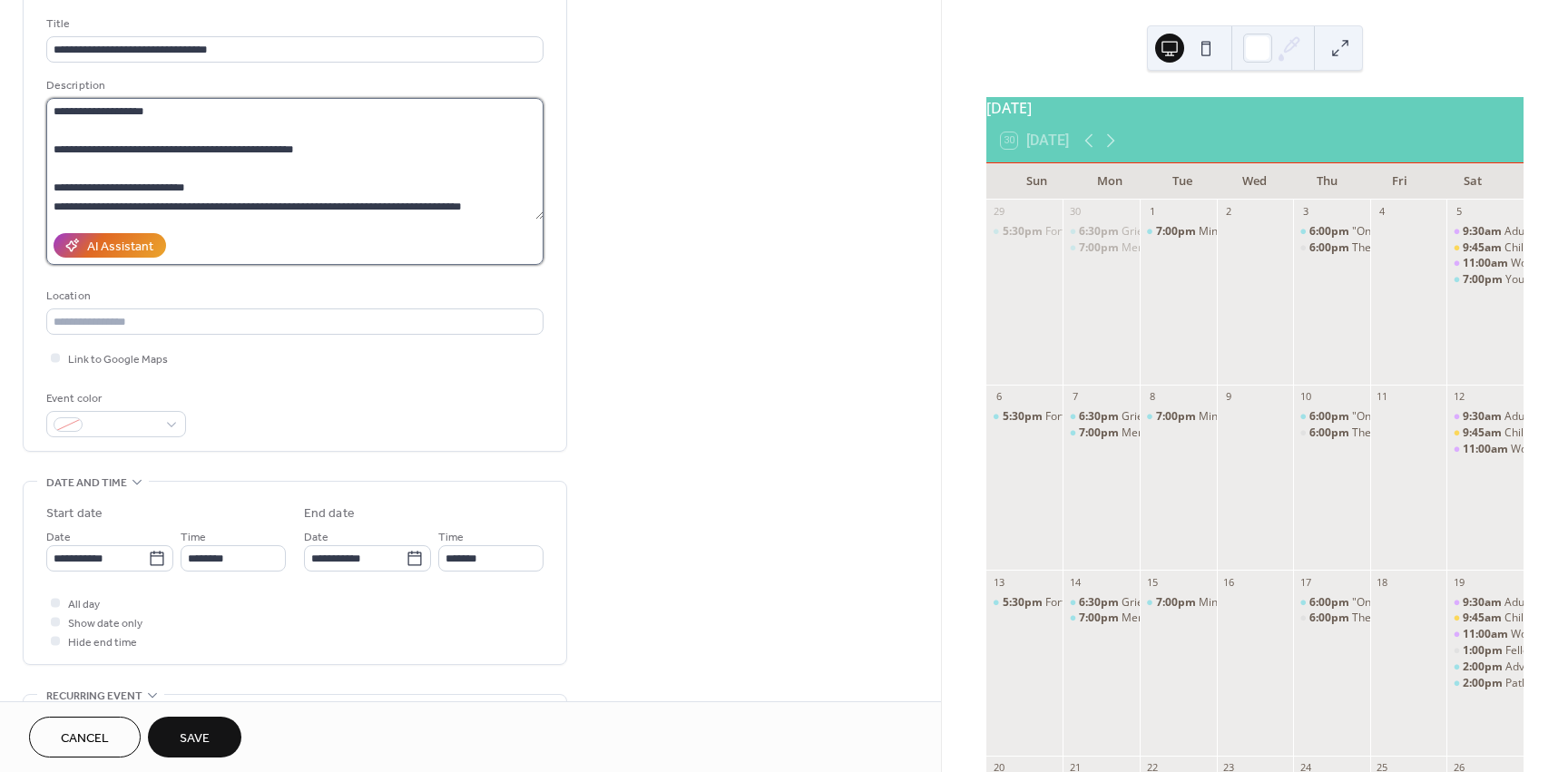 click on "**********" at bounding box center (295, 159) 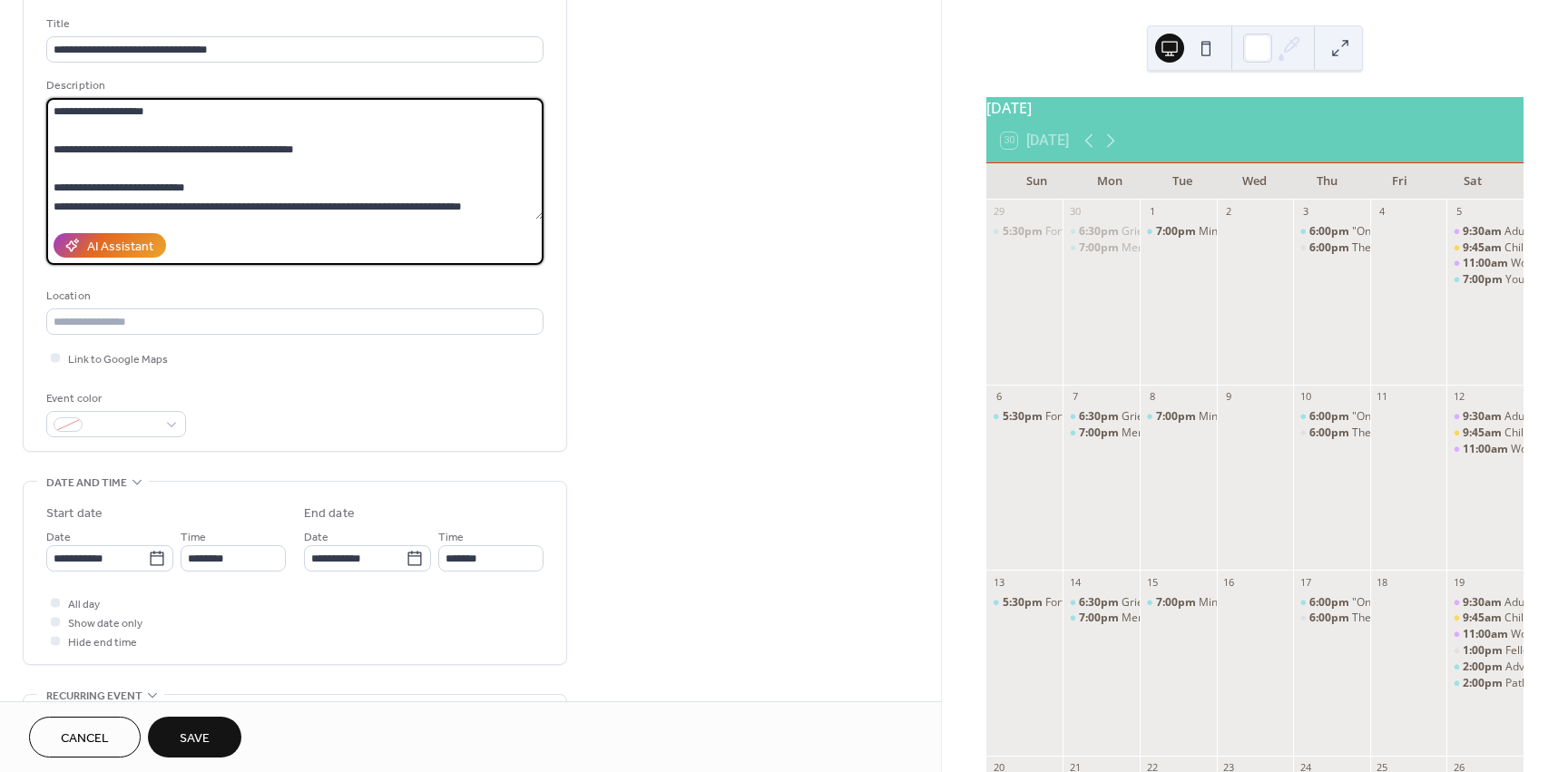 click on "**********" at bounding box center (295, 159) 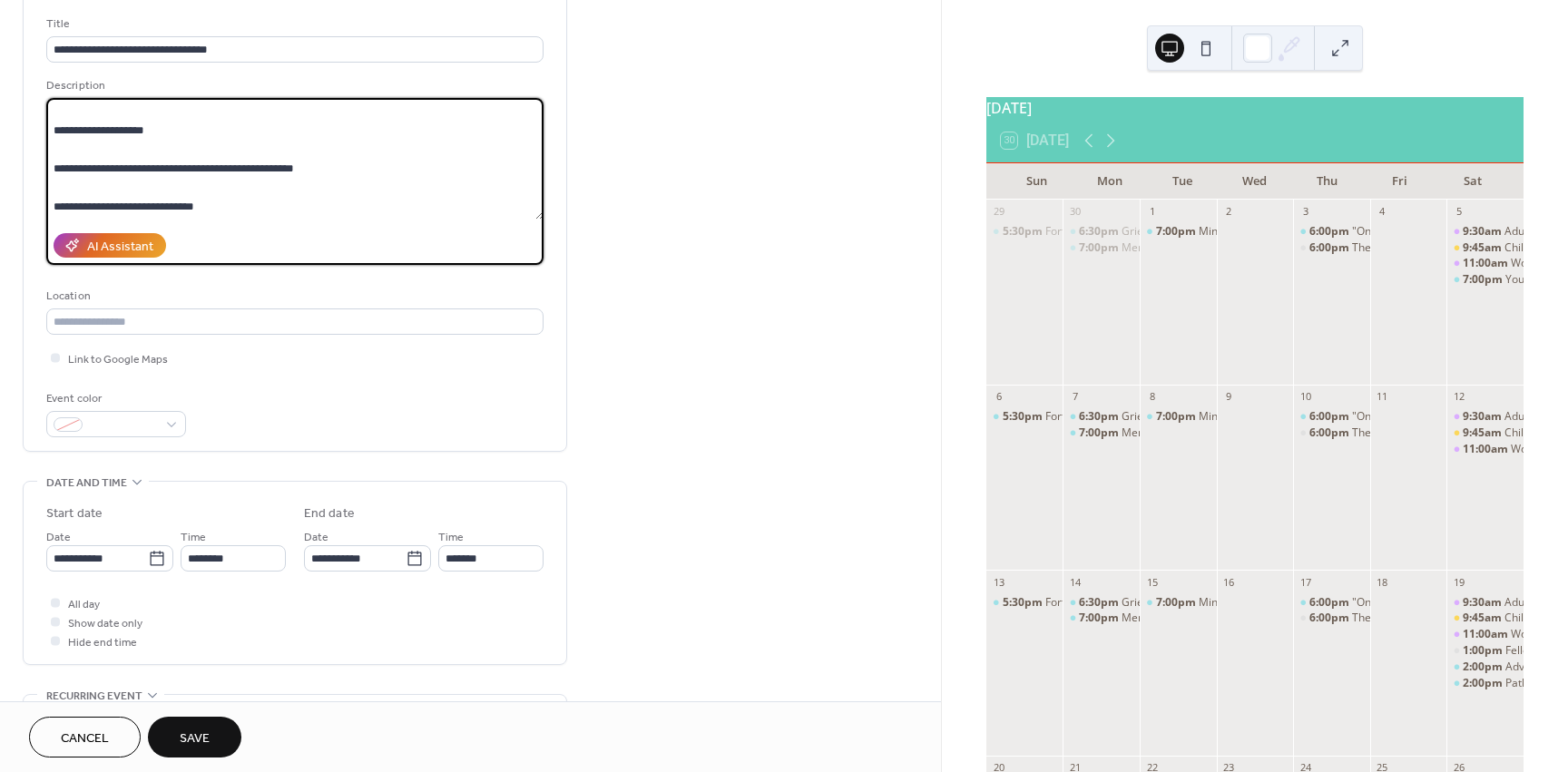 scroll, scrollTop: 133, scrollLeft: 0, axis: vertical 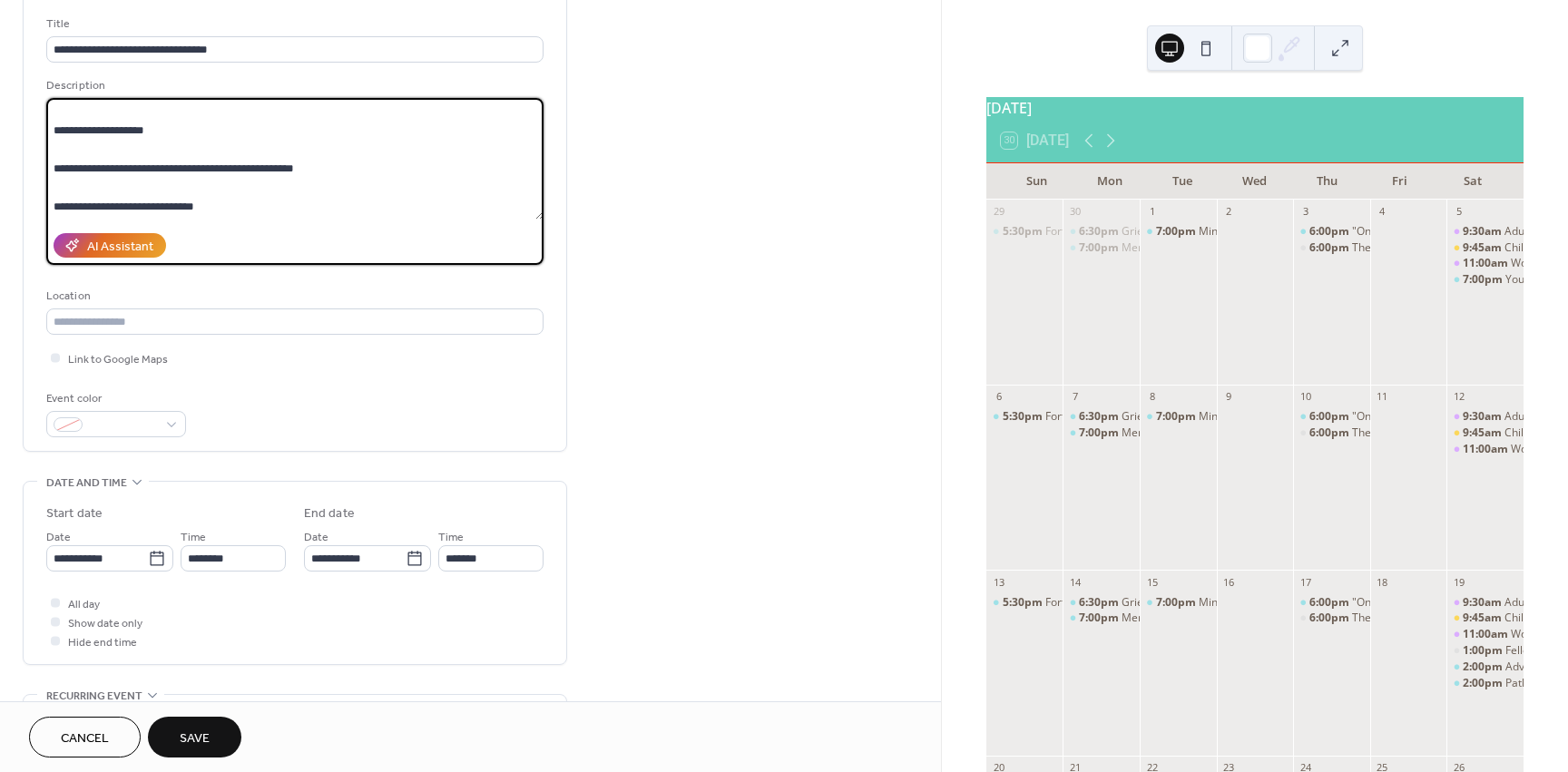 click on "**********" at bounding box center [295, 159] 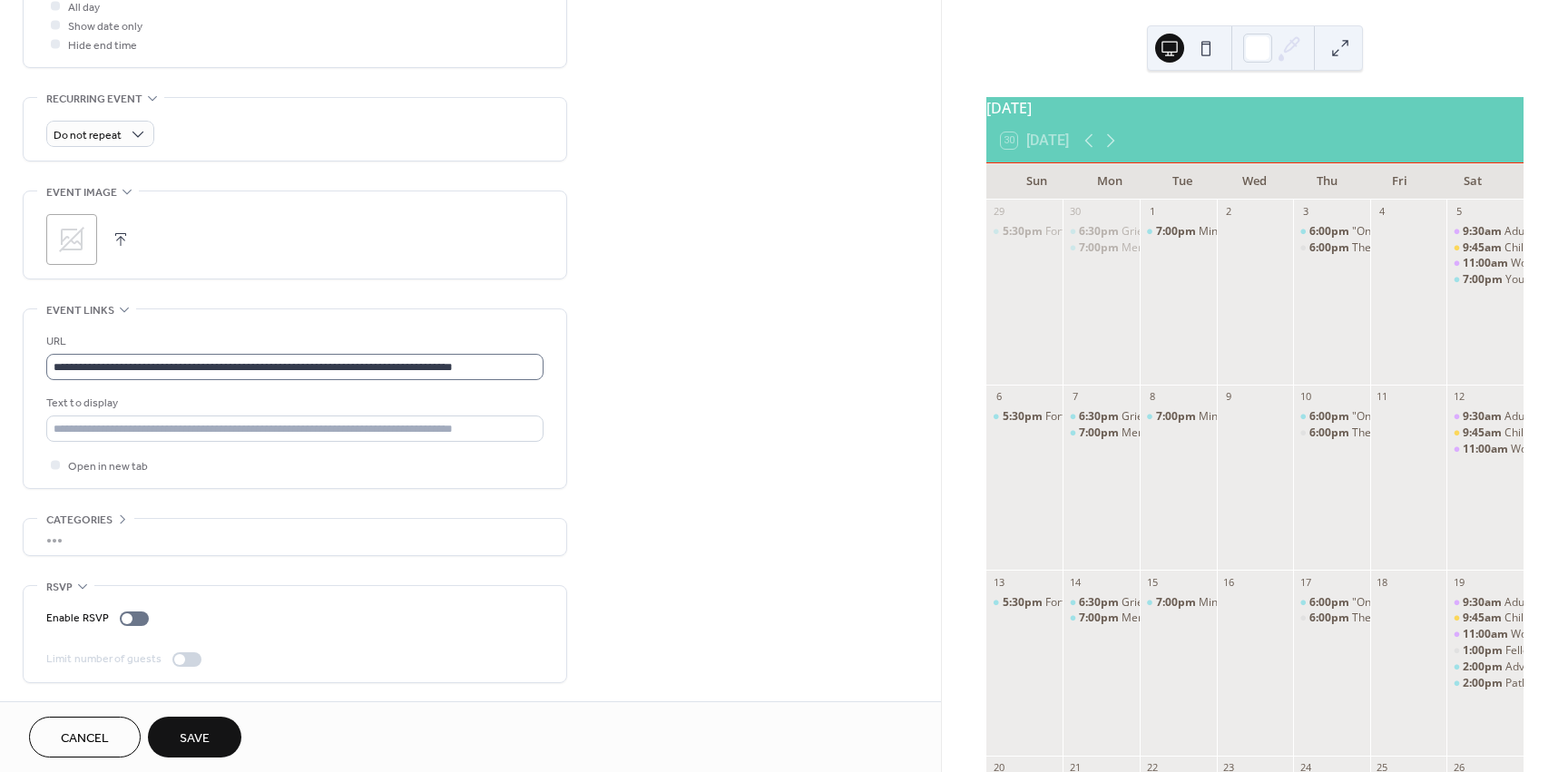 scroll, scrollTop: 706, scrollLeft: 0, axis: vertical 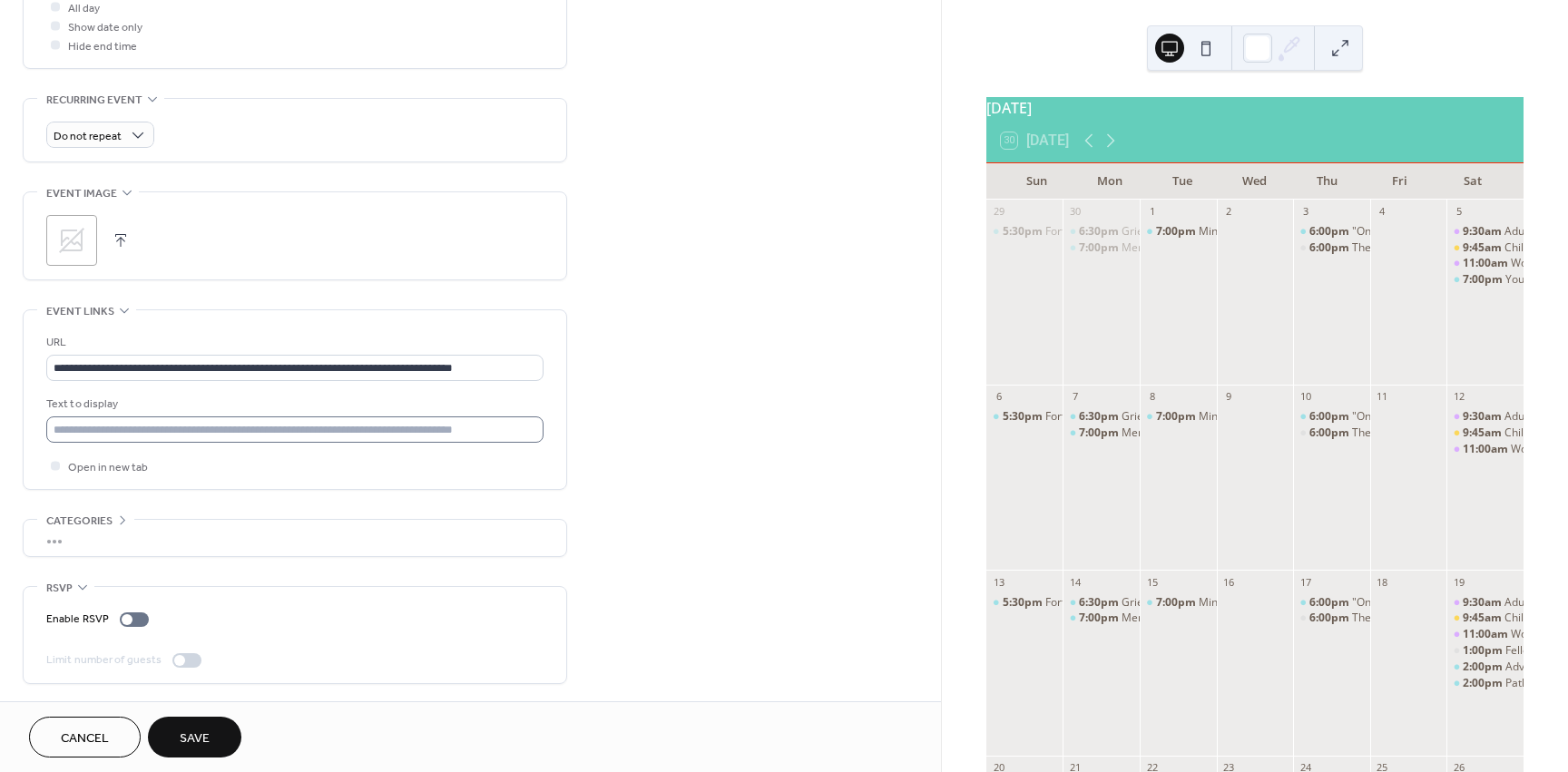 type on "**********" 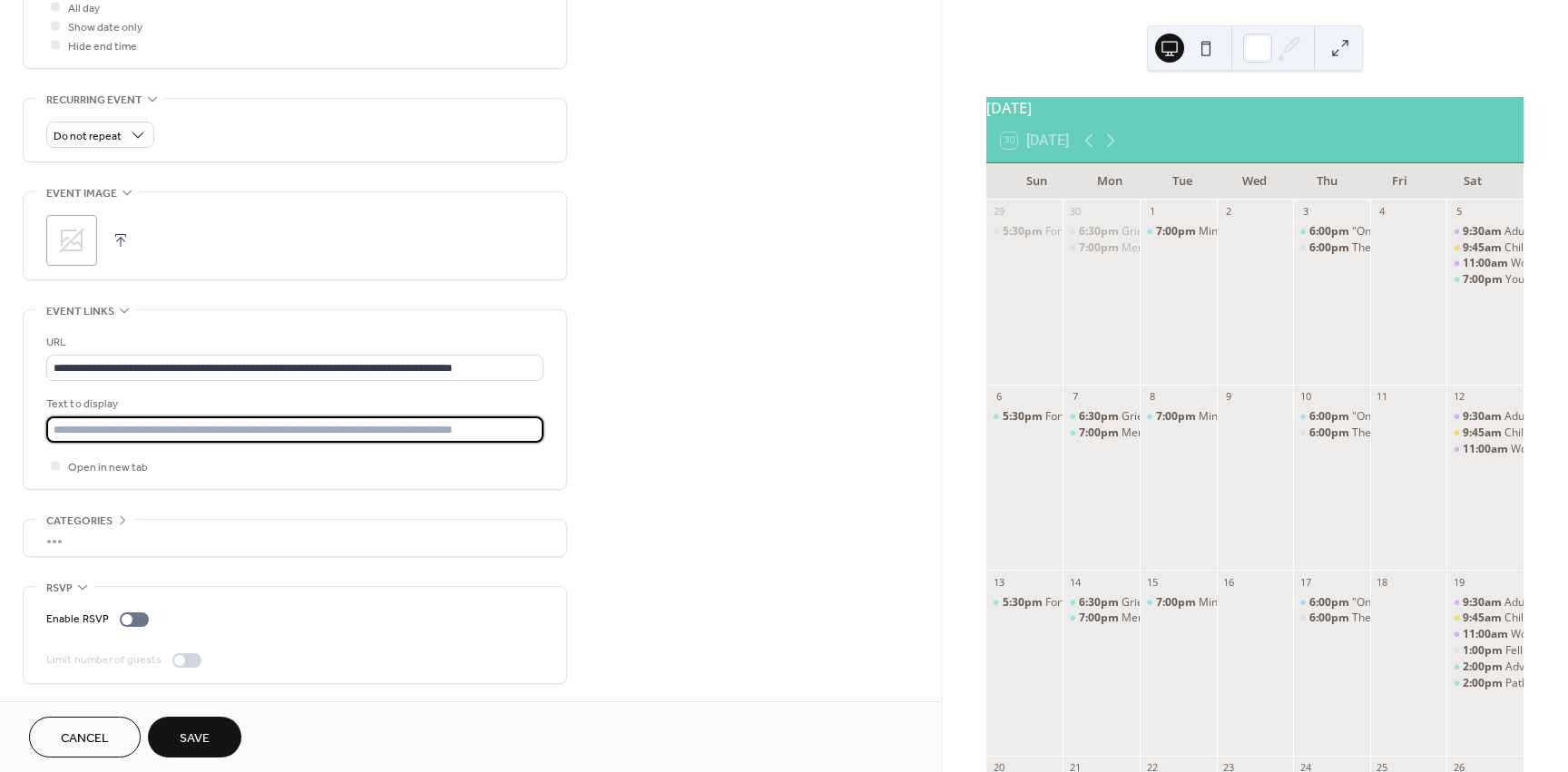 click at bounding box center [295, 429] 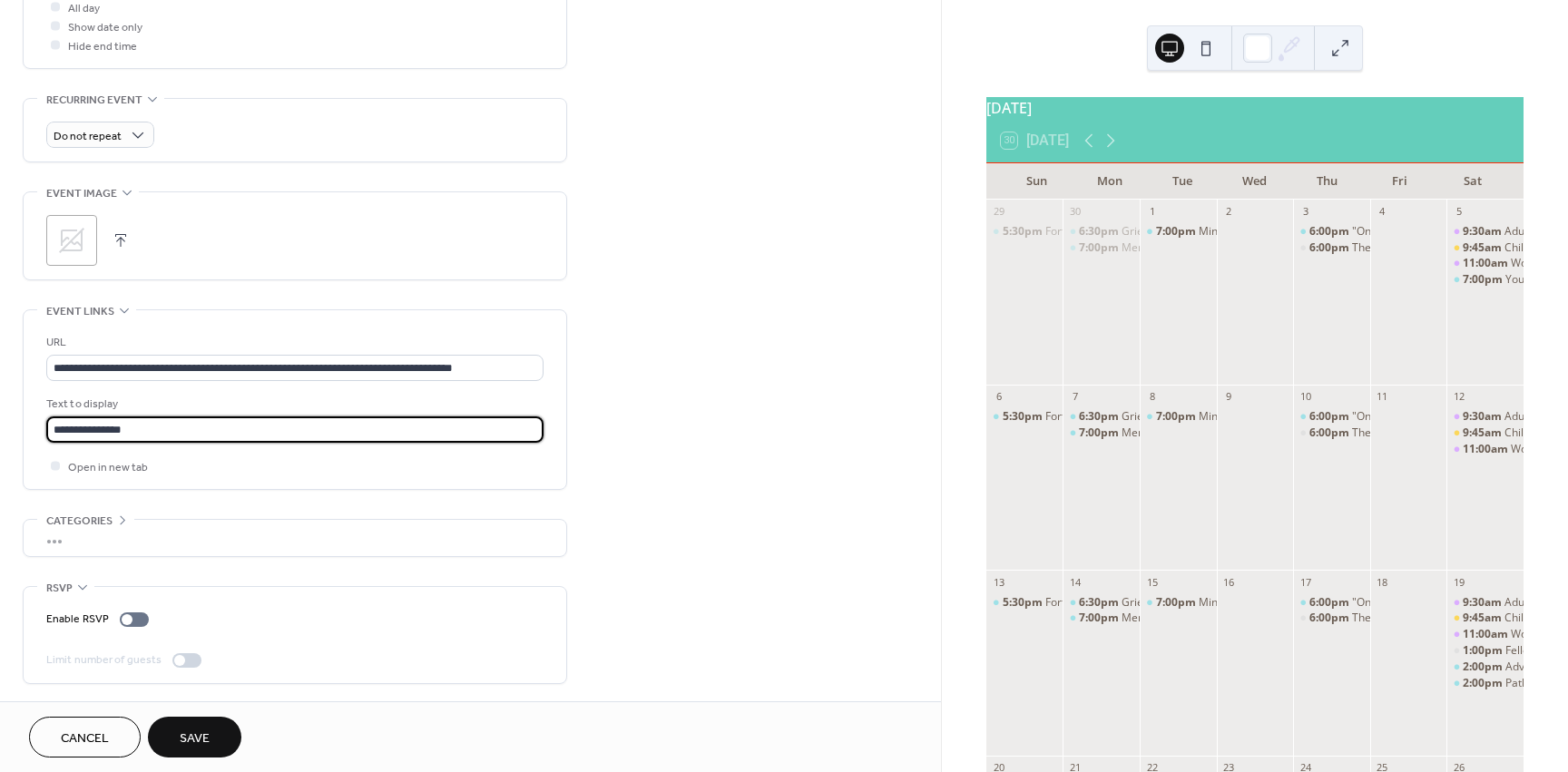 type on "**********" 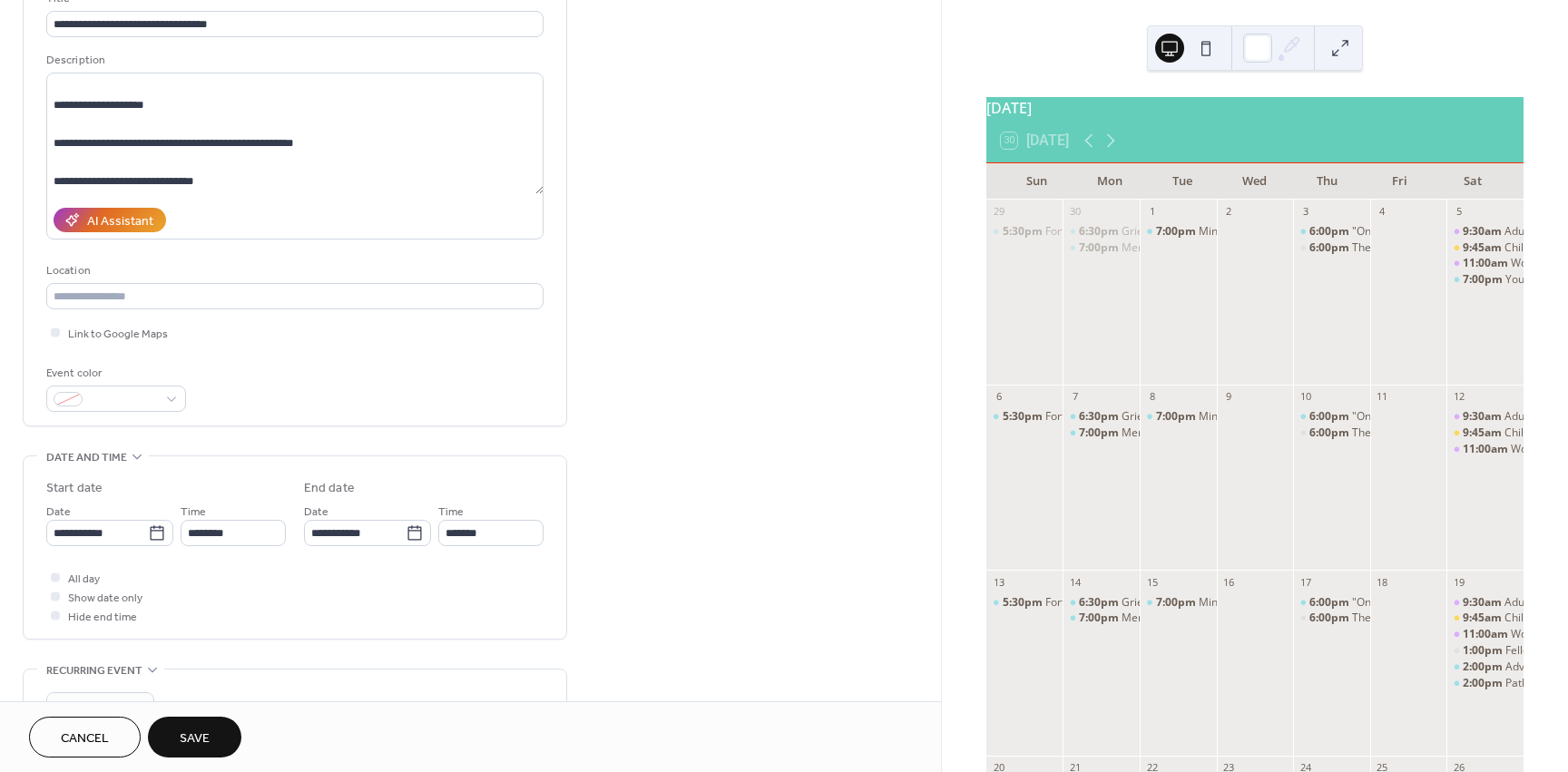 scroll, scrollTop: 132, scrollLeft: 0, axis: vertical 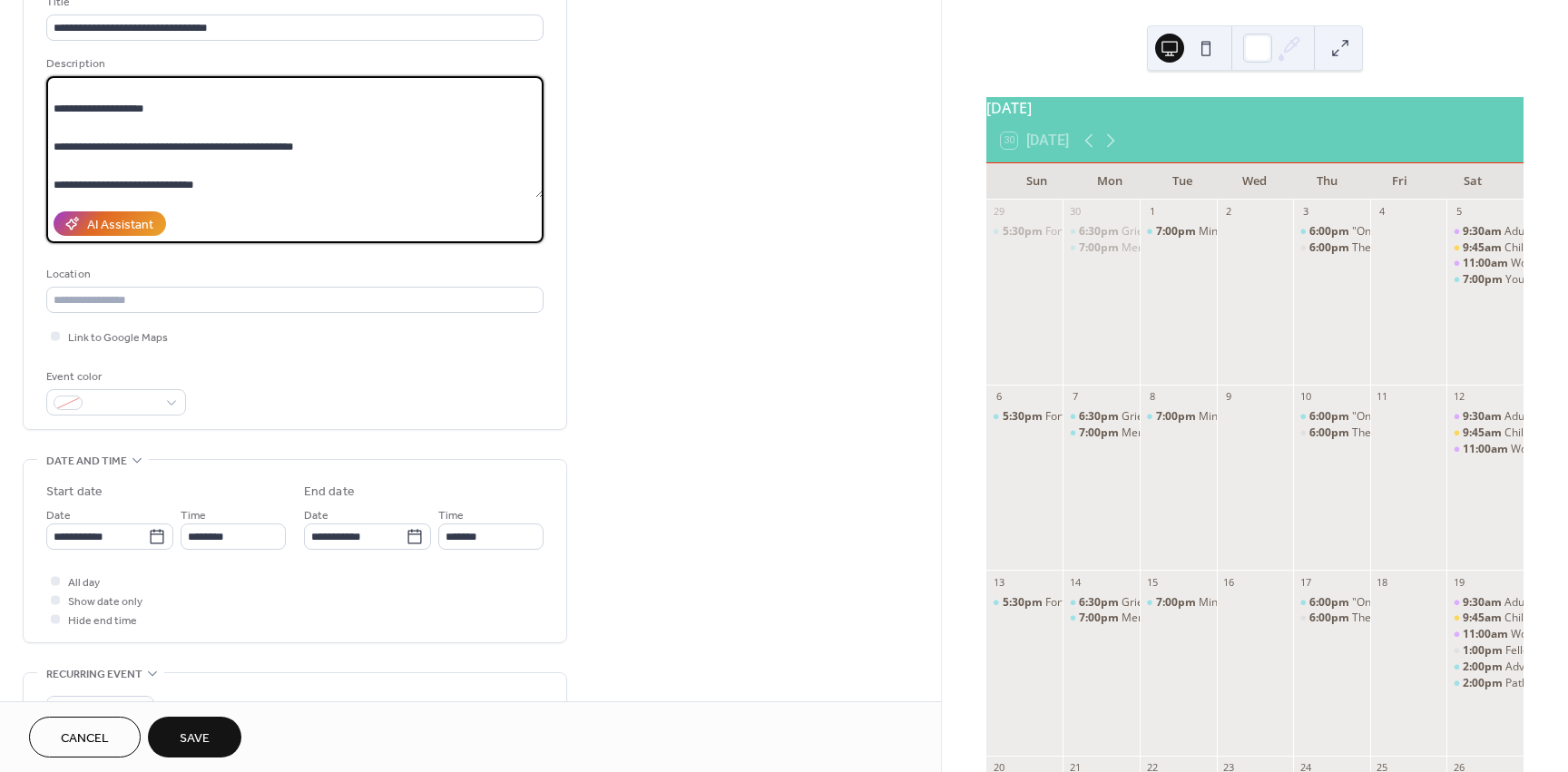 click on "**********" at bounding box center [295, 137] 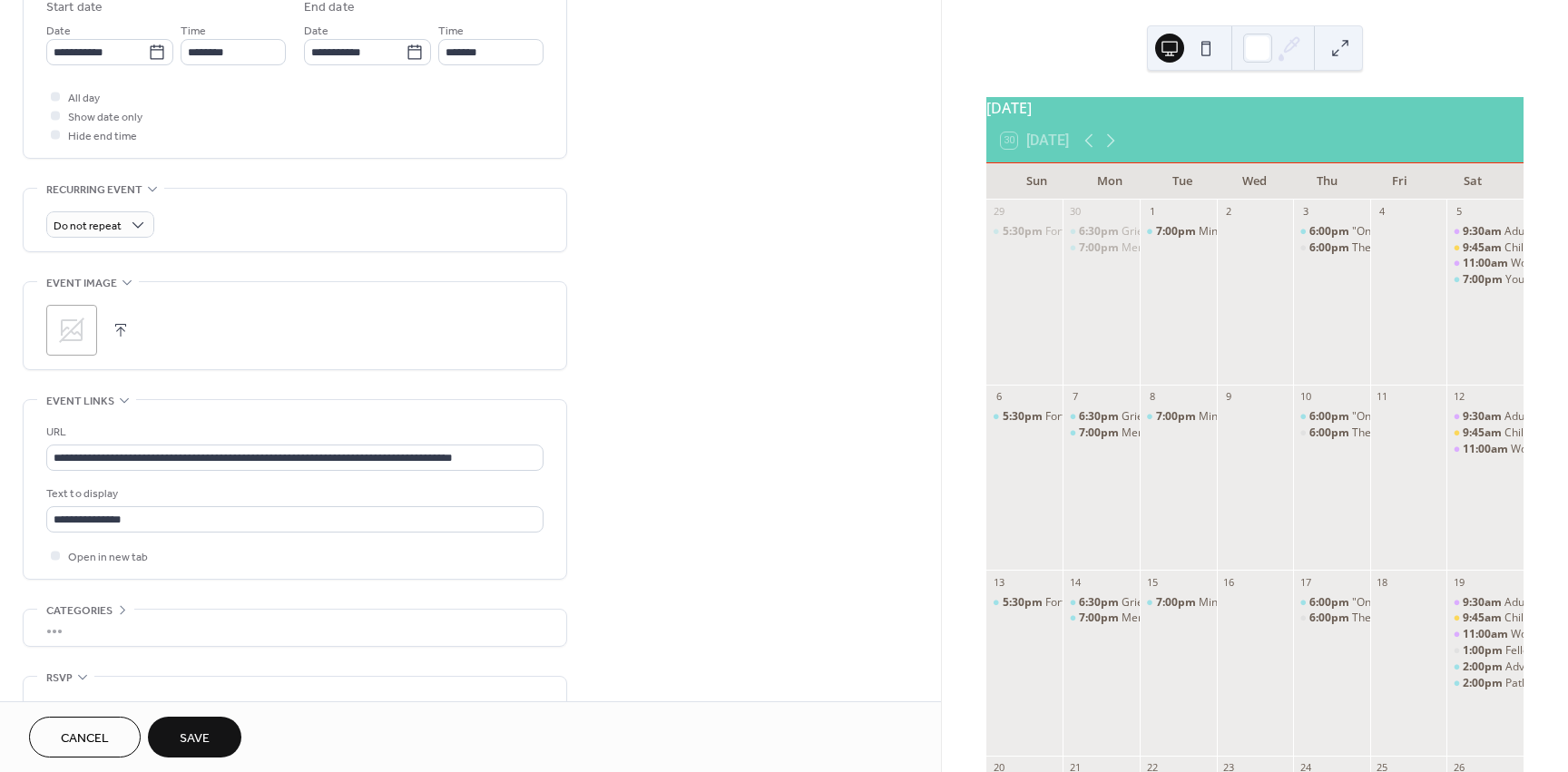 scroll, scrollTop: 707, scrollLeft: 0, axis: vertical 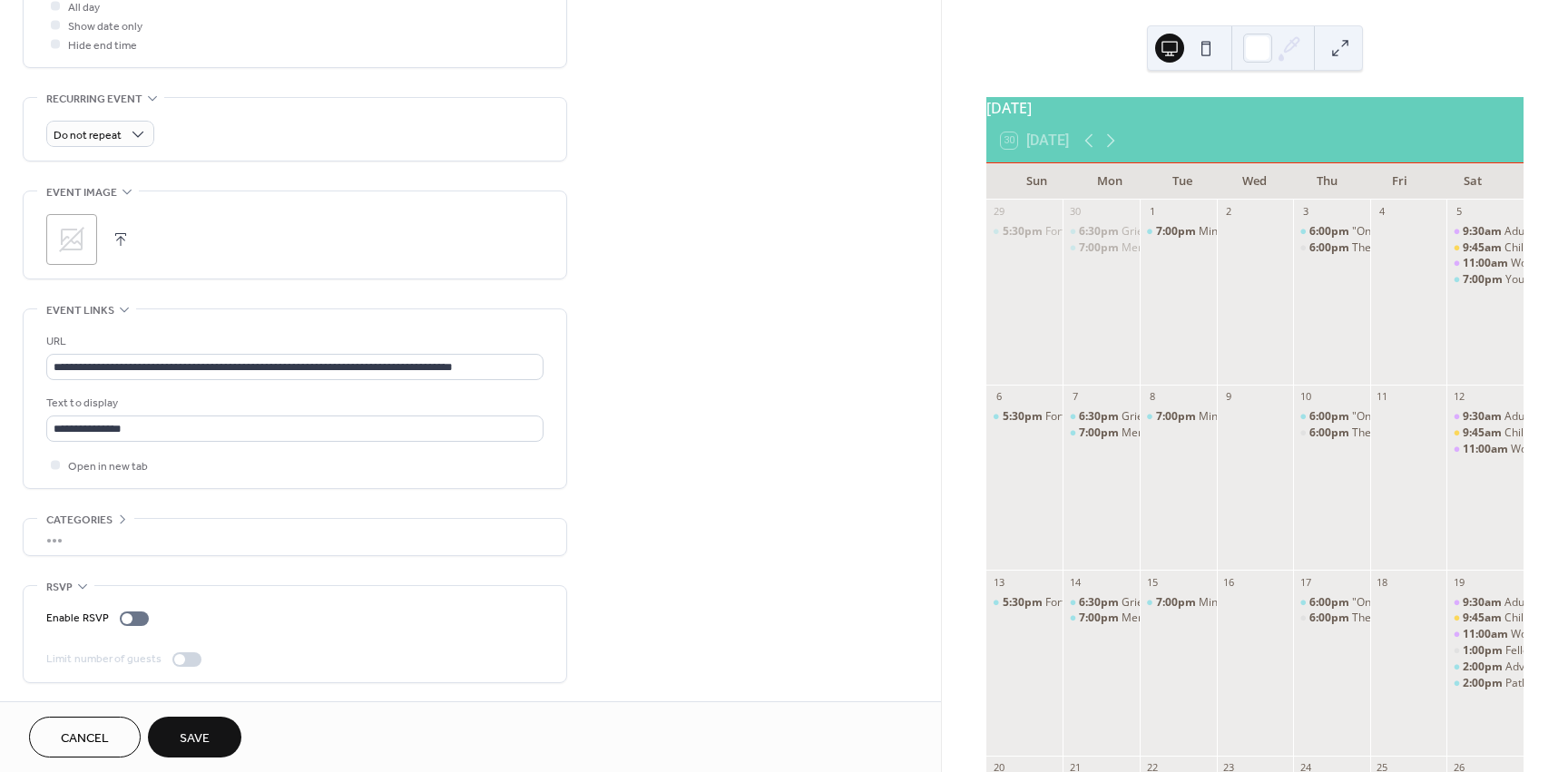 click on "Save" at bounding box center (194, 737) 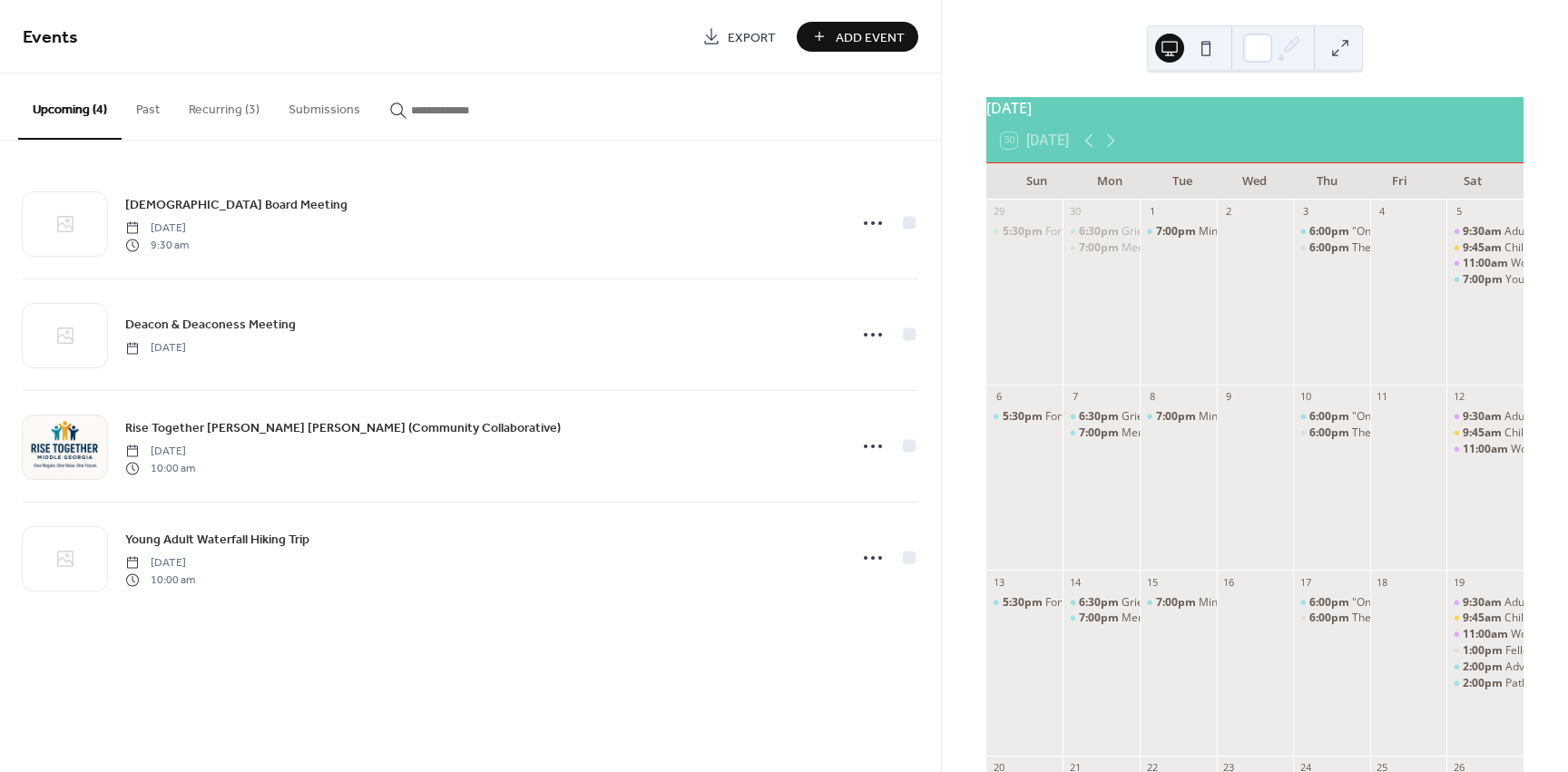 click on "Add Event" at bounding box center (870, 37) 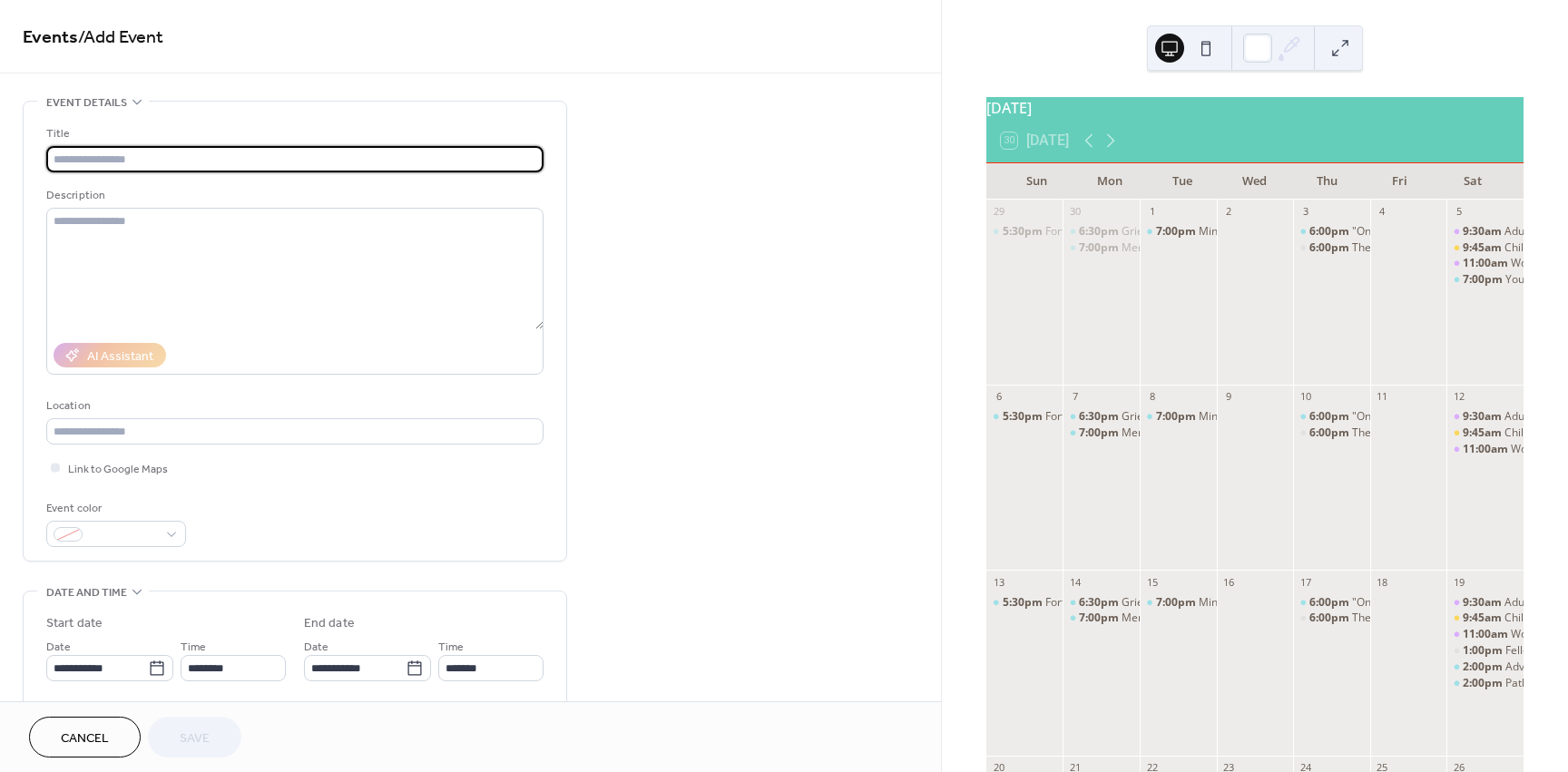 click at bounding box center (295, 159) 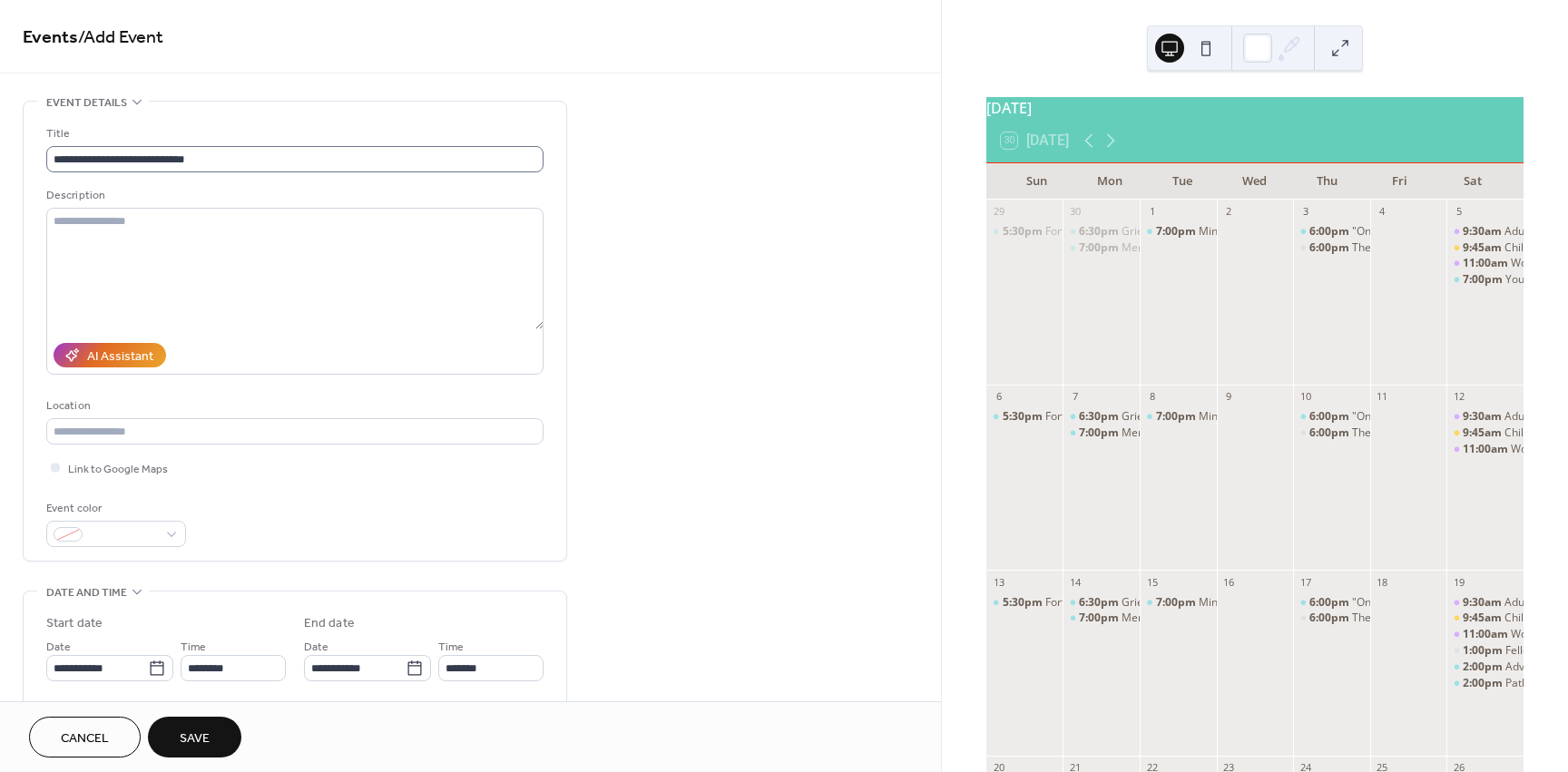 drag, startPoint x: 250, startPoint y: 177, endPoint x: 253, endPoint y: 158, distance: 19.235384 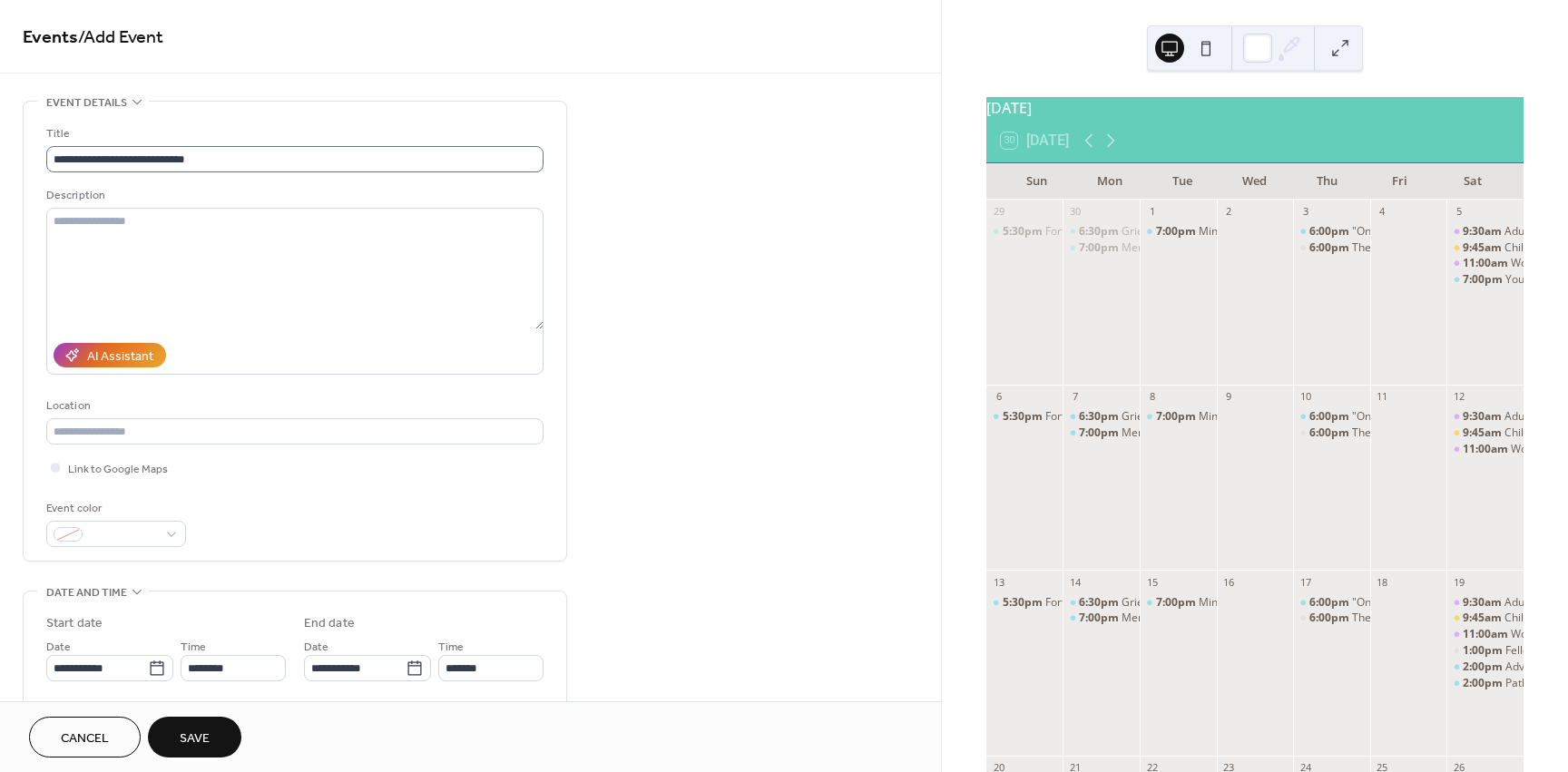 click on "**********" at bounding box center [295, 336] 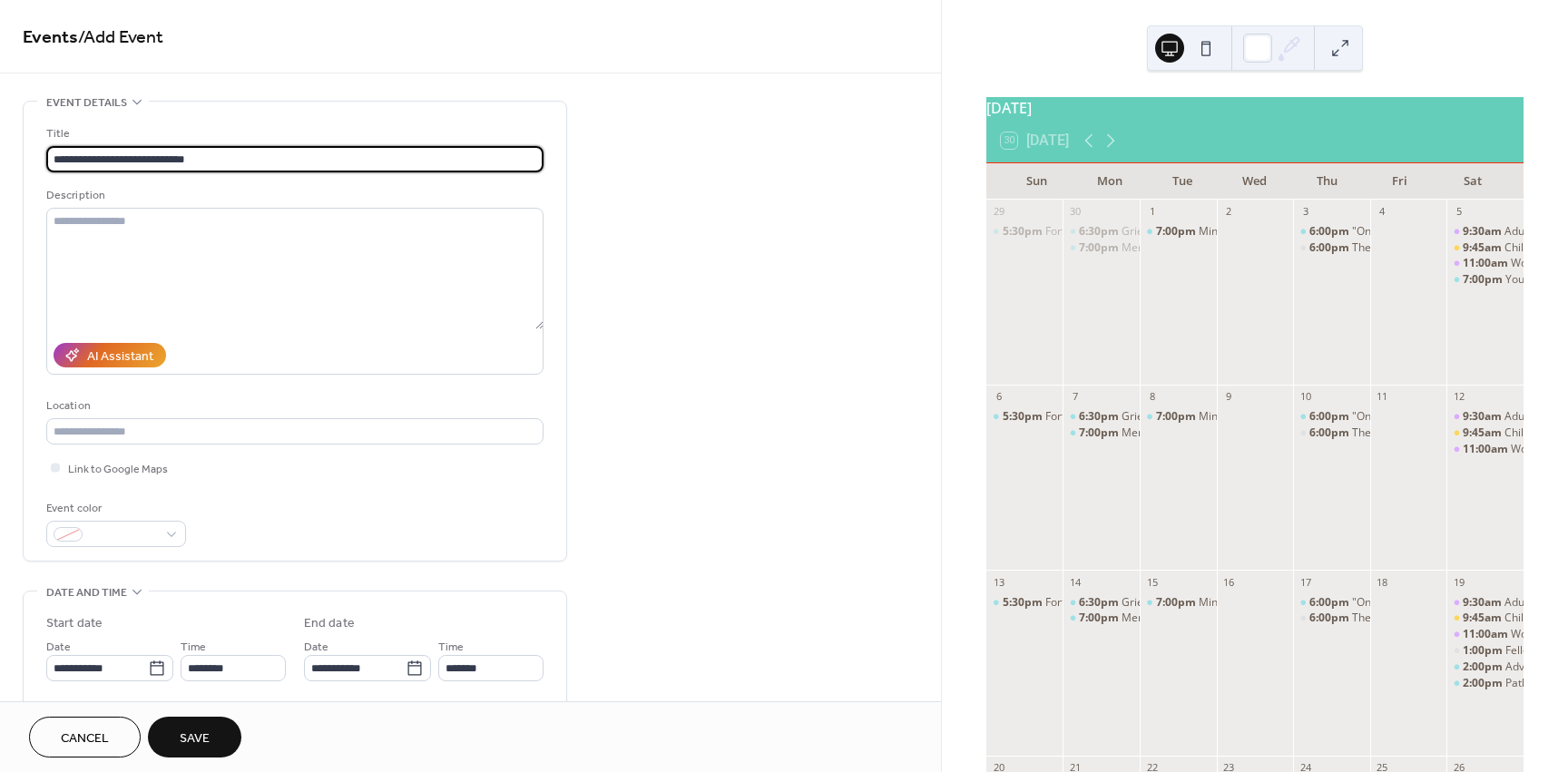click on "**********" at bounding box center [295, 159] 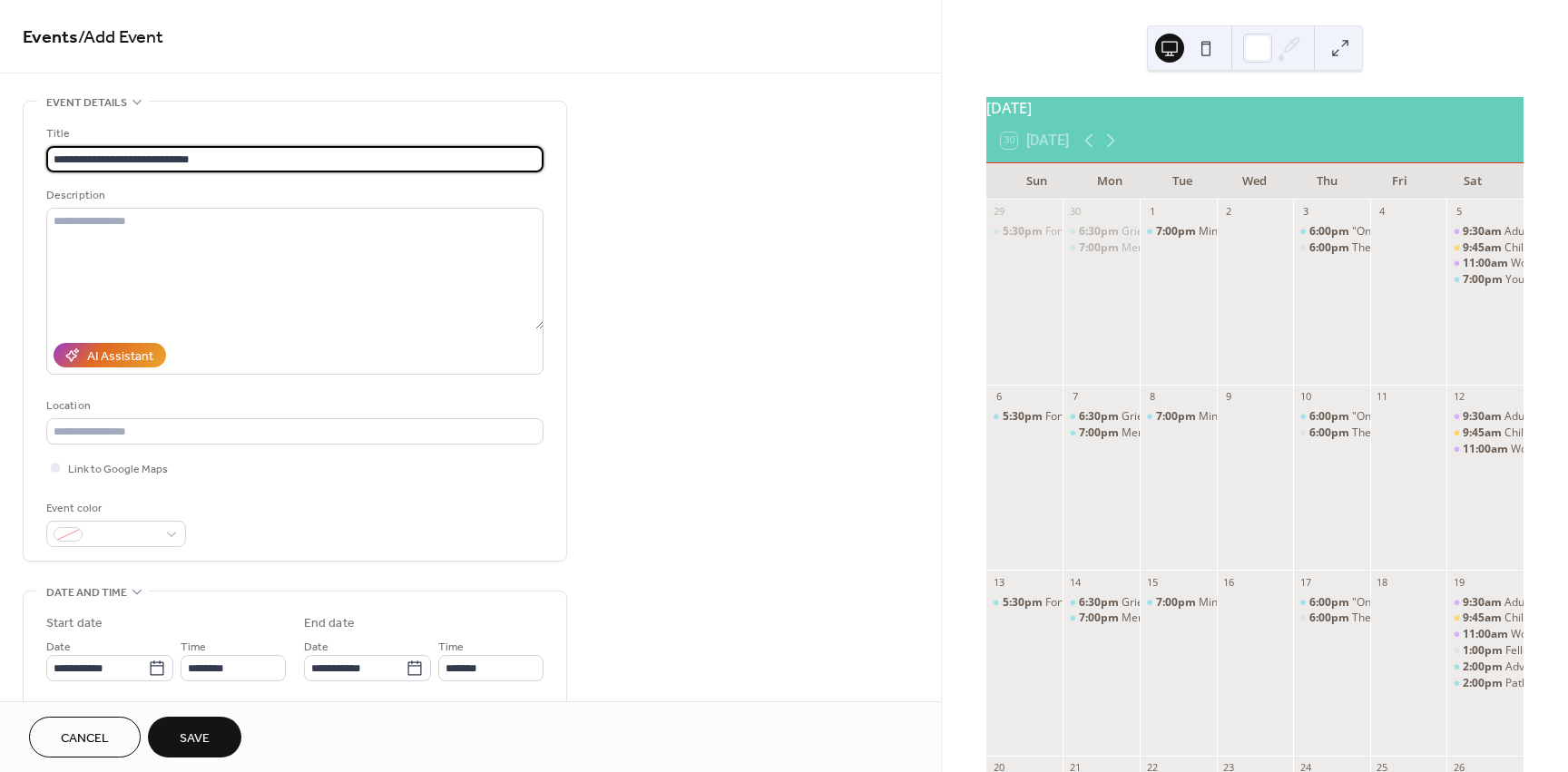 paste on "**********" 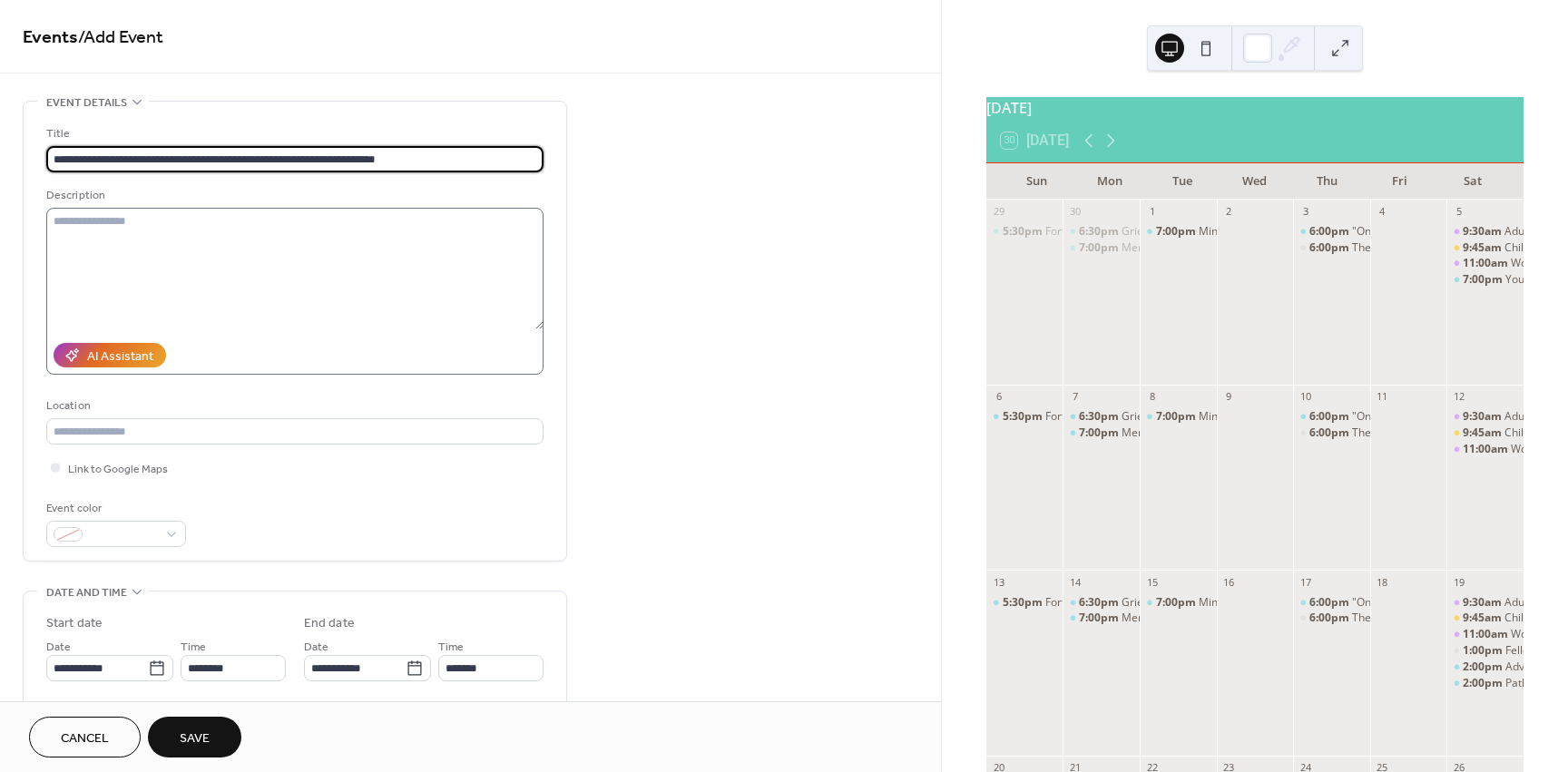 type on "**********" 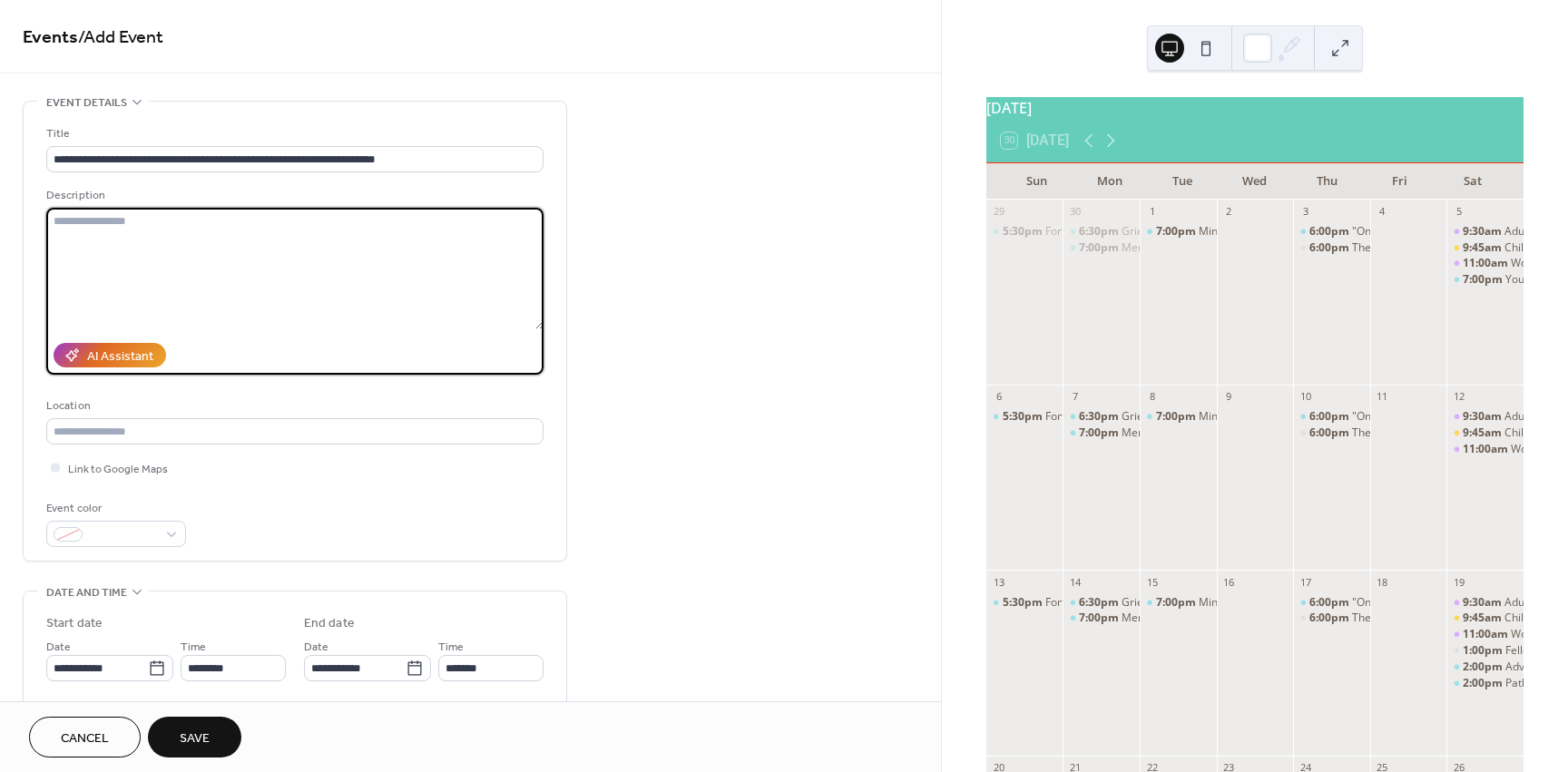click at bounding box center [295, 269] 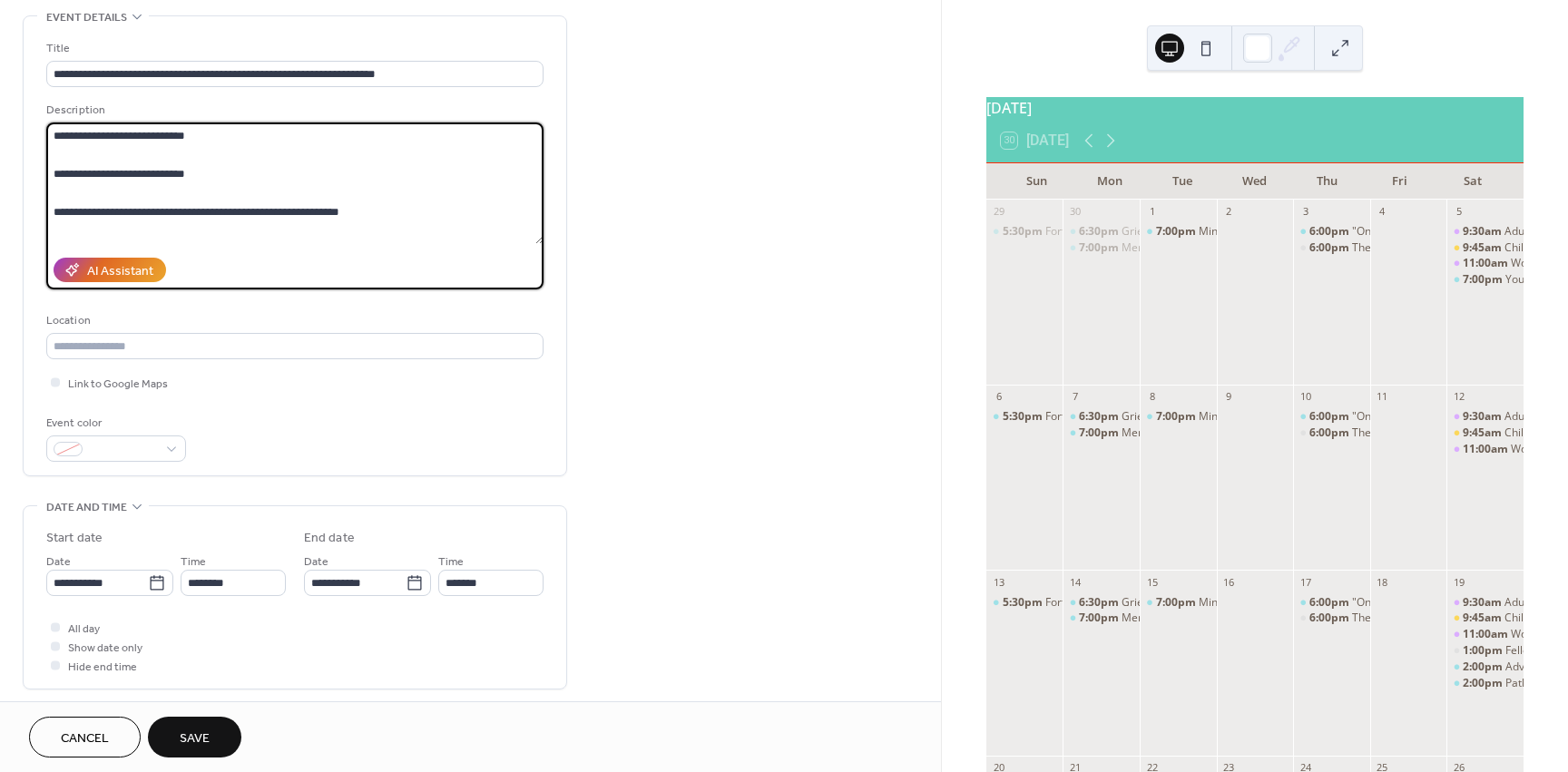 scroll, scrollTop: 105, scrollLeft: 0, axis: vertical 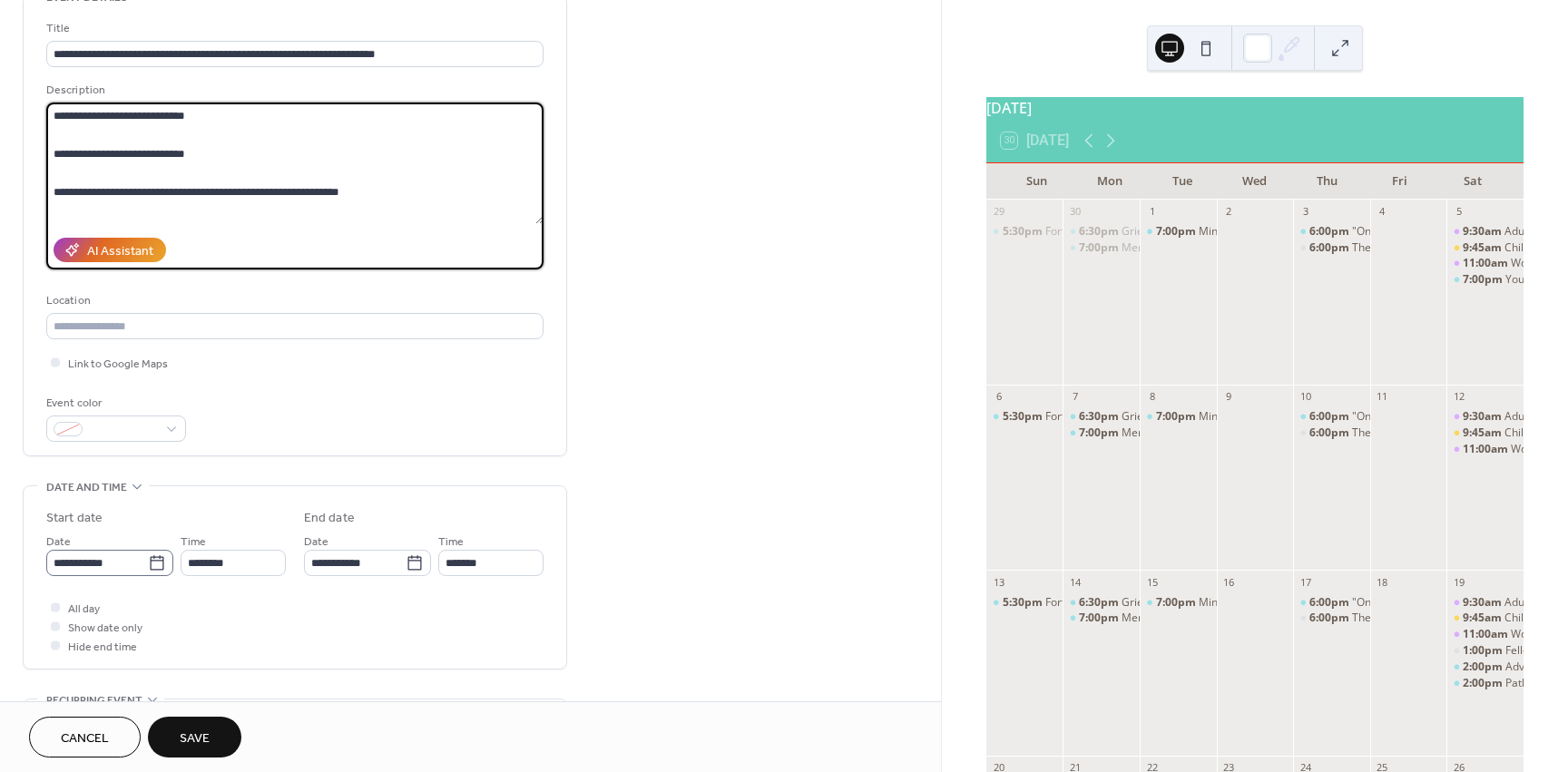 type on "**********" 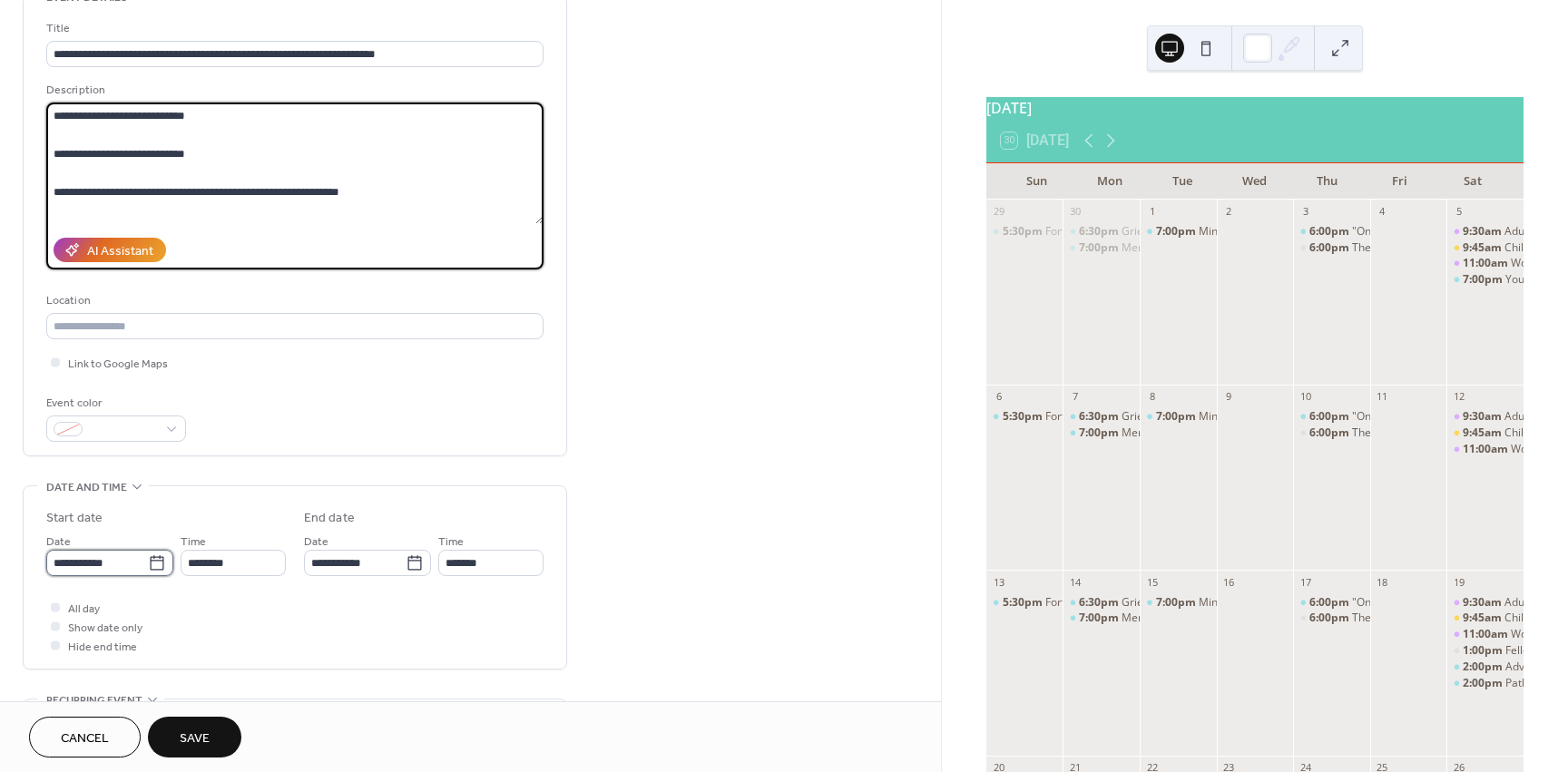 click on "**********" at bounding box center [97, 562] 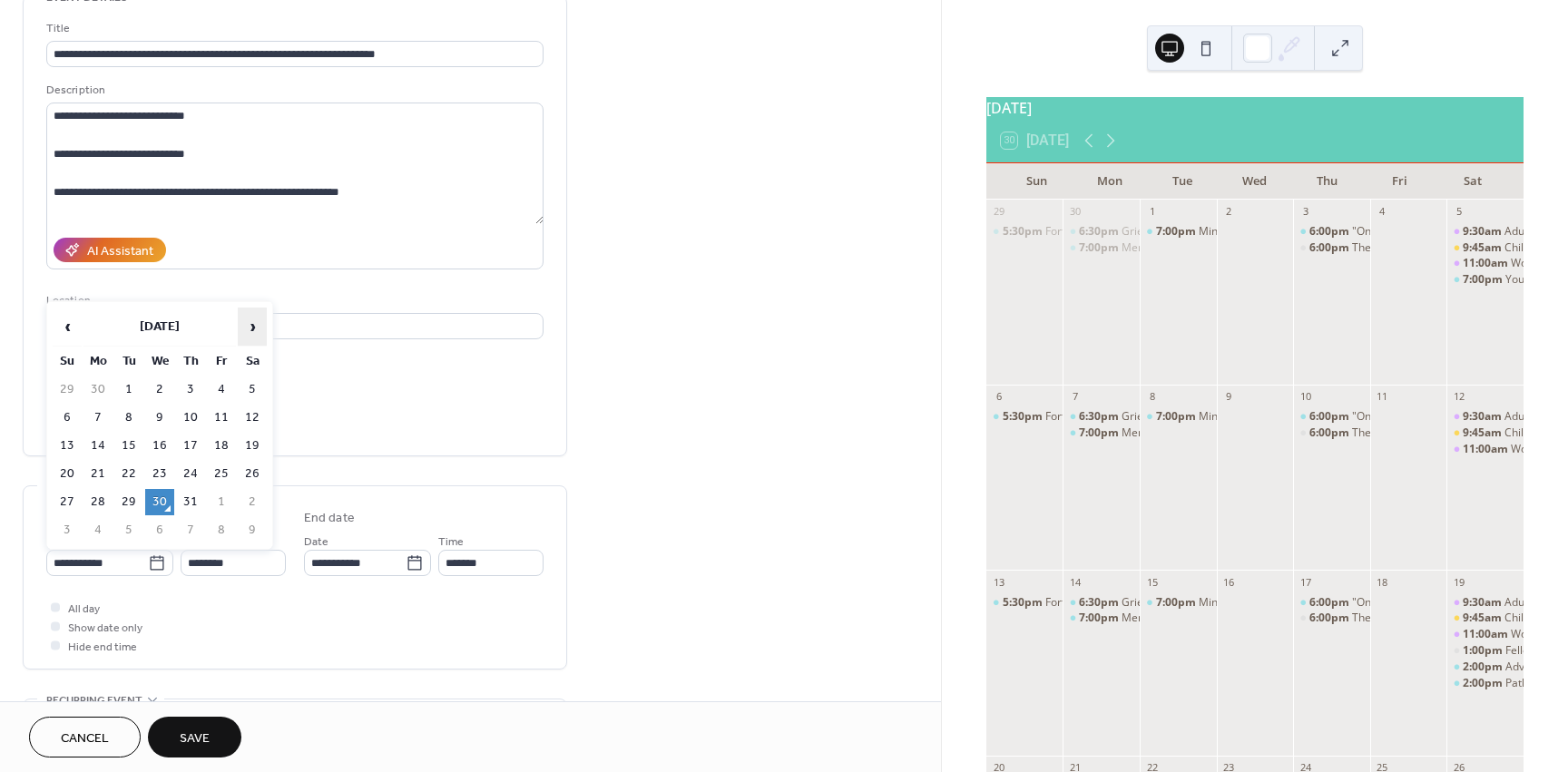 click on "›" at bounding box center [252, 327] 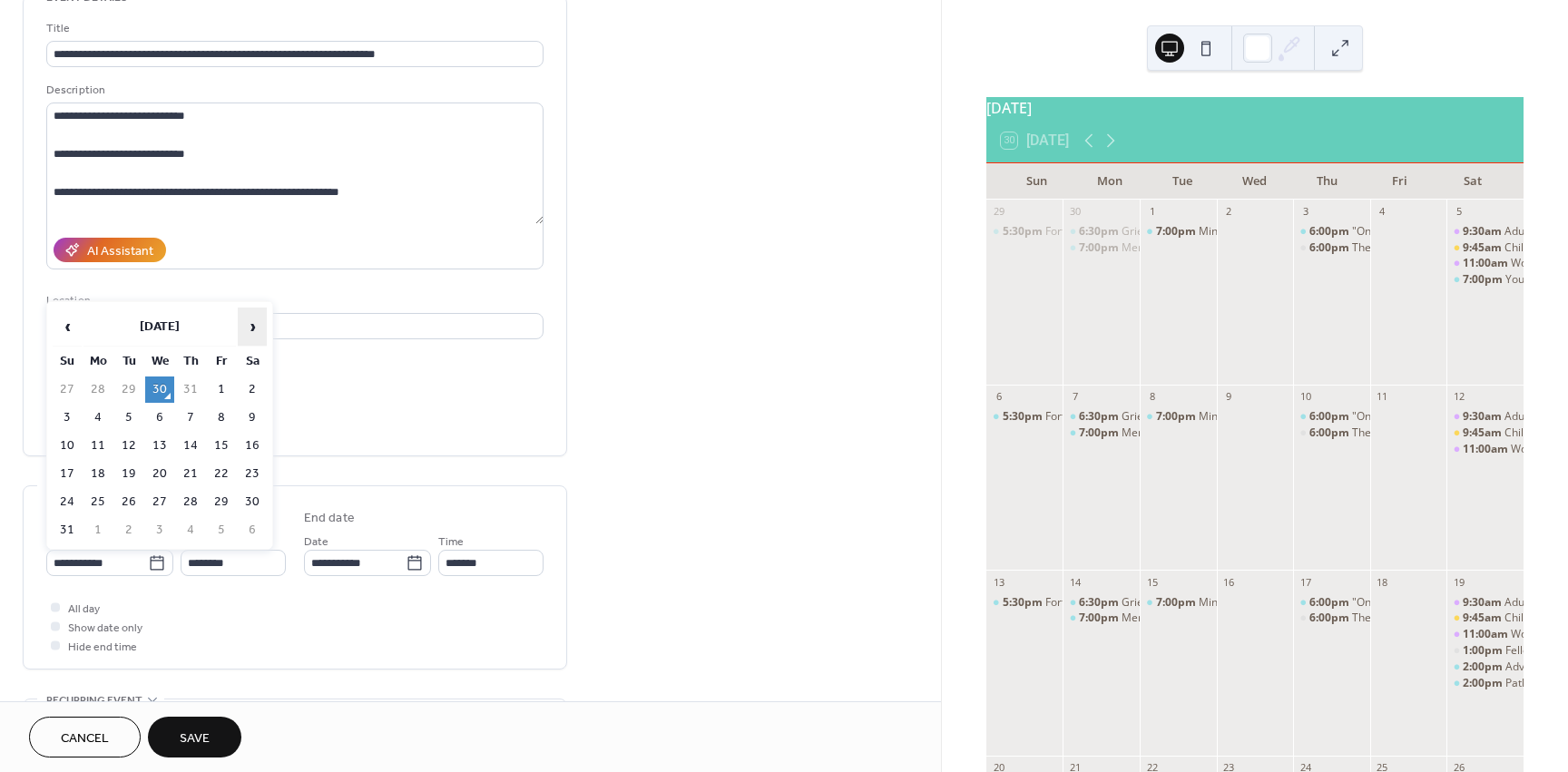 click on "›" at bounding box center [252, 327] 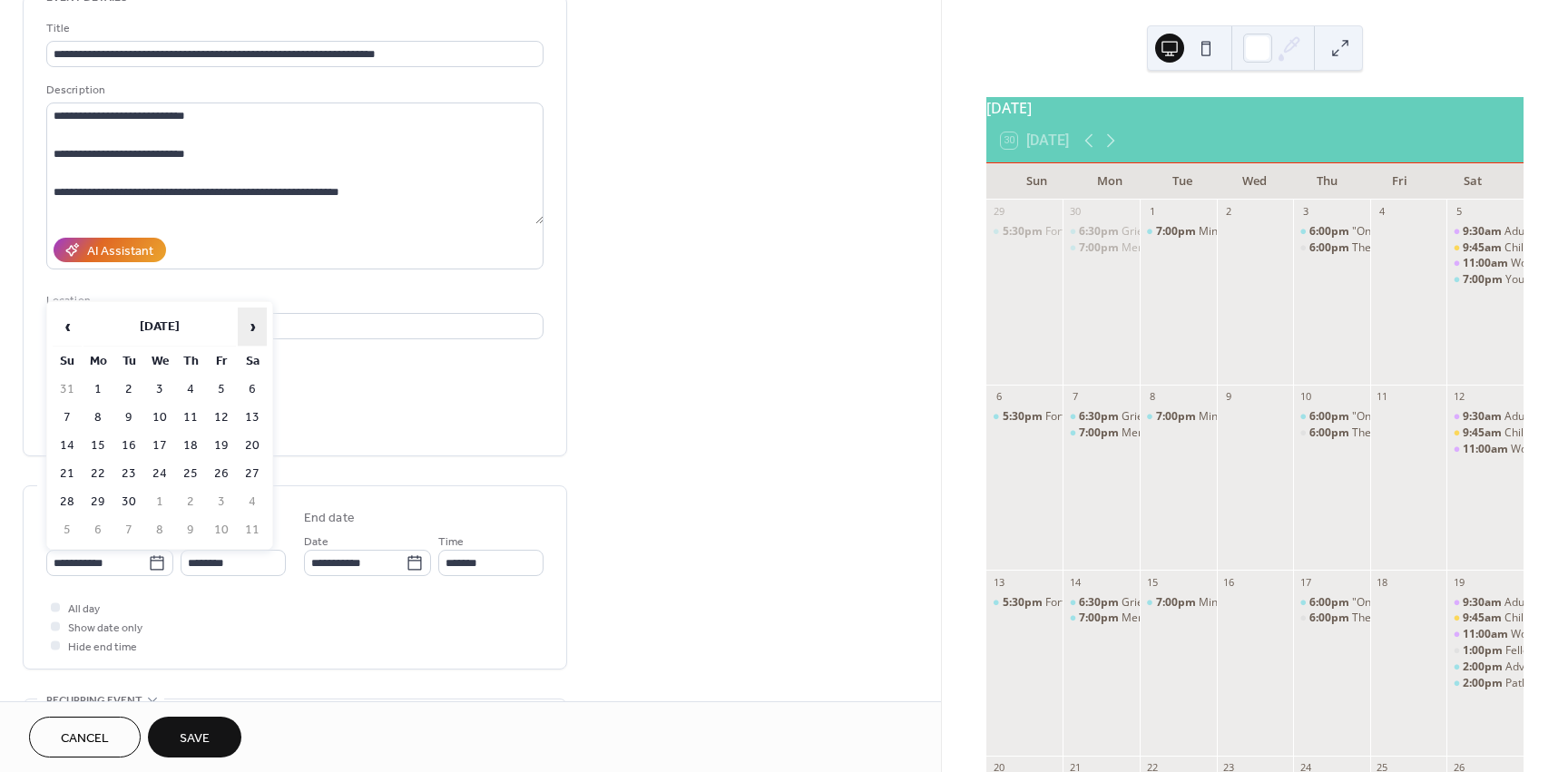 click on "›" at bounding box center [252, 327] 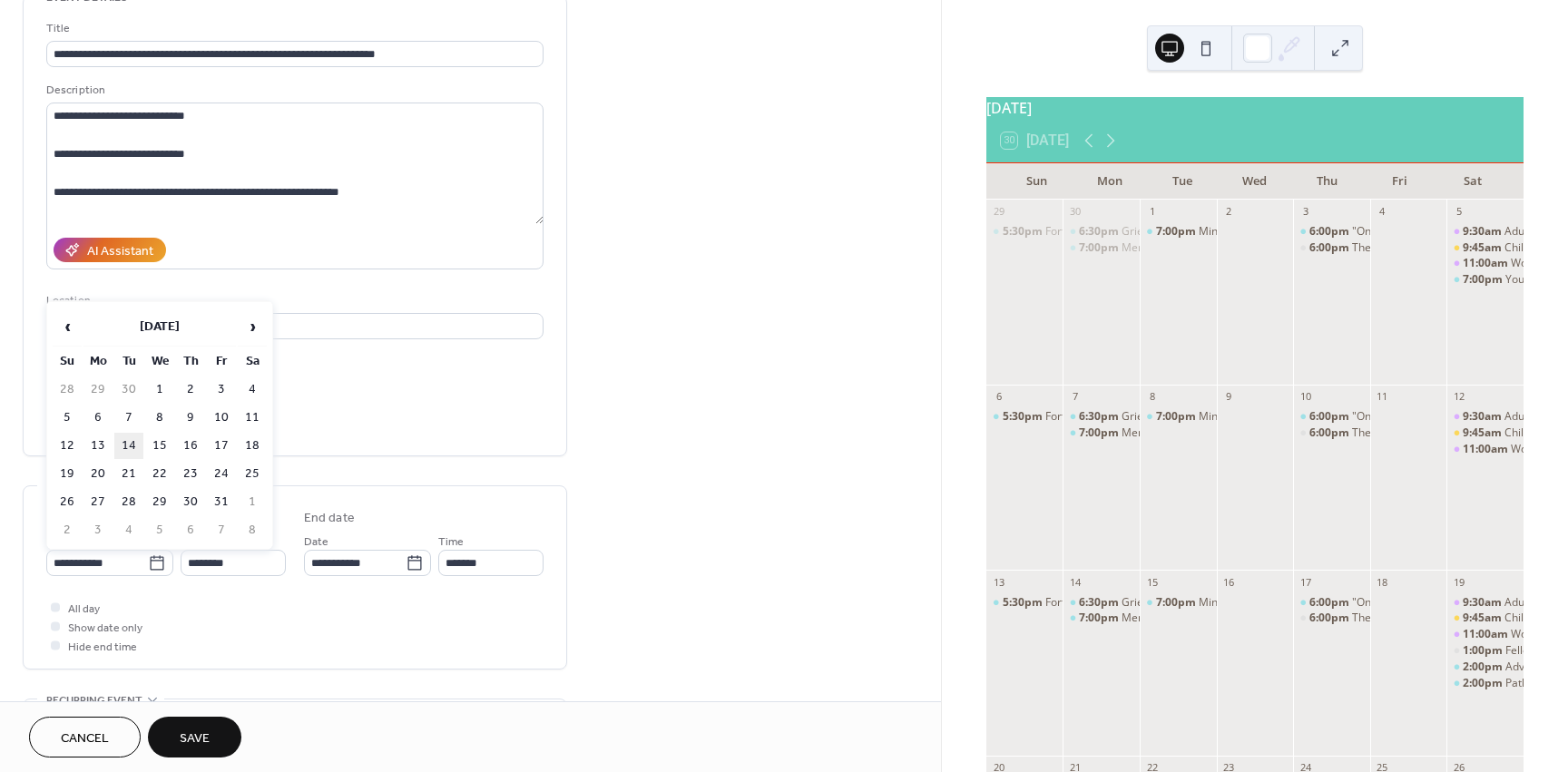 click on "14" at bounding box center [129, 445] 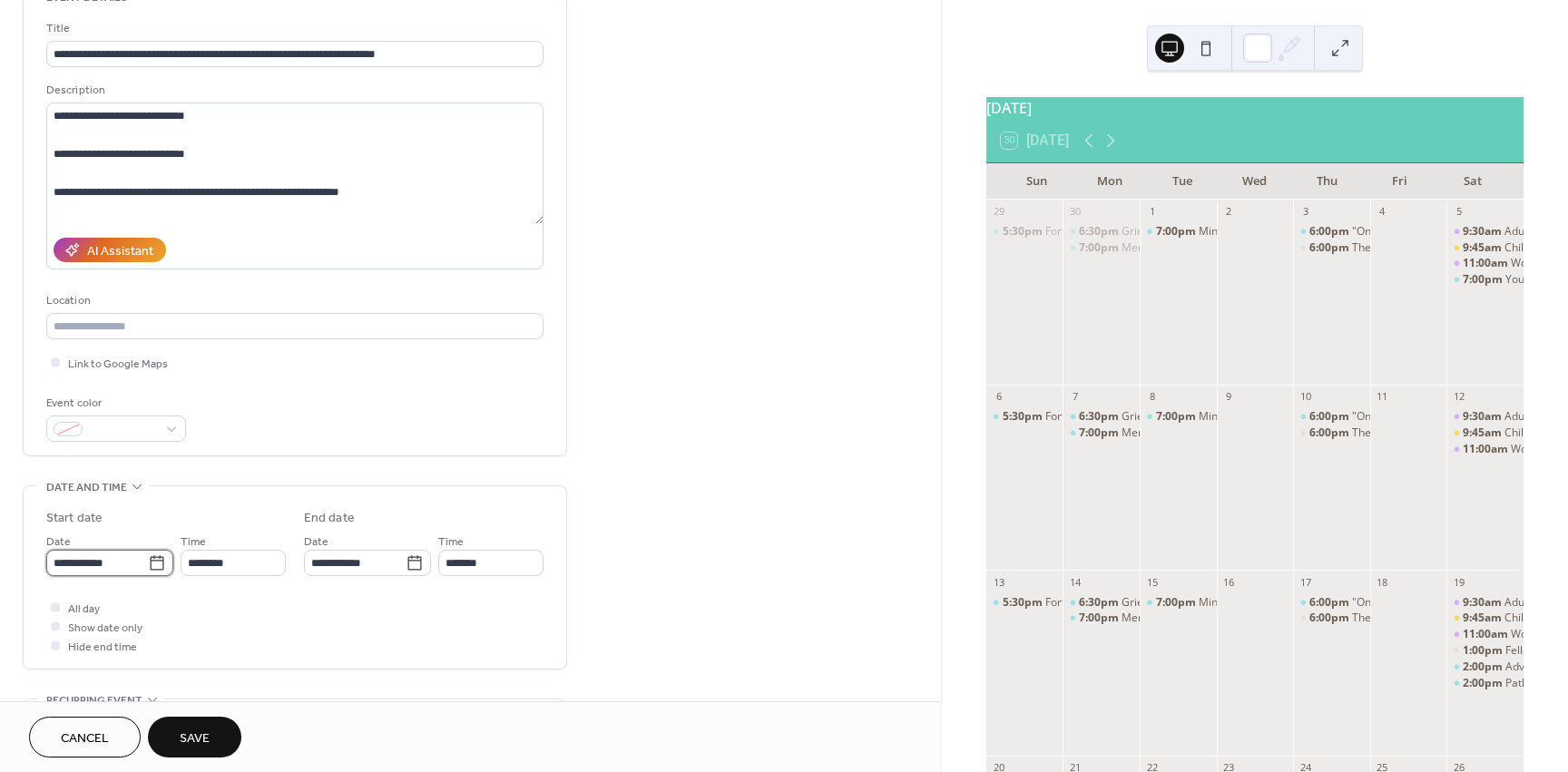 click on "**********" at bounding box center (97, 562) 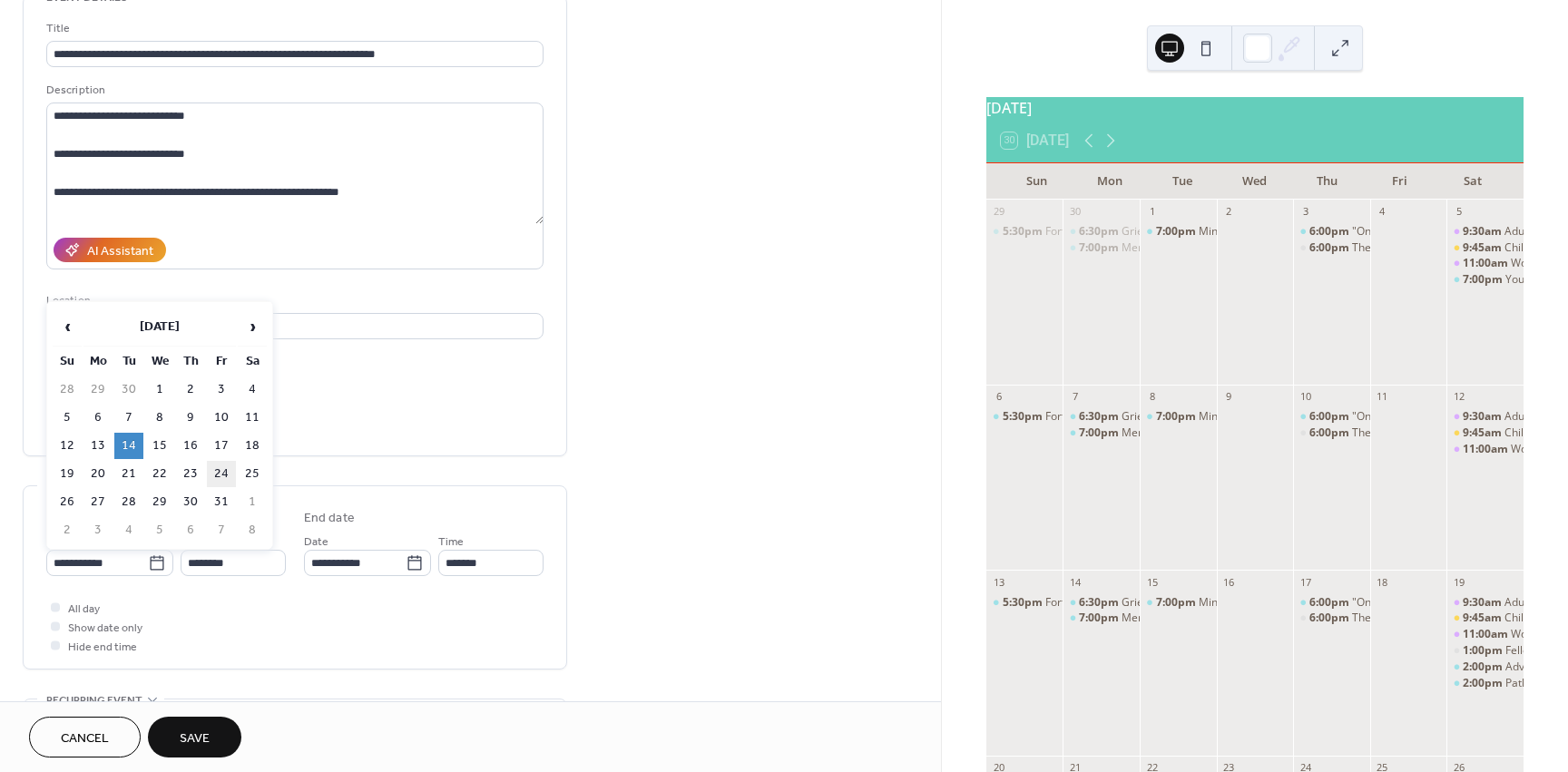 click on "24" at bounding box center [221, 474] 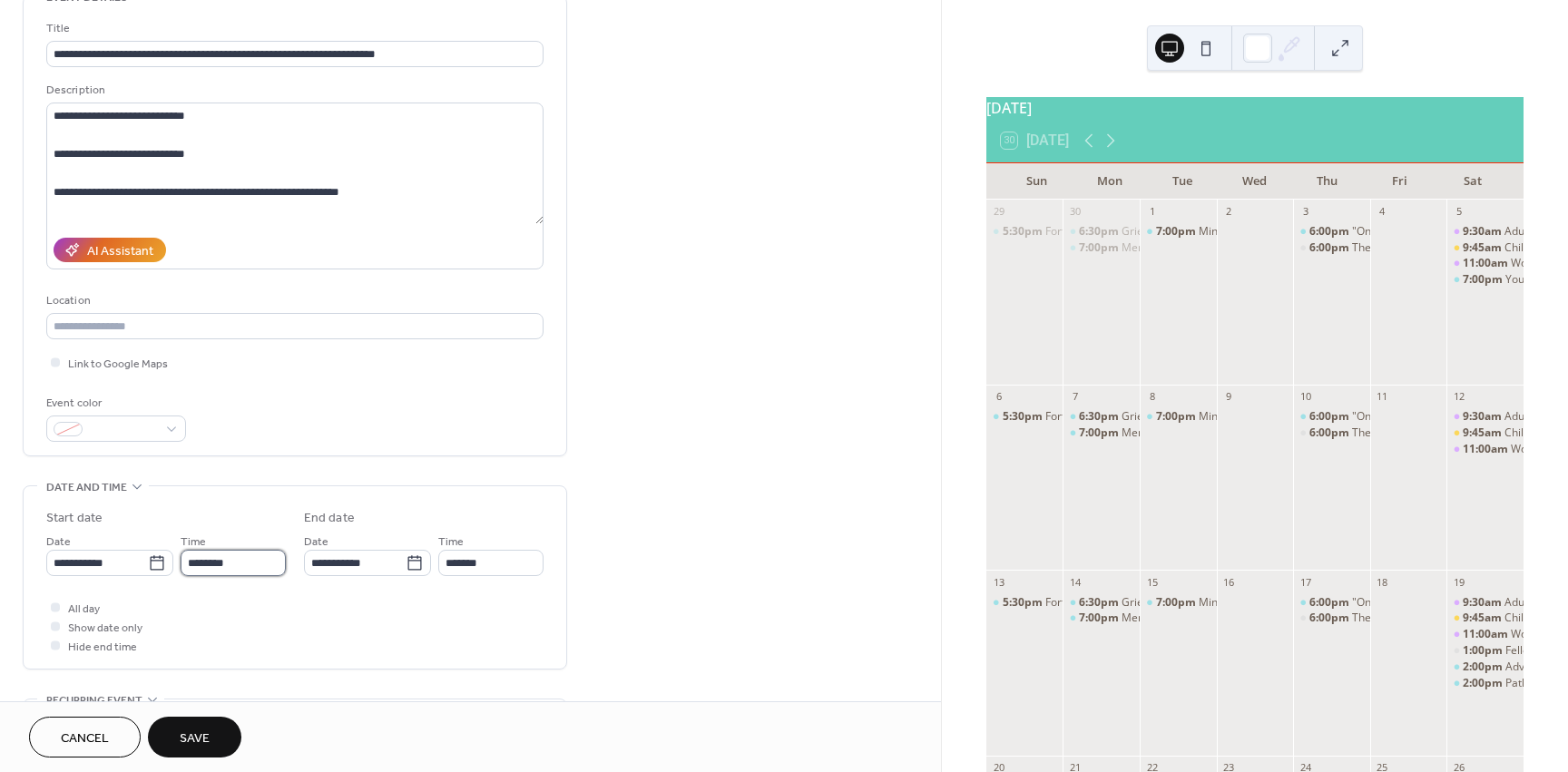 click on "********" at bounding box center [233, 562] 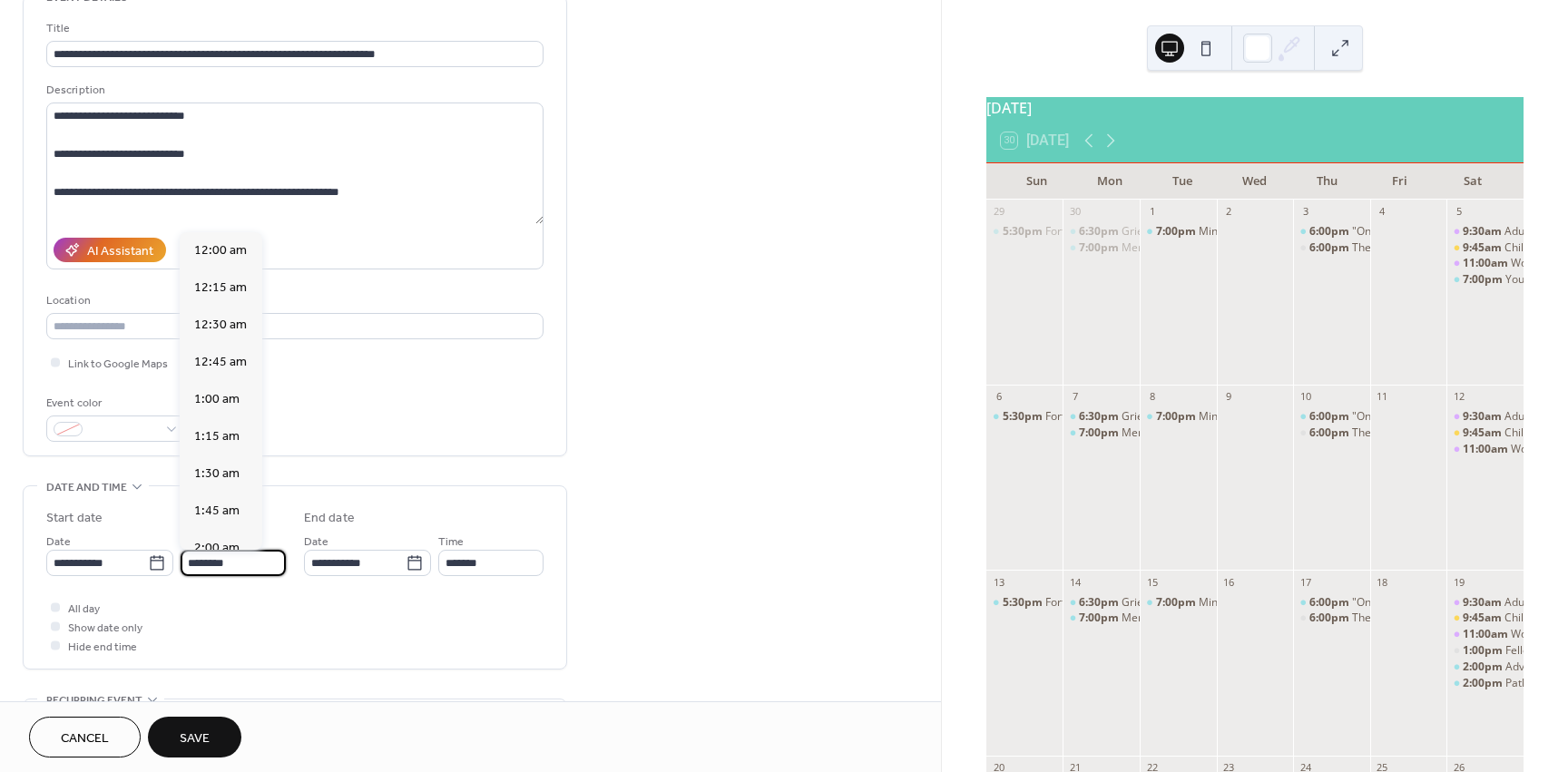 scroll, scrollTop: 1785, scrollLeft: 0, axis: vertical 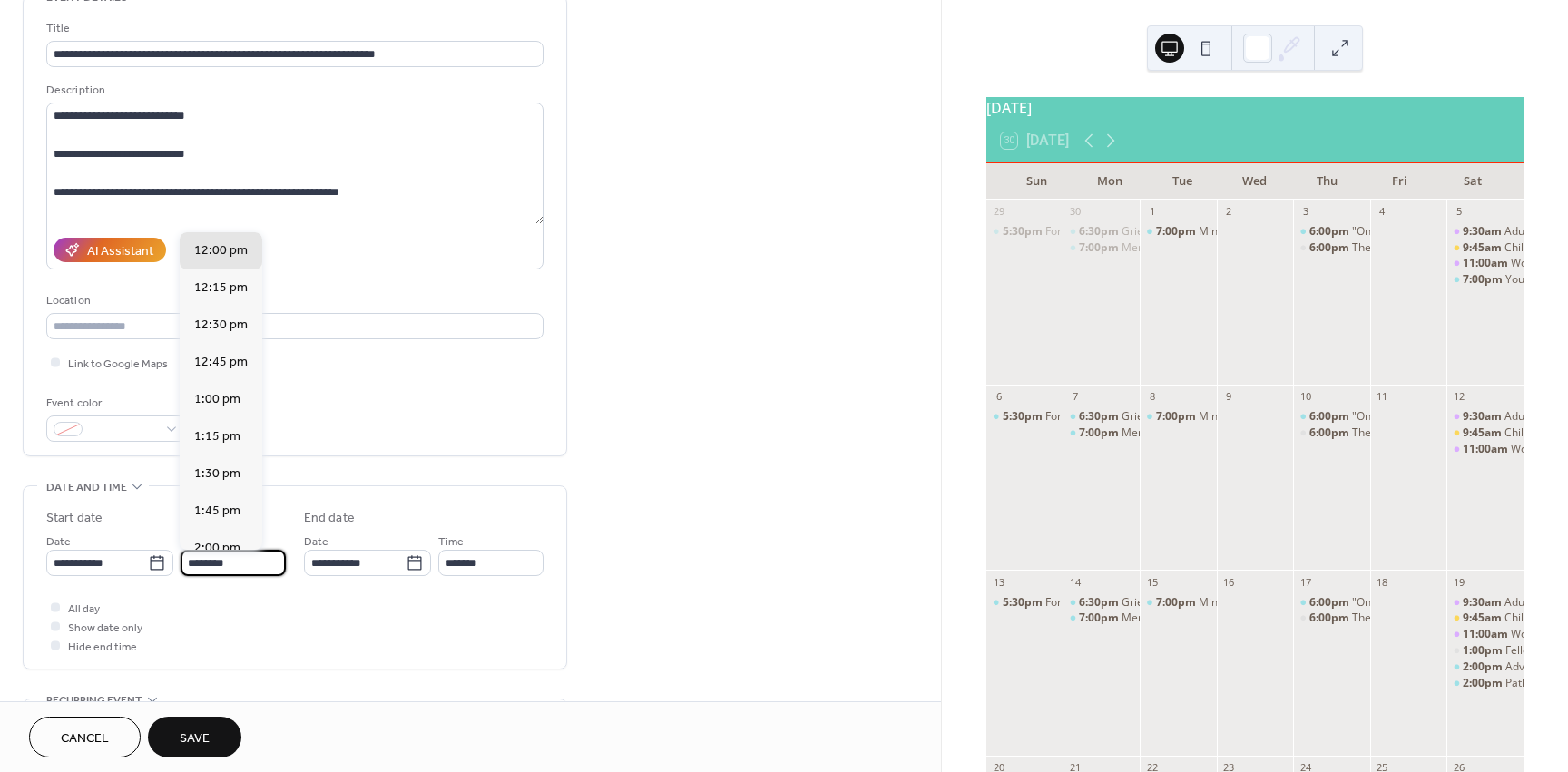 click on "********" at bounding box center [233, 562] 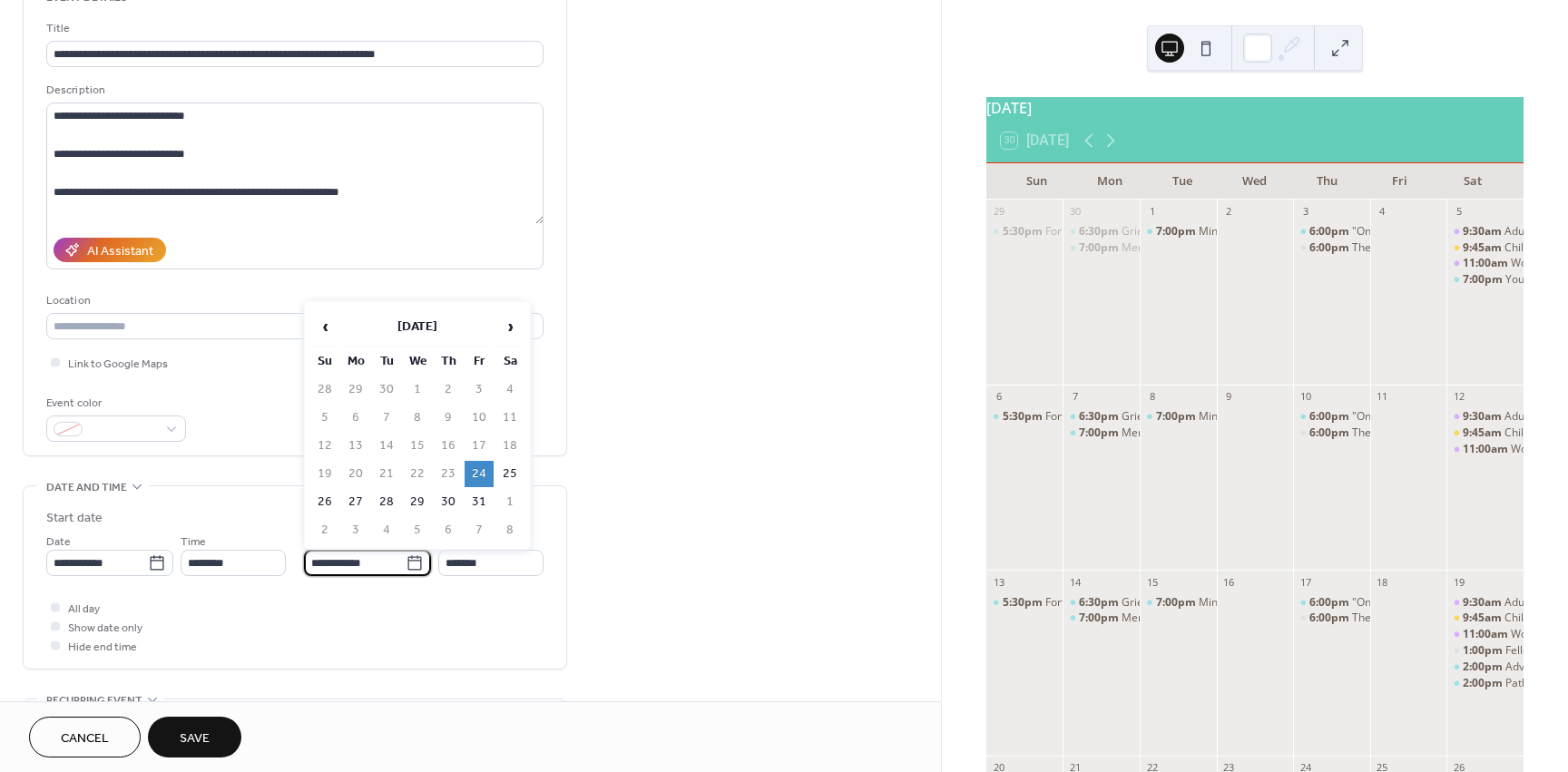 click on "**********" at bounding box center (355, 562) 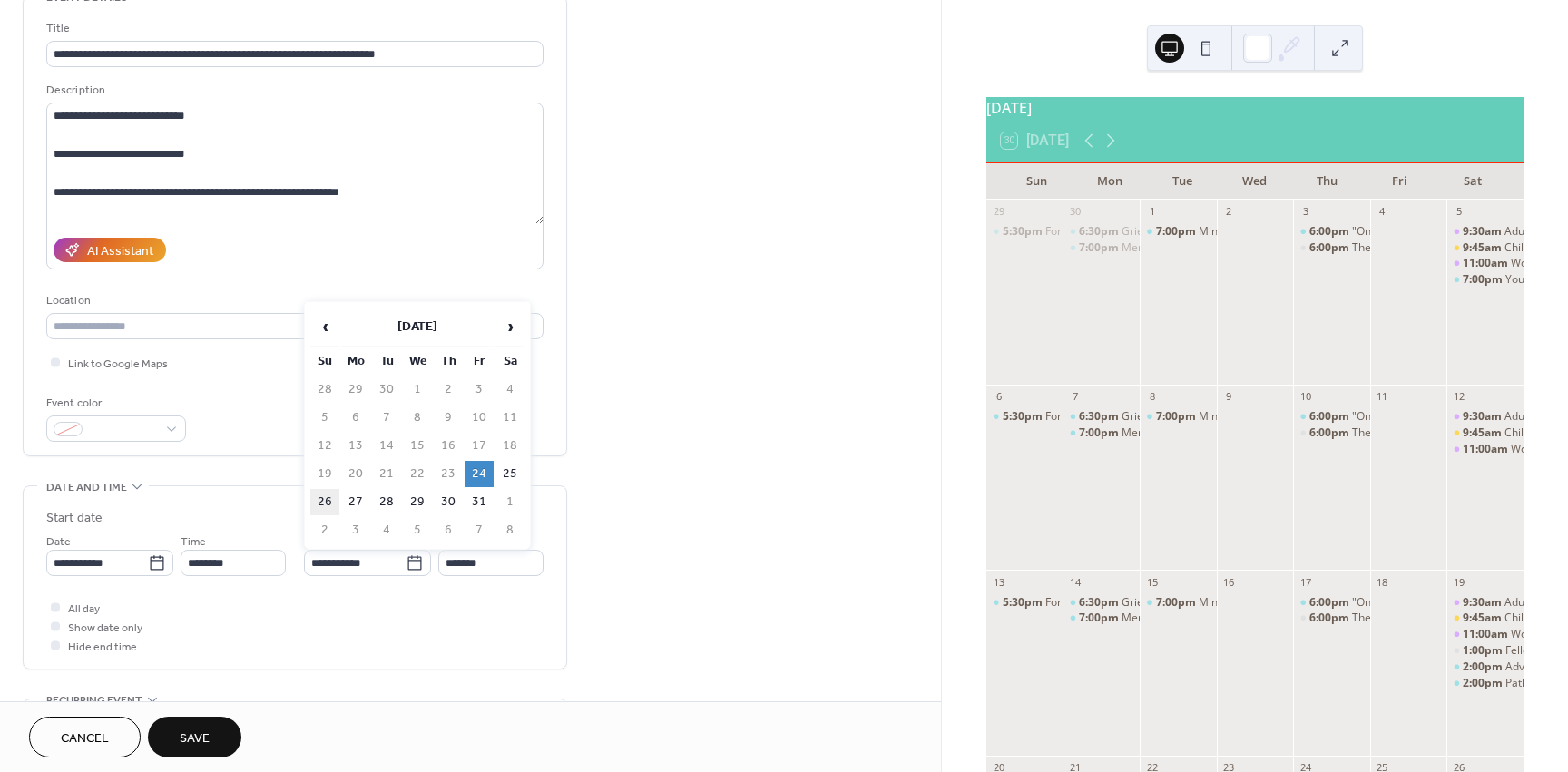click on "26" at bounding box center (325, 502) 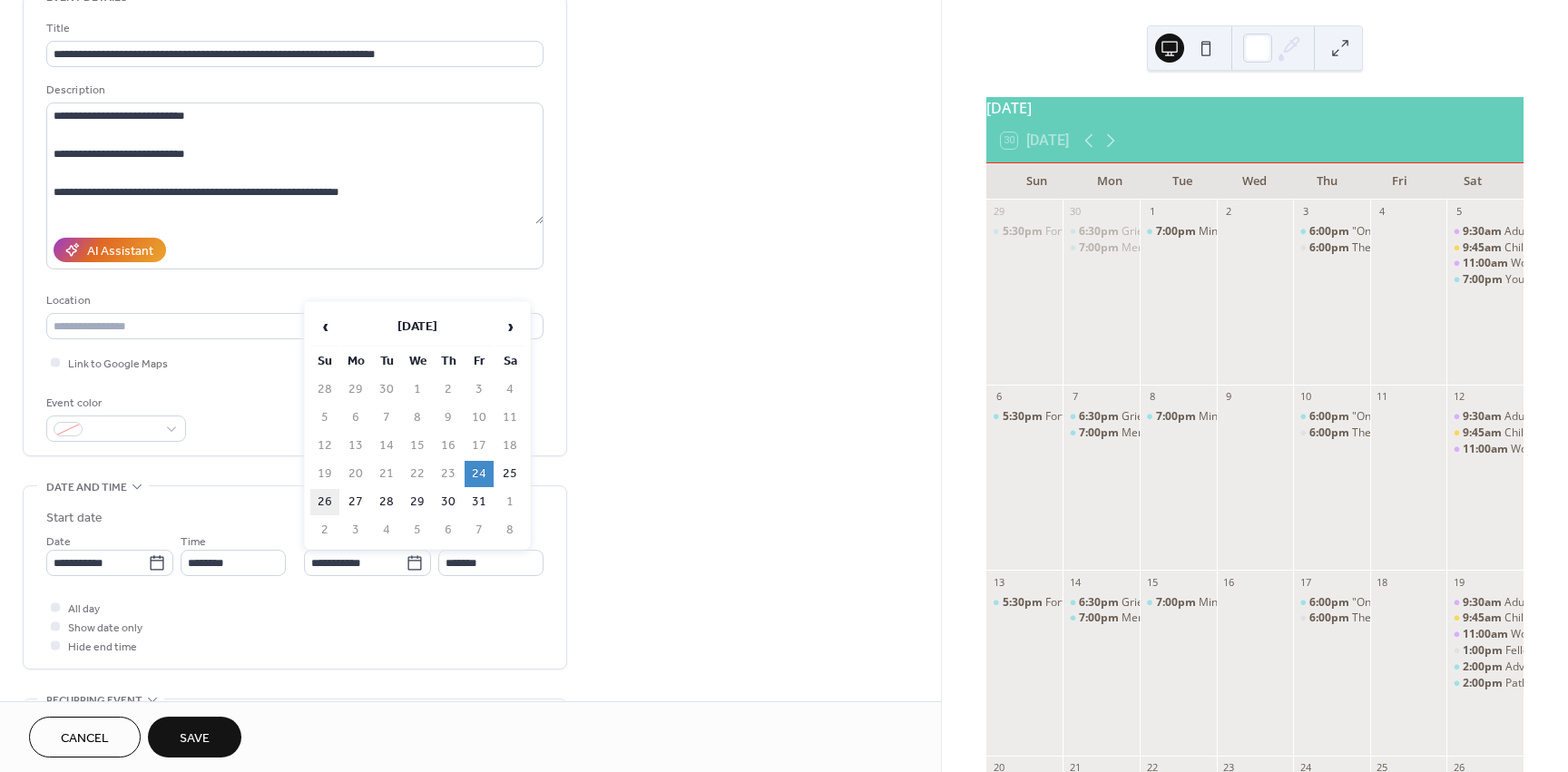 type on "**********" 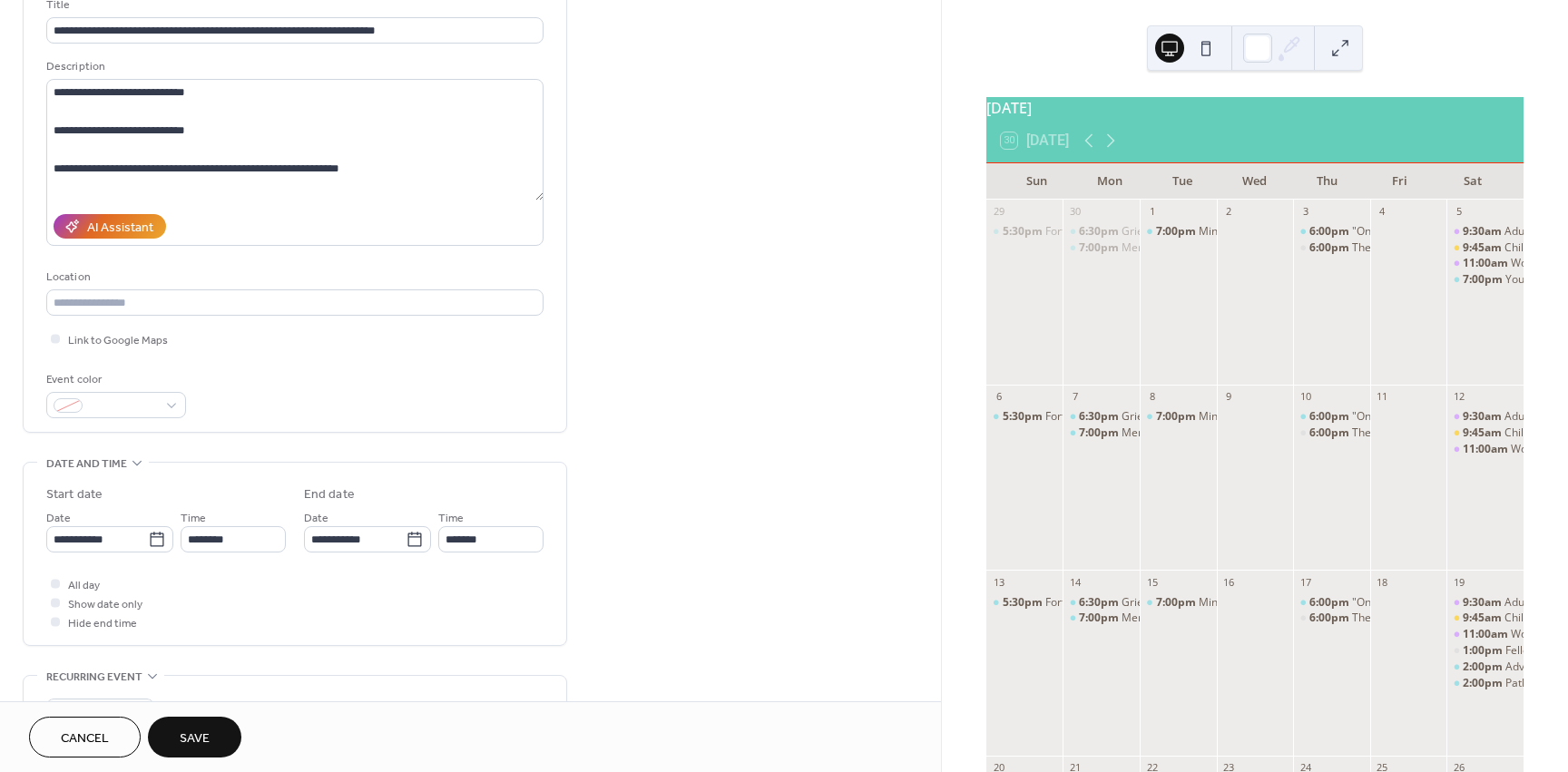 scroll, scrollTop: 130, scrollLeft: 0, axis: vertical 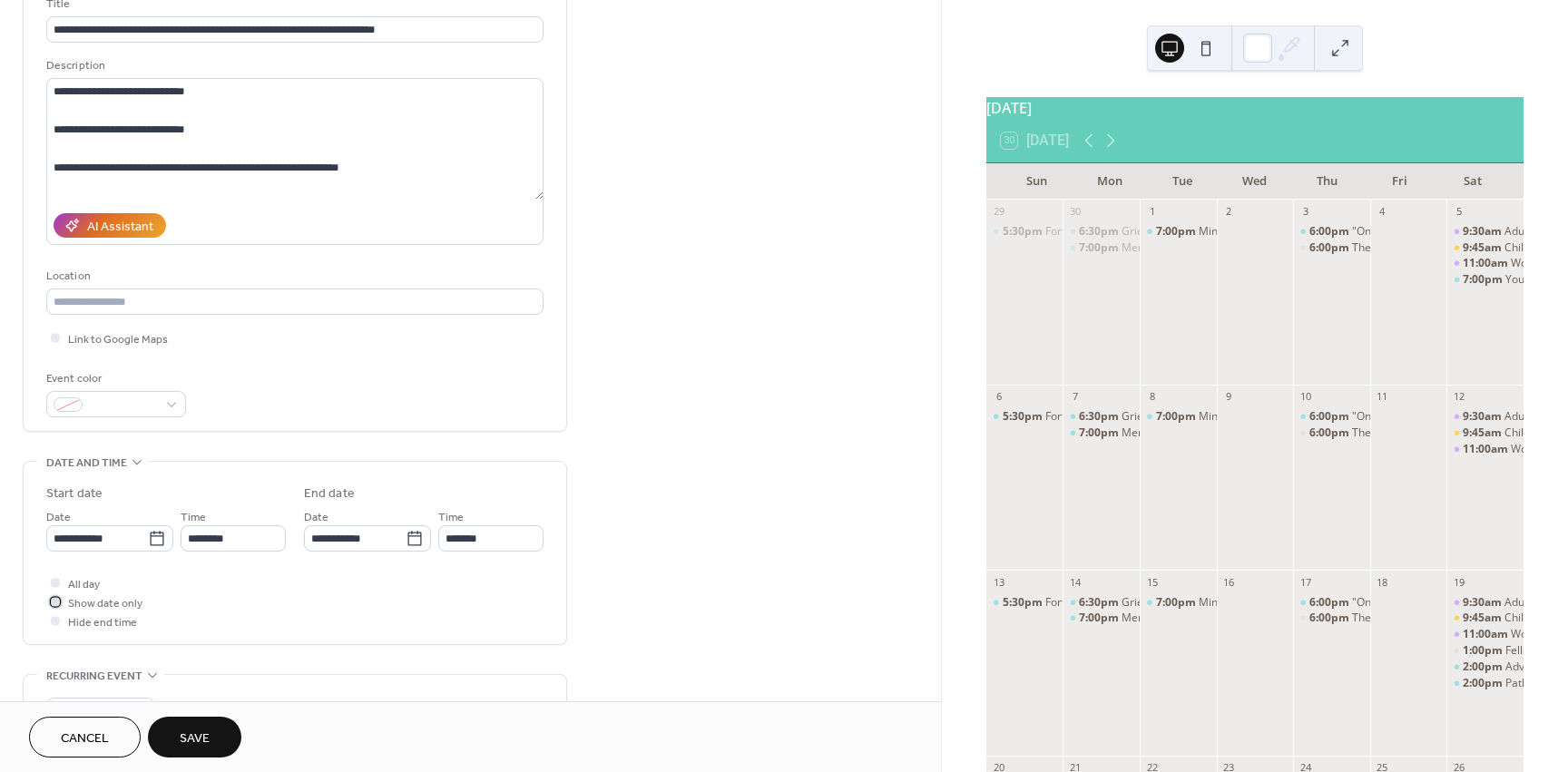 click on "Show date only" at bounding box center [105, 603] 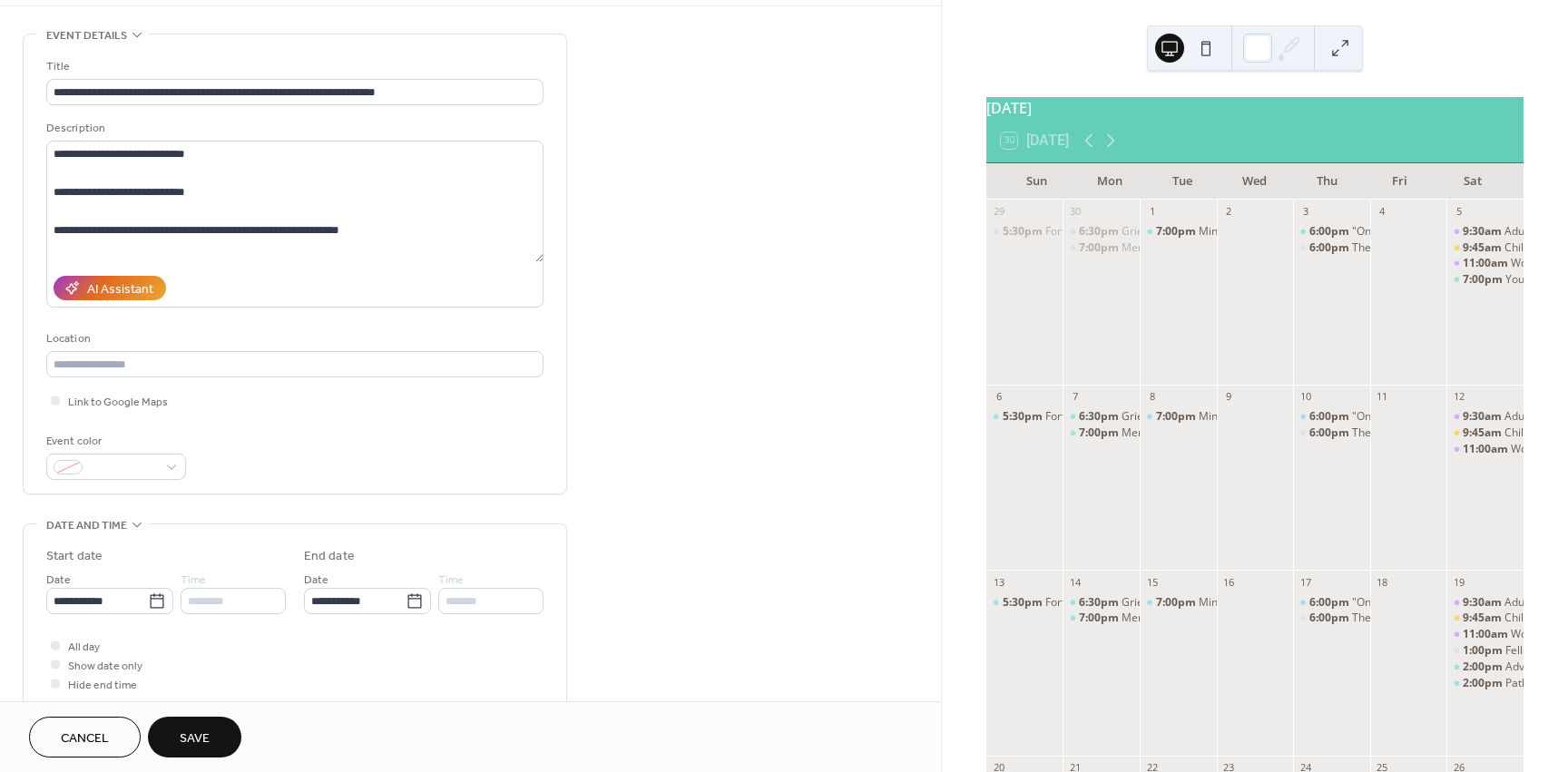 scroll, scrollTop: 0, scrollLeft: 0, axis: both 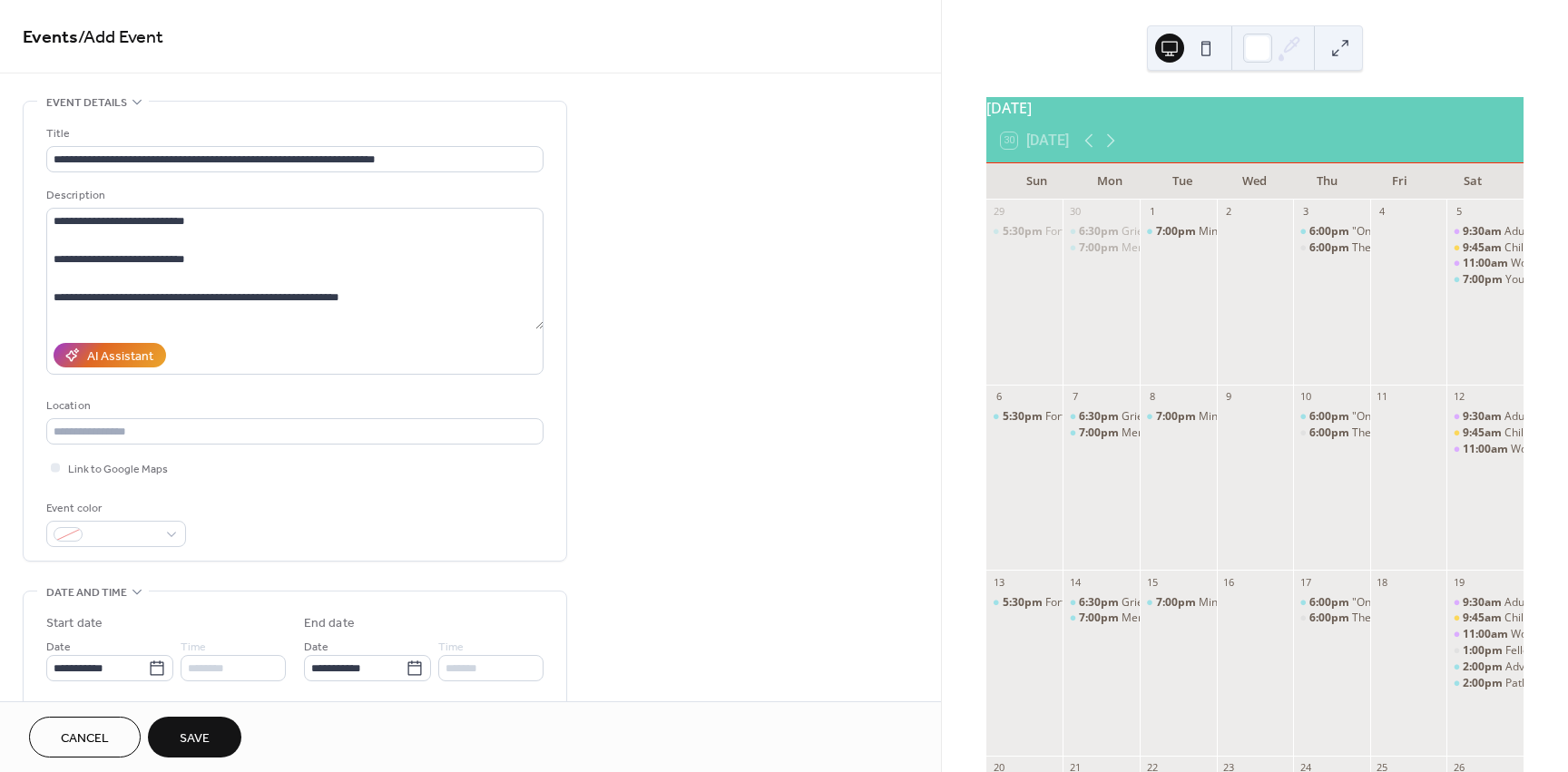 click on "Save" at bounding box center (194, 738) 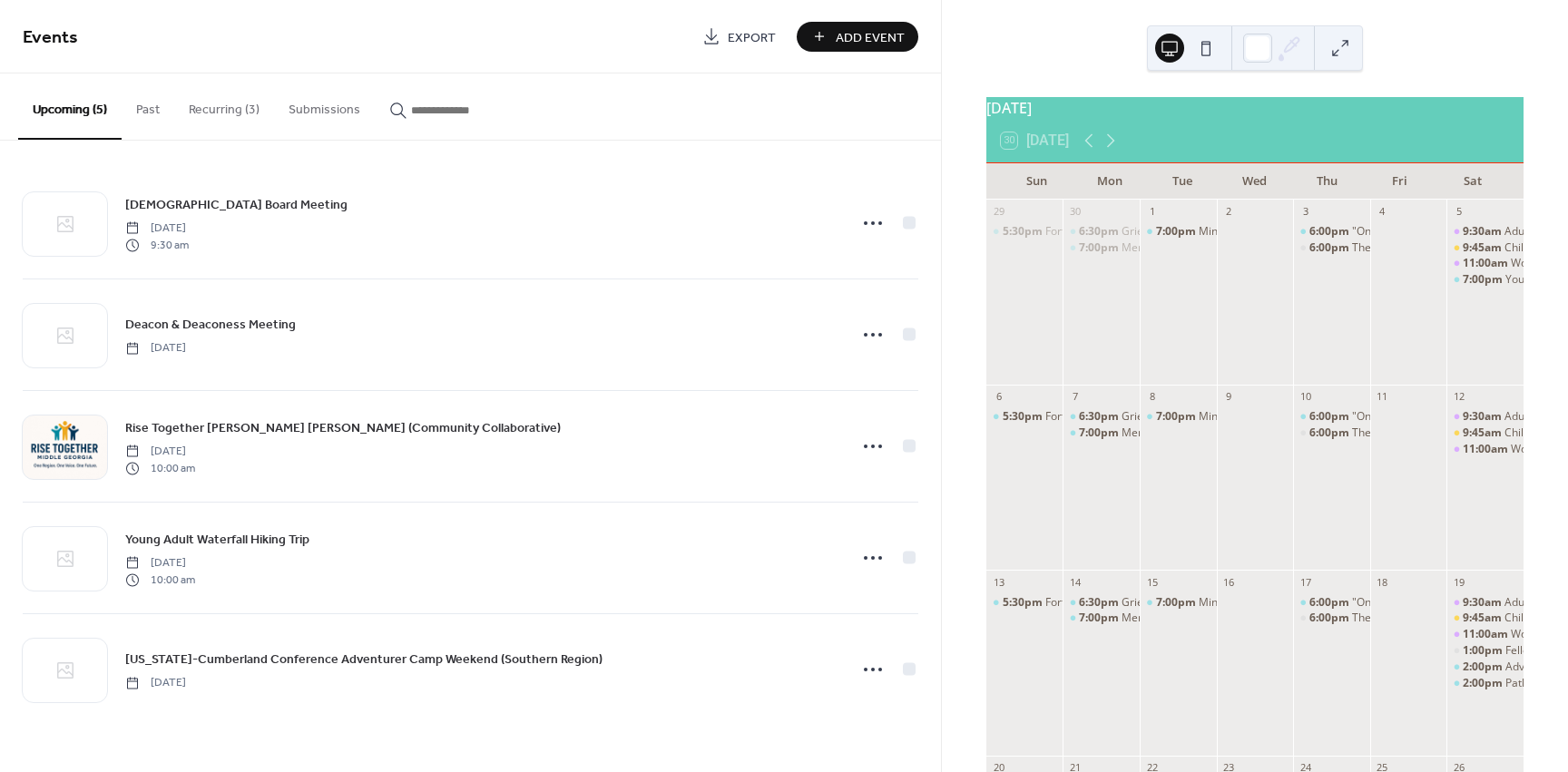 click on "Add Event" at bounding box center [870, 37] 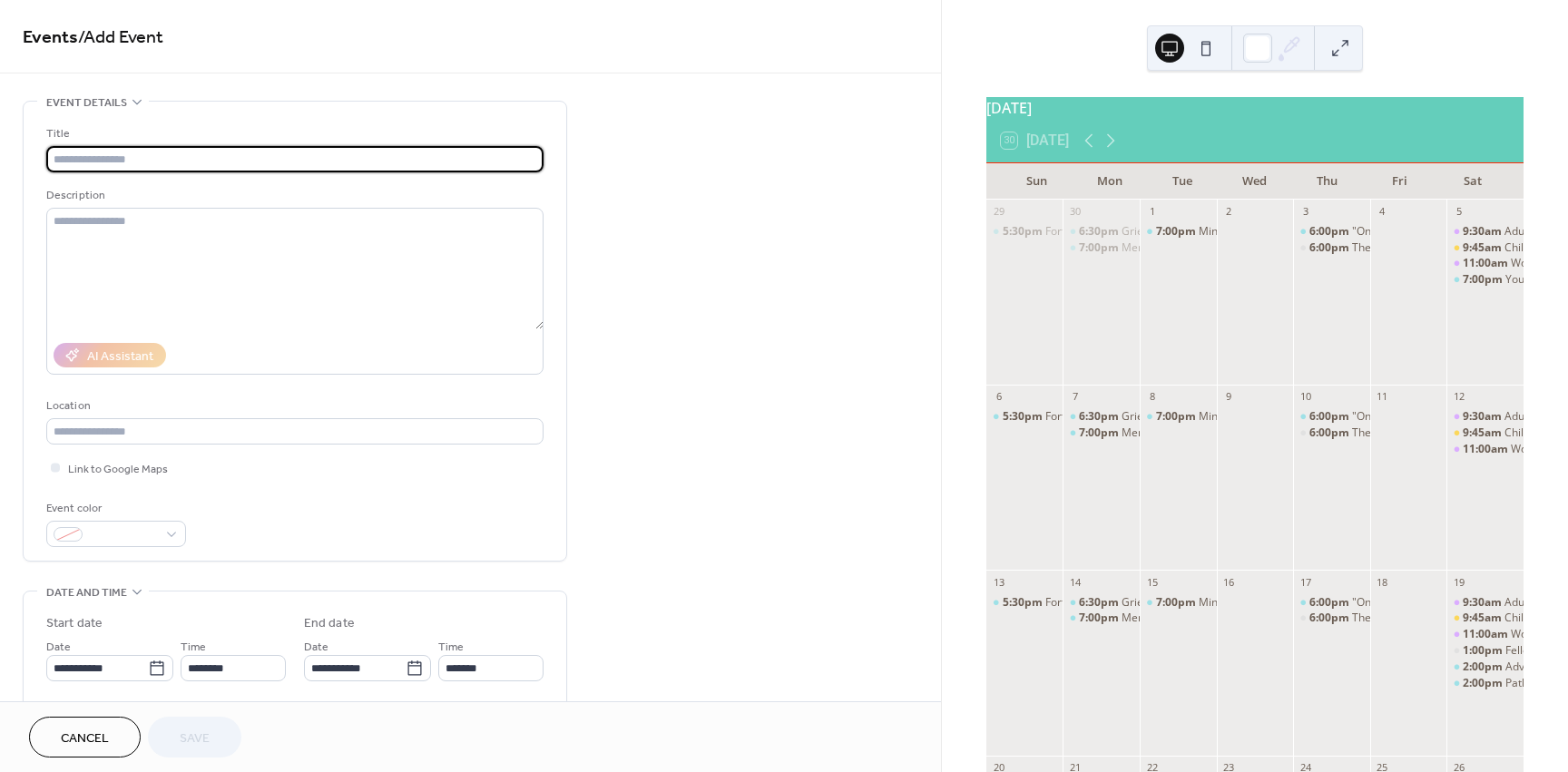 click at bounding box center (295, 159) 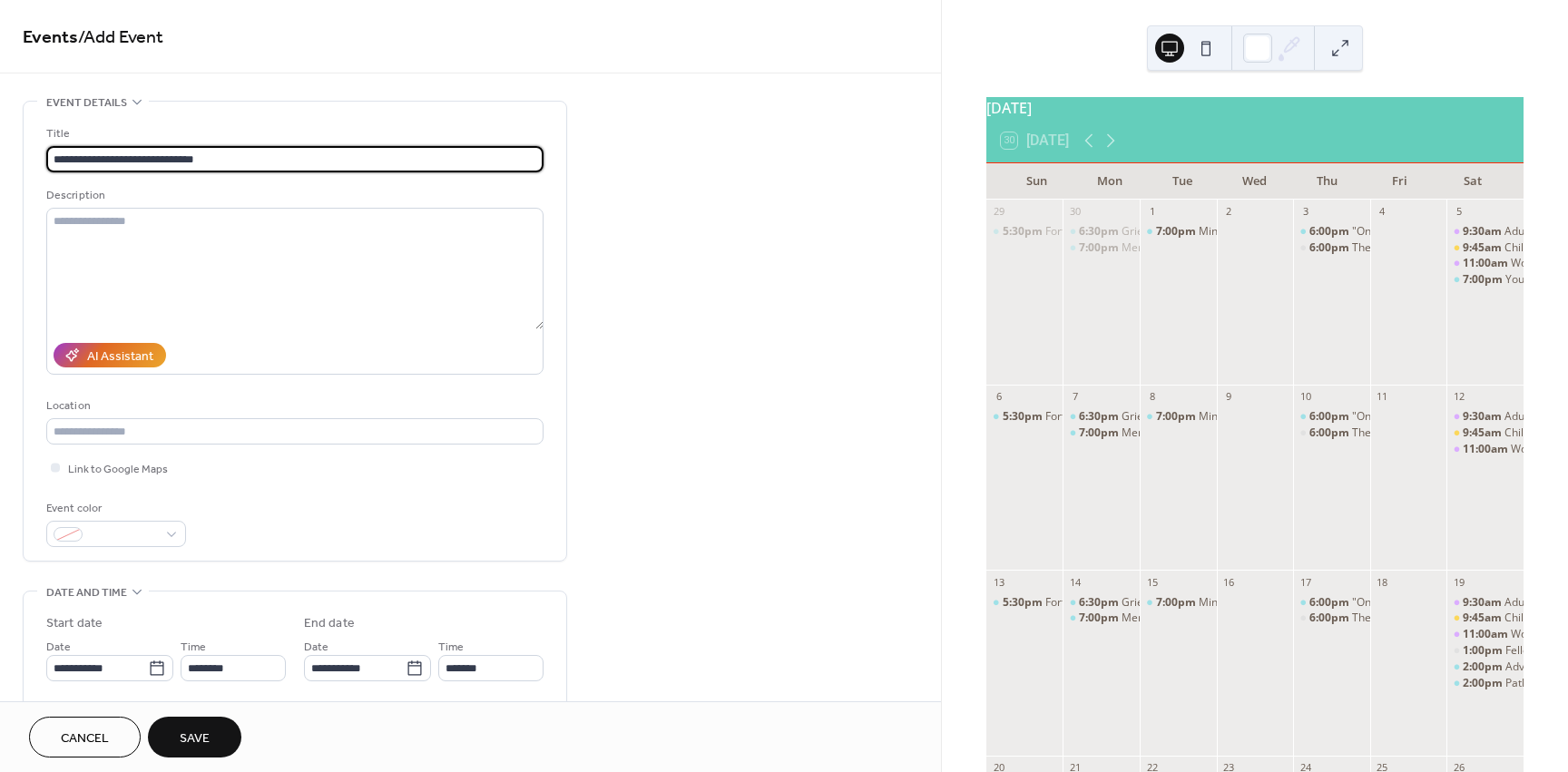 drag, startPoint x: 172, startPoint y: 160, endPoint x: 472, endPoint y: 146, distance: 300.32649 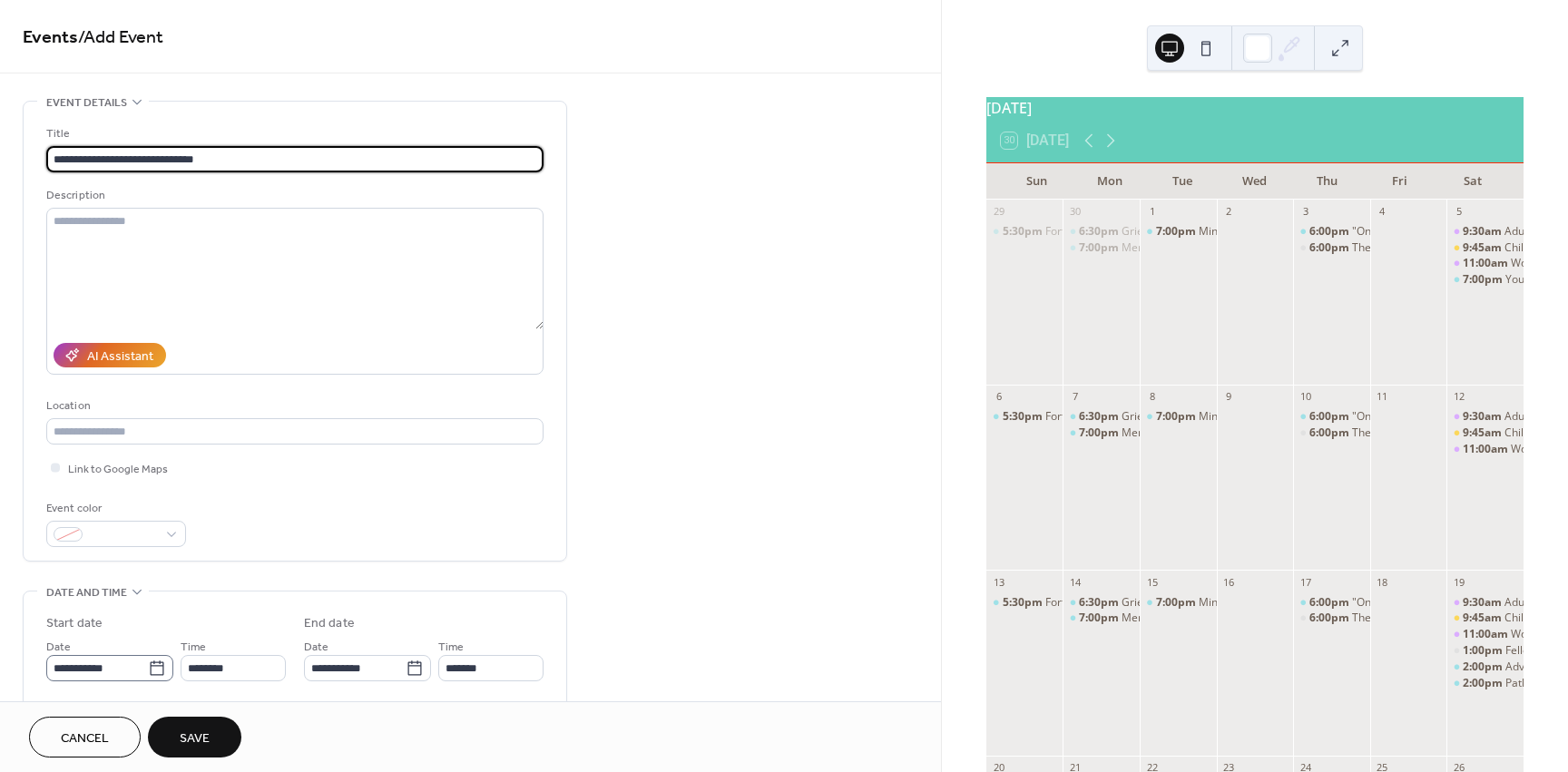 type on "**********" 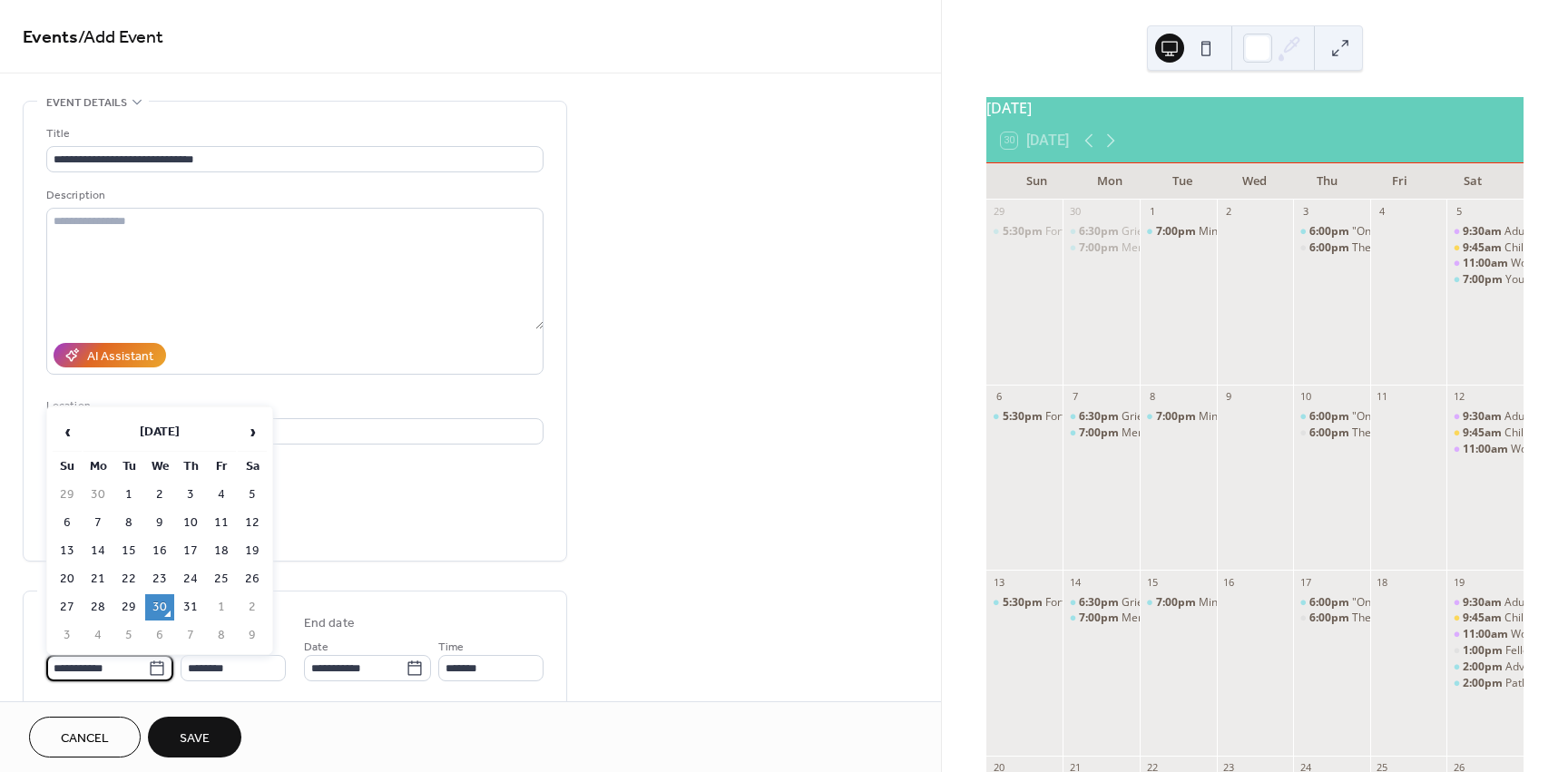 click on "**********" at bounding box center (97, 668) 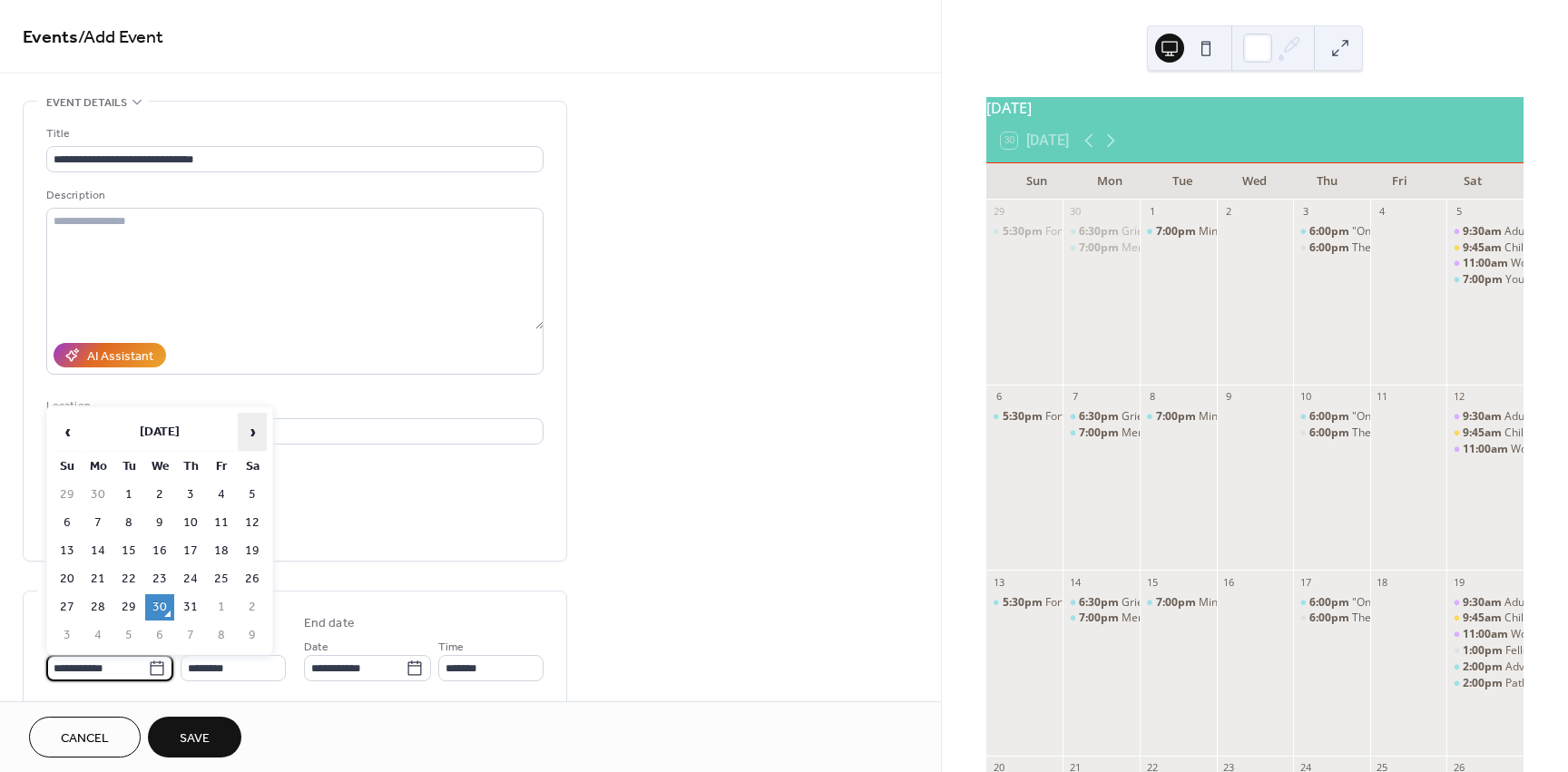 click on "›" at bounding box center [252, 432] 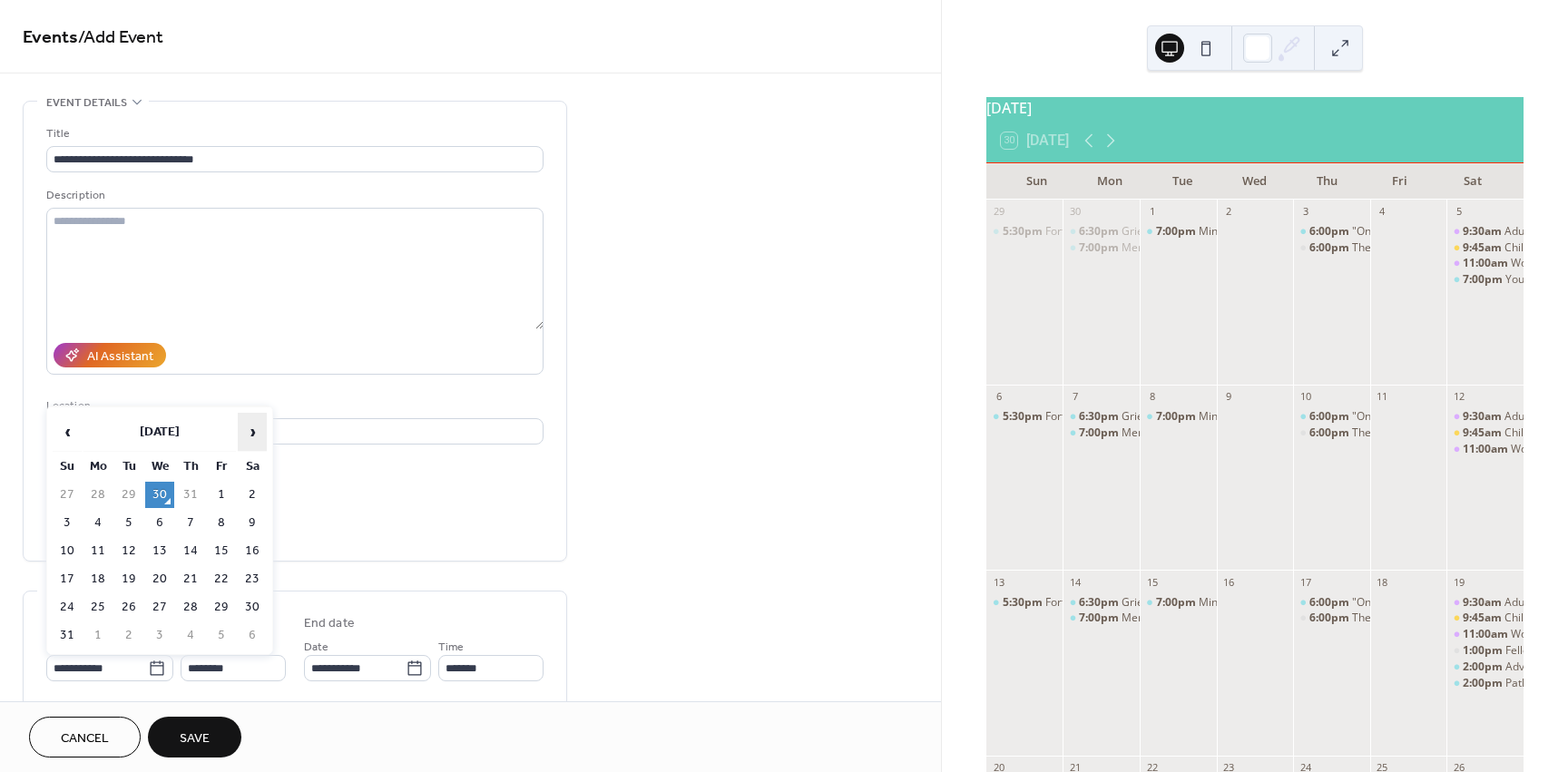 click on "›" at bounding box center [252, 432] 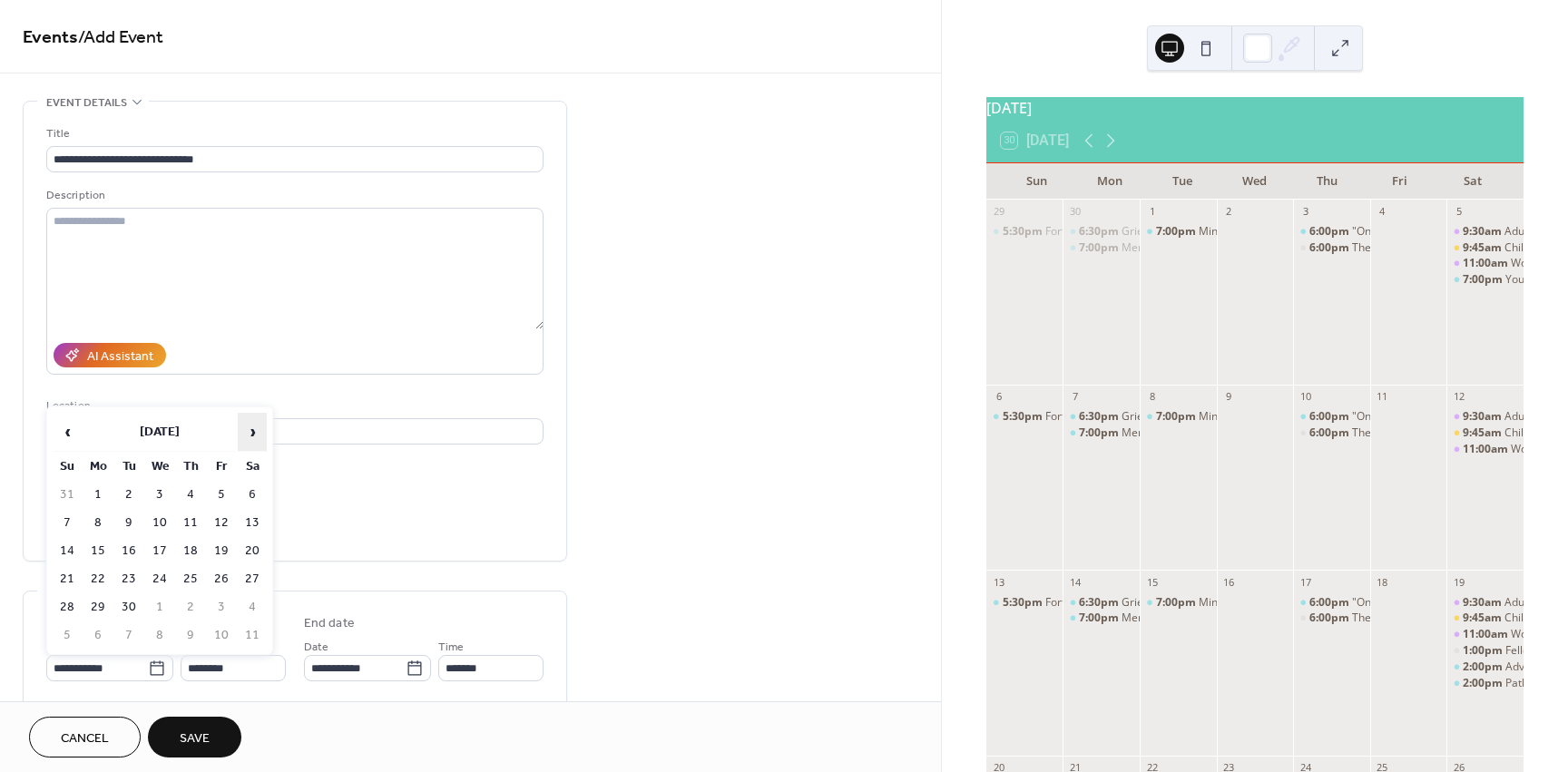click on "›" at bounding box center (252, 432) 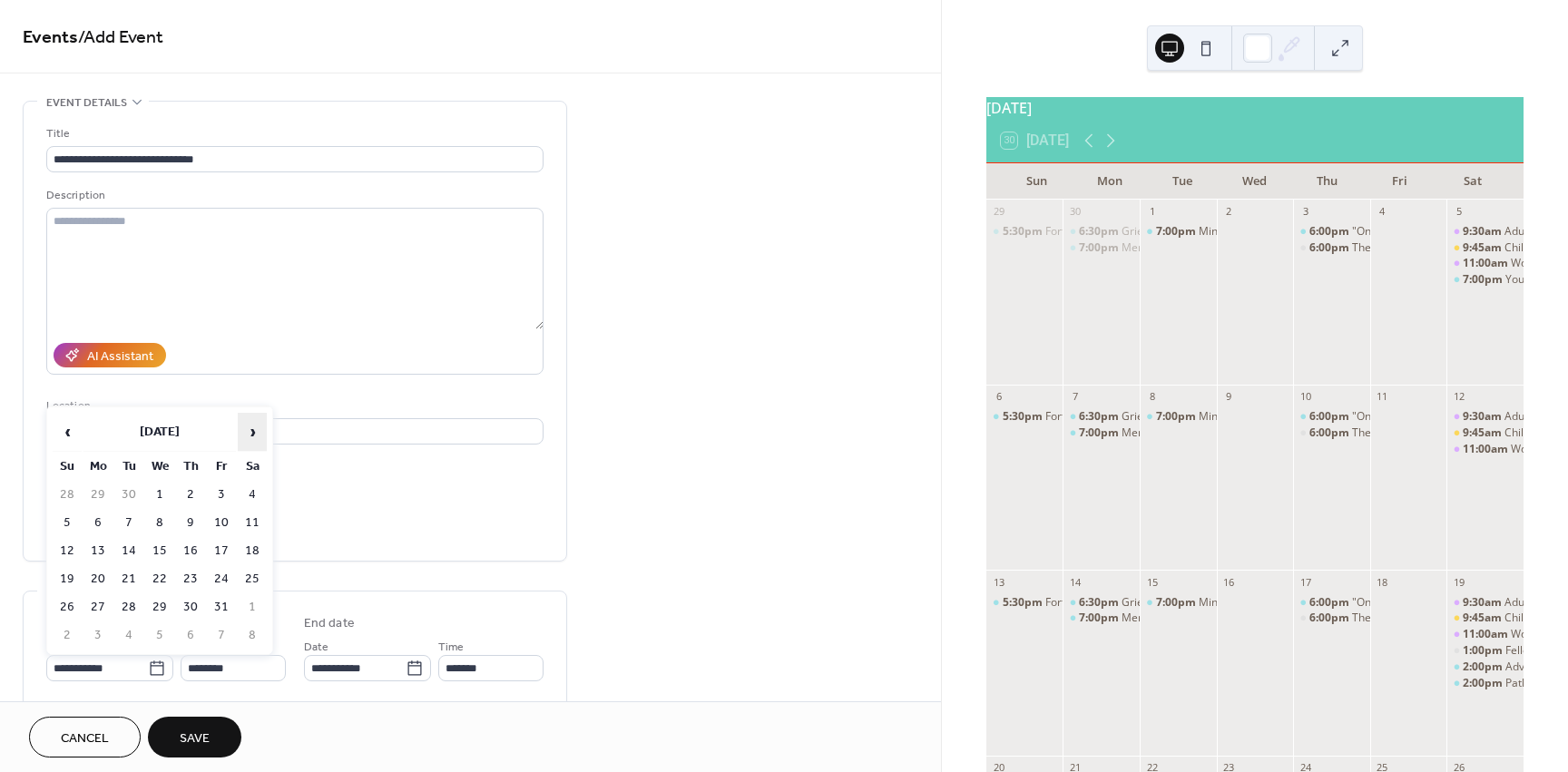 click on "›" at bounding box center [252, 432] 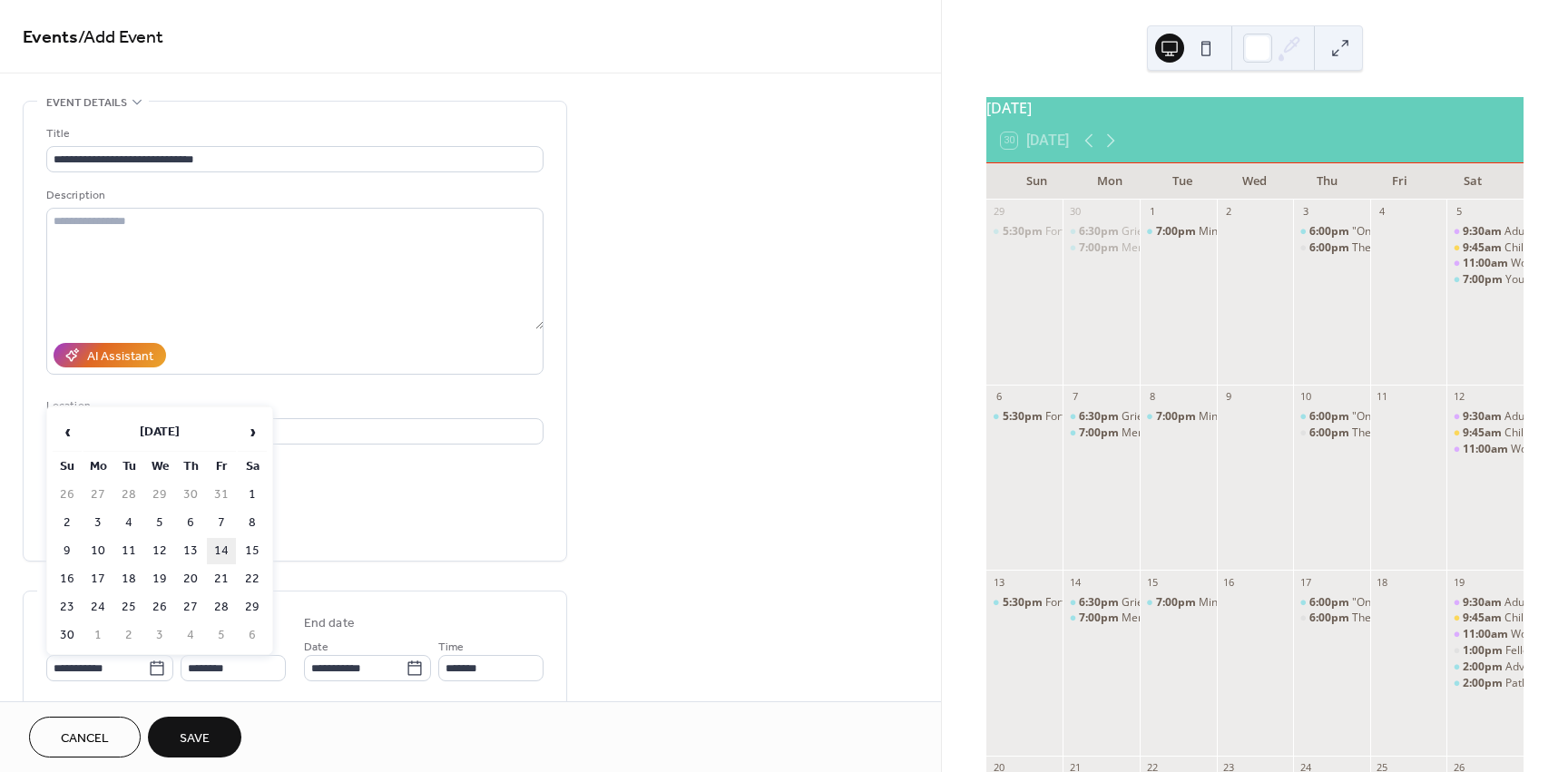 click on "14" at bounding box center [221, 551] 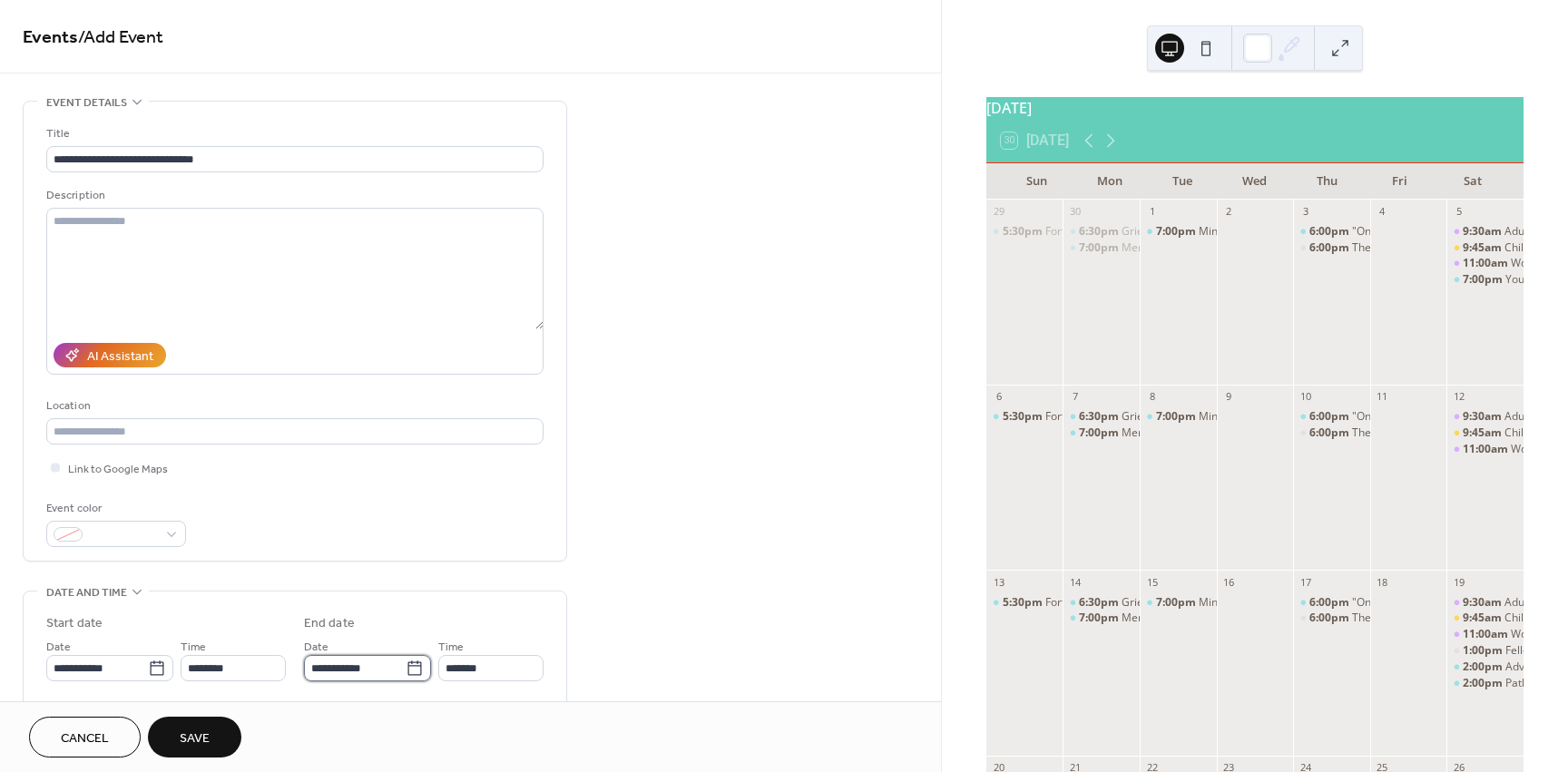 click on "**********" at bounding box center (355, 668) 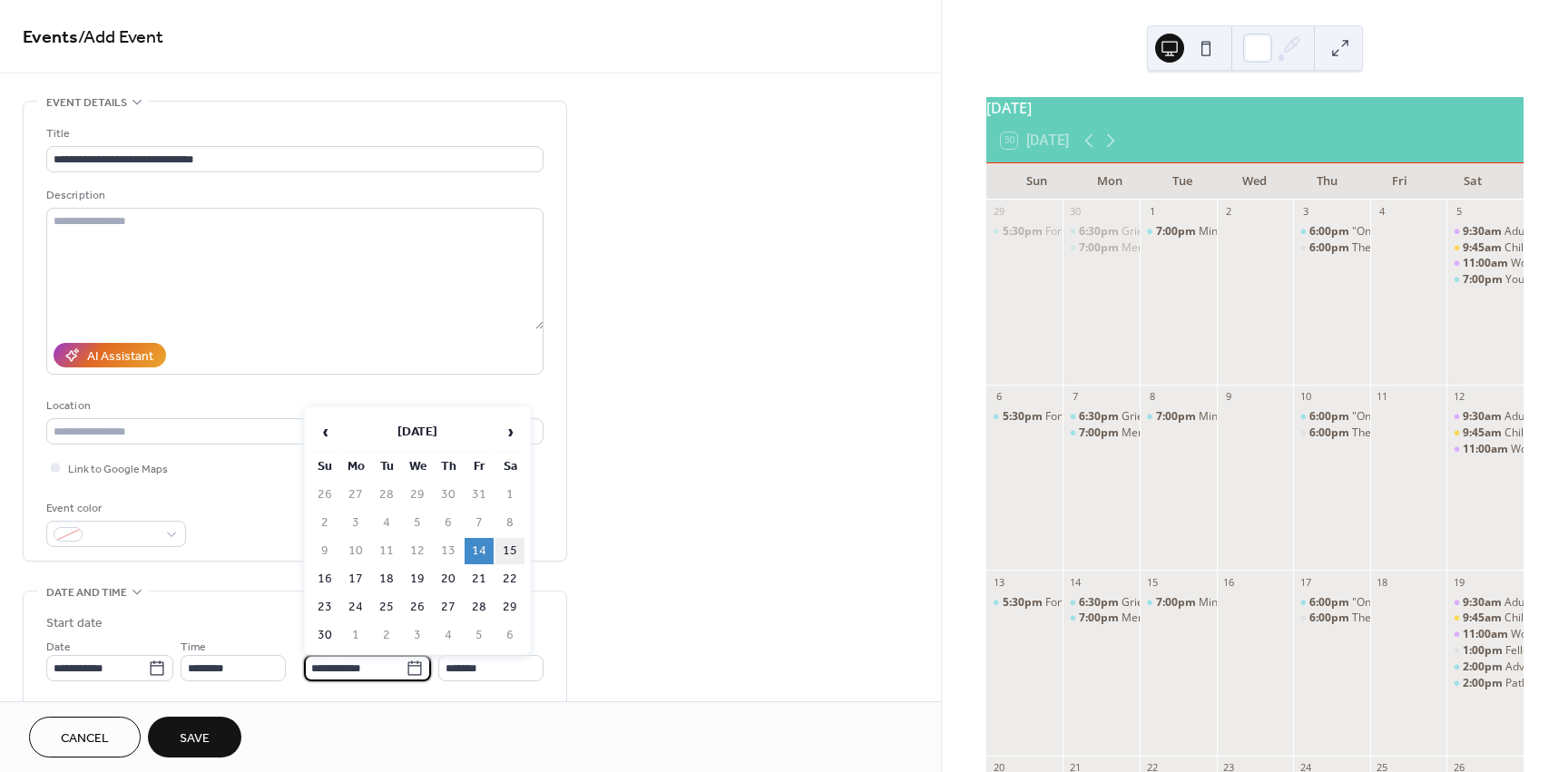 click on "15" at bounding box center (510, 551) 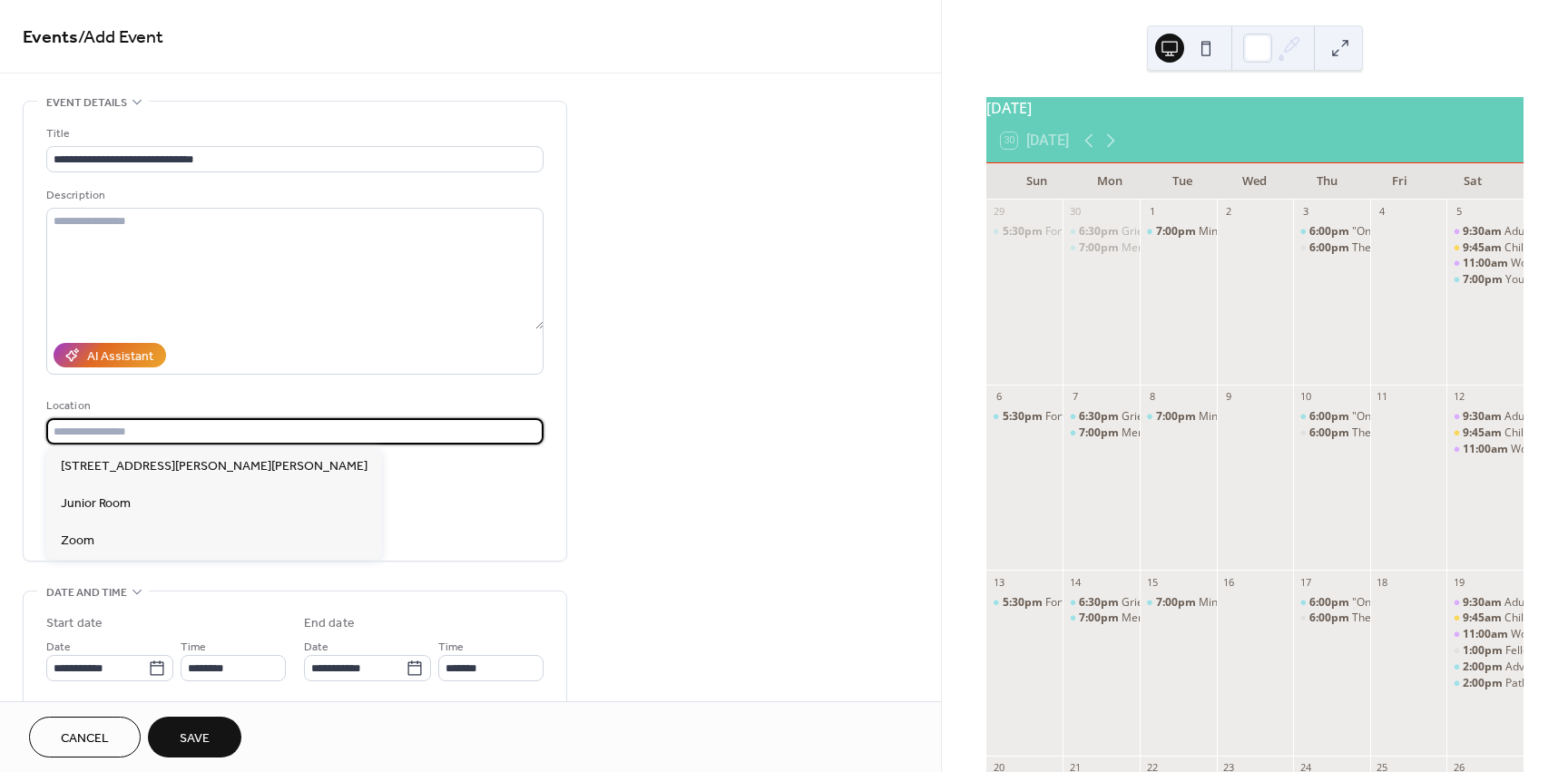 click at bounding box center (295, 431) 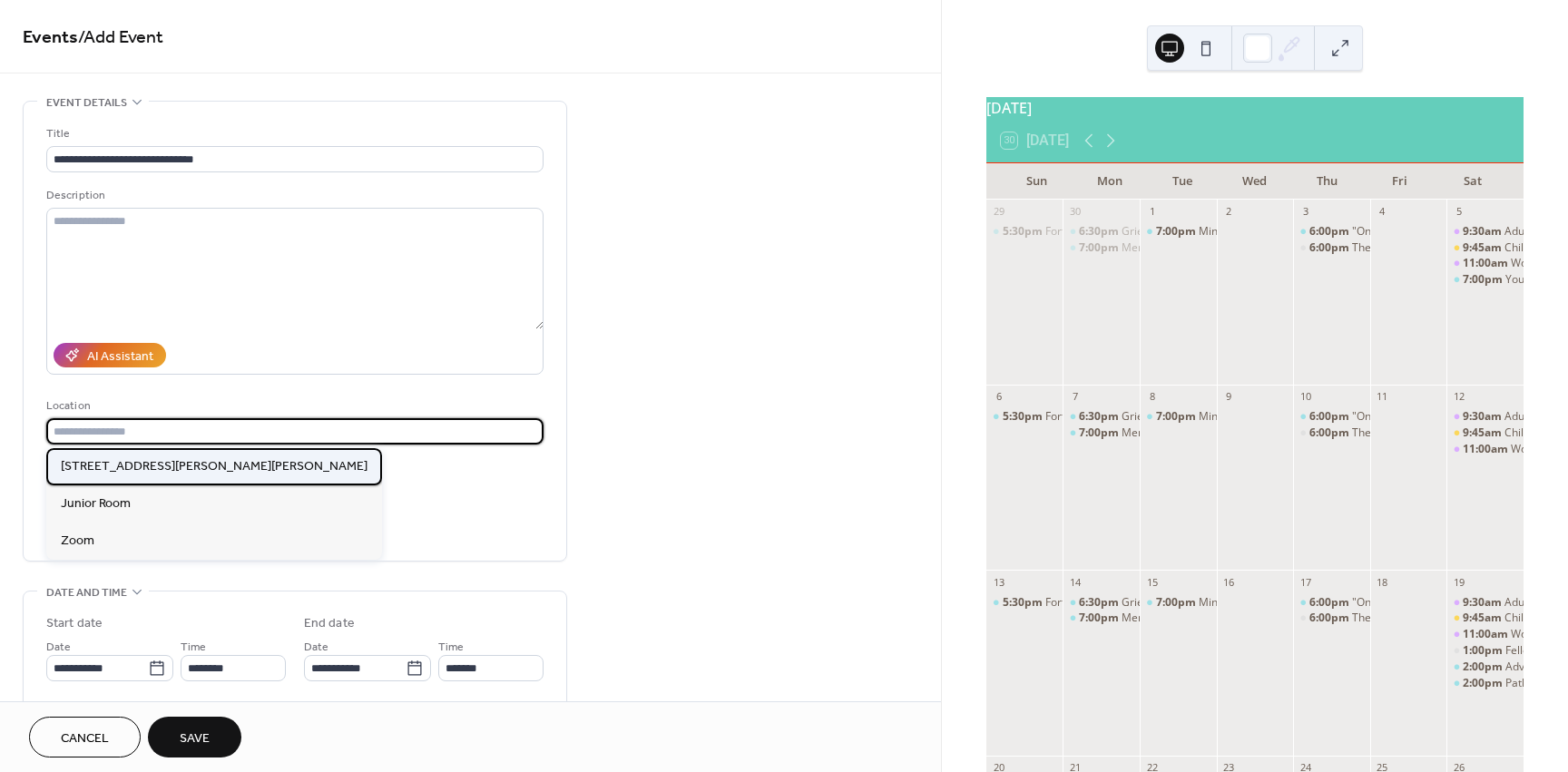 click on "2288 Moody Rd, Warner Robins, GA 31088" at bounding box center [214, 466] 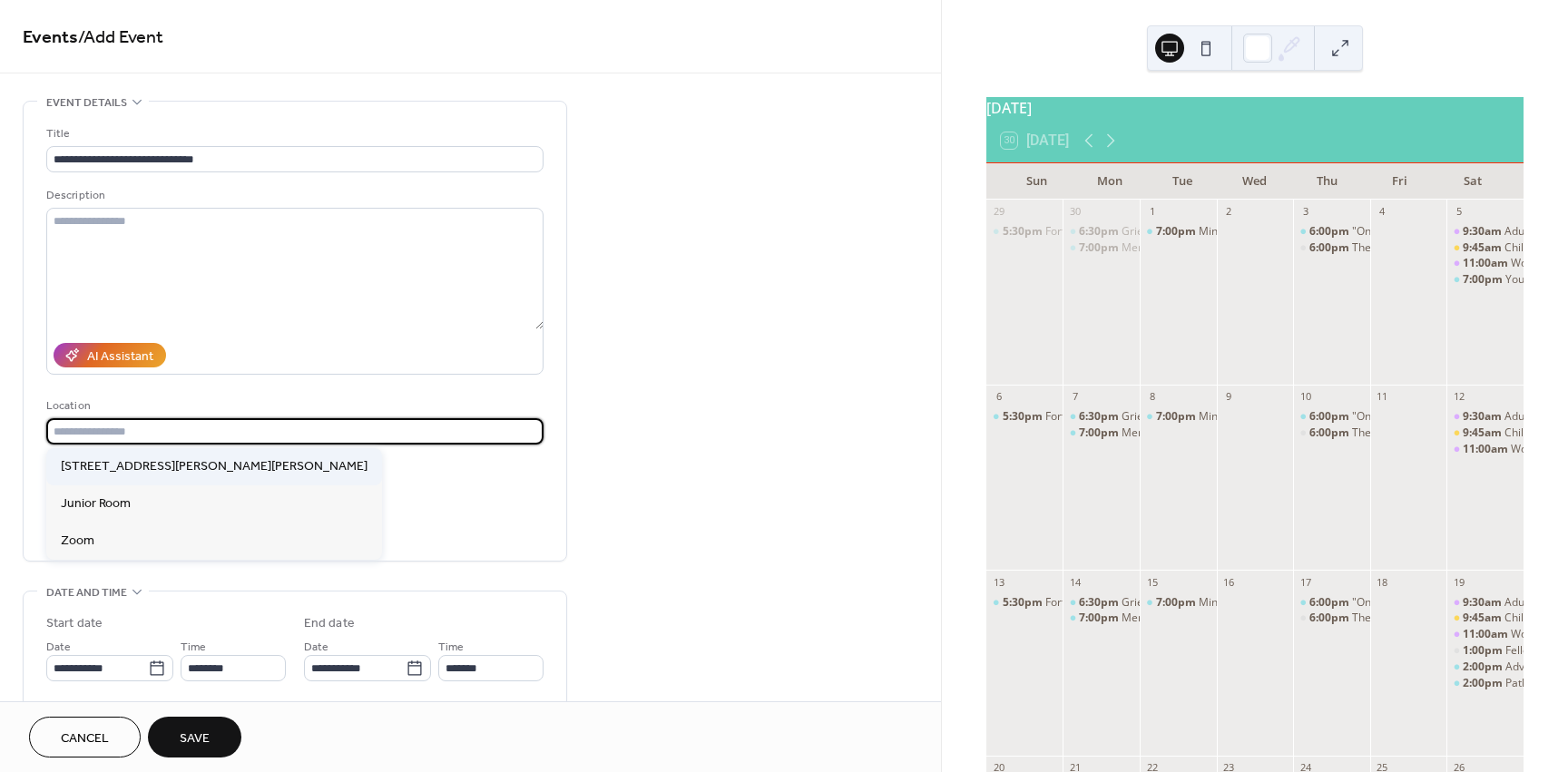 type on "**********" 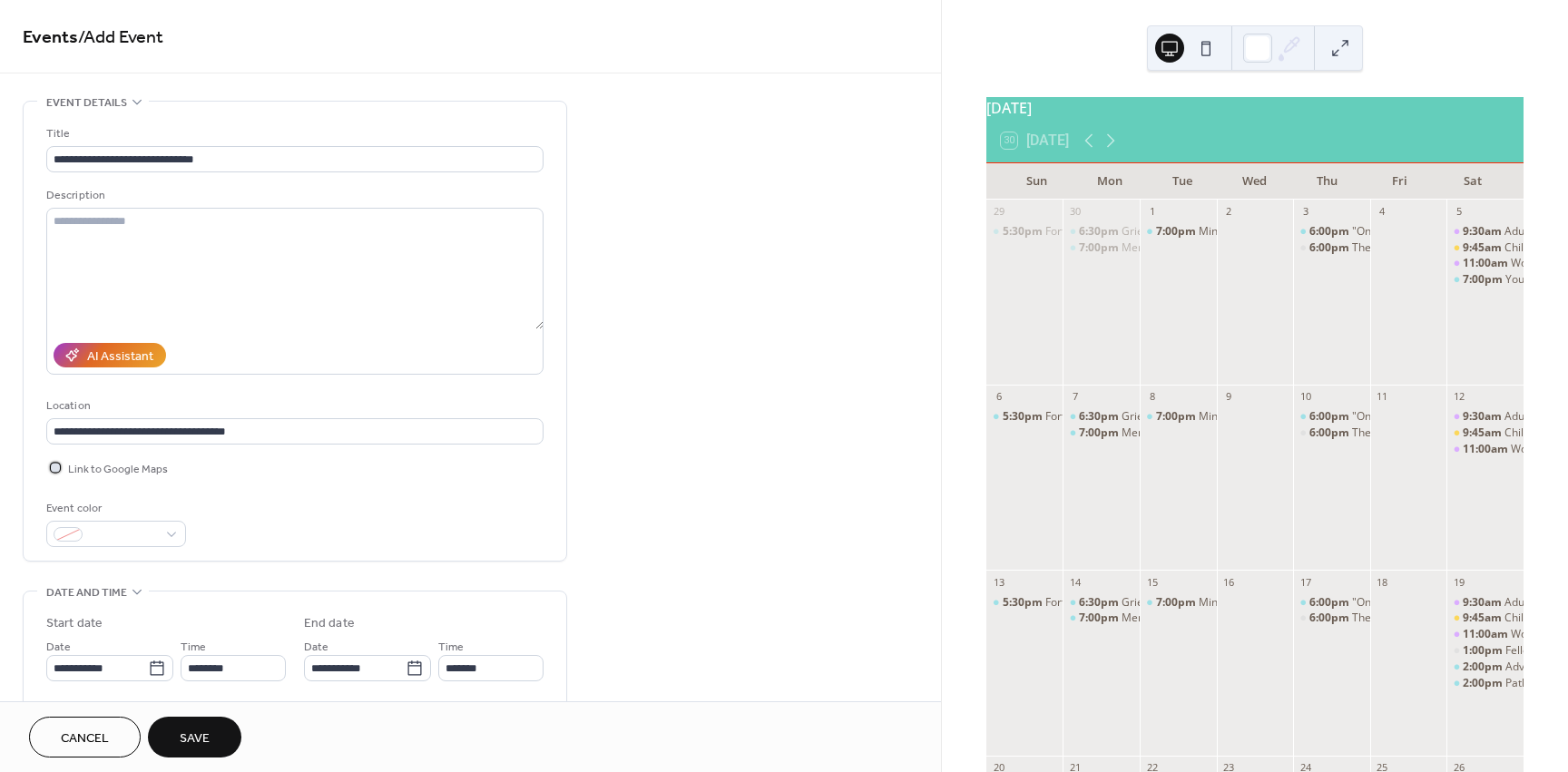 click at bounding box center (55, 467) 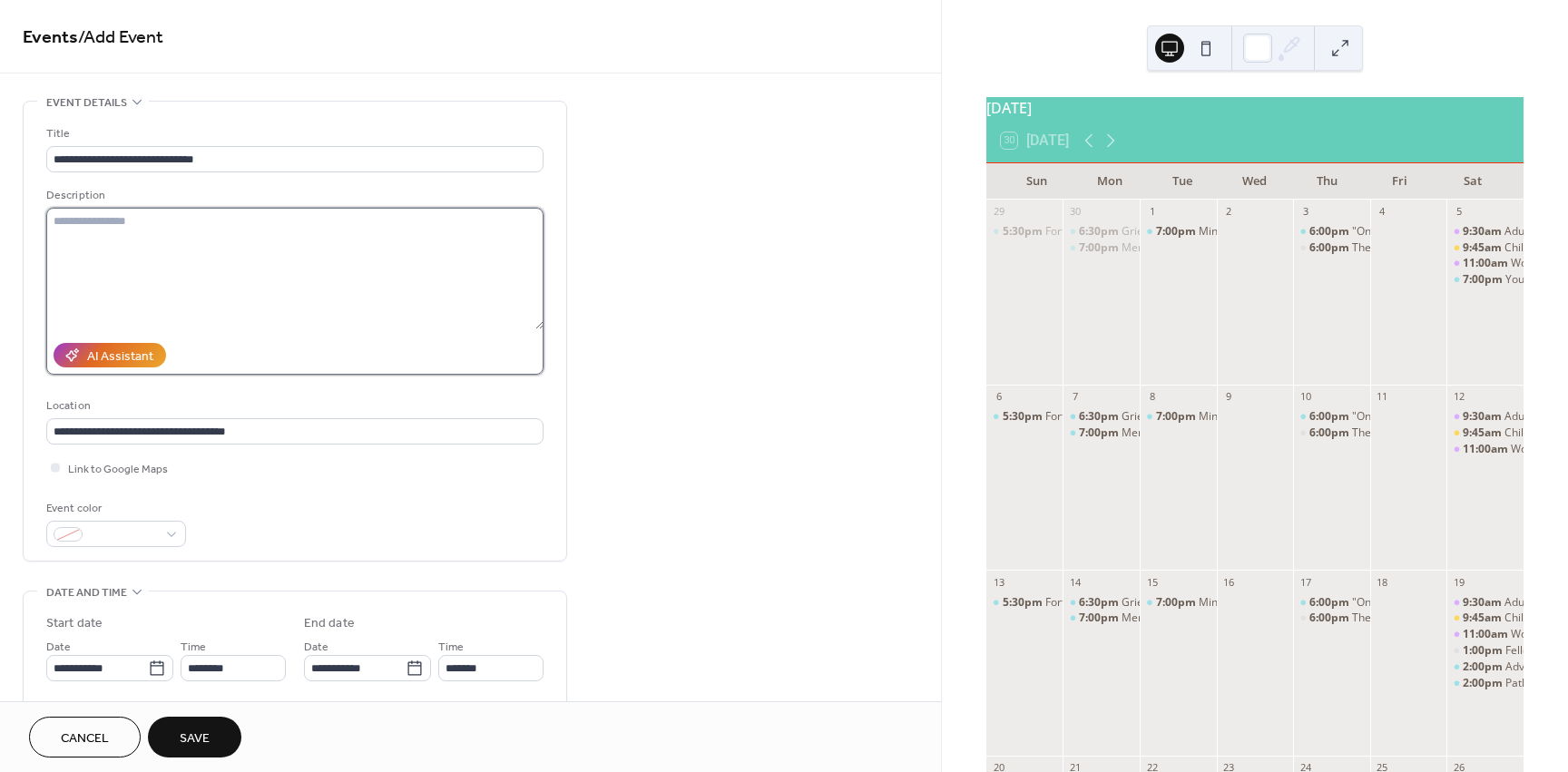 click at bounding box center [295, 269] 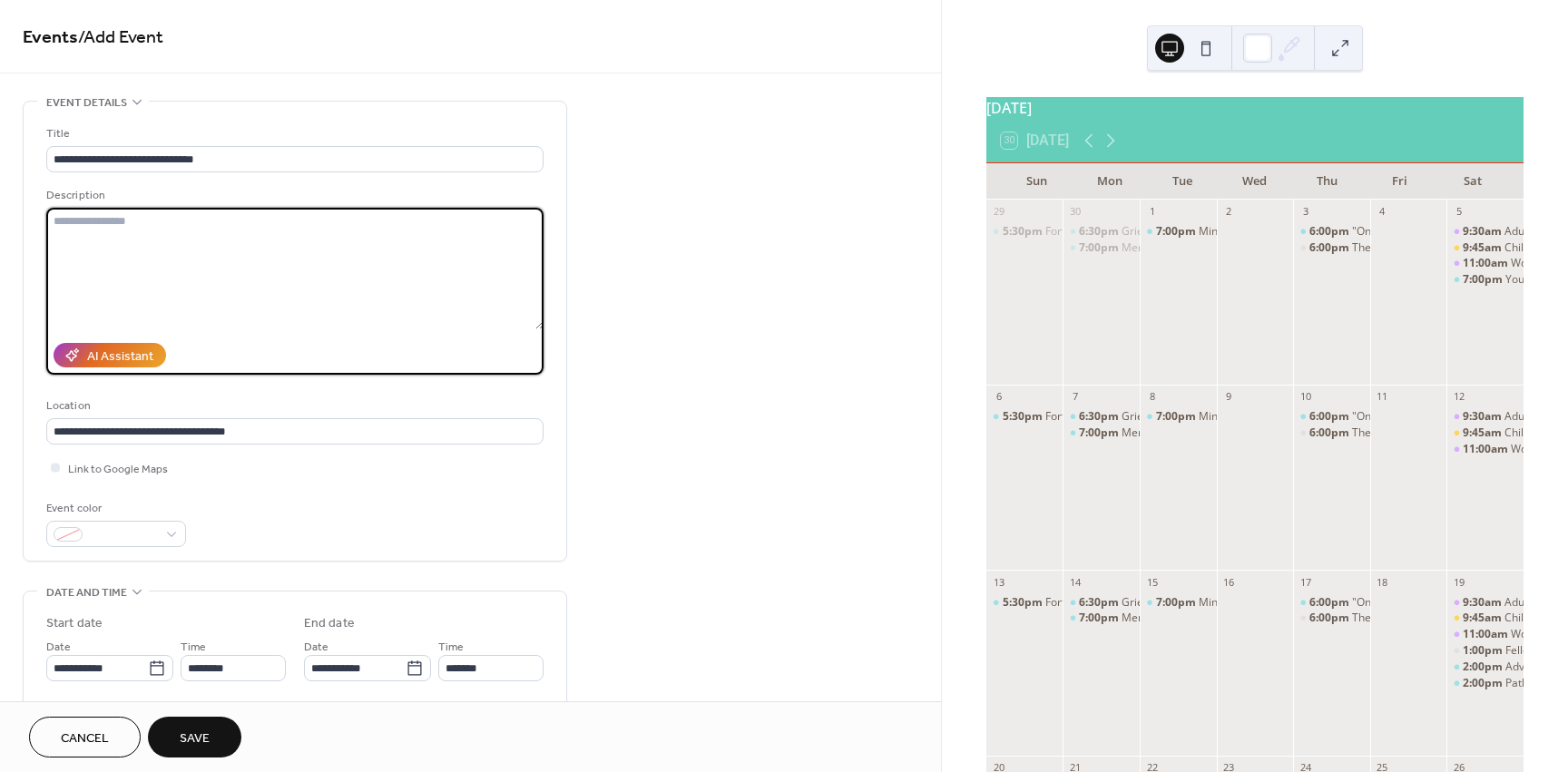 paste on "**********" 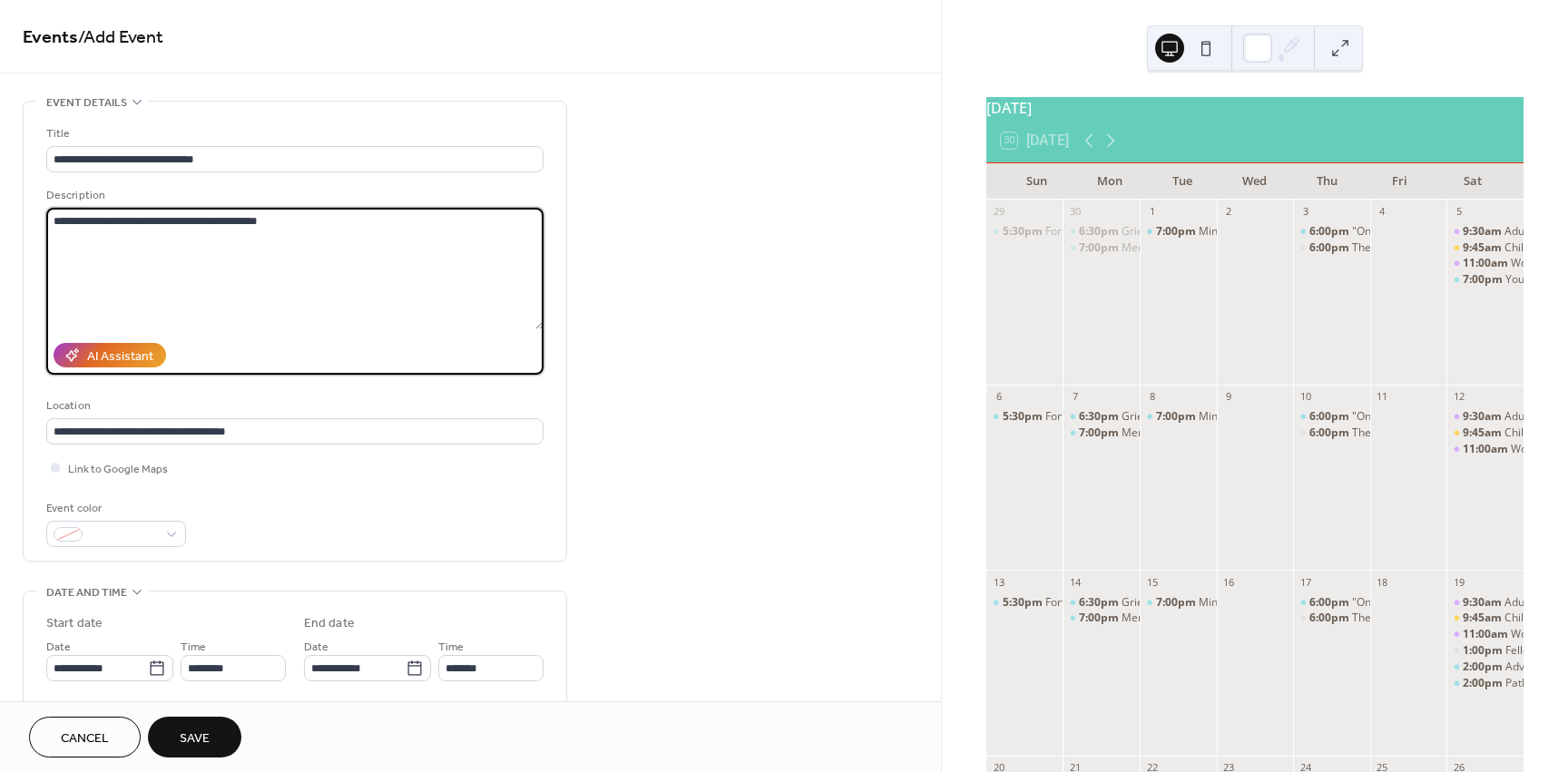 type on "**********" 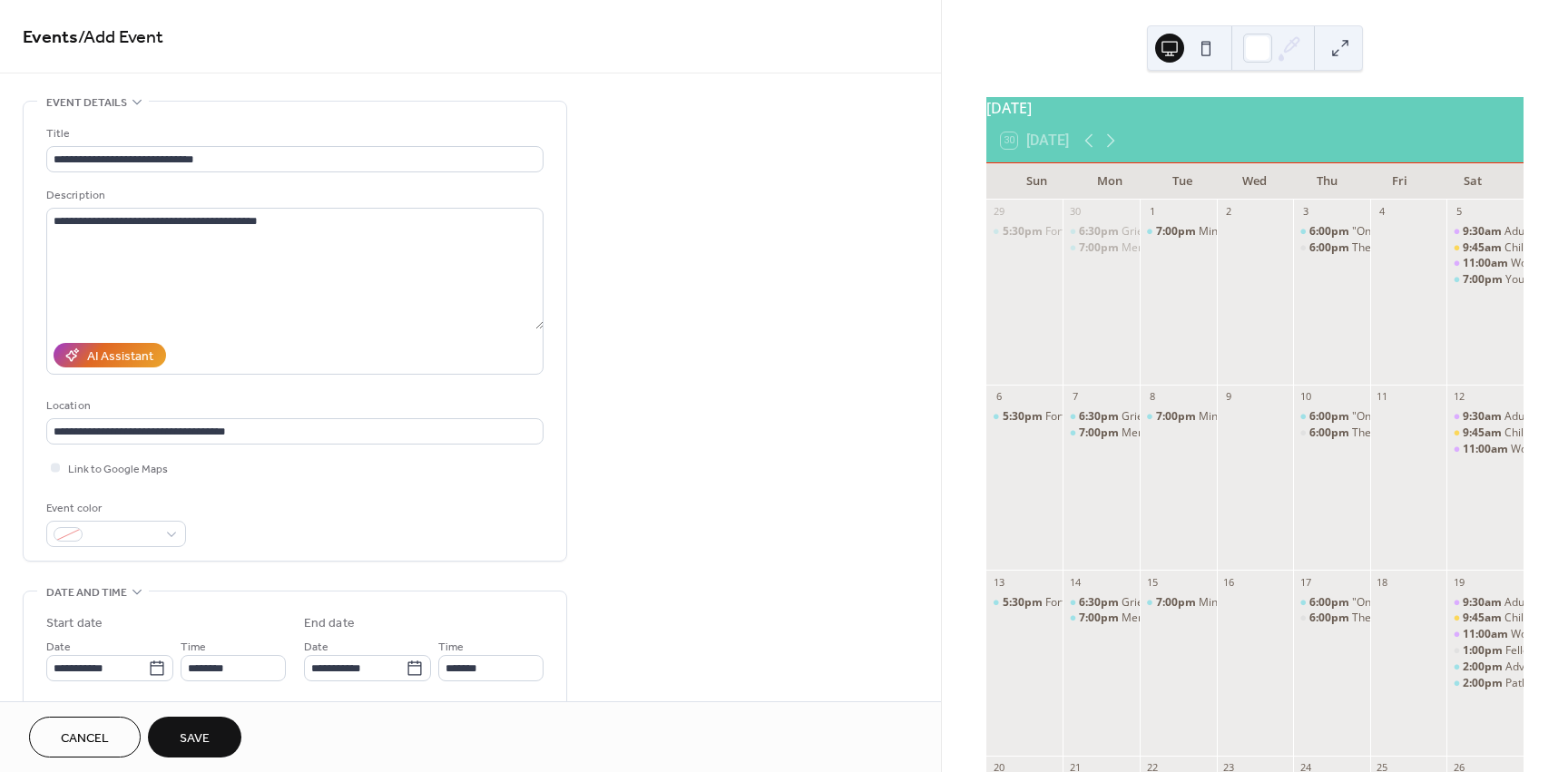 click on "**********" at bounding box center (470, 754) 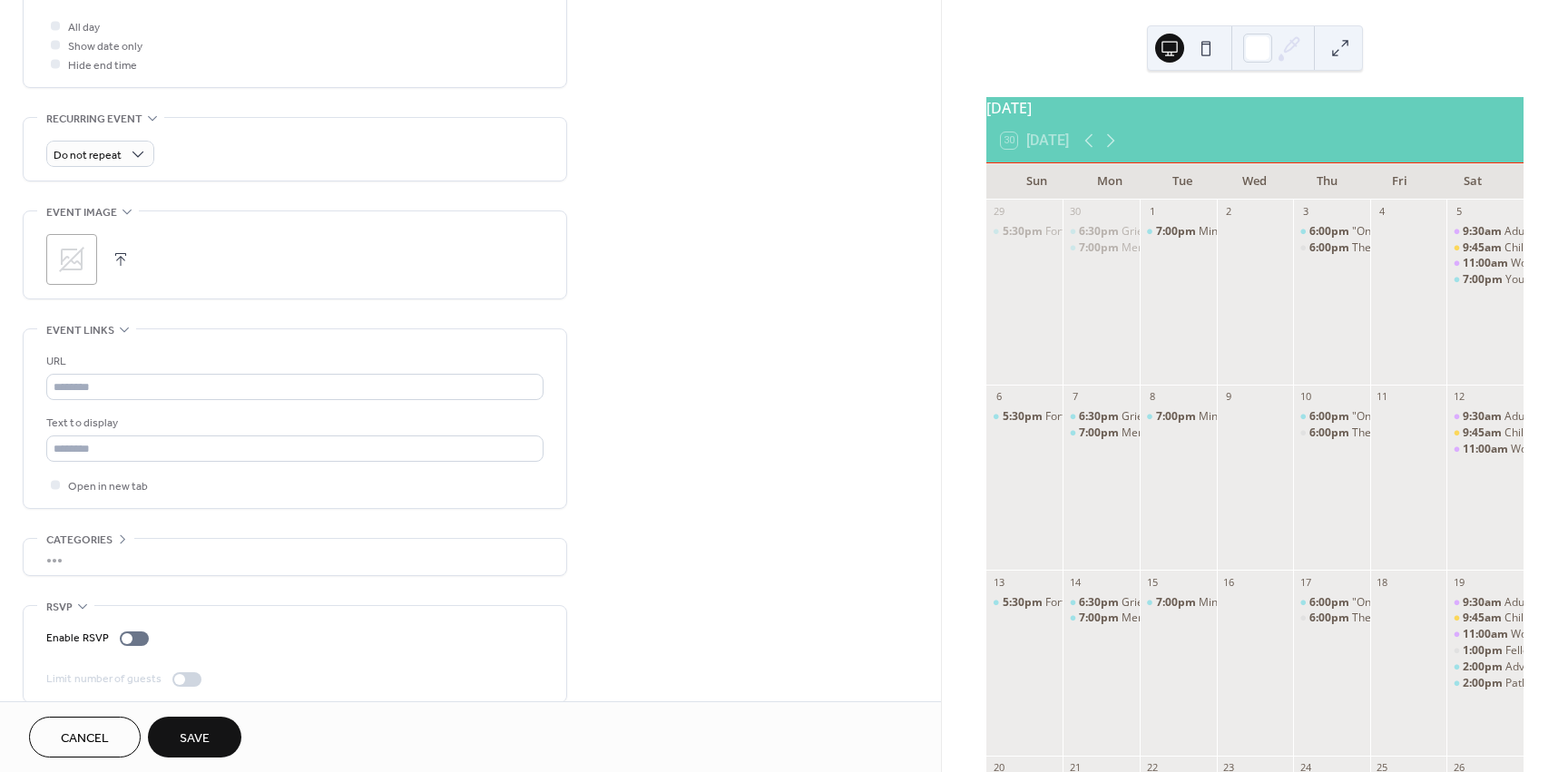 scroll, scrollTop: 707, scrollLeft: 0, axis: vertical 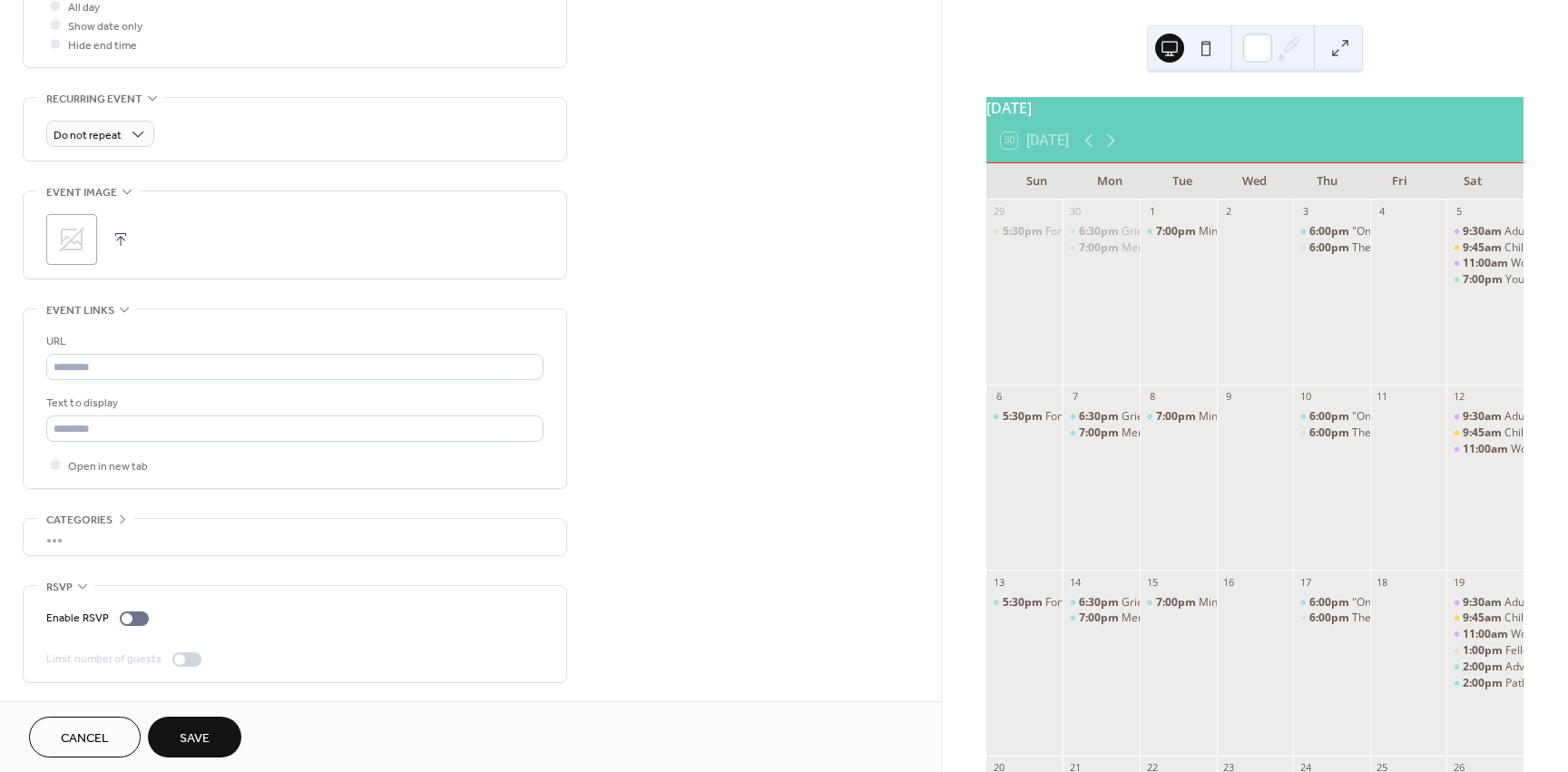 click on "Save" at bounding box center [194, 738] 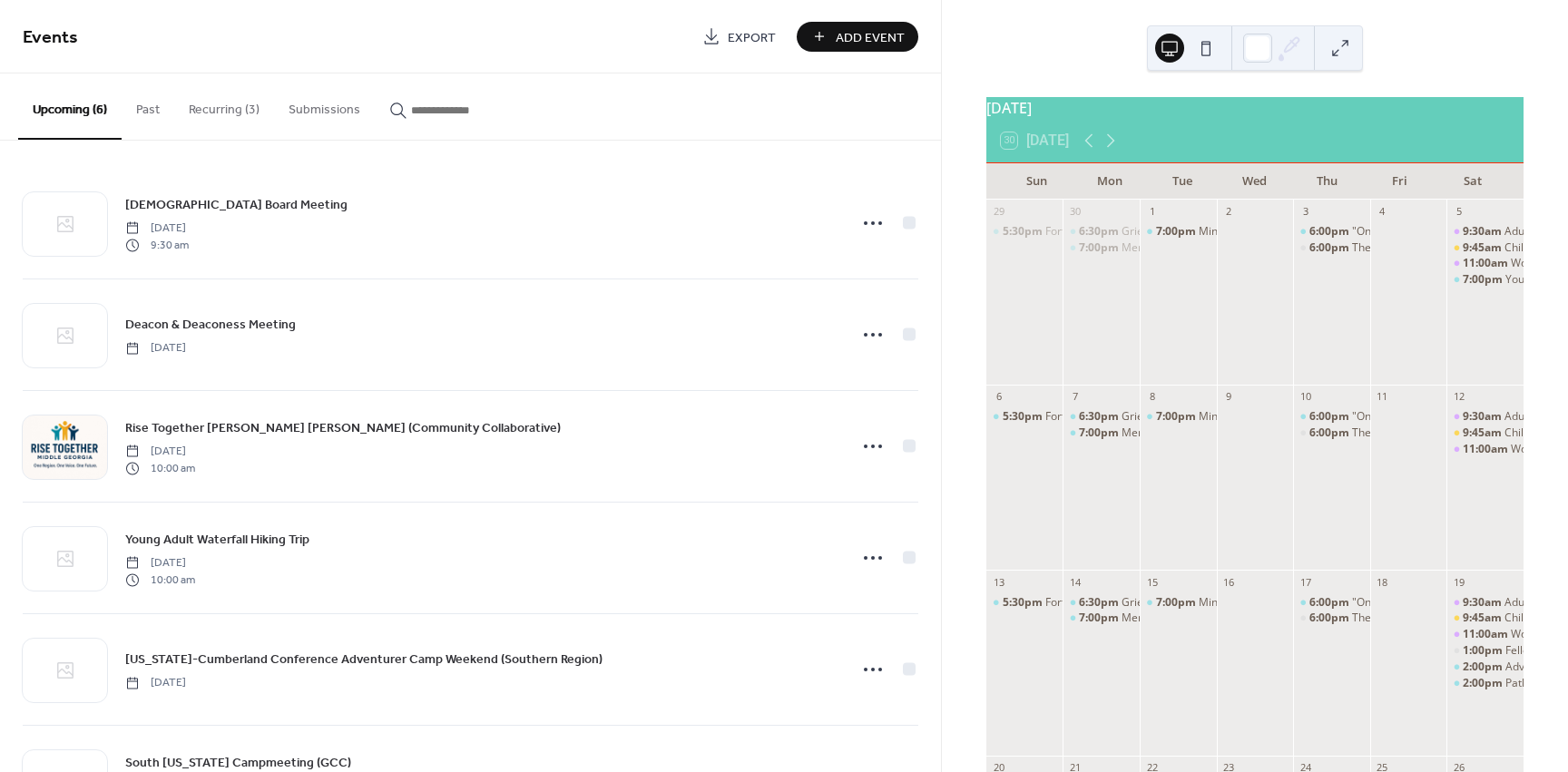 click on "Add Event" at bounding box center [870, 37] 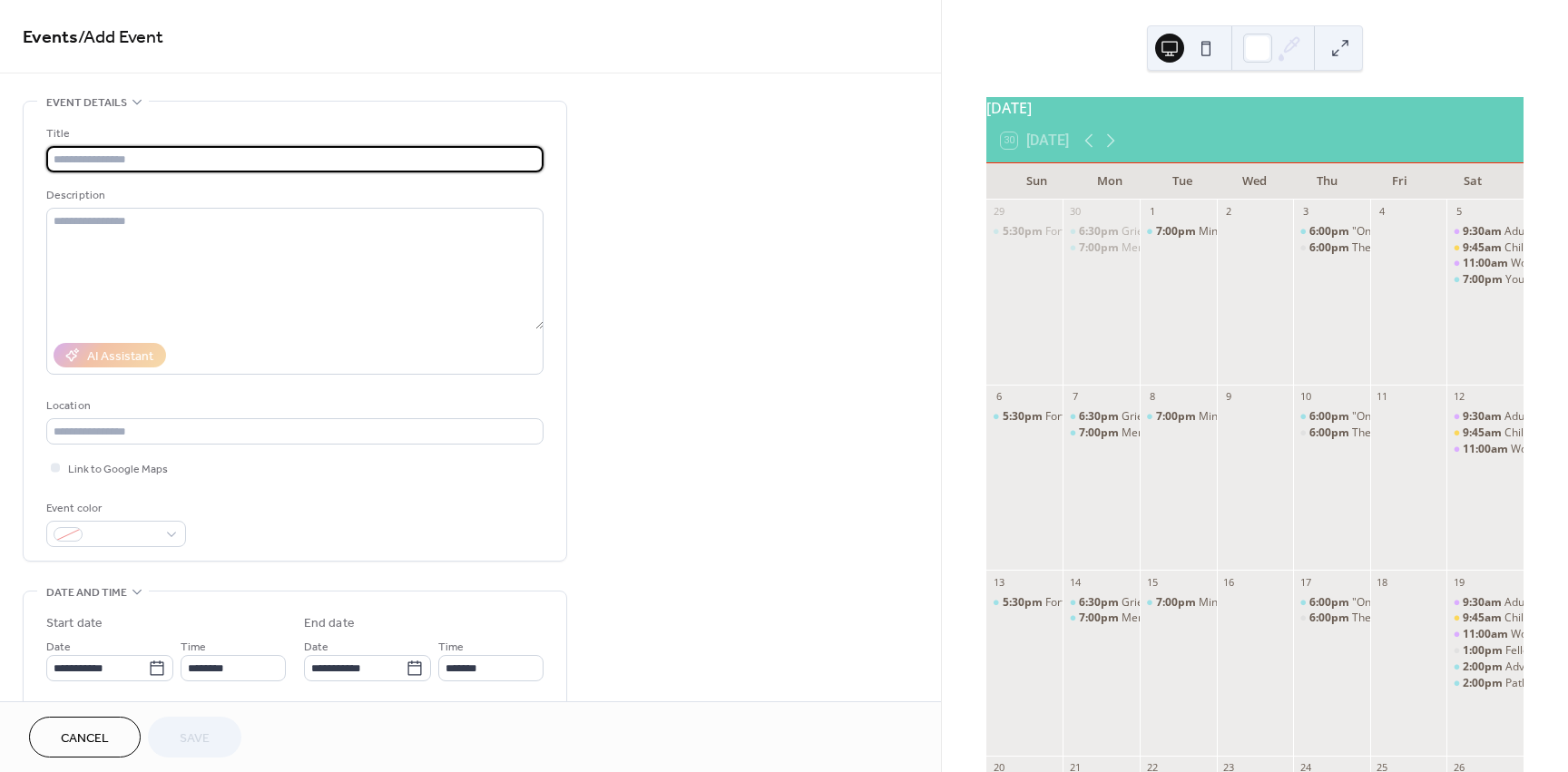 click at bounding box center (295, 159) 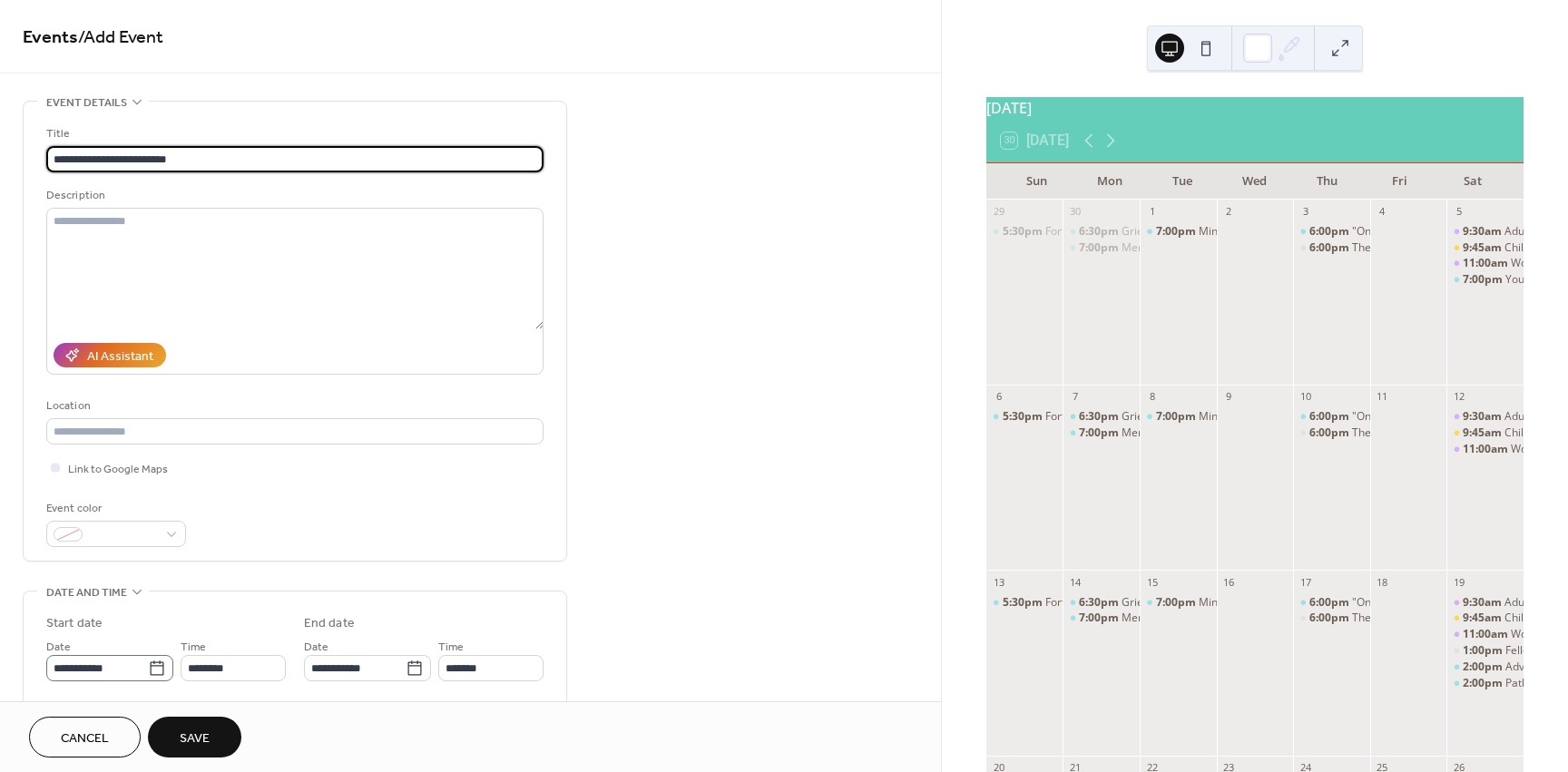 type on "**********" 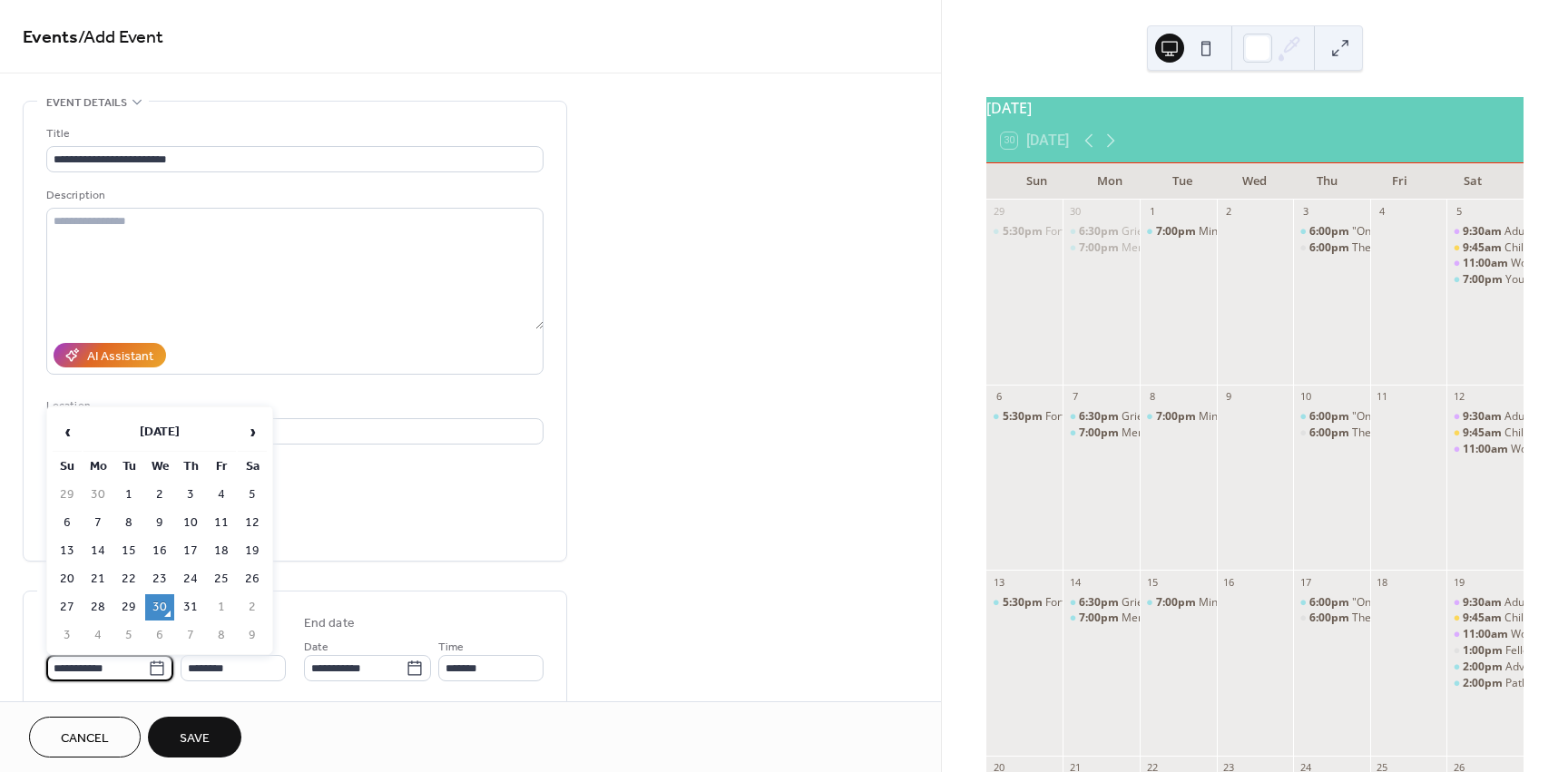 click on "**********" at bounding box center (97, 668) 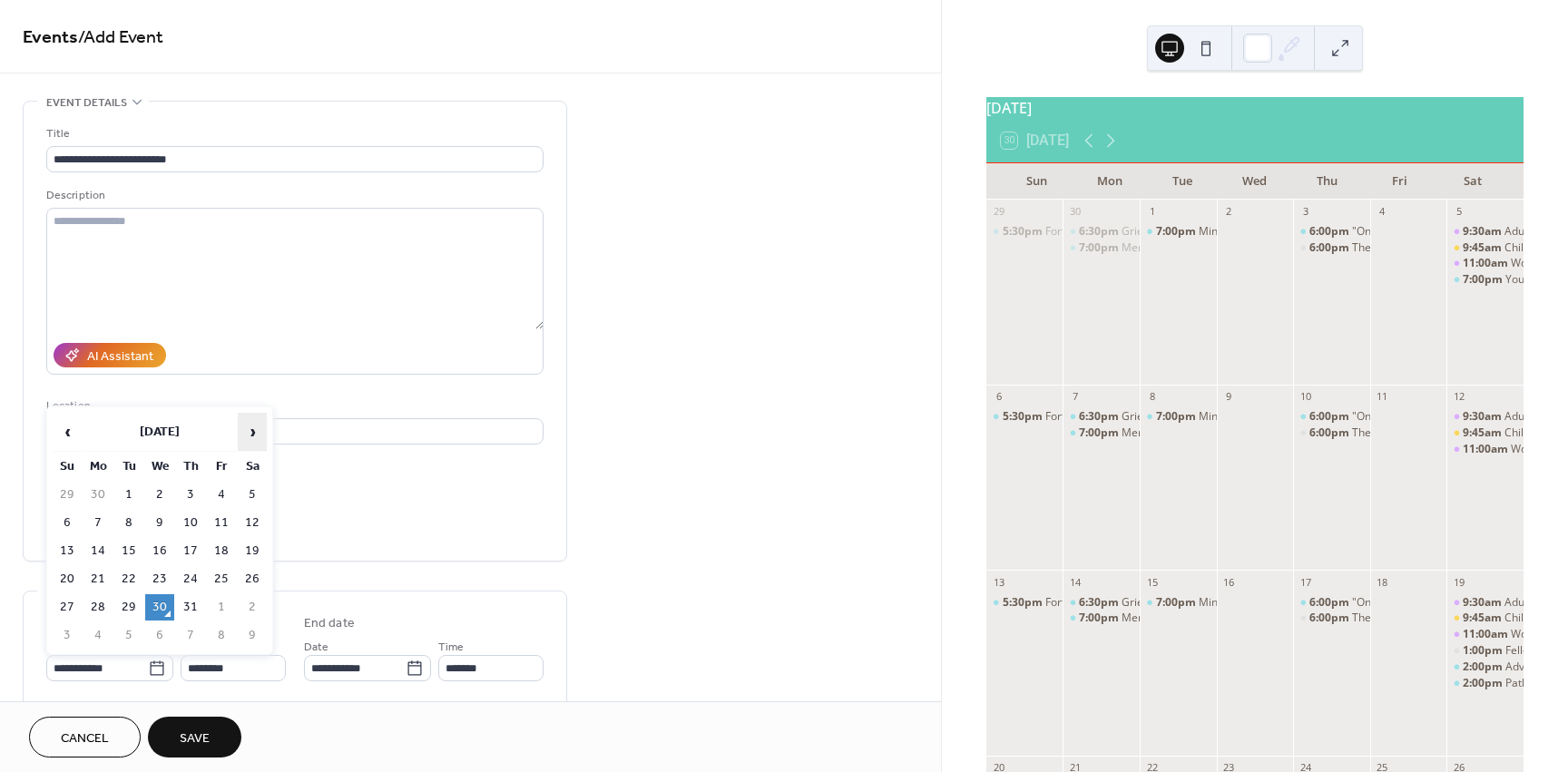 click on "›" at bounding box center [252, 432] 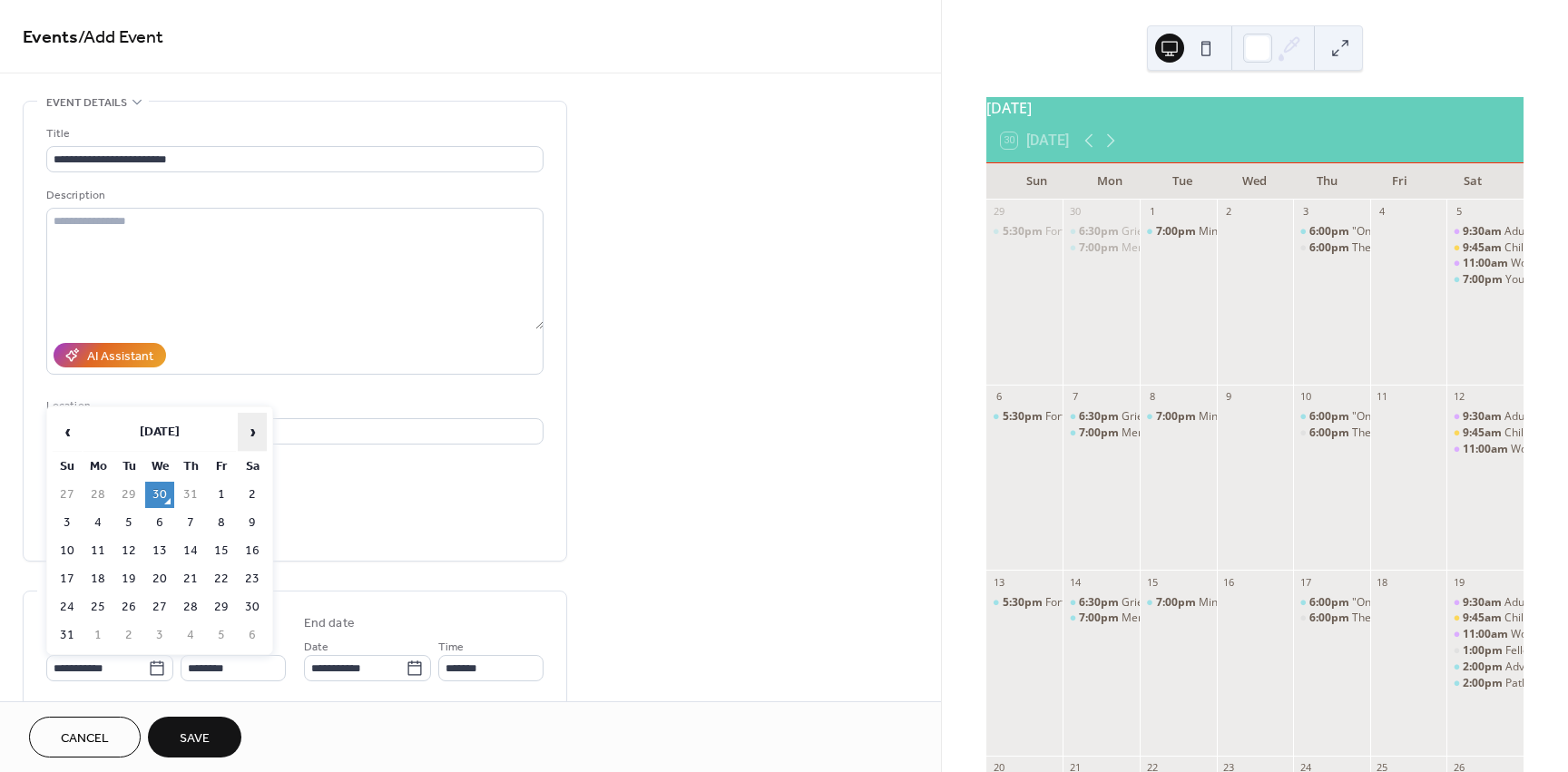 click on "›" at bounding box center (252, 432) 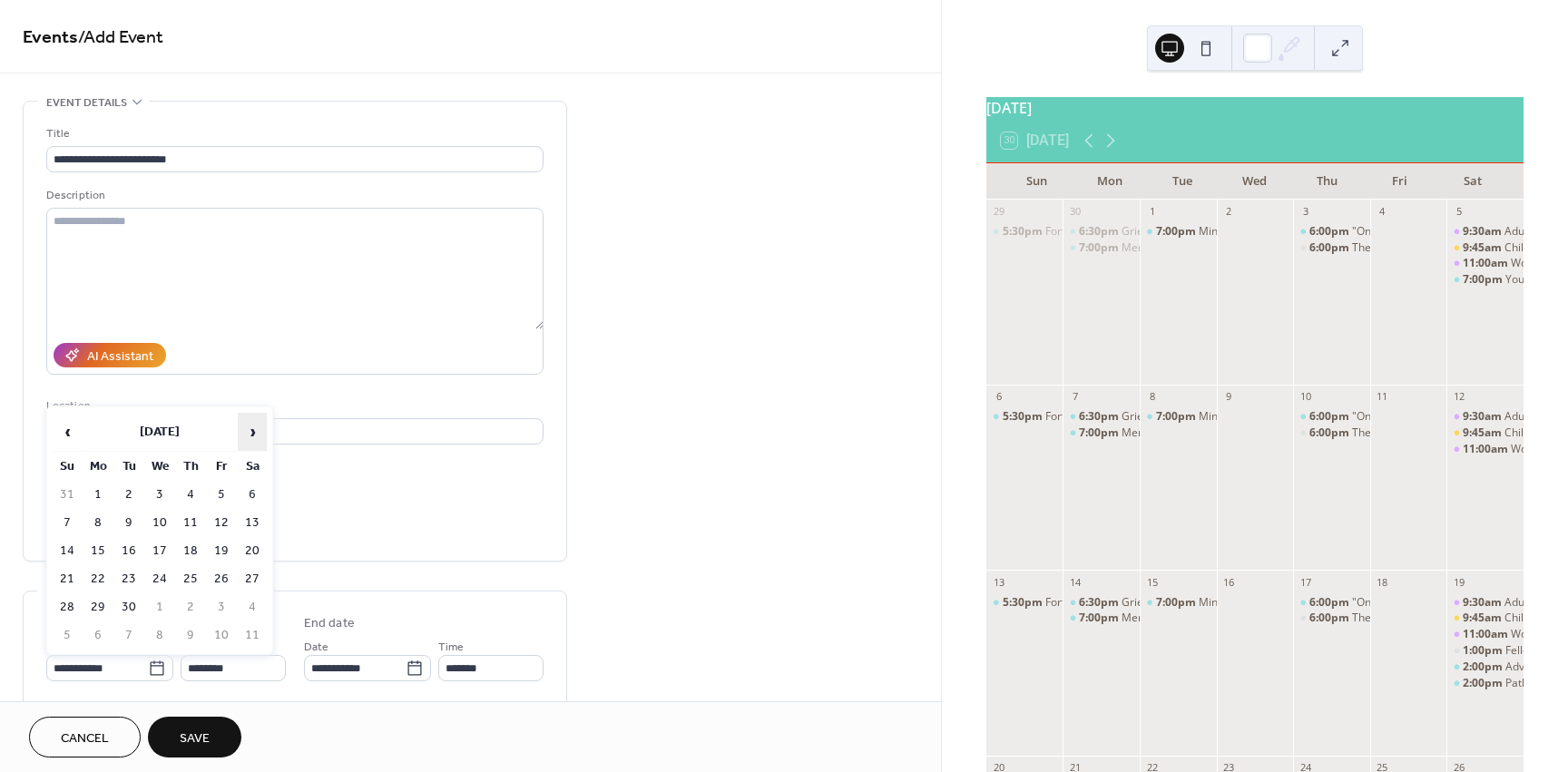 click on "›" at bounding box center (252, 432) 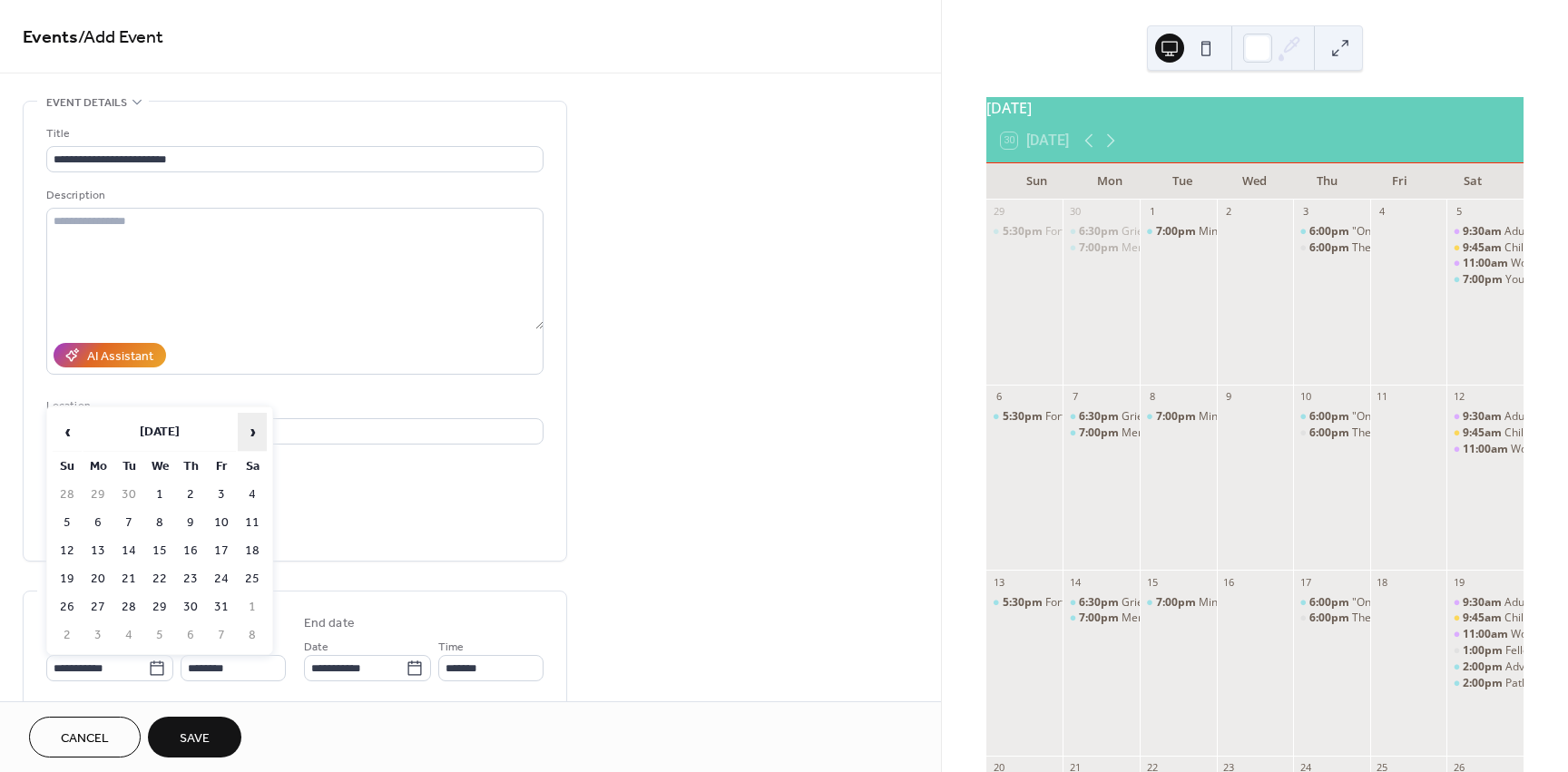 click on "›" at bounding box center [252, 432] 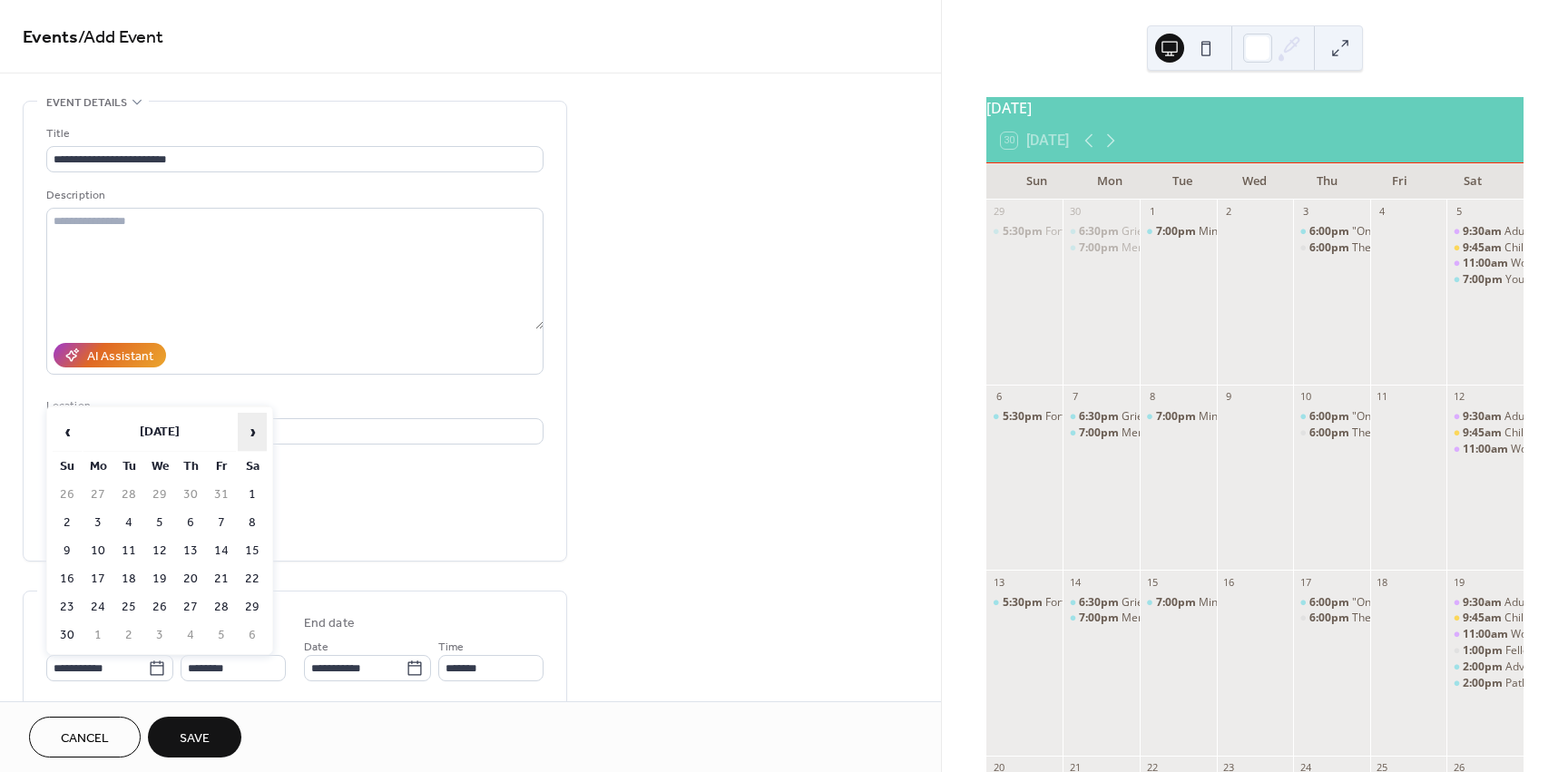 click on "›" at bounding box center (252, 432) 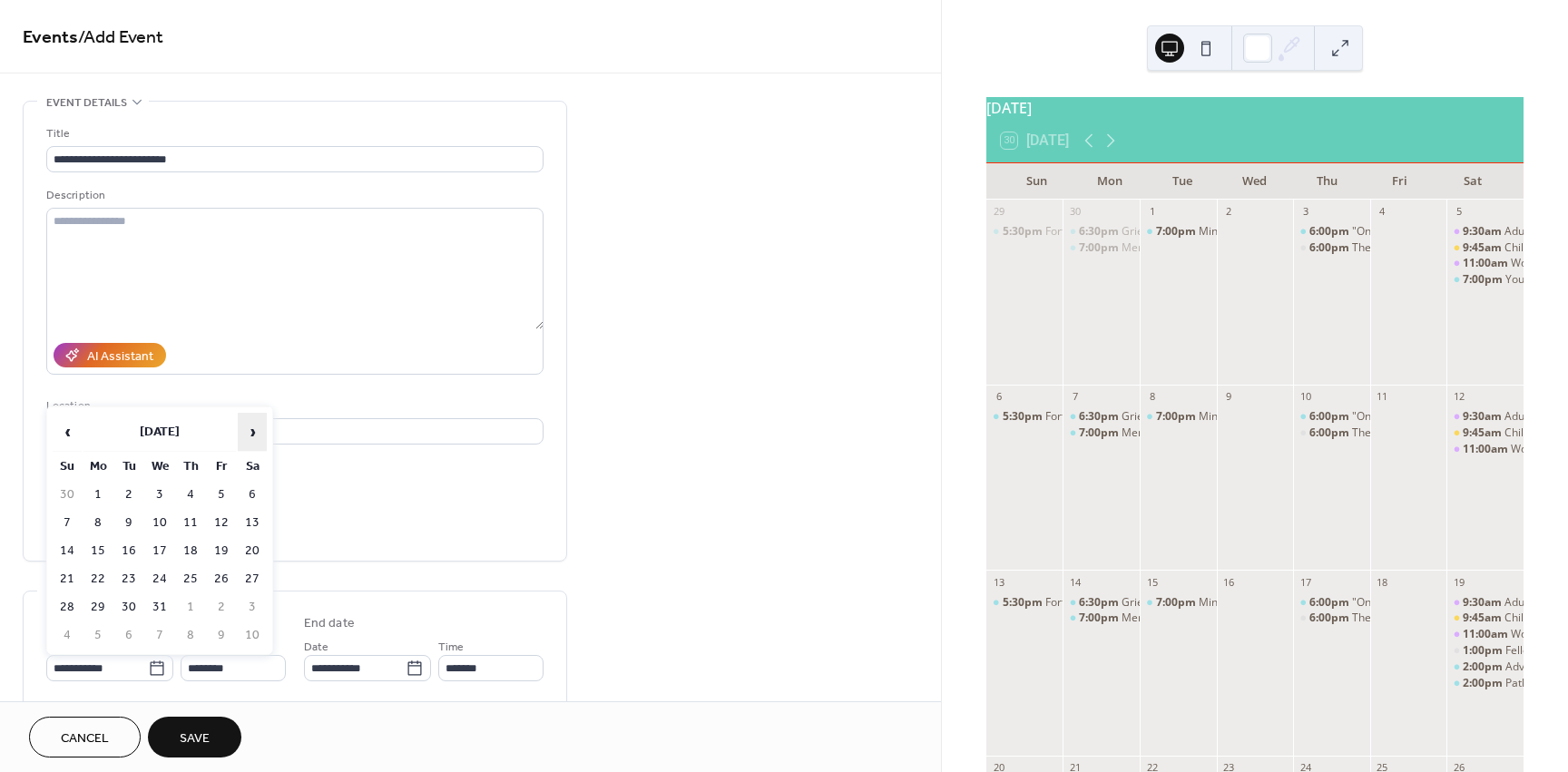 click on "›" at bounding box center [252, 432] 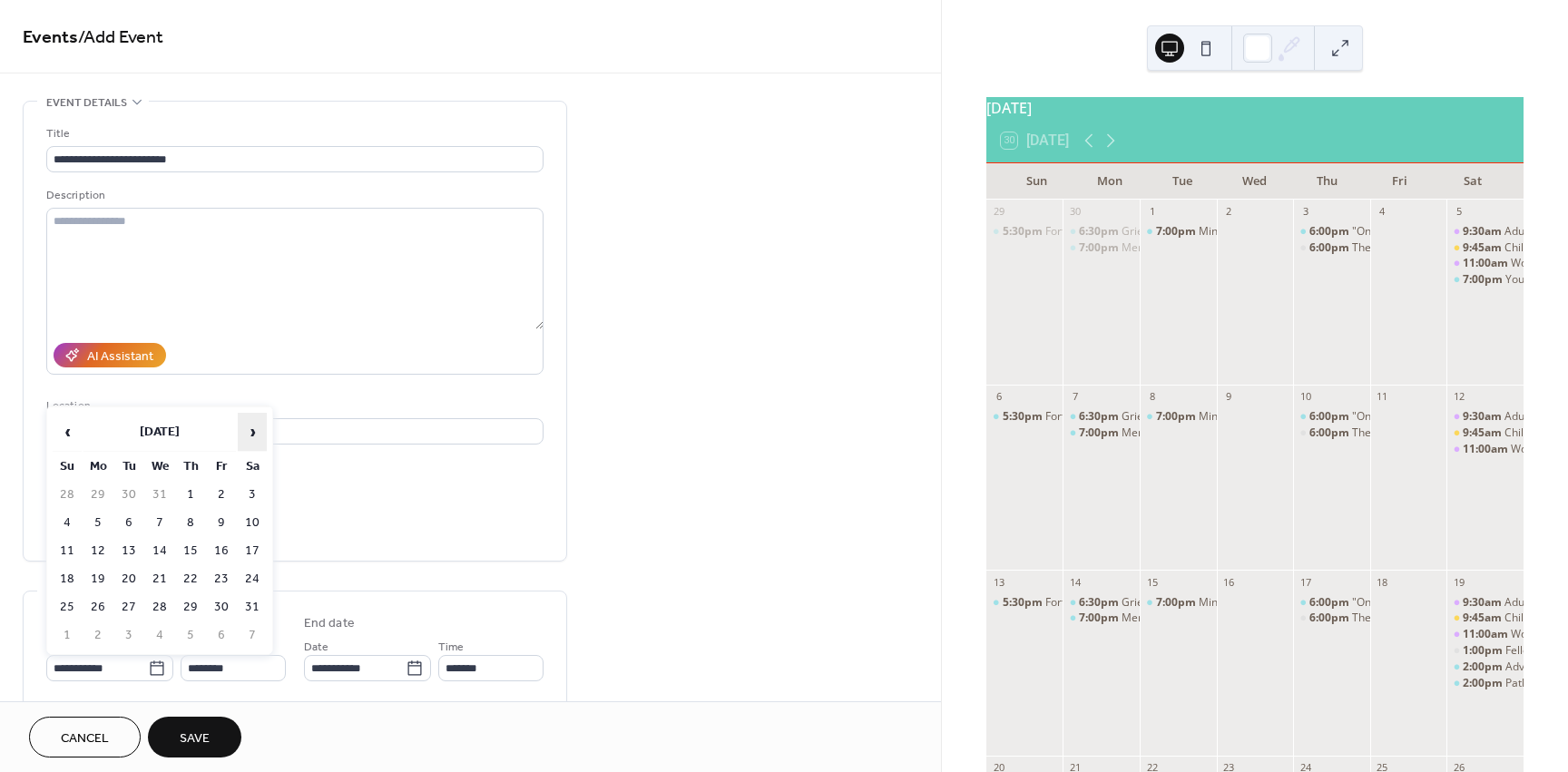 click on "›" at bounding box center (252, 432) 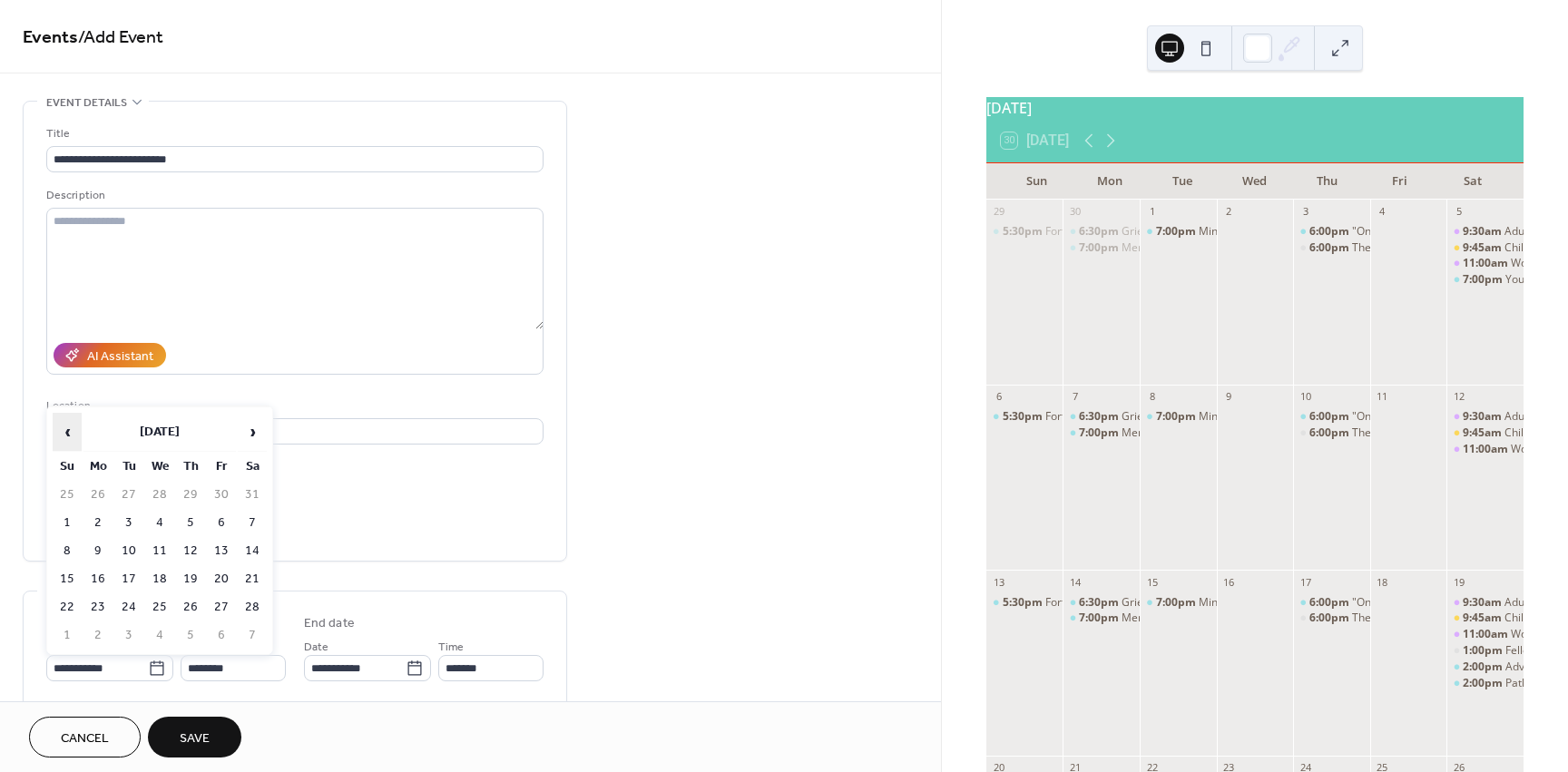click on "‹" at bounding box center [67, 432] 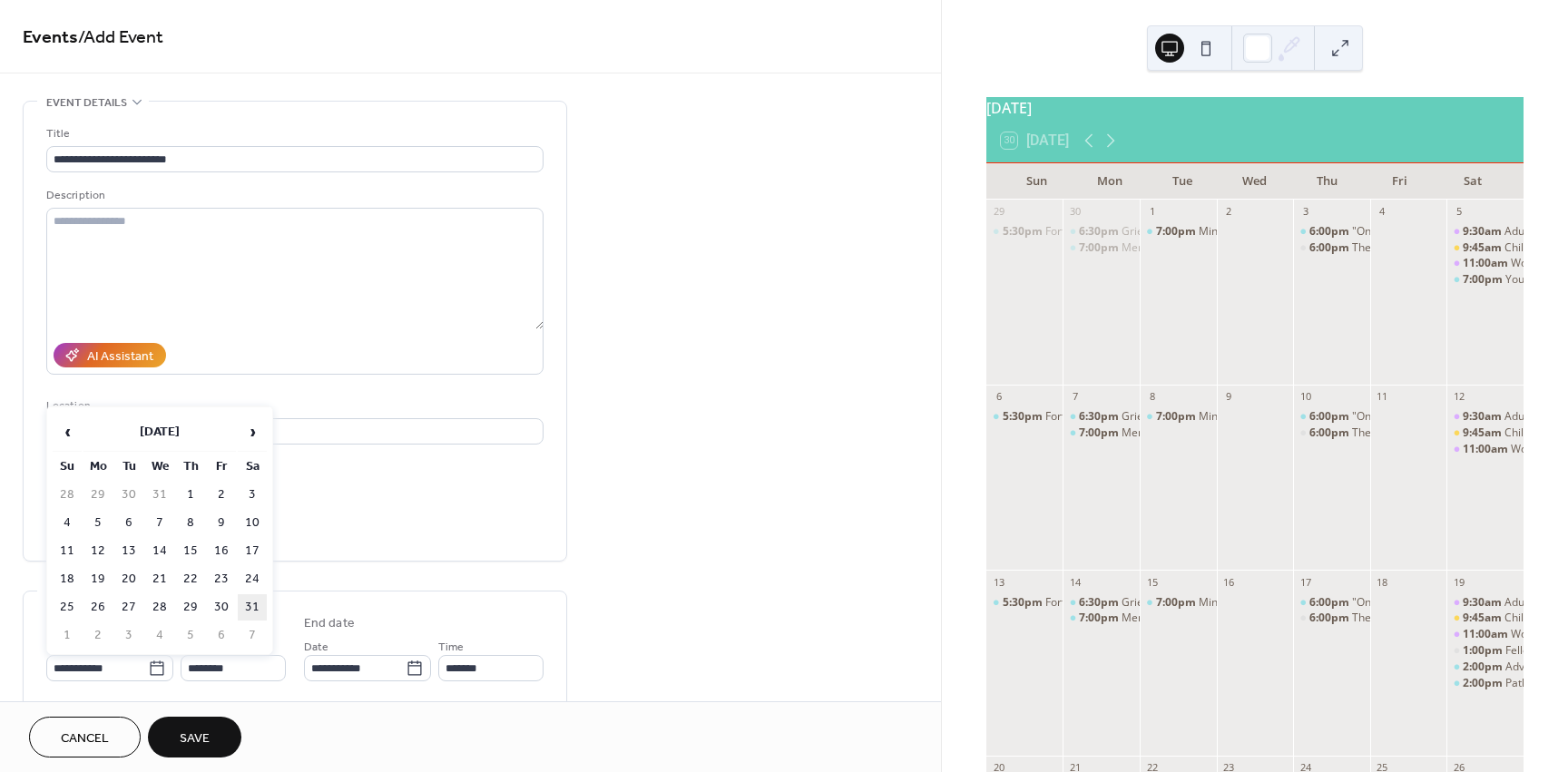 click on "31" at bounding box center (252, 607) 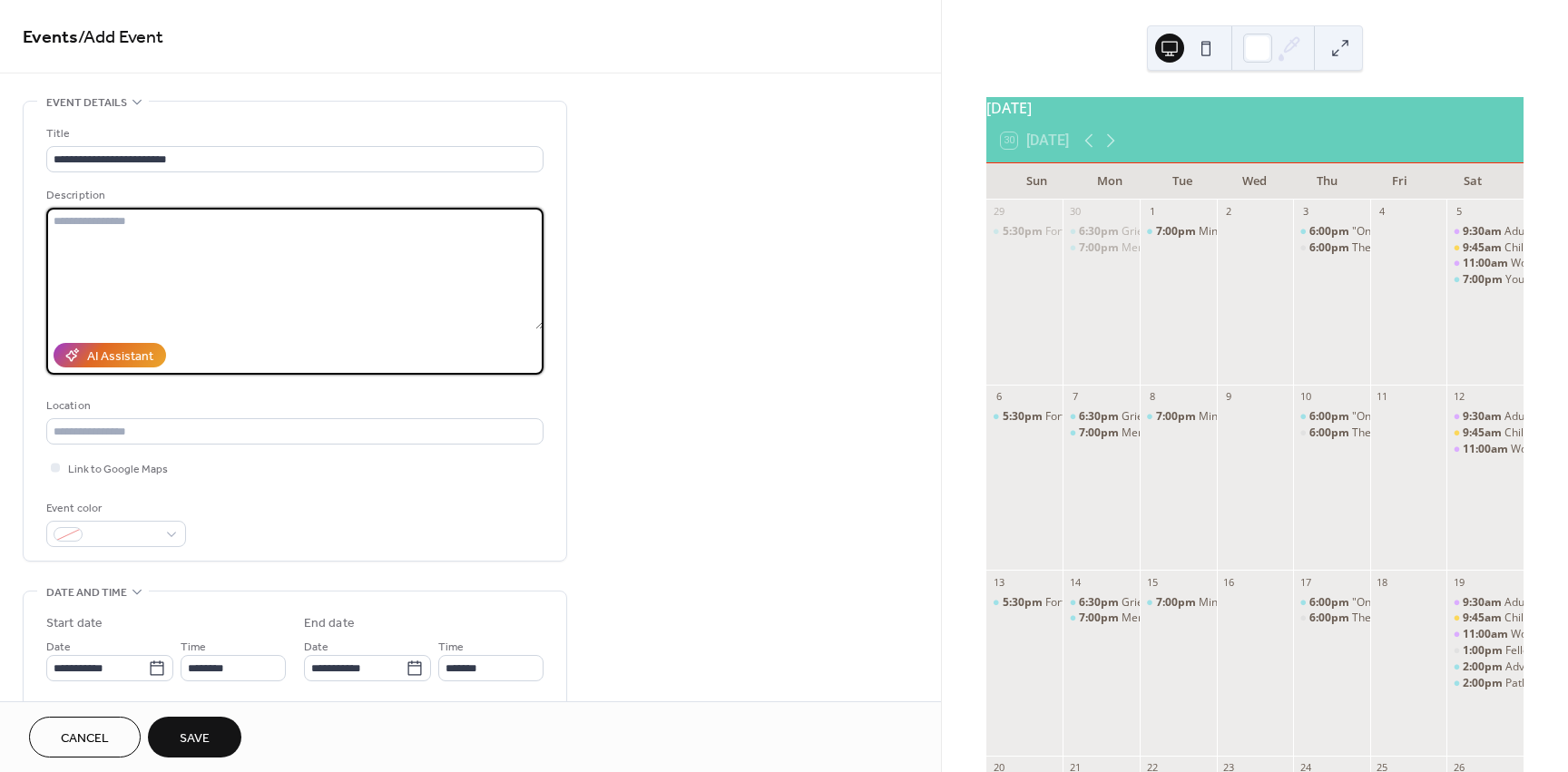 click at bounding box center [295, 269] 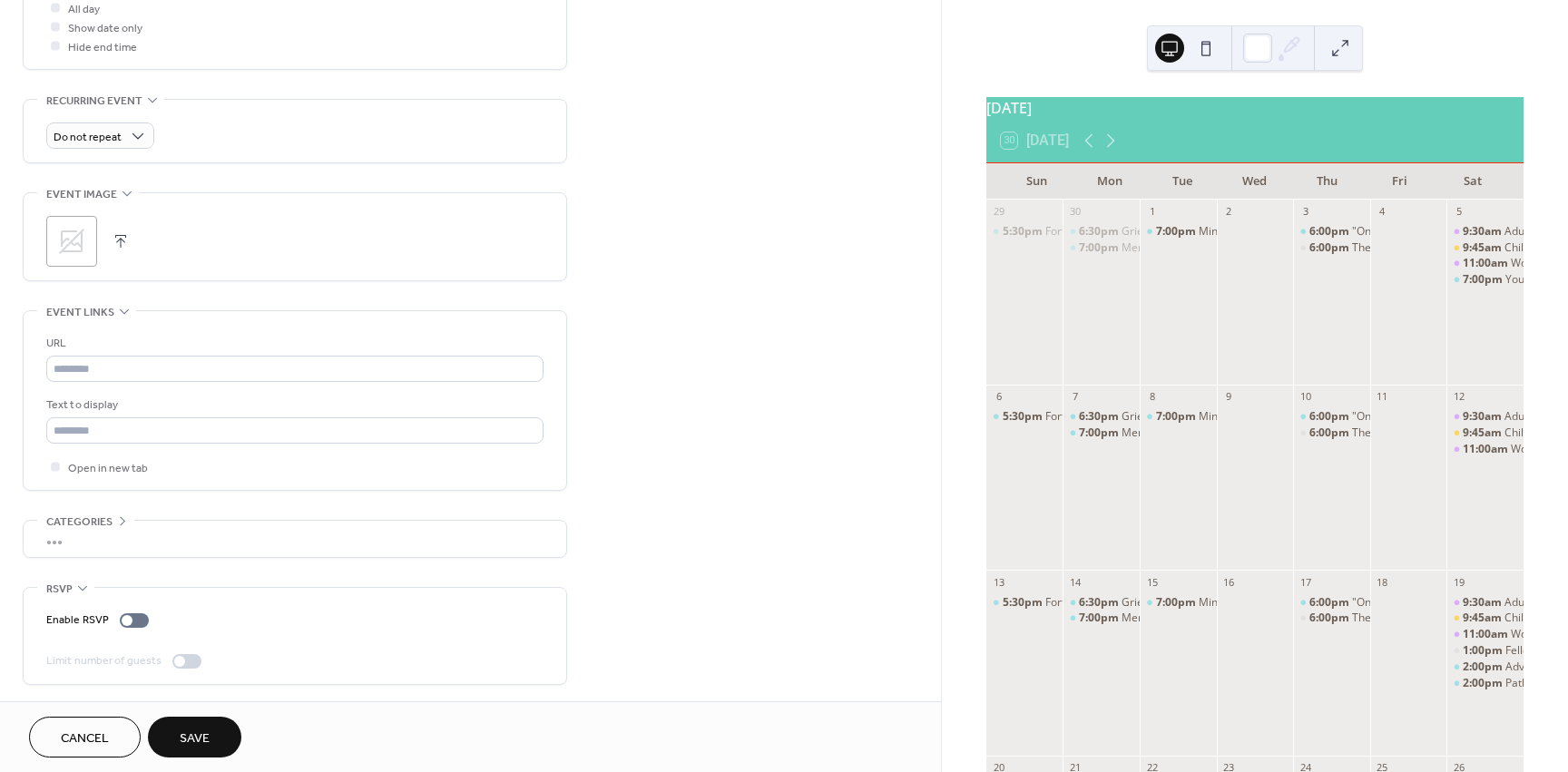 scroll, scrollTop: 707, scrollLeft: 0, axis: vertical 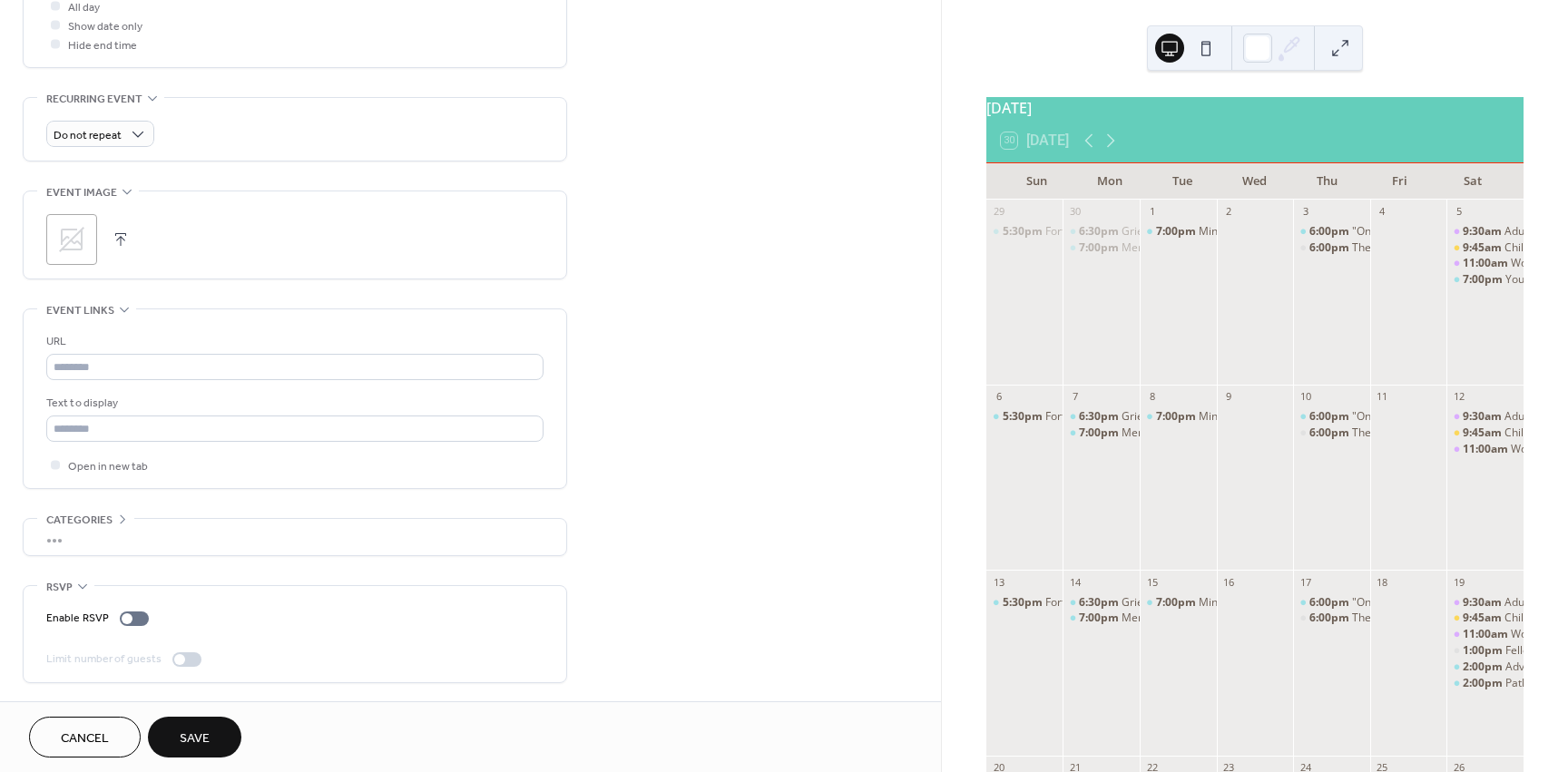 click on "Save" at bounding box center [194, 737] 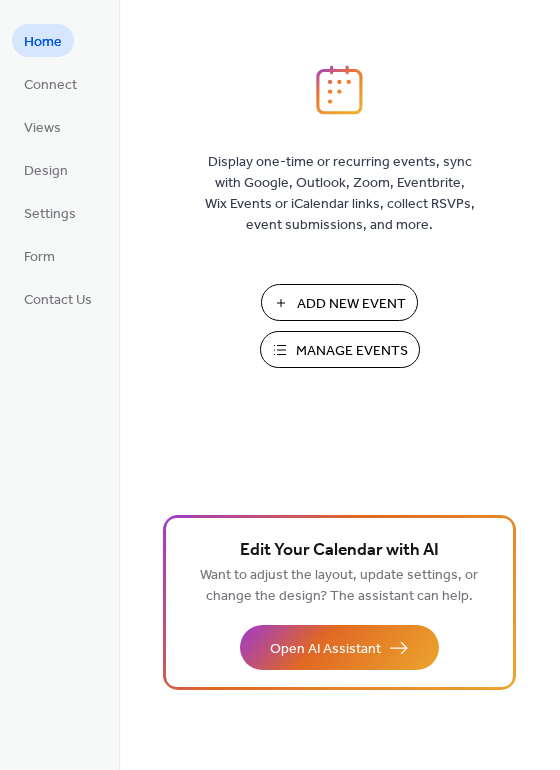scroll, scrollTop: 0, scrollLeft: 0, axis: both 